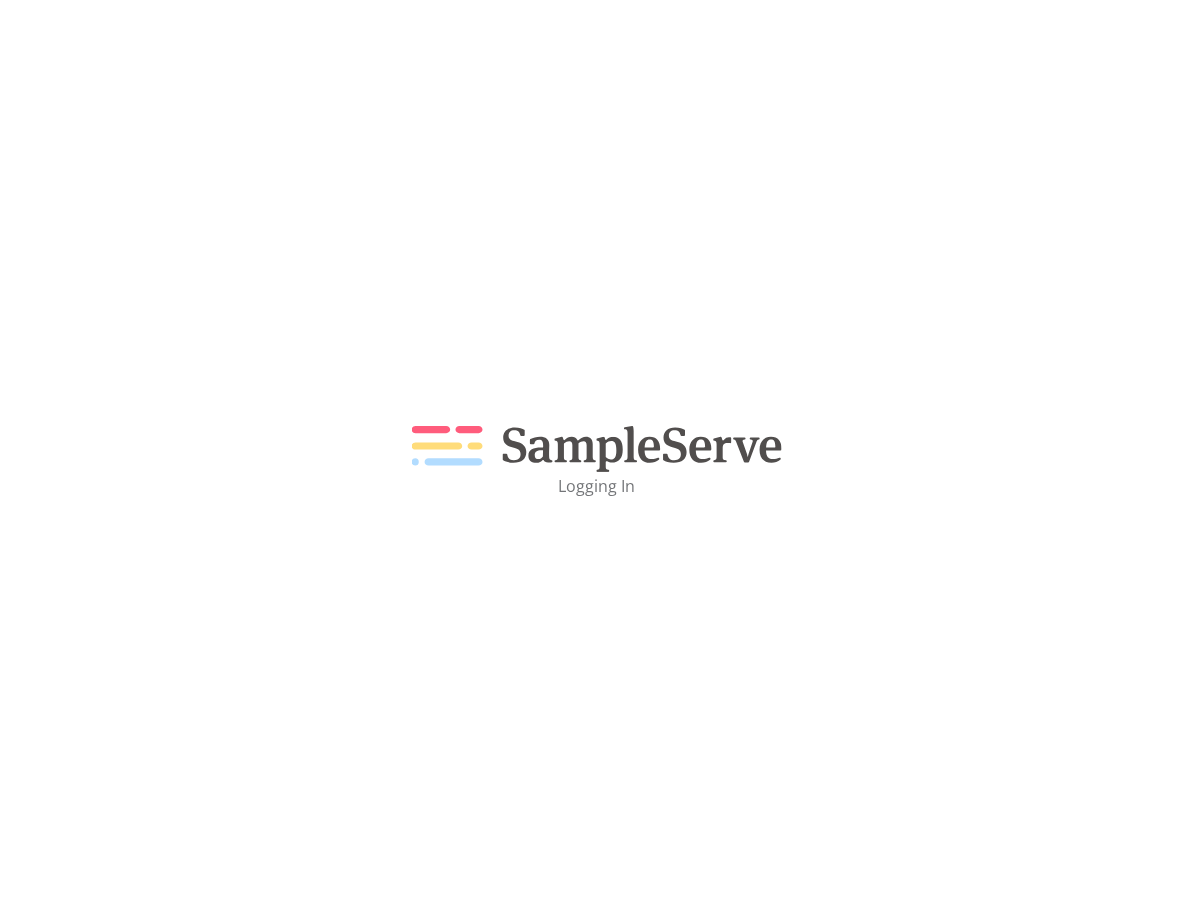 scroll, scrollTop: 0, scrollLeft: 0, axis: both 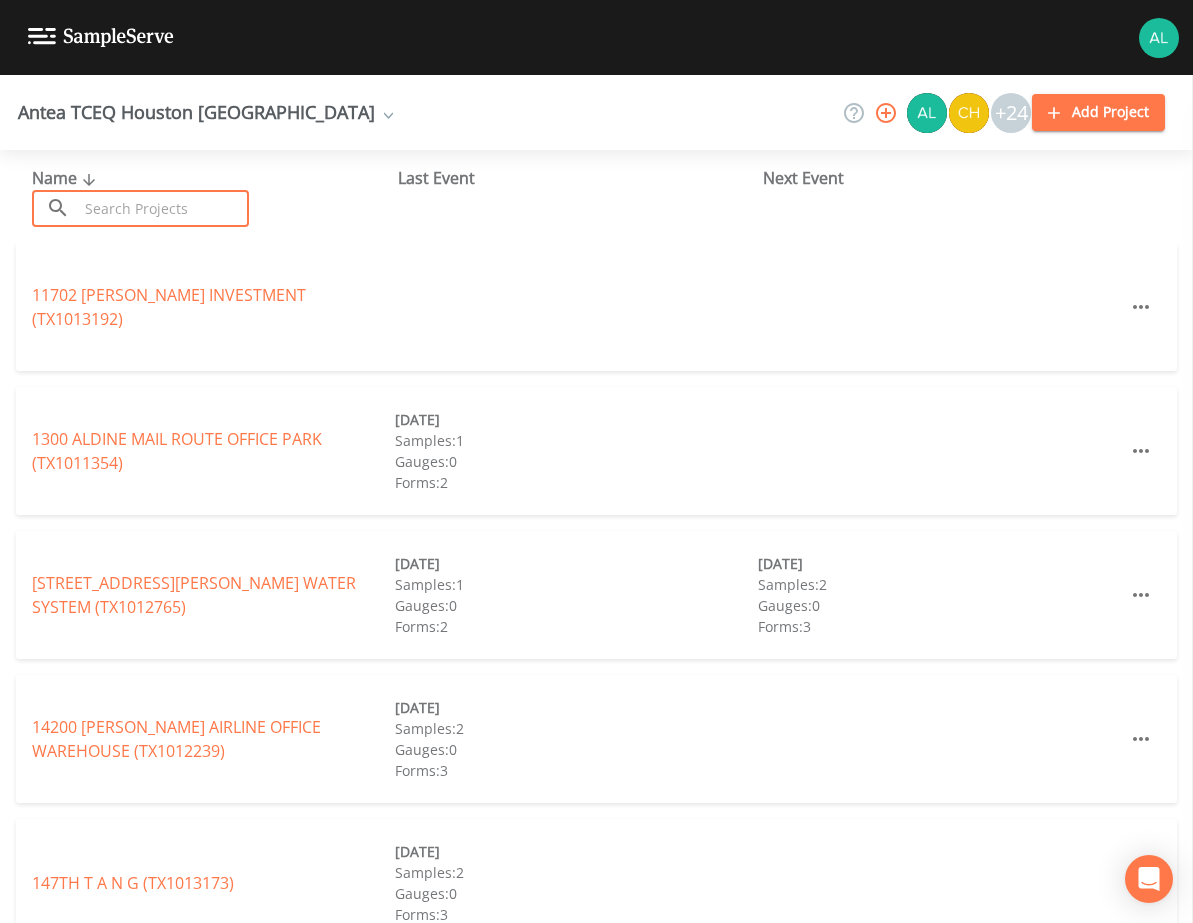 click at bounding box center [163, 208] 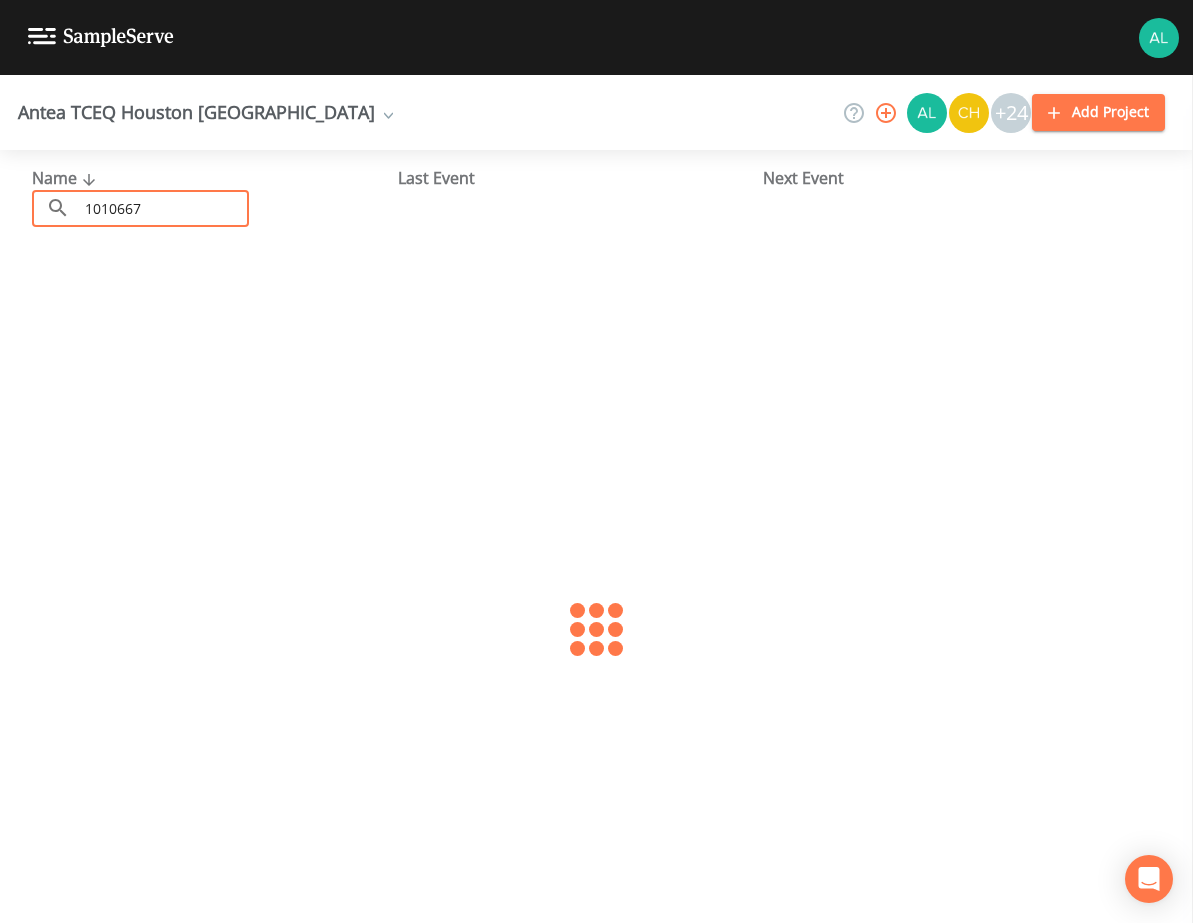 type on "1010667" 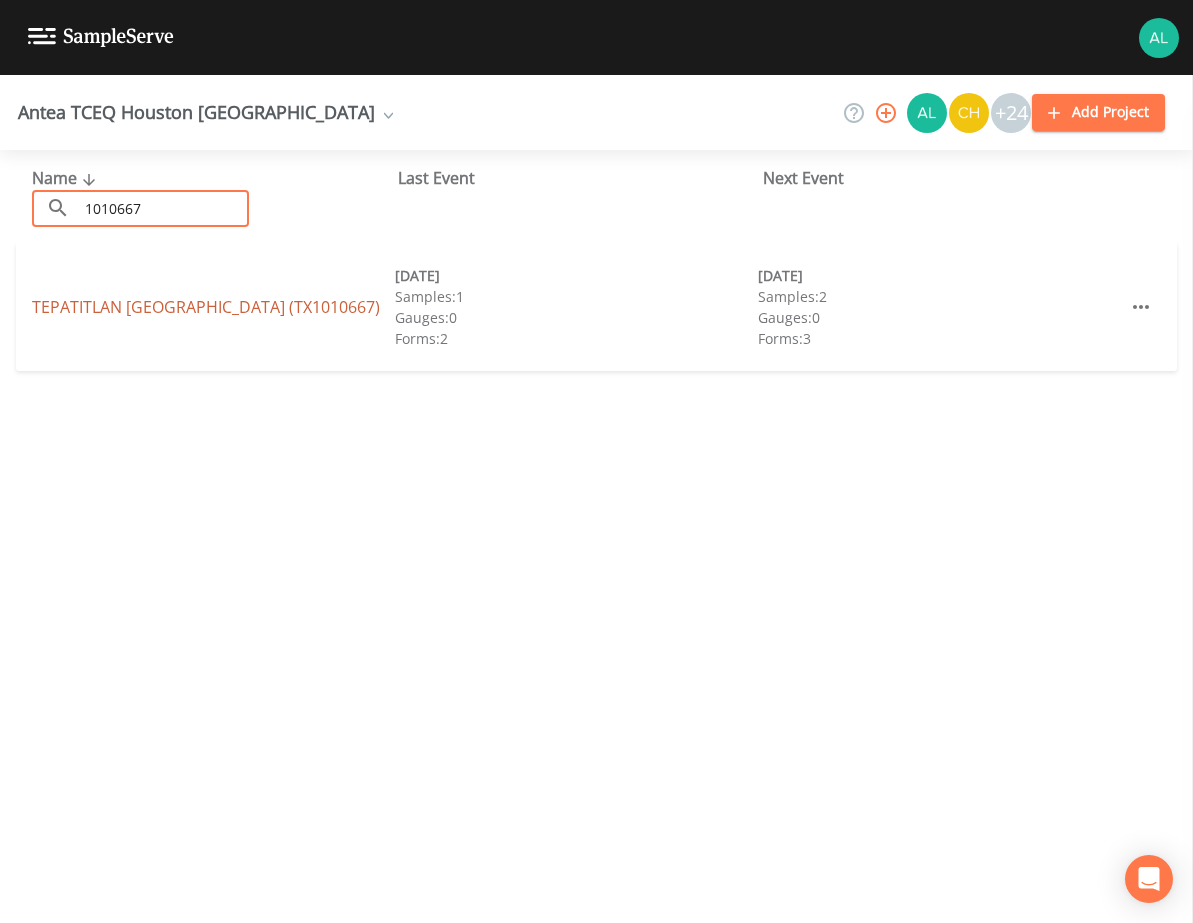 drag, startPoint x: 65, startPoint y: 325, endPoint x: 74, endPoint y: 303, distance: 23.769728 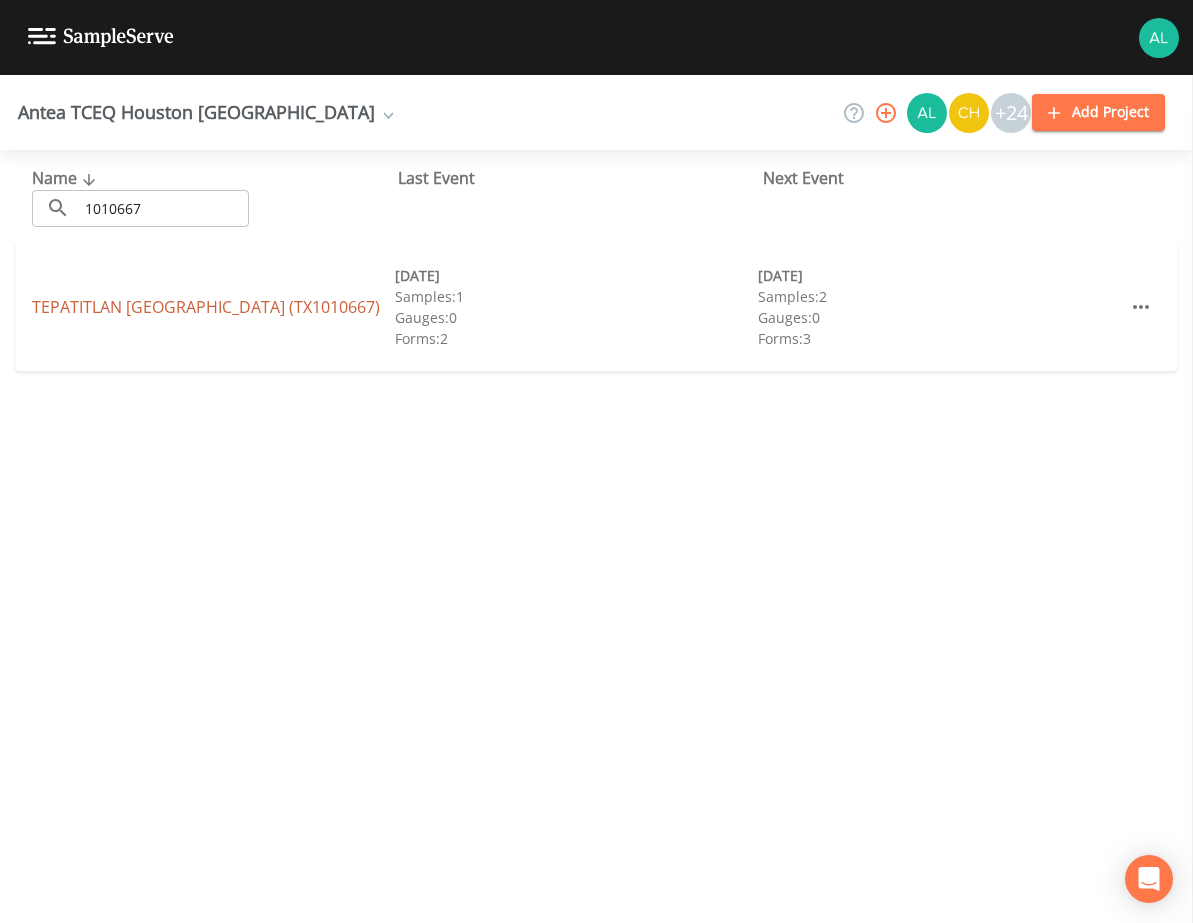 click on "[GEOGRAPHIC_DATA]   (TX1010667)" at bounding box center (206, 307) 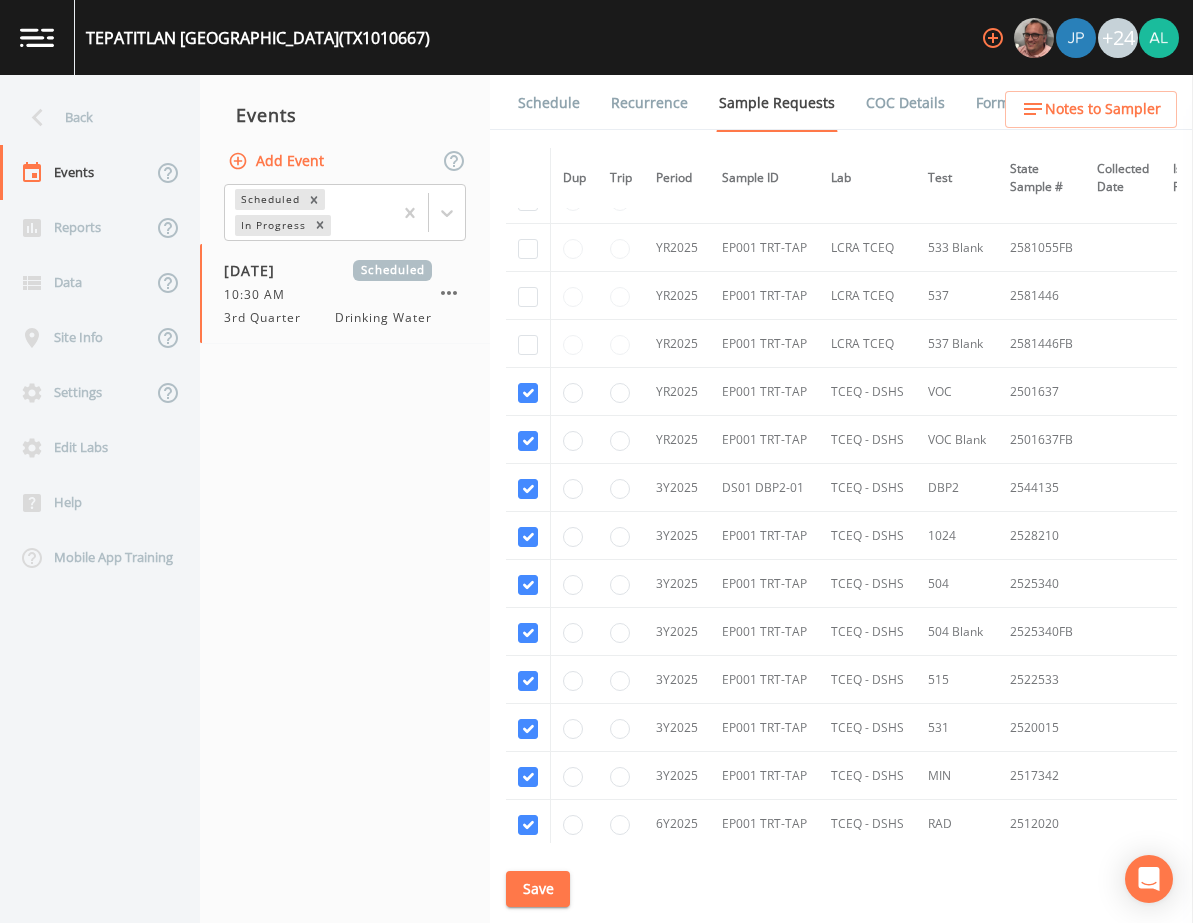 scroll, scrollTop: 548, scrollLeft: 0, axis: vertical 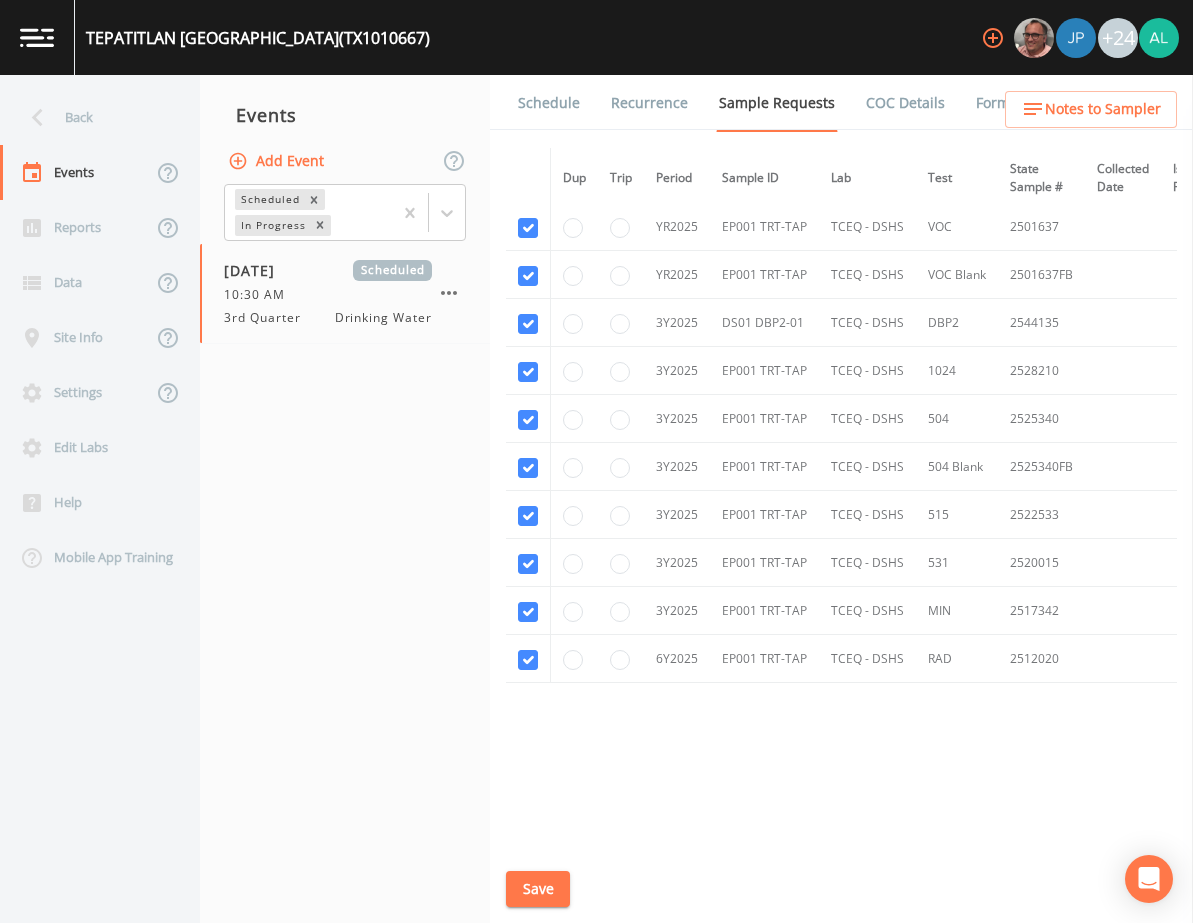 click on "Schedule" at bounding box center [549, 103] 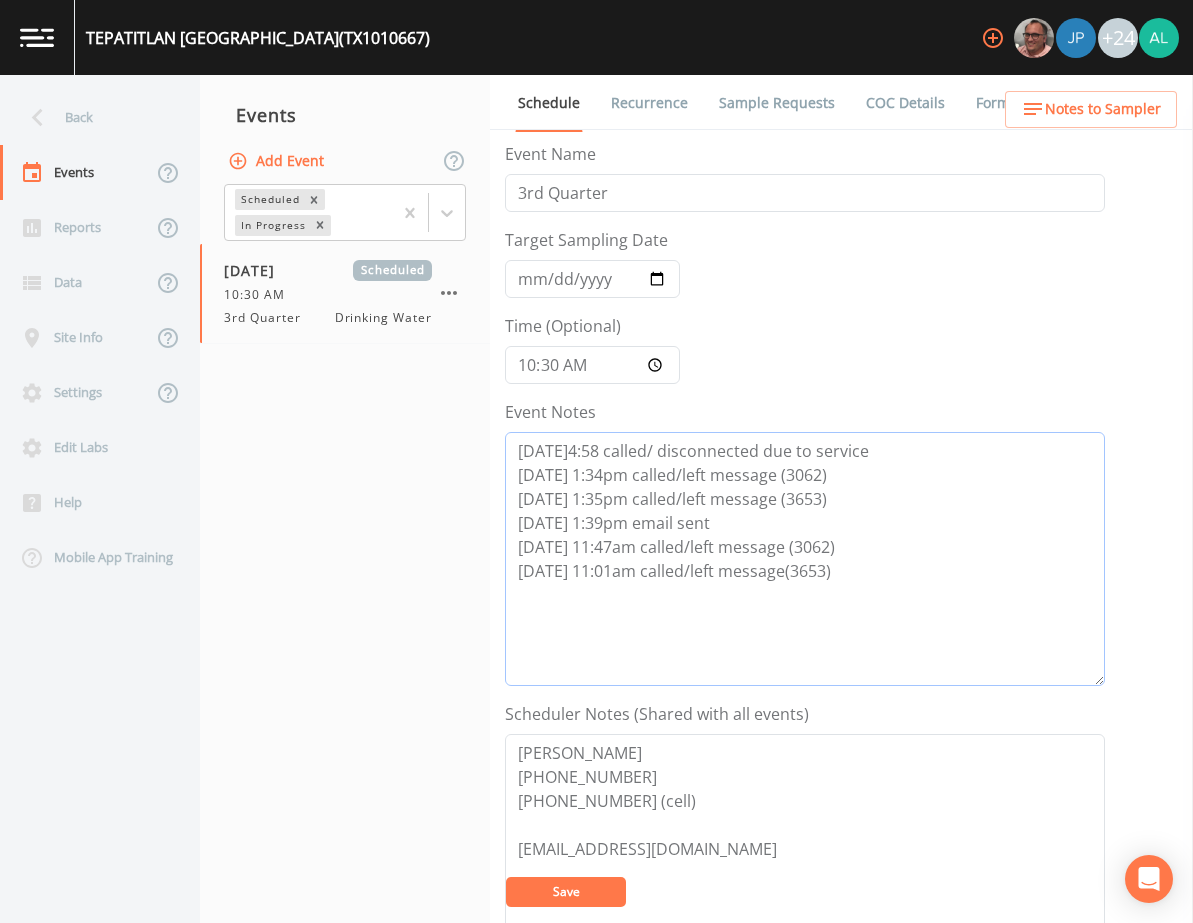 click on "[DATE]4:58 called/ disconnected due to service
[DATE] 1:34pm called/left message (3062)
[DATE] 1:35pm called/left message (3653)
[DATE] 1:39pm email sent
[DATE] 11:47am called/left message (3062)
[DATE] 11:01am called/left message(3653)" at bounding box center (805, 559) 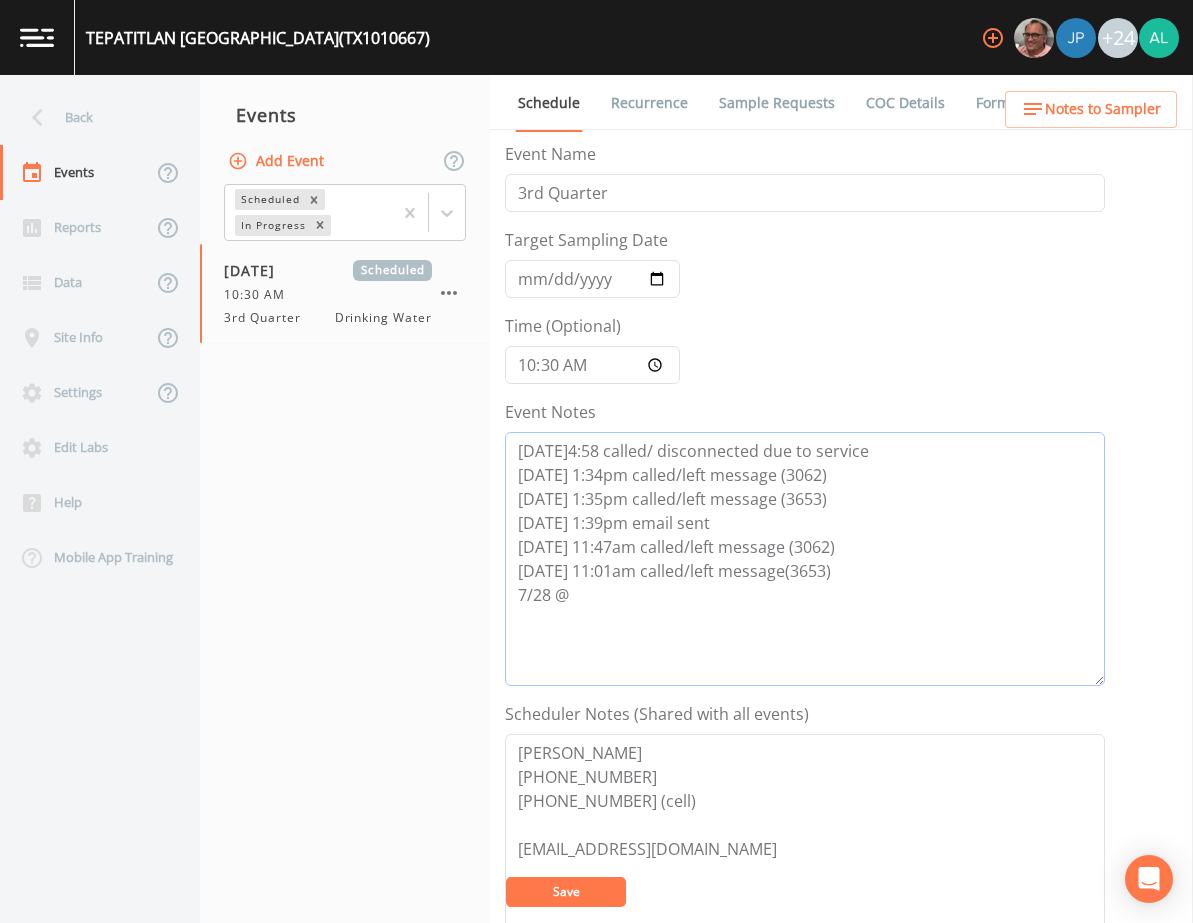 click on "[DATE]4:58 called/ disconnected due to service
[DATE] 1:34pm called/left message (3062)
[DATE] 1:35pm called/left message (3653)
[DATE] 1:39pm email sent
[DATE] 11:47am called/left message (3062)
[DATE] 11:01am called/left message(3653)
7/28 @" at bounding box center (805, 559) 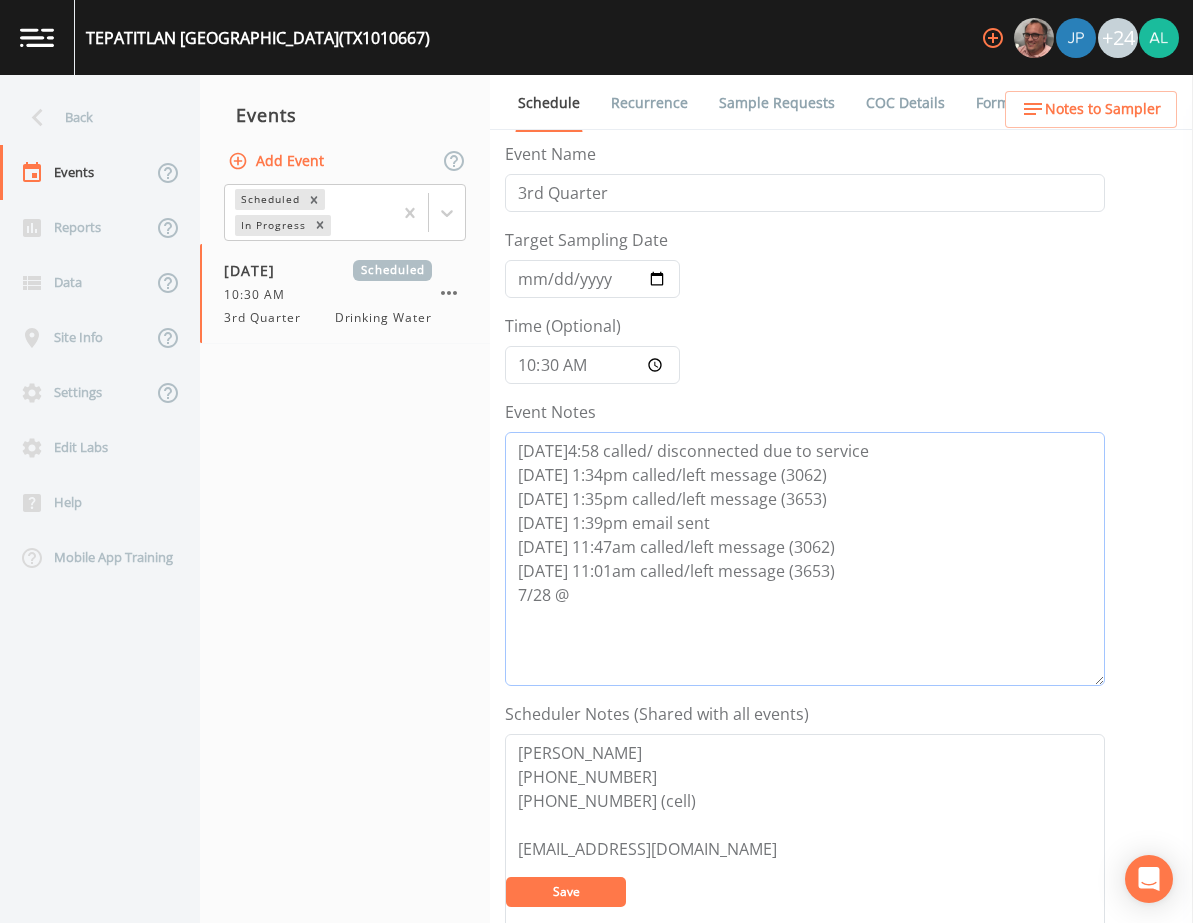 click on "[DATE]4:58 called/ disconnected due to service
[DATE] 1:34pm called/left message (3062)
[DATE] 1:35pm called/left message (3653)
[DATE] 1:39pm email sent
[DATE] 11:47am called/left message (3062)
[DATE] 11:01am called/left message (3653)
7/28 @" at bounding box center (805, 559) 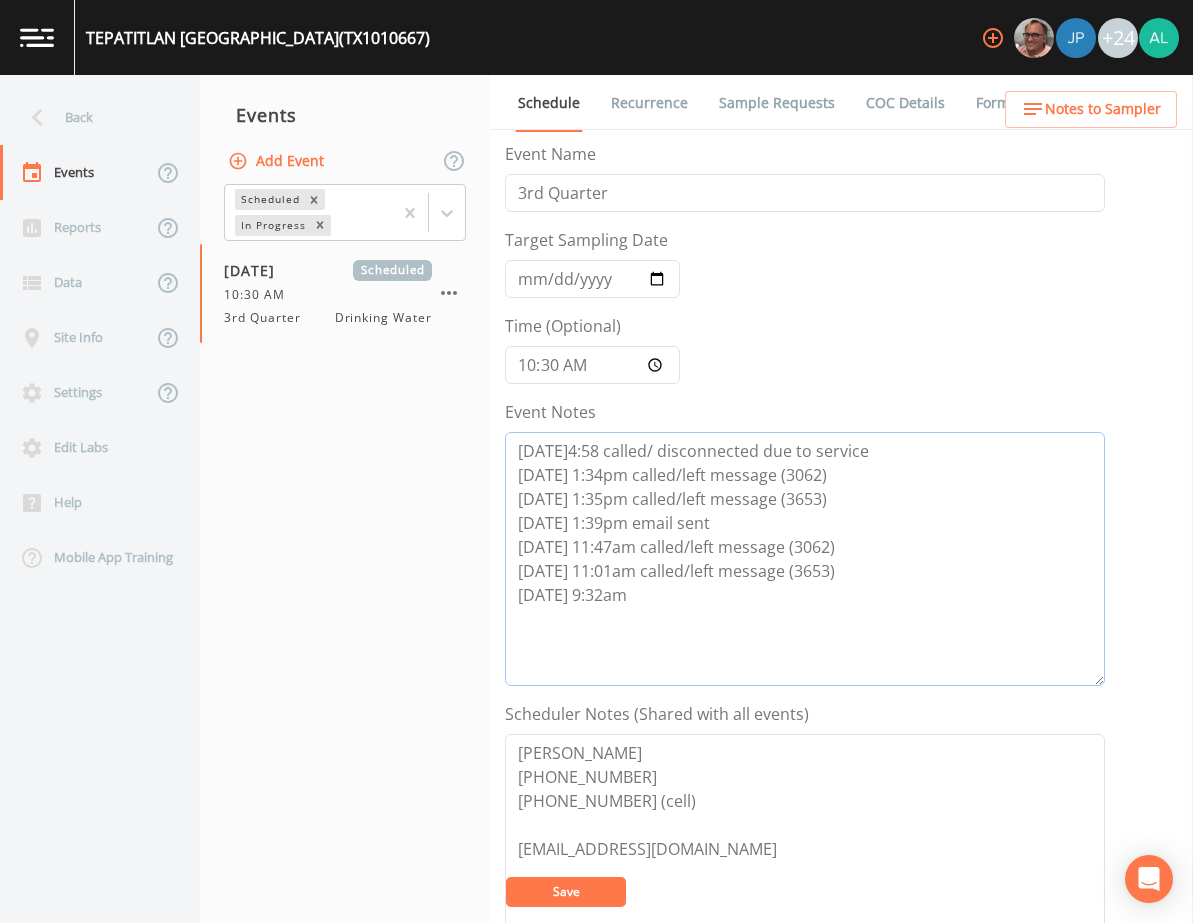click on "[DATE]4:58 called/ disconnected due to service
[DATE] 1:34pm called/left message (3062)
[DATE] 1:35pm called/left message (3653)
[DATE] 1:39pm email sent
[DATE] 11:47am called/left message (3062)
[DATE] 11:01am called/left message (3653)
[DATE] 9:32am" at bounding box center [805, 559] 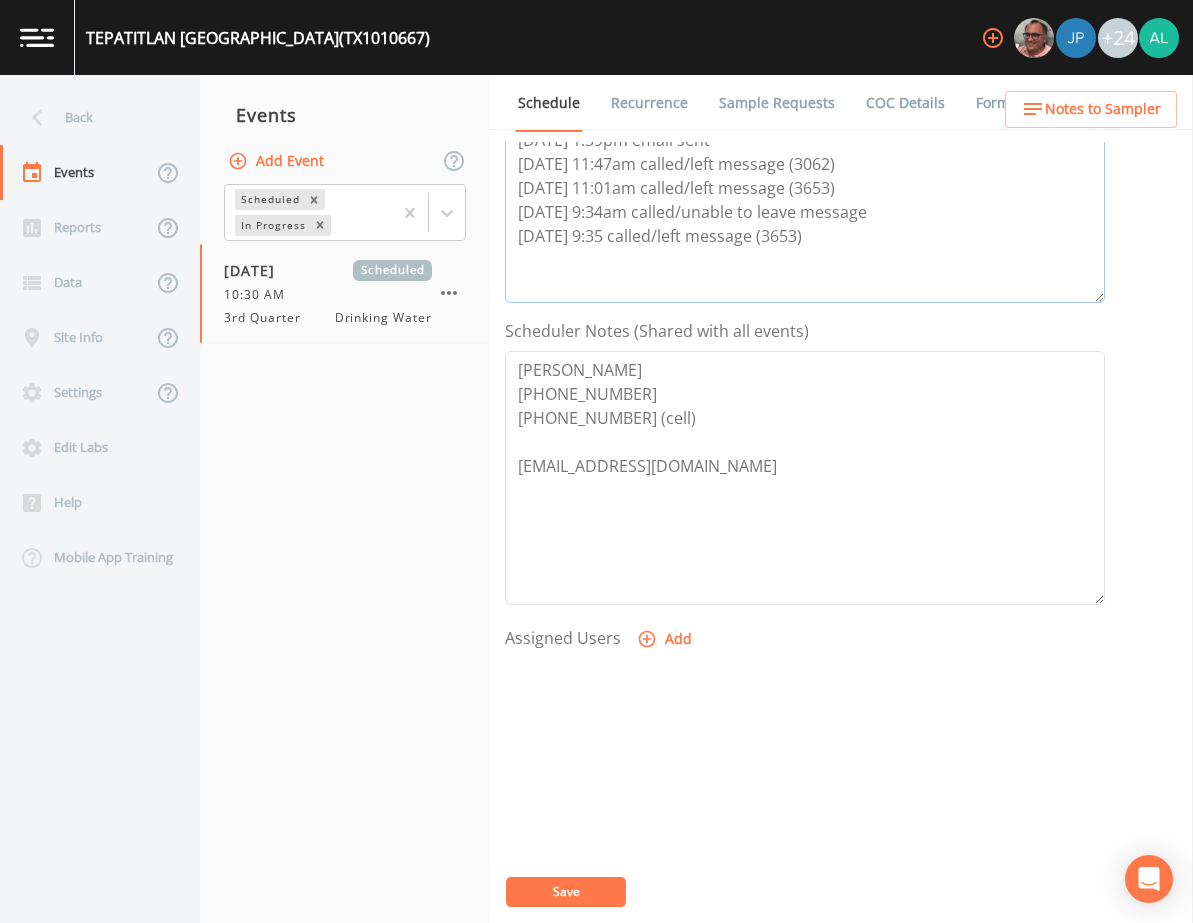 scroll, scrollTop: 400, scrollLeft: 0, axis: vertical 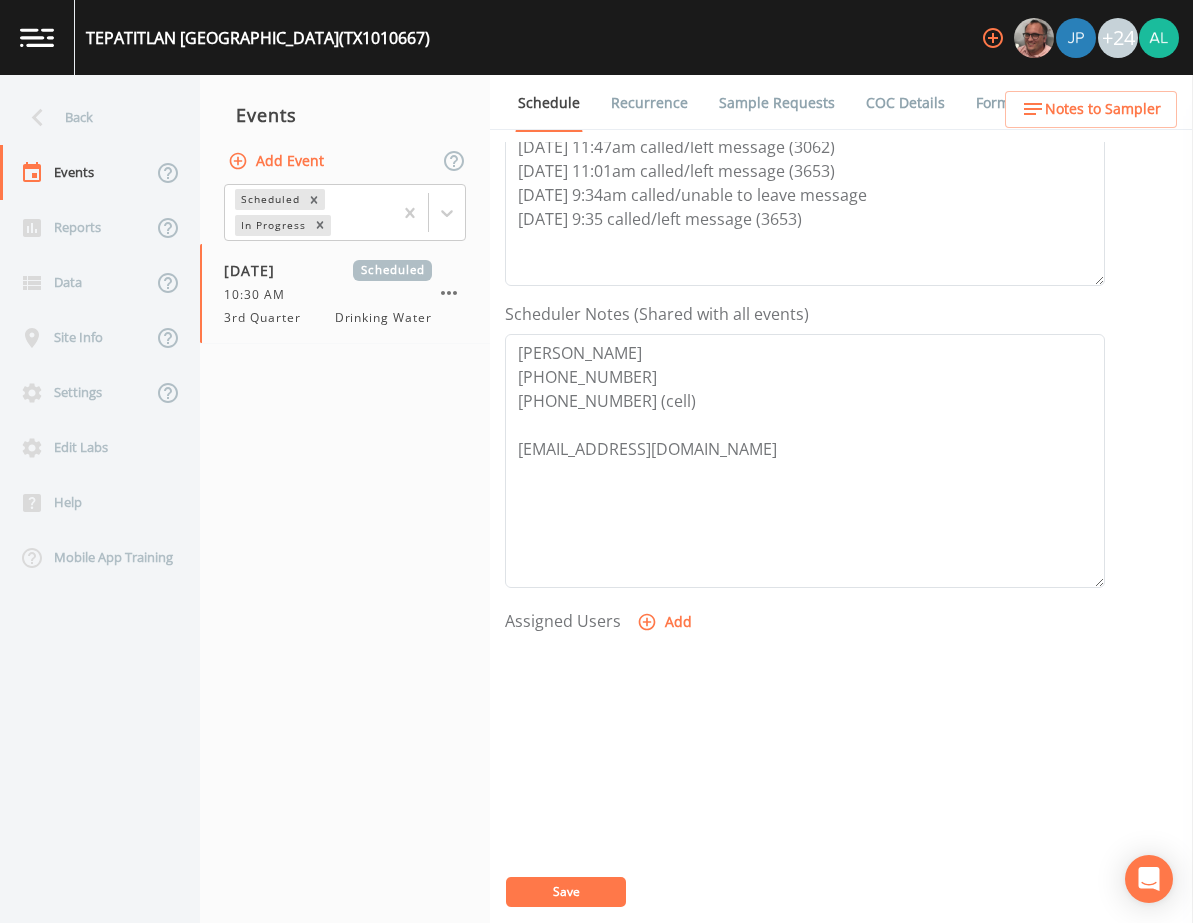 click on "Add" at bounding box center (666, 622) 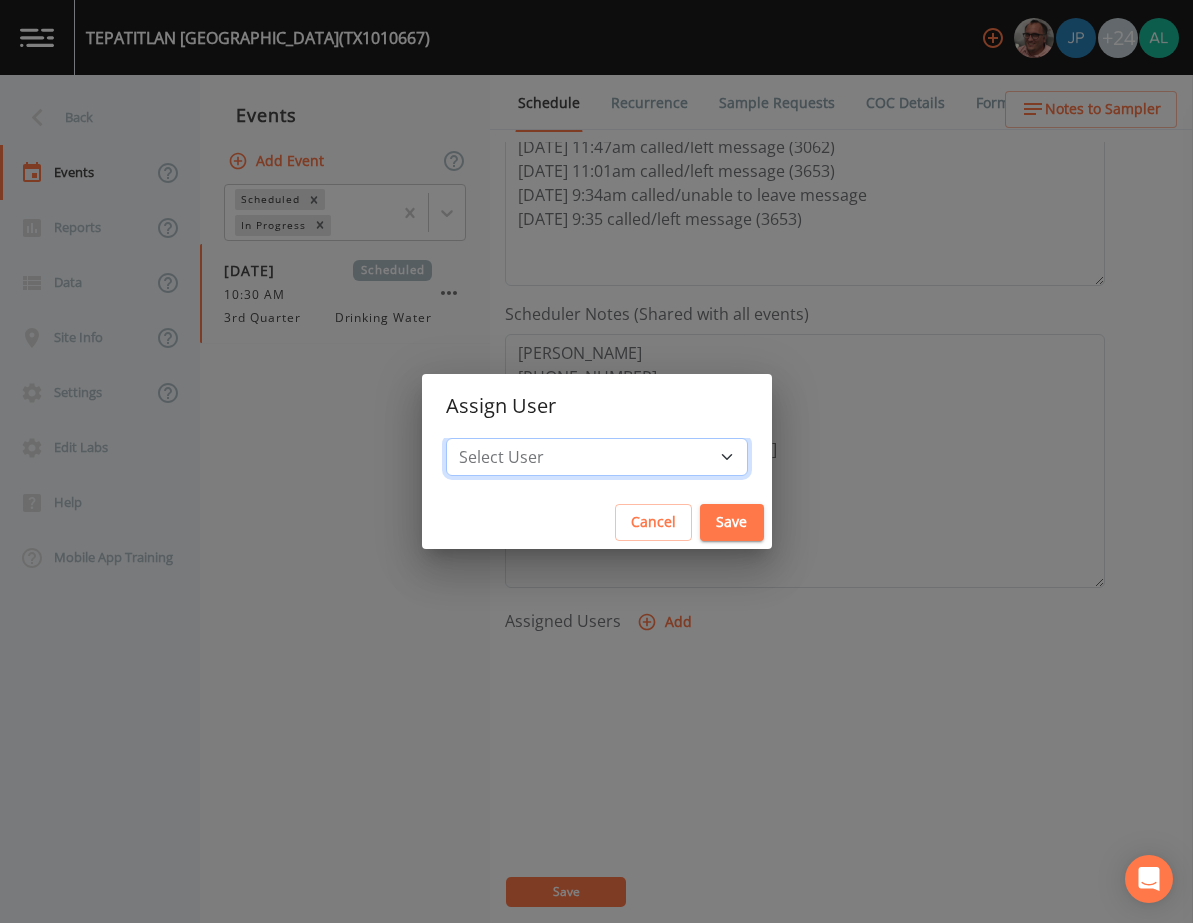 click on "Select User [PERSON_NAME] [PERSON_NAME]  [PERSON_NAME] [PERSON_NAME] [PERSON_NAME] [PERSON_NAME] [PERSON_NAME] [PERSON_NAME] [PERSON_NAME] [PERSON_NAME] [PERSON_NAME]   [PERSON_NAME] [PERSON_NAME] [PERSON_NAME] [PERSON_NAME] [PERSON_NAME] [PERSON_NAME]   [PERSON_NAME] [PERSON_NAME]   [PERSON_NAME] [PERSON_NAME] [PERSON_NAME] [PERSON_NAME] [PERSON_NAME] [PERSON_NAME] [PERSON_NAME] [PERSON_NAME]" at bounding box center [597, 457] 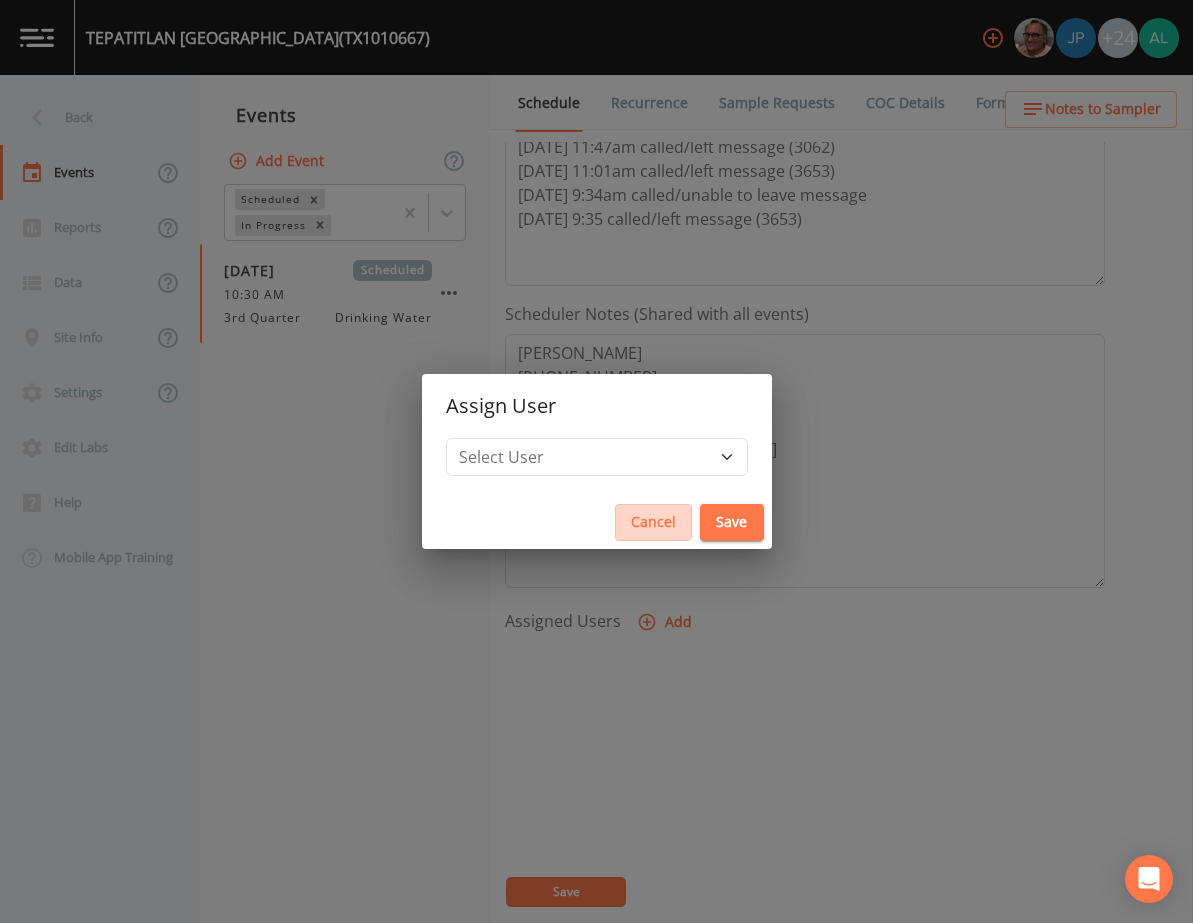 click on "Cancel" at bounding box center (653, 522) 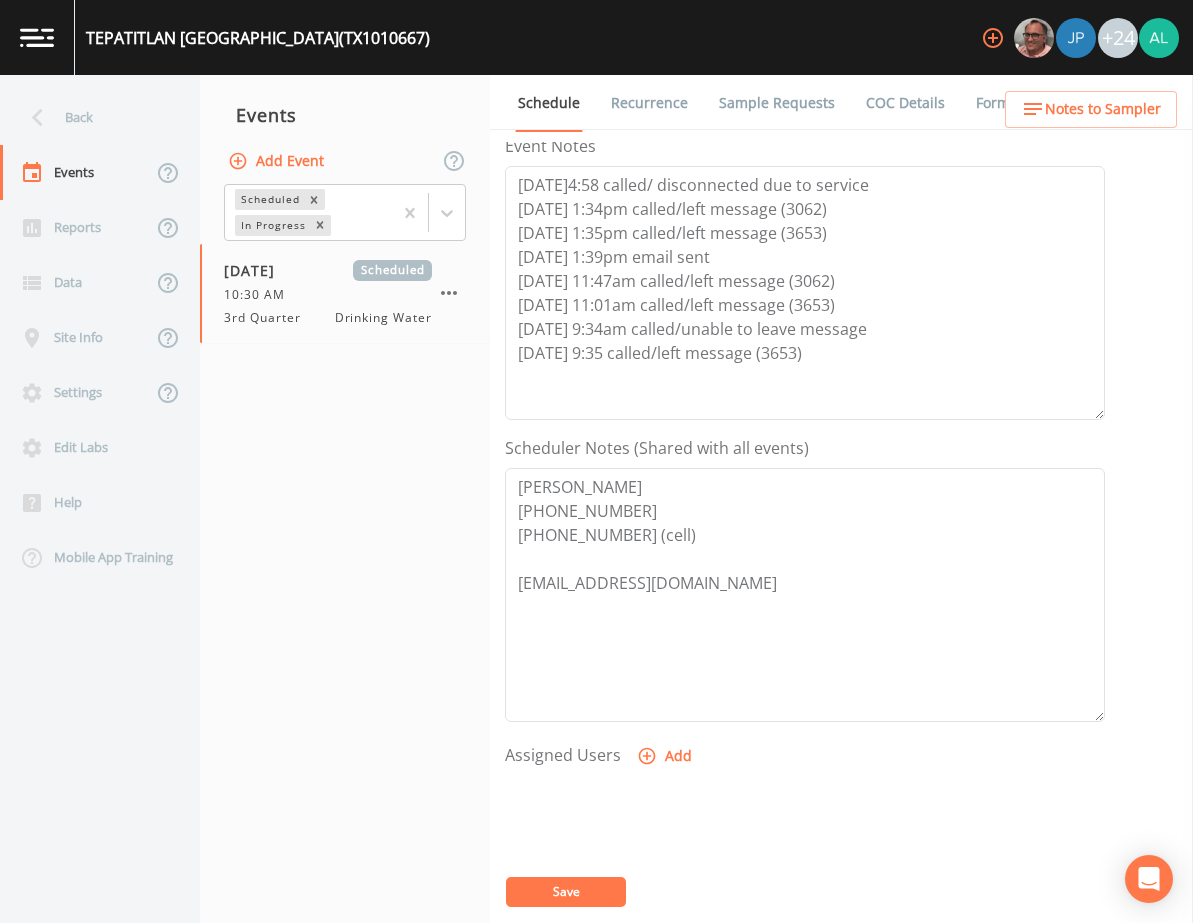 scroll, scrollTop: 100, scrollLeft: 0, axis: vertical 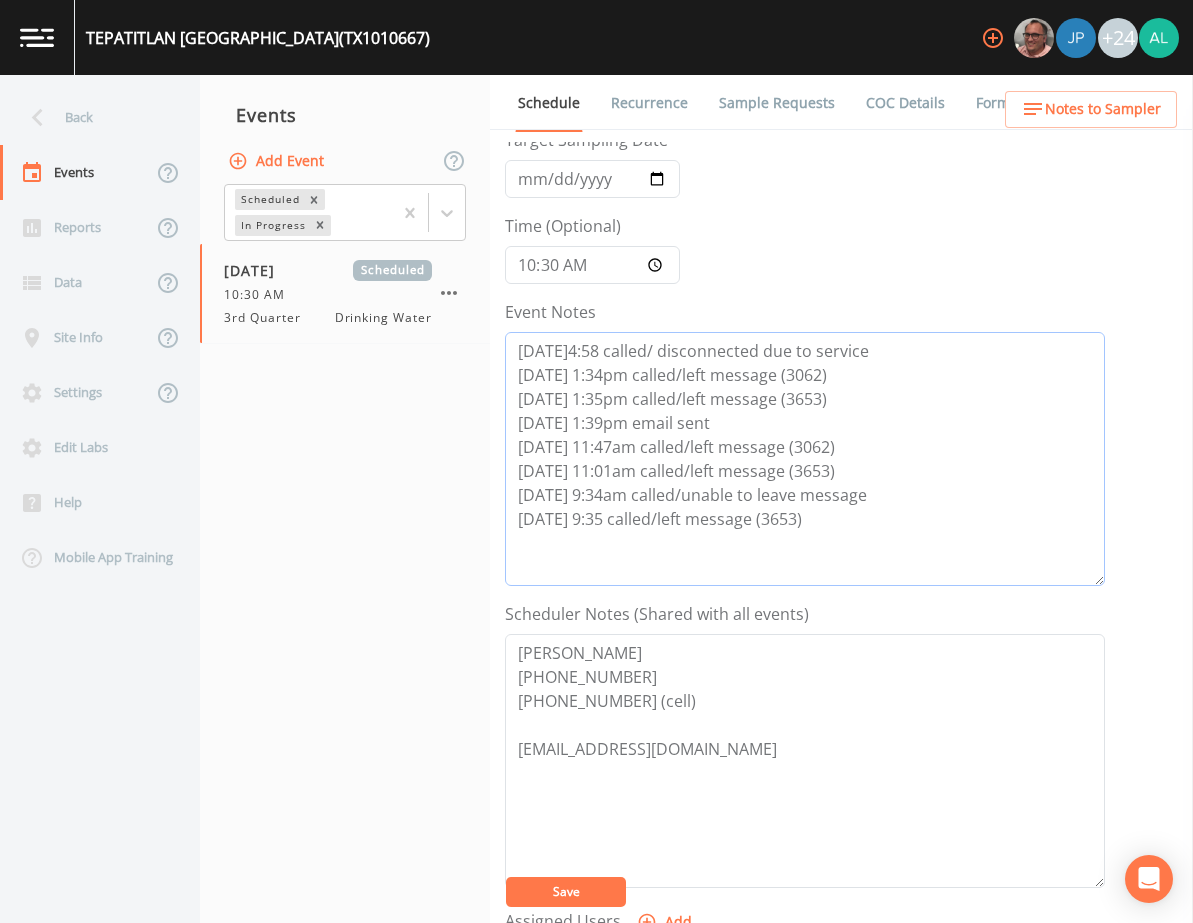 click on "[DATE]4:58 called/ disconnected due to service
[DATE] 1:34pm called/left message (3062)
[DATE] 1:35pm called/left message (3653)
[DATE] 1:39pm email sent
[DATE] 11:47am called/left message (3062)
[DATE] 11:01am called/left message (3653)
[DATE] 9:34am called/unable to leave message
[DATE] 9:35 called/left message (3653)" at bounding box center [805, 459] 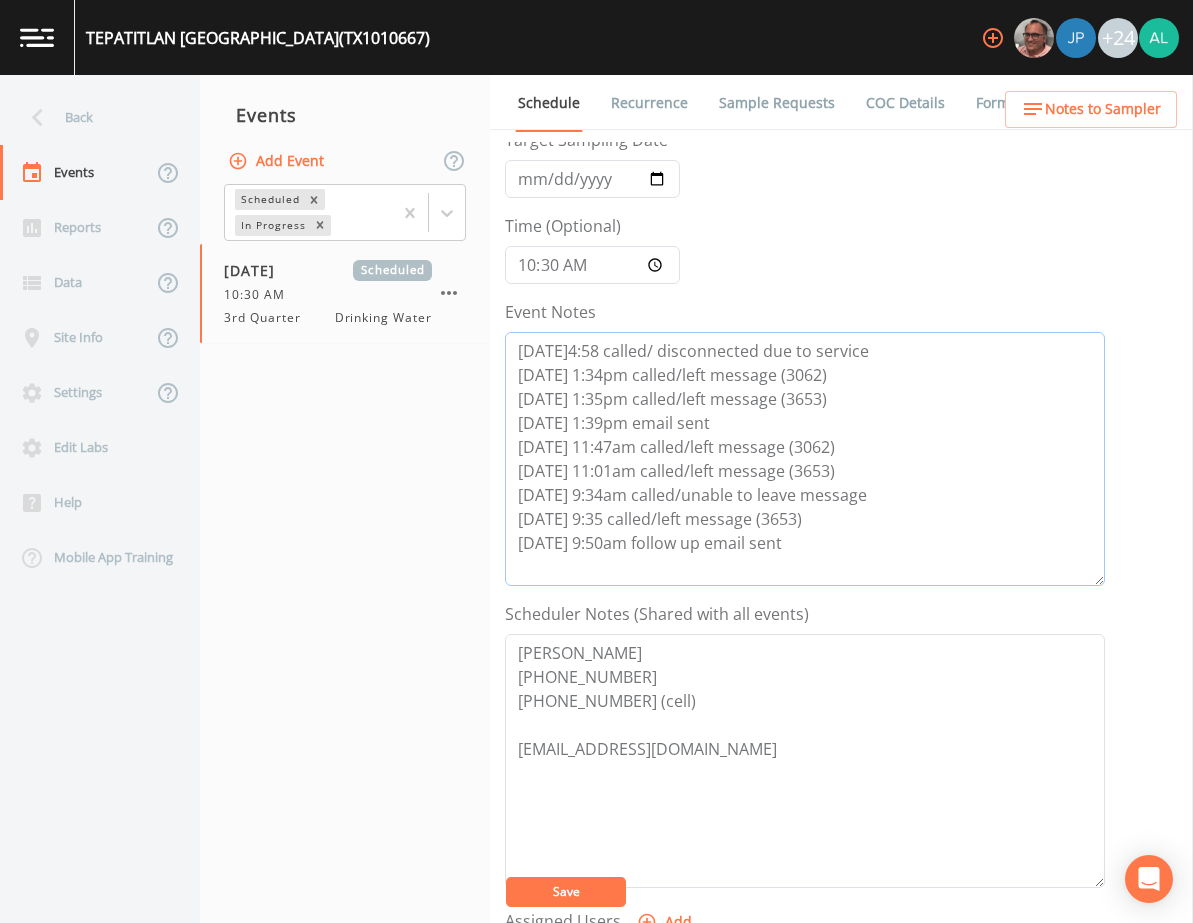 type on "[DATE]4:58 called/ disconnected due to service
[DATE] 1:34pm called/left message (3062)
[DATE] 1:35pm called/left message (3653)
[DATE] 1:39pm email sent
[DATE] 11:47am called/left message (3062)
[DATE] 11:01am called/left message (3653)
[DATE] 9:34am called/unable to leave message
[DATE] 9:35 called/left message (3653)
[DATE] 9:50am follow up email sent" 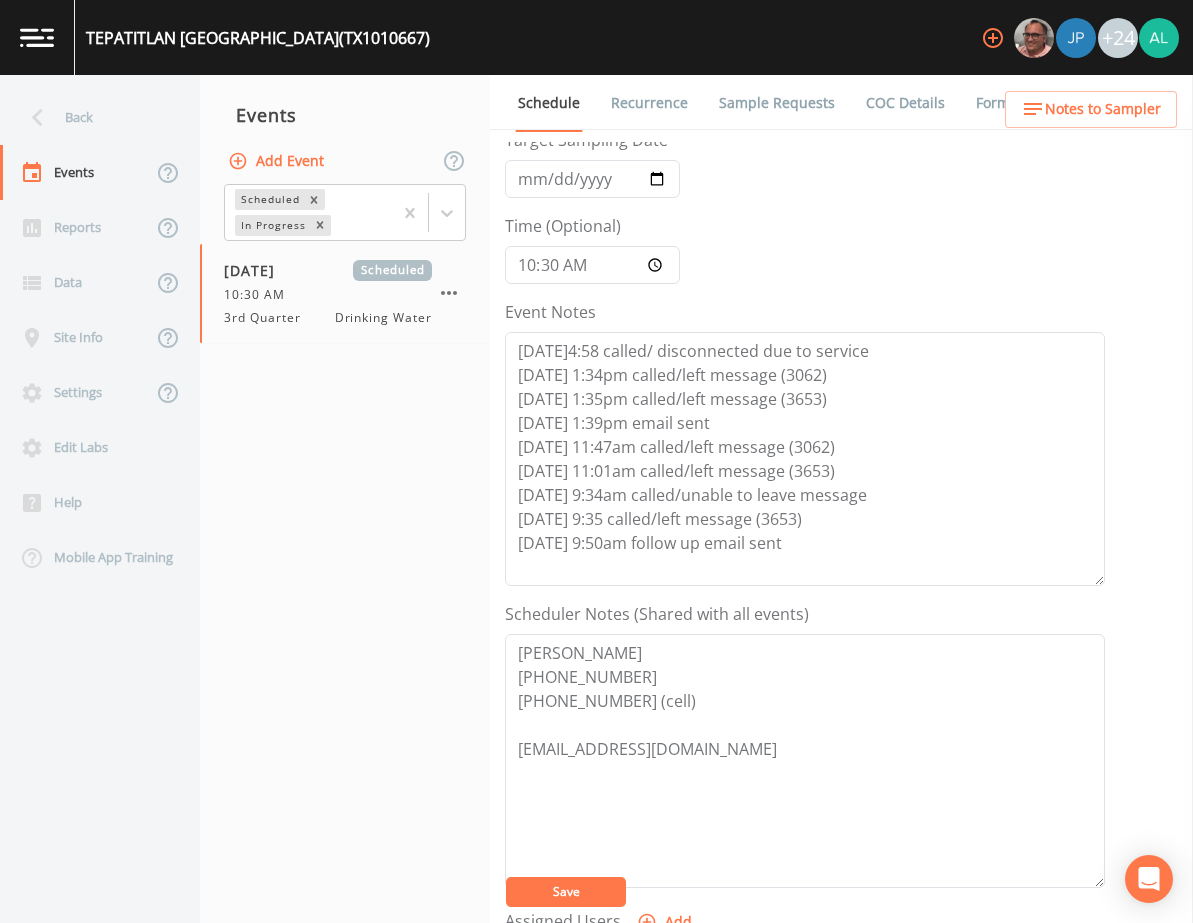 click on "Save" at bounding box center (566, 892) 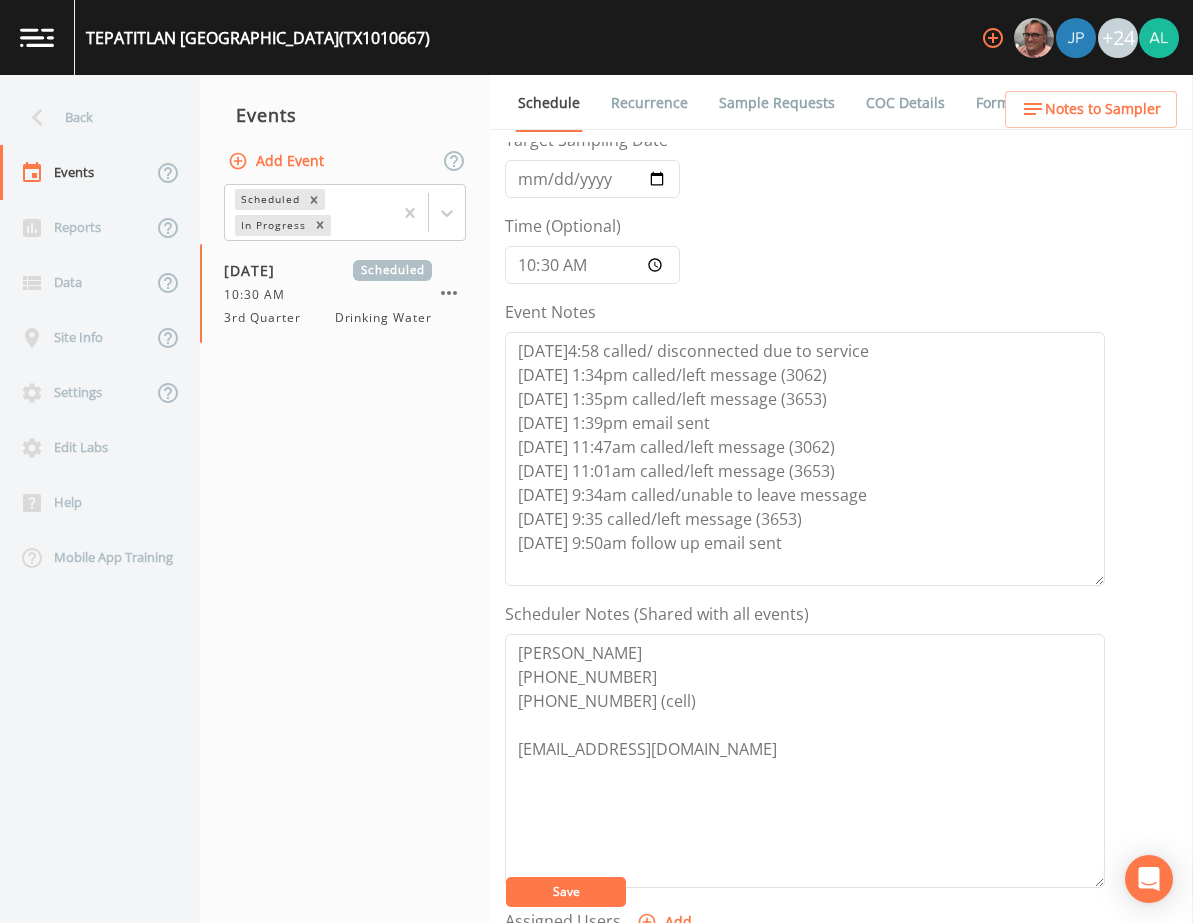 click on "Save" at bounding box center (566, 891) 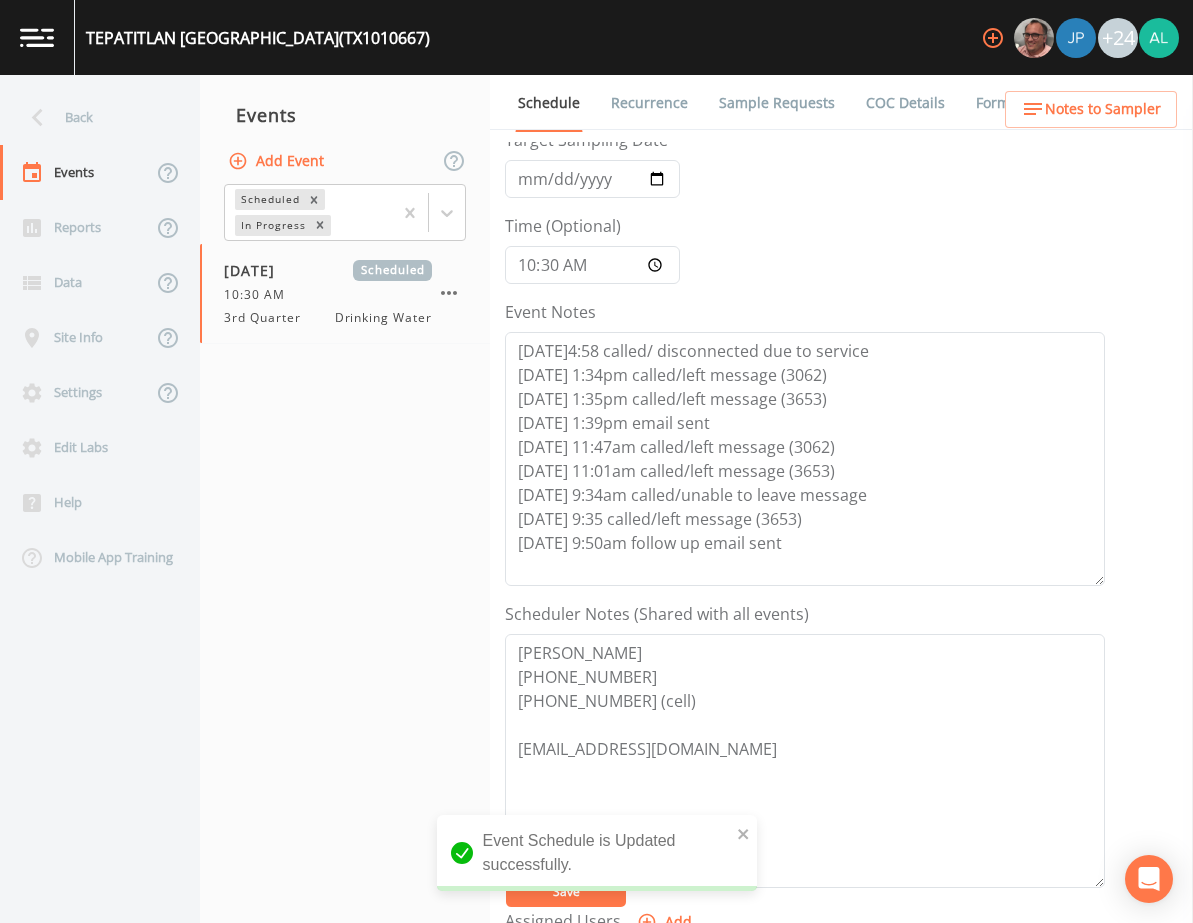 click on "Event Schedule is Updated successfully." at bounding box center [597, 853] 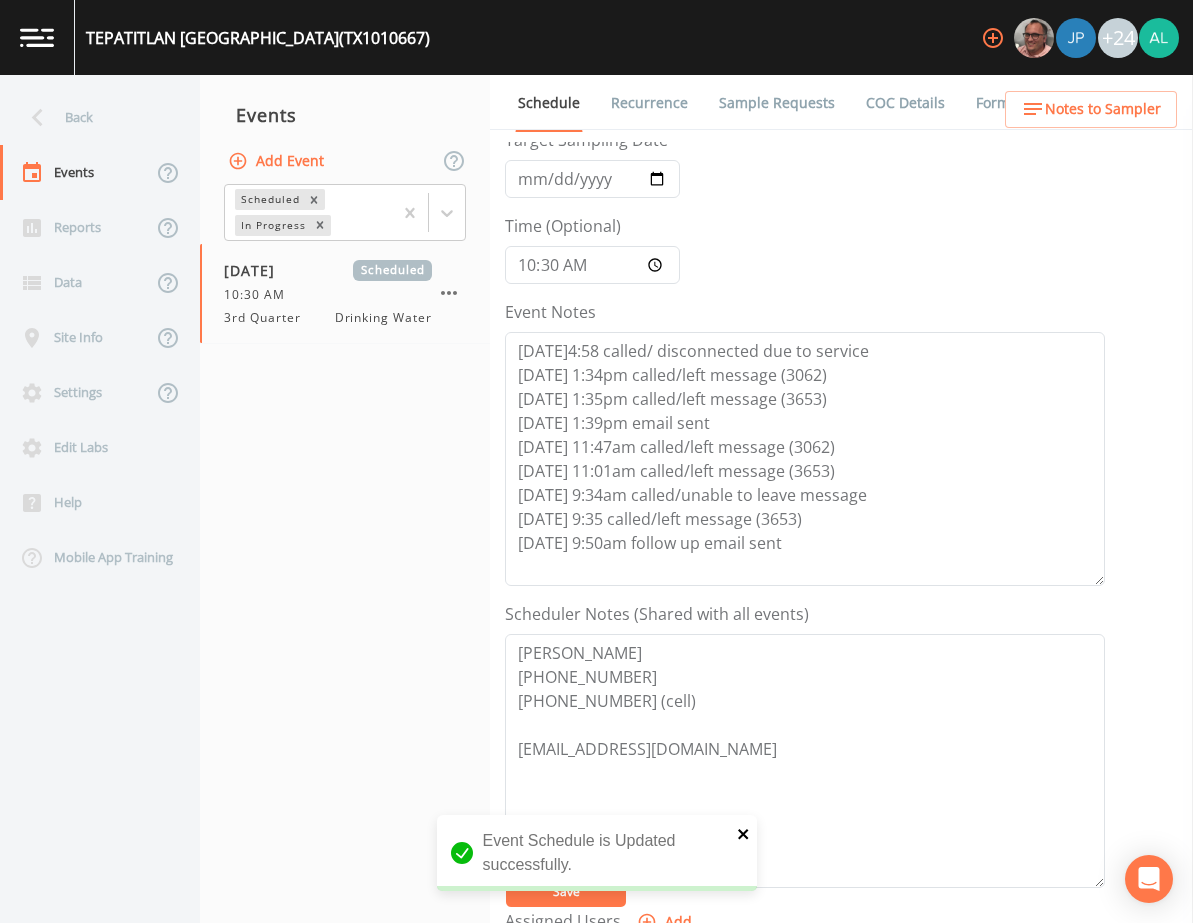 click 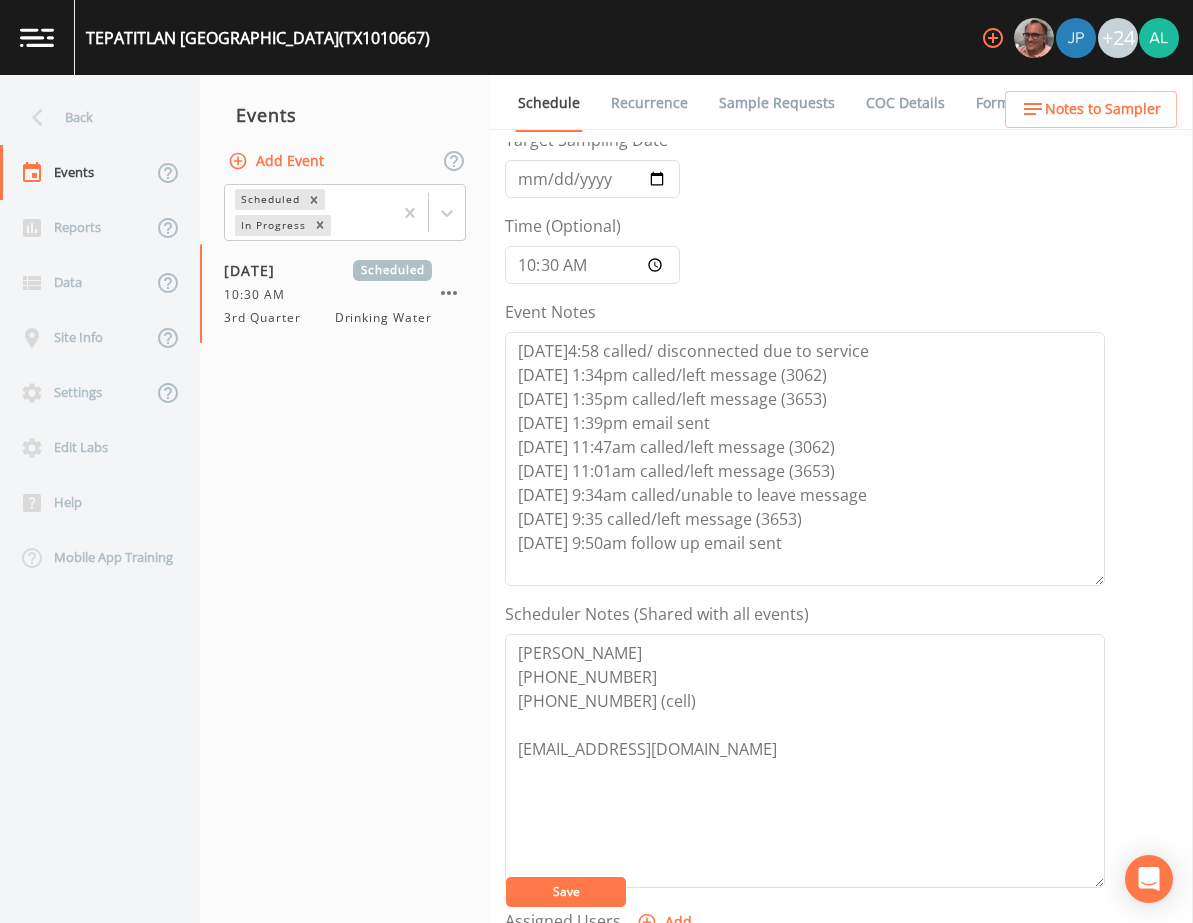 click on "[GEOGRAPHIC_DATA]  (TX1010667) +24 Back Events Reports Data Site Info Settings Edit Labs Help Mobile App Training Events Add Event Scheduled In Progress [DATE] Scheduled 10:30 AM 3rd Quarter  Drinking Water Schedule Recurrence Sample Requests COC Details Forms Event Name 3rd Quarter Target Sampling Date [DATE] Time (Optional) 10:30:00 Event Notes [DATE]4:58 called/ disconnected due to service
[DATE] 1:34pm called/left message (3062)
[DATE] 1:35pm called/left message (3653)
[DATE] 1:39pm email sent
[DATE] 11:47am called/left message (3062)
[DATE] 11:01am called/left message (3653)
[DATE] 9:34am called/unable to leave message
[DATE] 9:35 called/left message (3653)
[DATE] 9:50am follow up email sent  Scheduler Notes (Shared with all events) [PERSON_NAME]
[PHONE_NUMBER]
[PHONE_NUMBER] (cell)
[EMAIL_ADDRESS][DOMAIN_NAME] Assigned Users Add Save Notes to Sampler Event Schedule is Updated successfully." at bounding box center [596, 461] 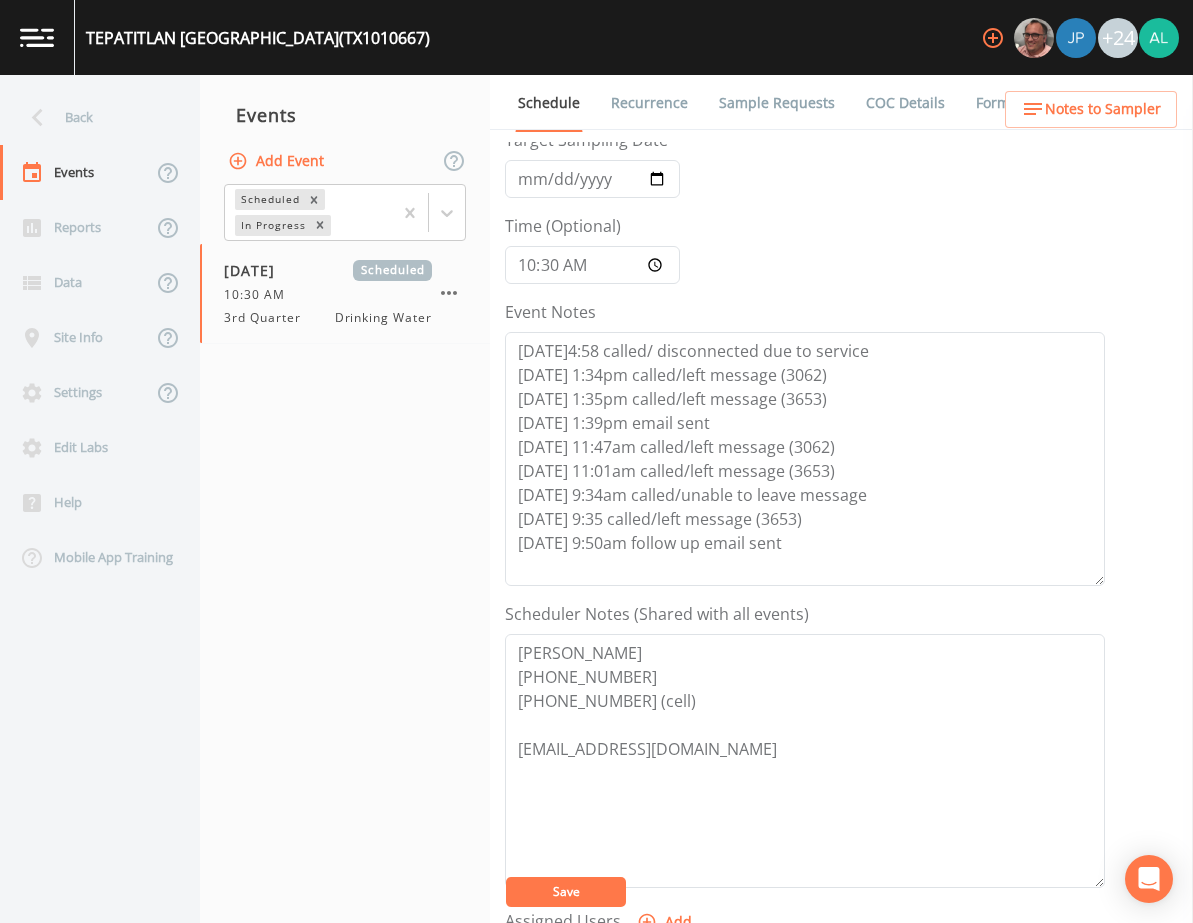 click on "Save" at bounding box center [566, 892] 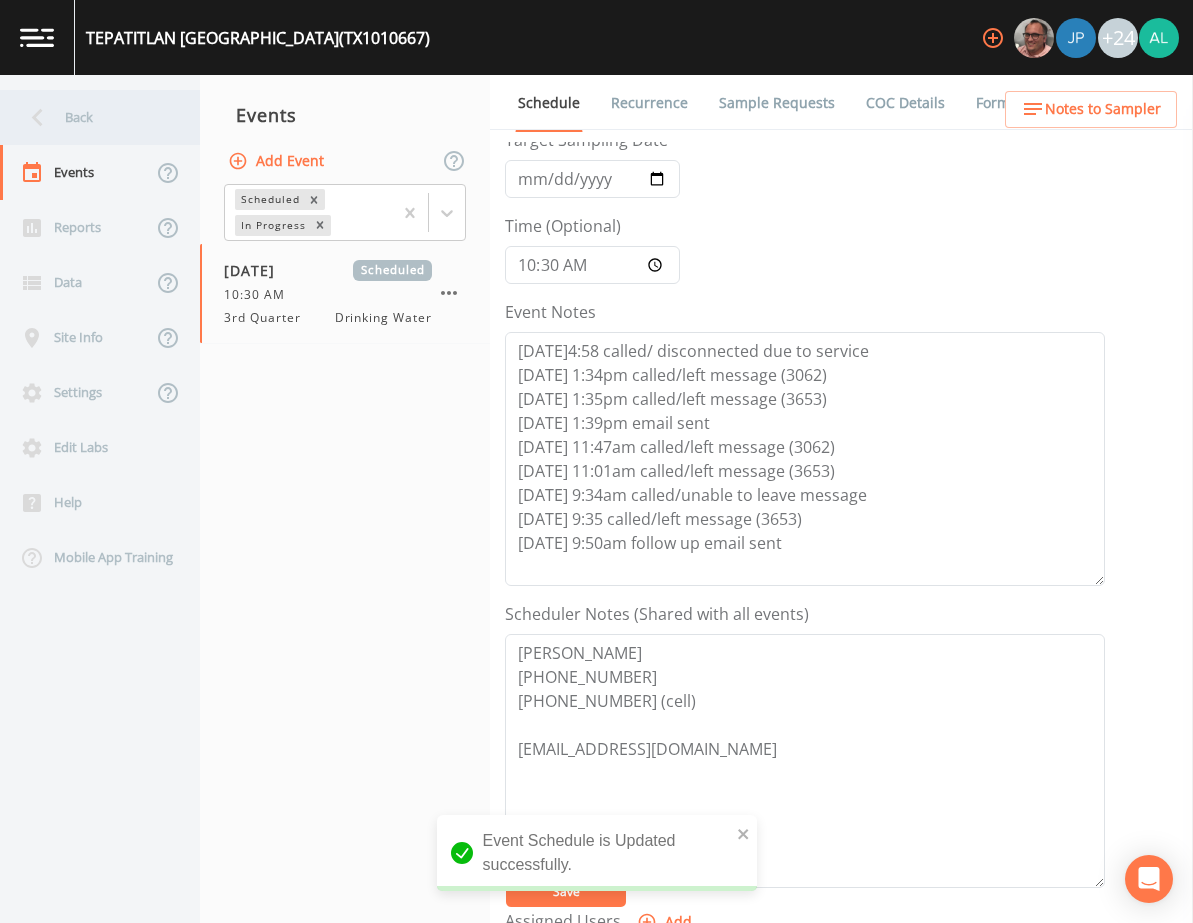 click on "Back" at bounding box center [90, 117] 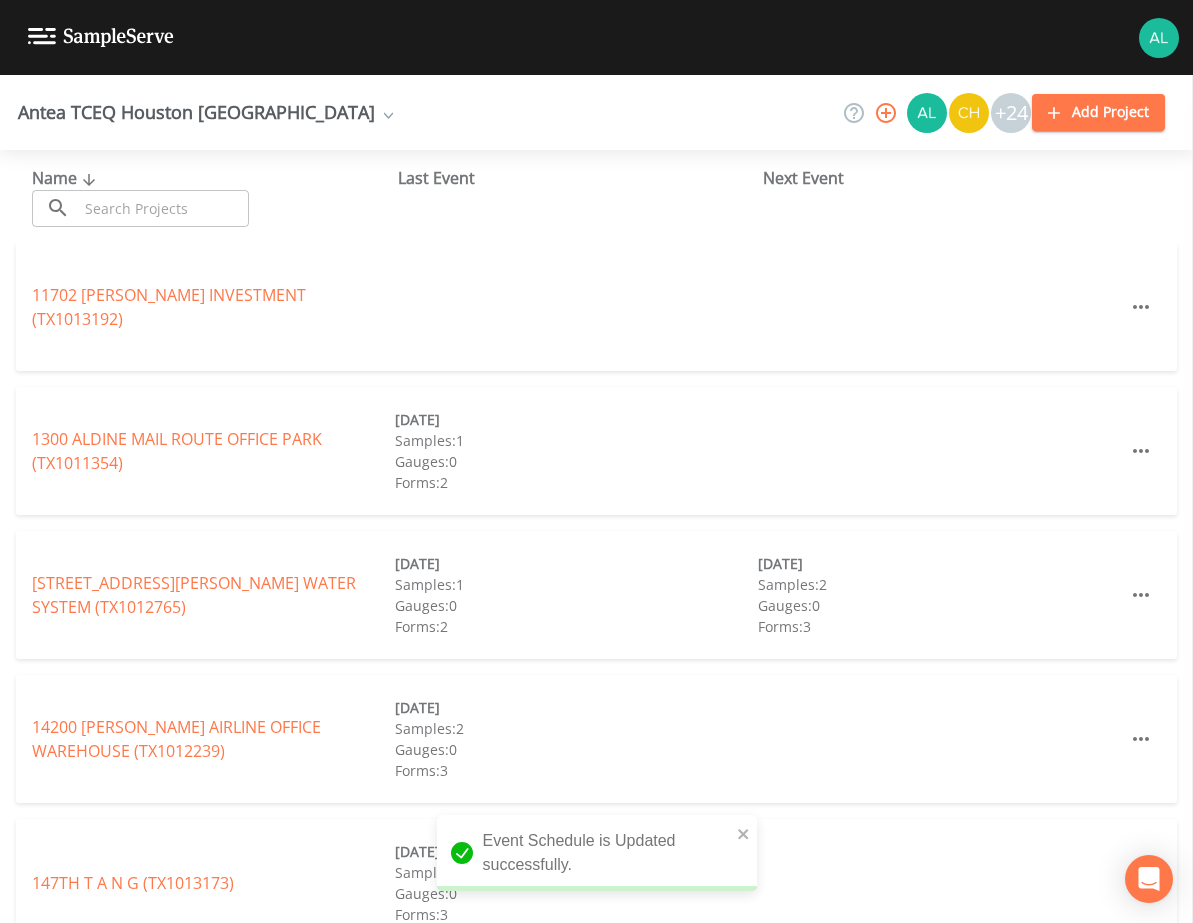 click at bounding box center [163, 208] 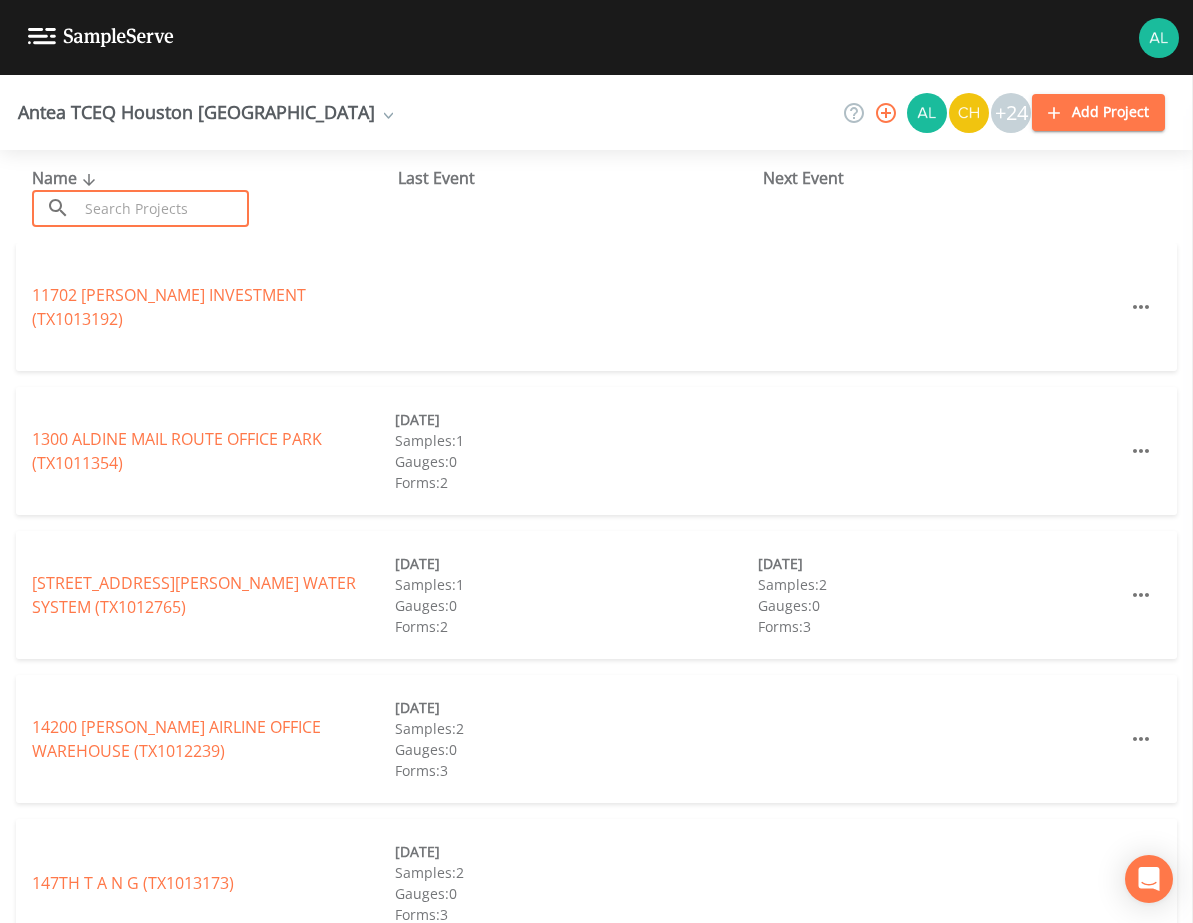 click at bounding box center [163, 208] 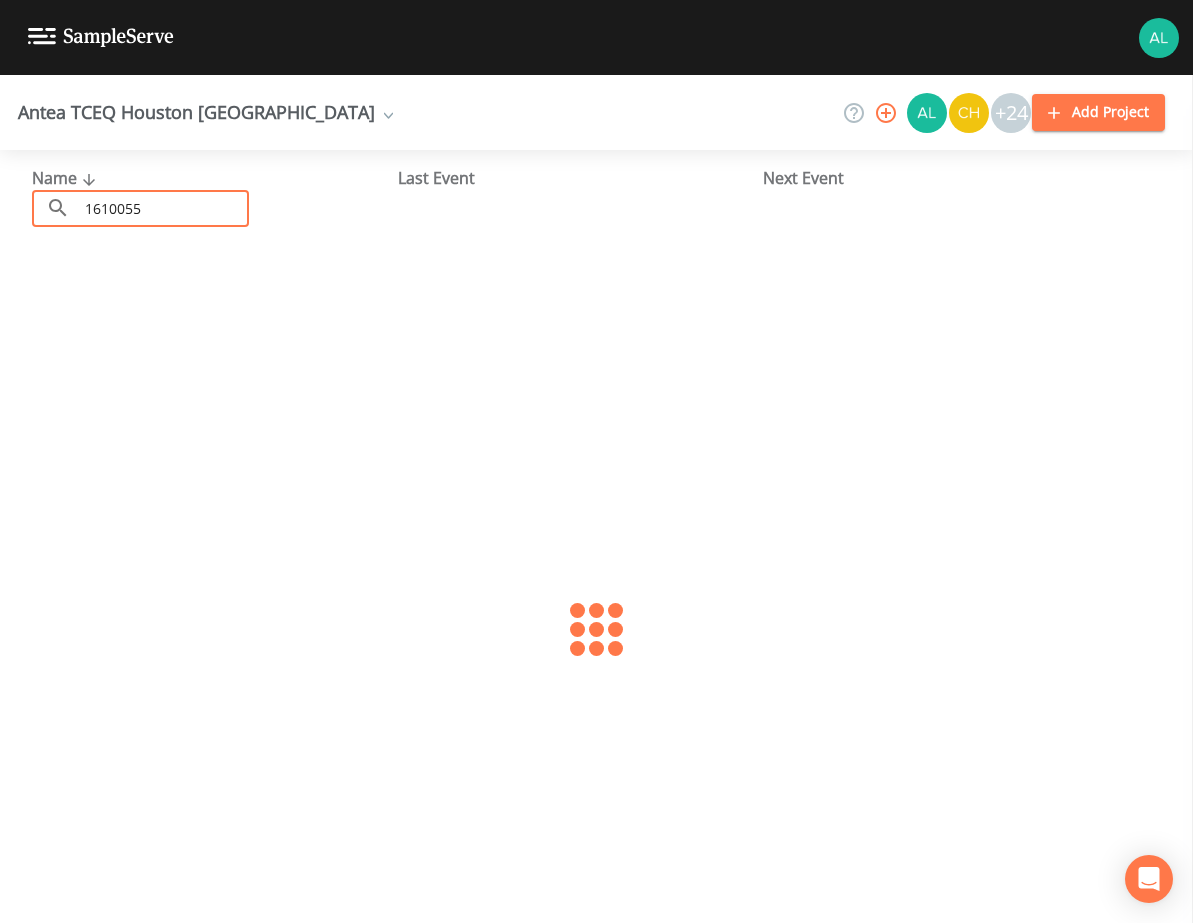 type on "1610055" 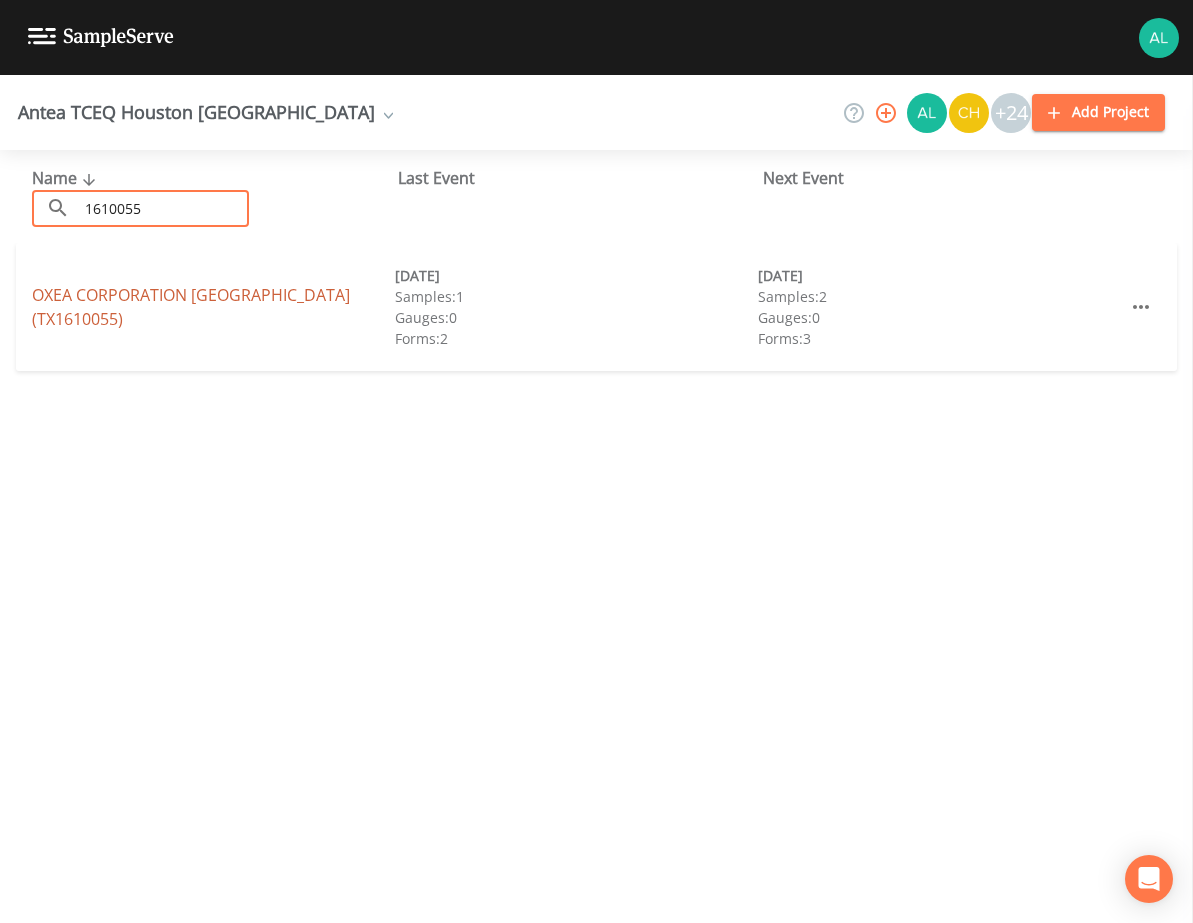 click on "OXEA CORPORATION [GEOGRAPHIC_DATA]   (TX1610055)" at bounding box center (191, 307) 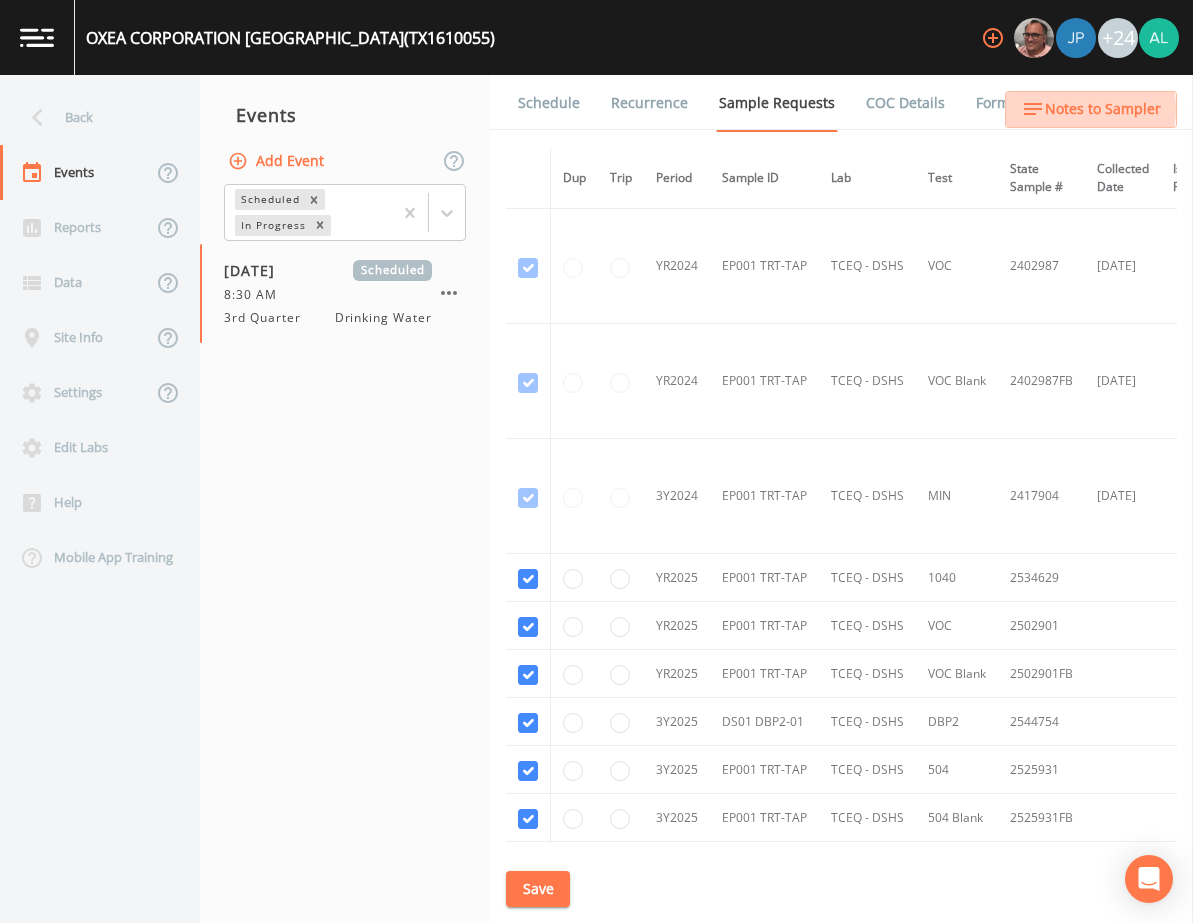 click on "Notes to Sampler" at bounding box center [1103, 109] 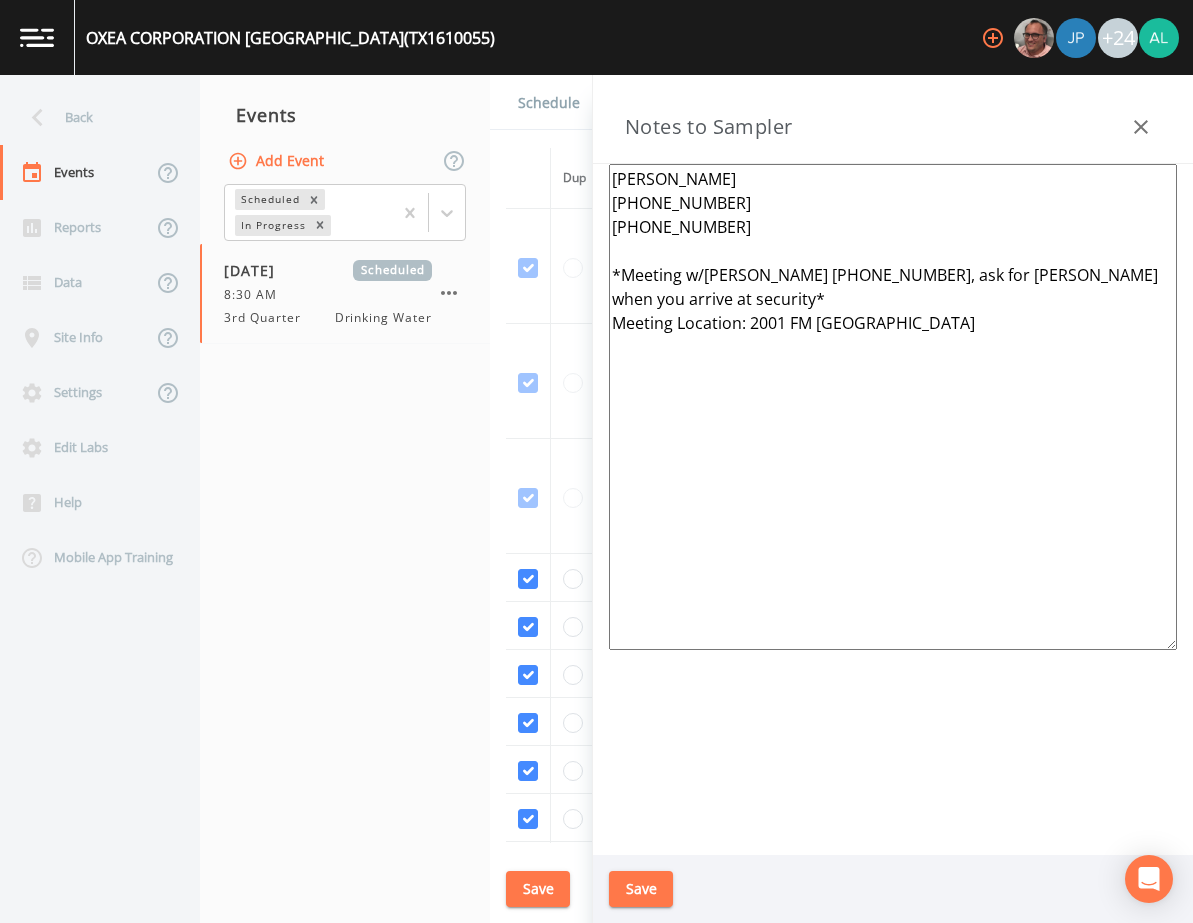 drag, startPoint x: 1025, startPoint y: 324, endPoint x: 746, endPoint y: 346, distance: 279.86603 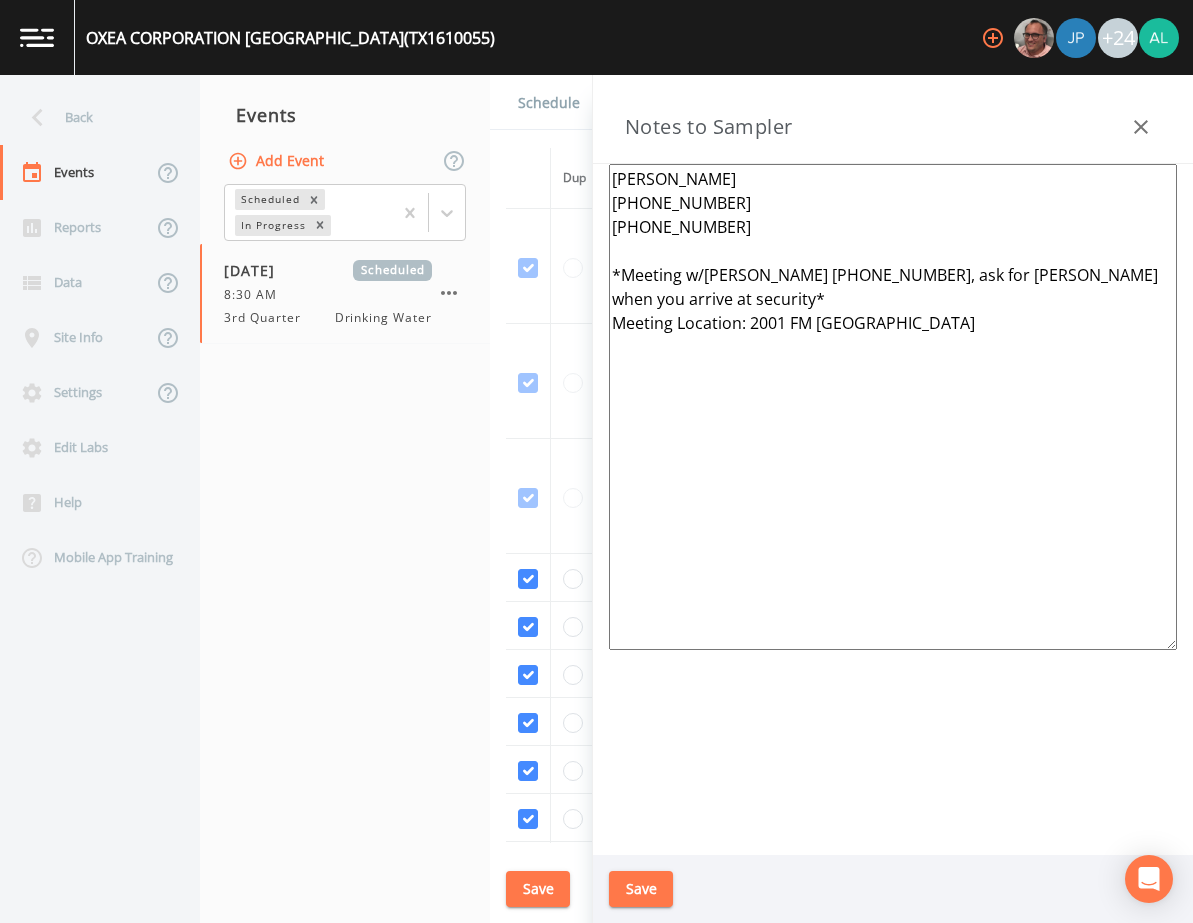 click on "[PERSON_NAME]
[PHONE_NUMBER]
[PHONE_NUMBER]
*Meeting w/[PERSON_NAME] [PHONE_NUMBER], ask for [PERSON_NAME] when you arrive at security*
Meeting Location: 2001 FM [GEOGRAPHIC_DATA]" at bounding box center (893, 407) 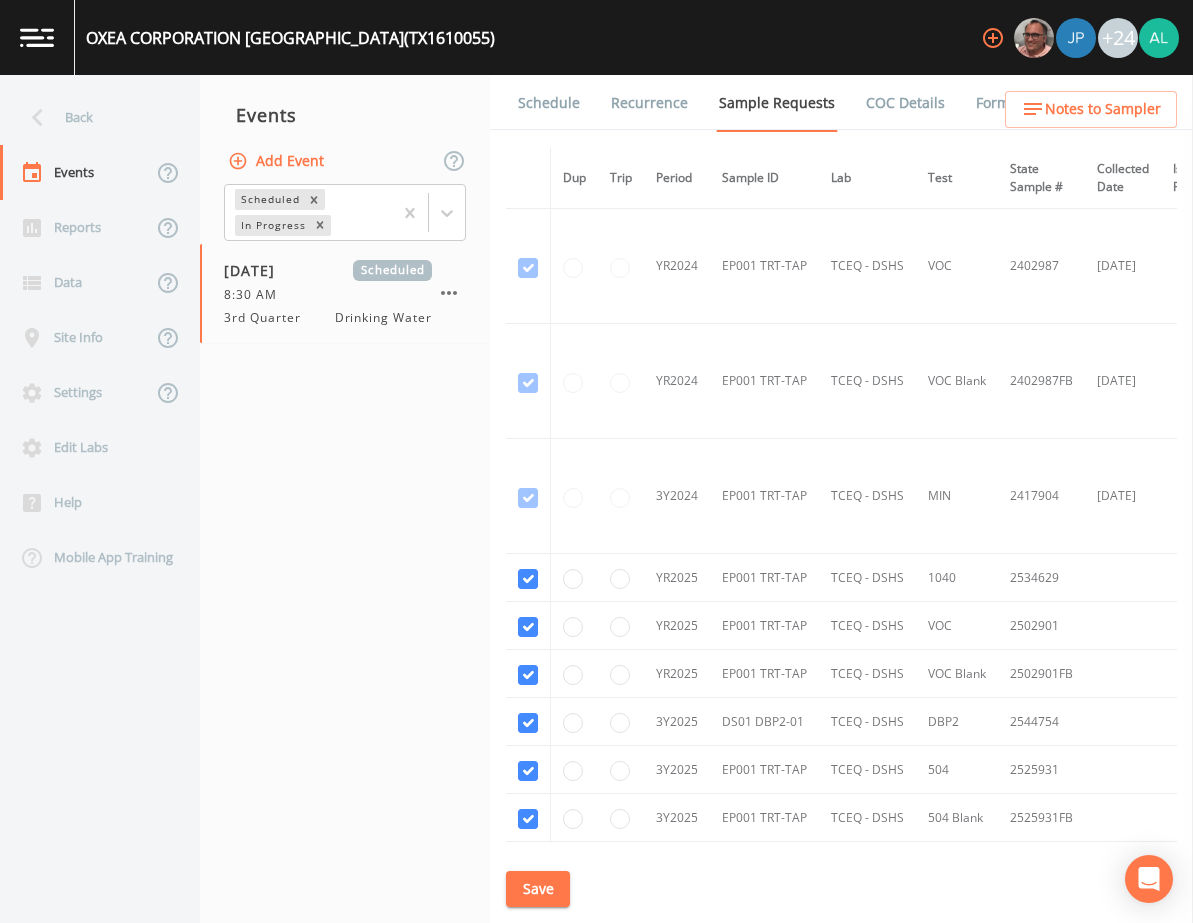 click on "Schedule" at bounding box center (549, 103) 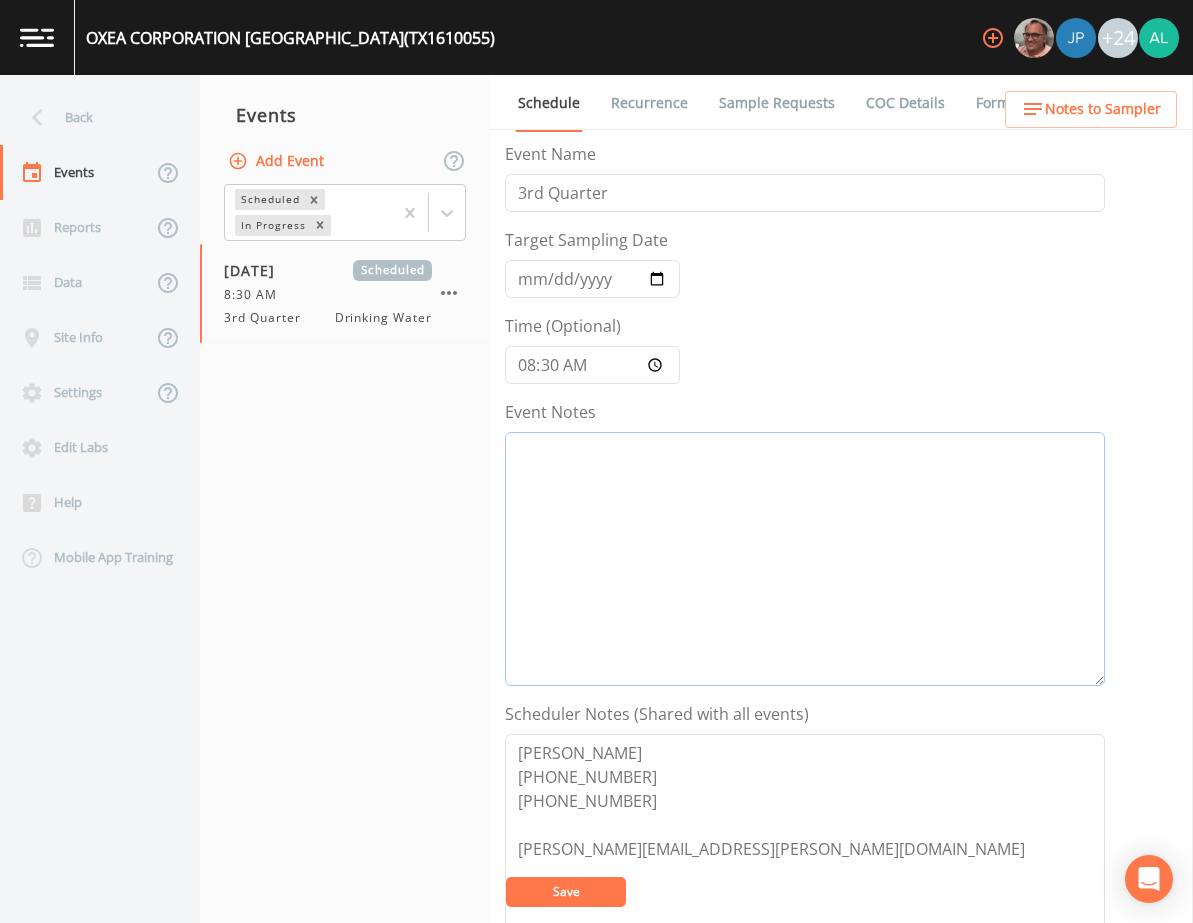 click on "Event Notes" at bounding box center (805, 559) 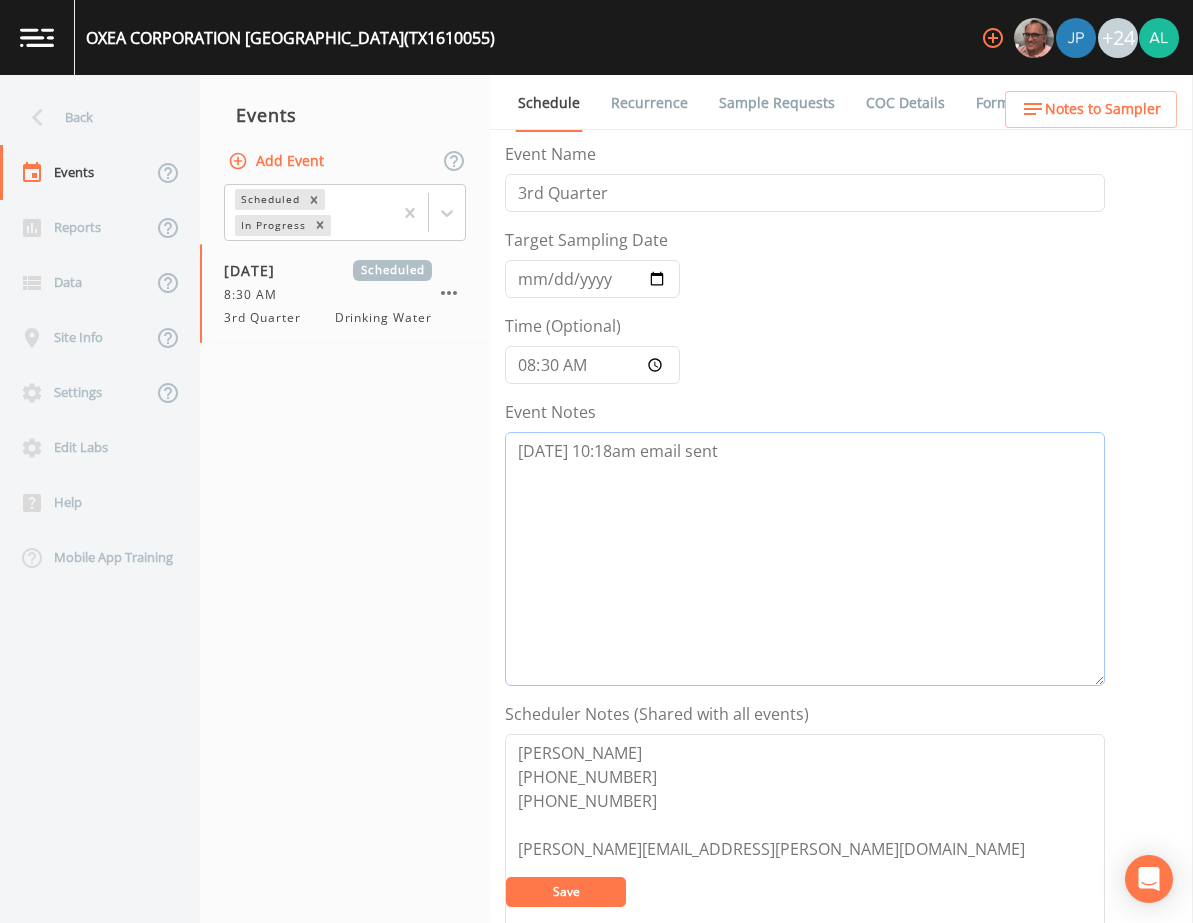 type on "[DATE] 10:18am email sent" 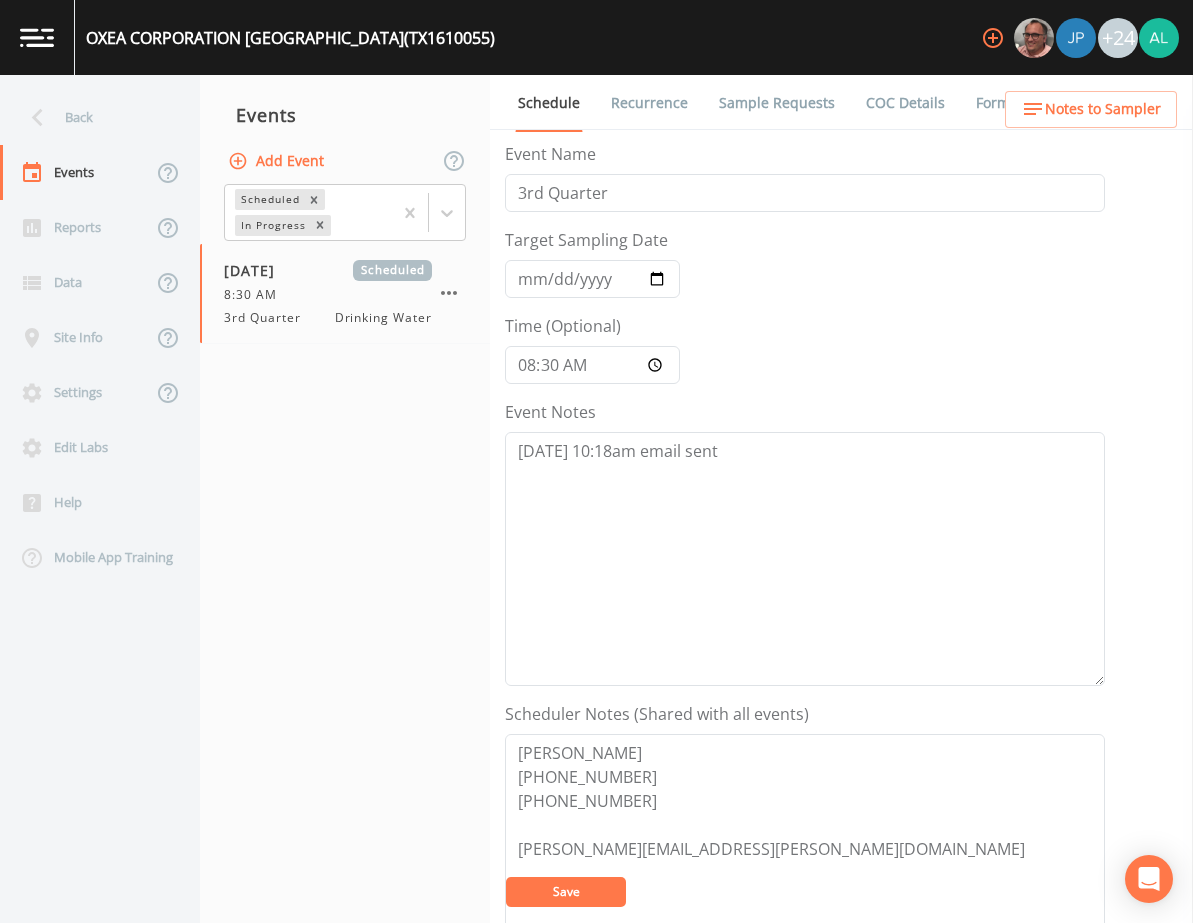 click on "Save" at bounding box center [566, 892] 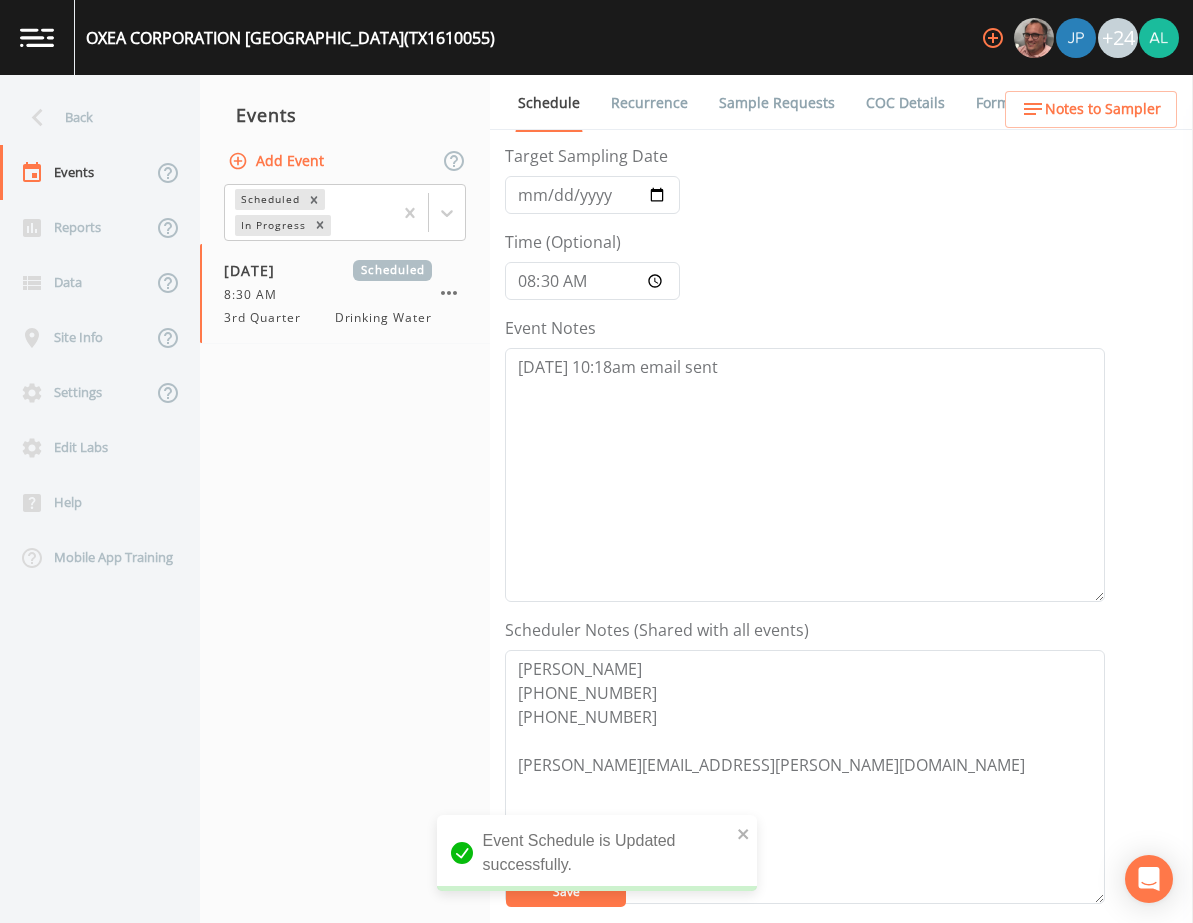 scroll, scrollTop: 200, scrollLeft: 0, axis: vertical 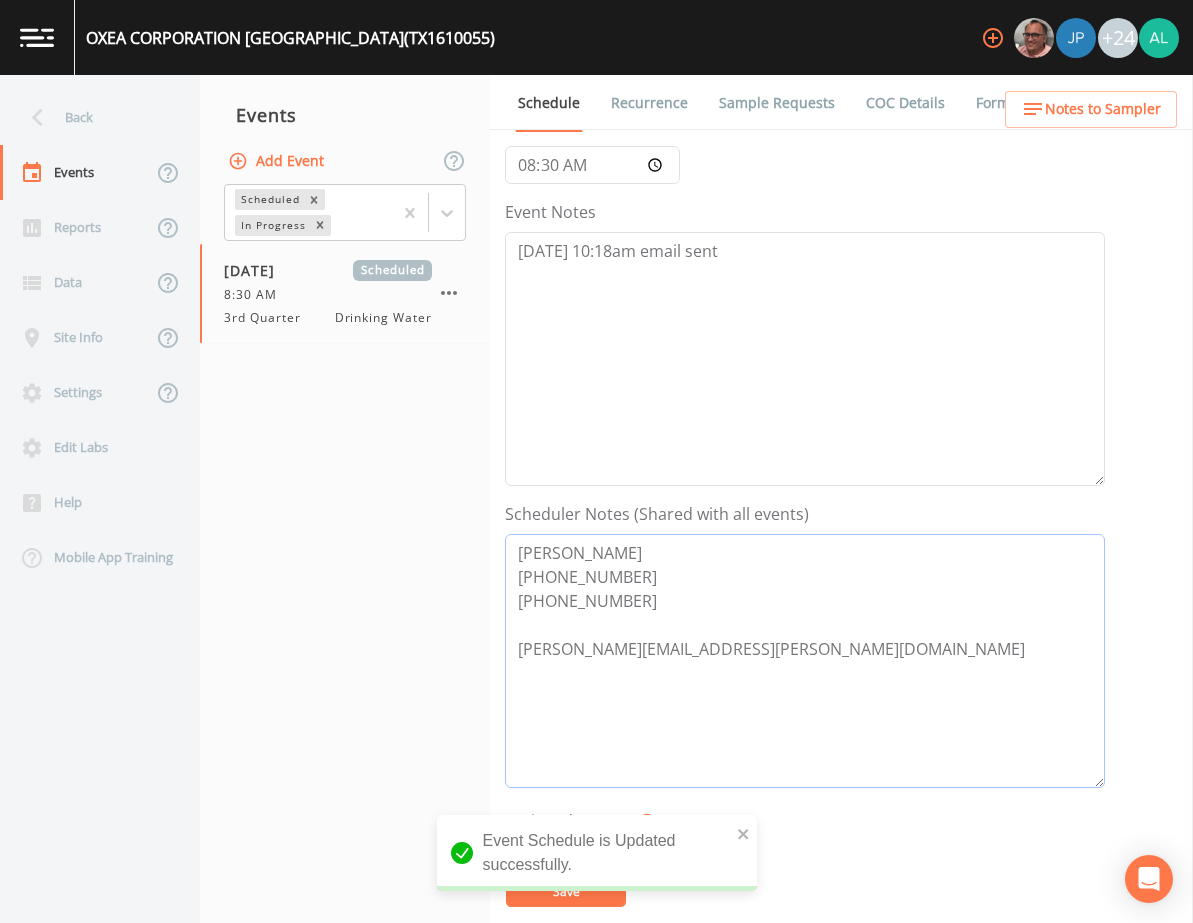 drag, startPoint x: 683, startPoint y: 657, endPoint x: 512, endPoint y: 663, distance: 171.10522 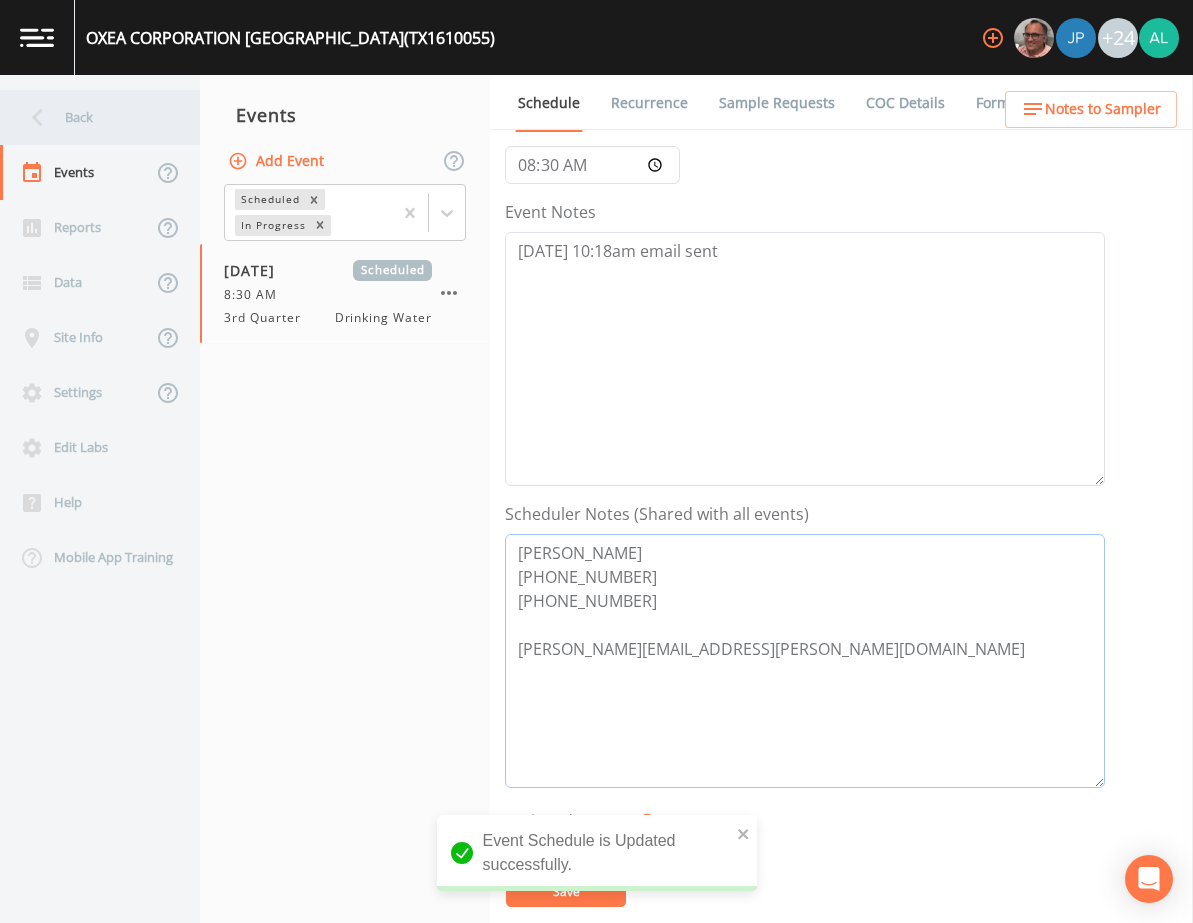type on "[PERSON_NAME]
[PHONE_NUMBER]
[PHONE_NUMBER]
[PERSON_NAME][EMAIL_ADDRESS][PERSON_NAME][DOMAIN_NAME]" 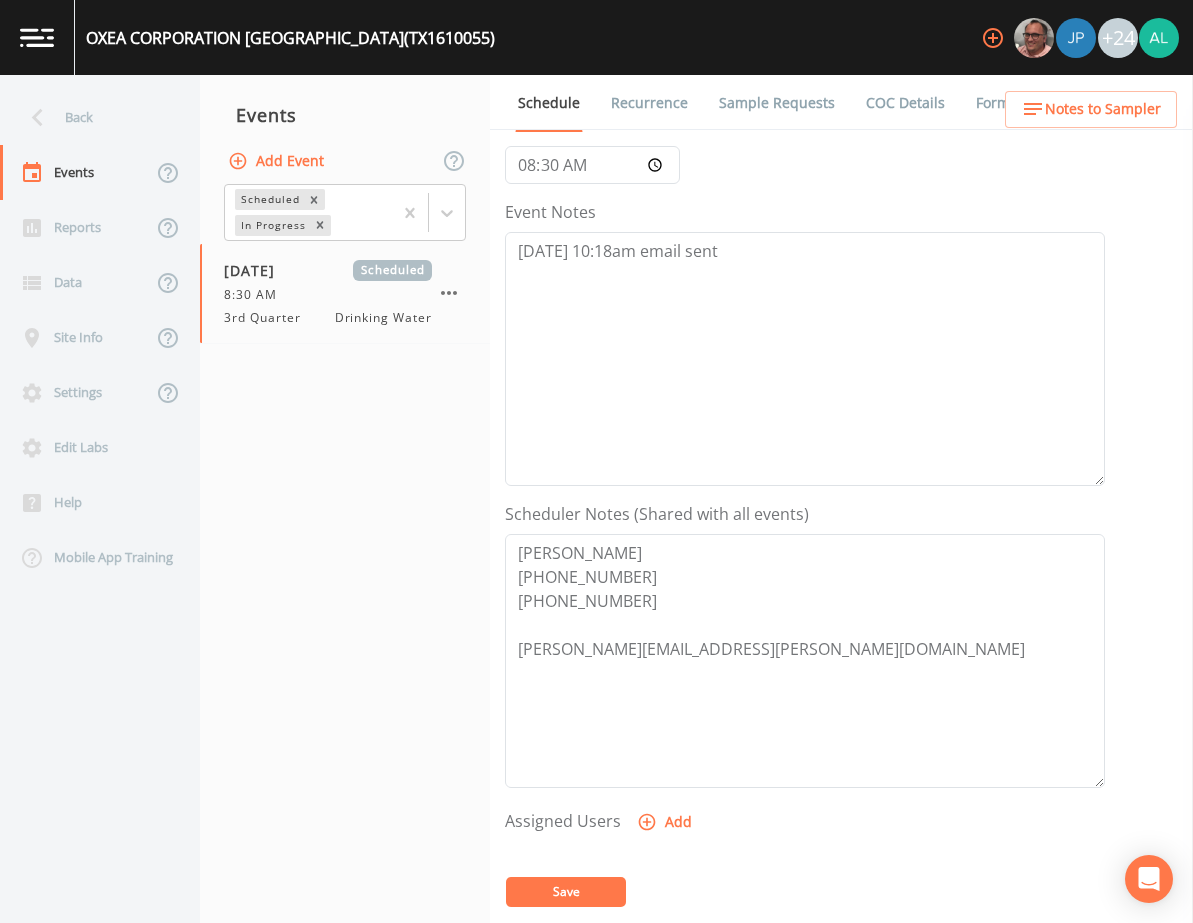 drag, startPoint x: 536, startPoint y: 913, endPoint x: 544, endPoint y: 889, distance: 25.298222 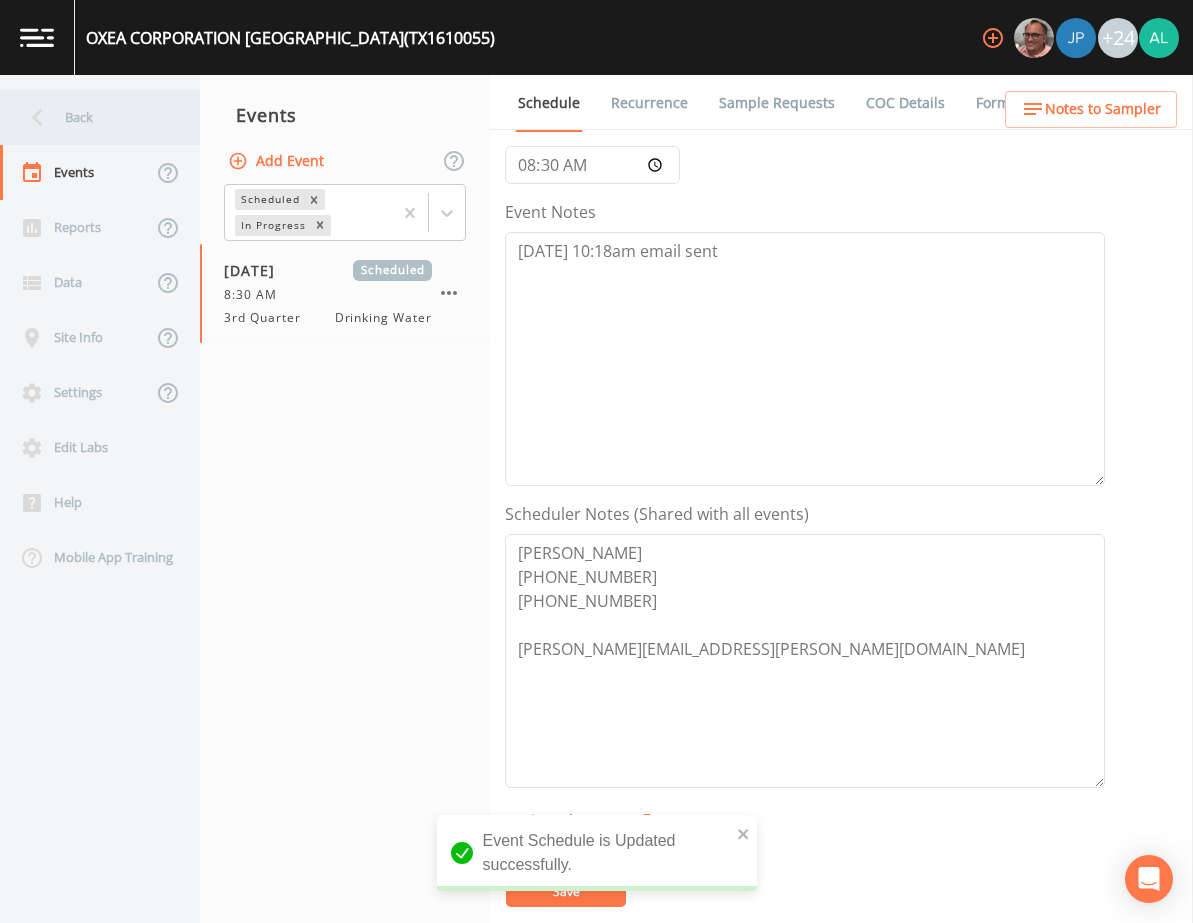 click on "Back" at bounding box center (90, 117) 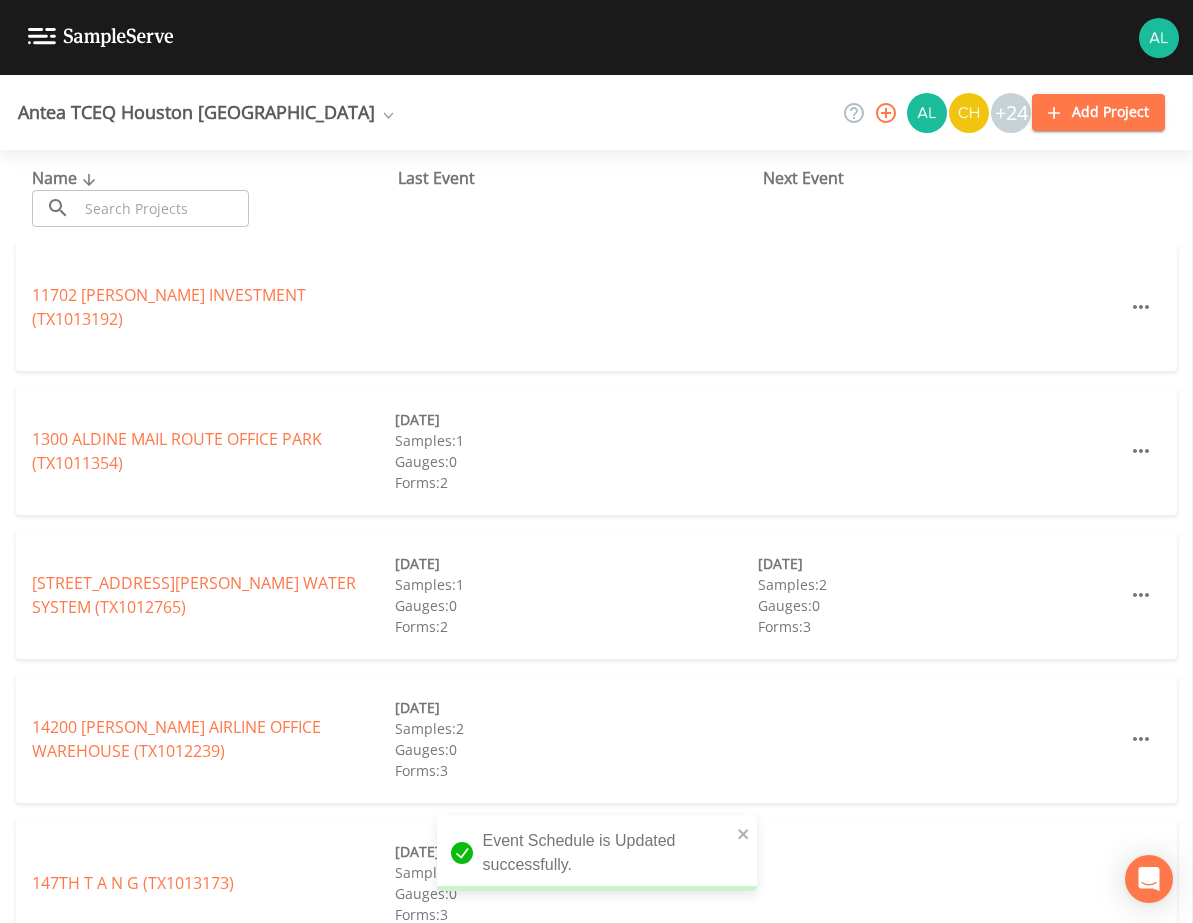 click at bounding box center (163, 208) 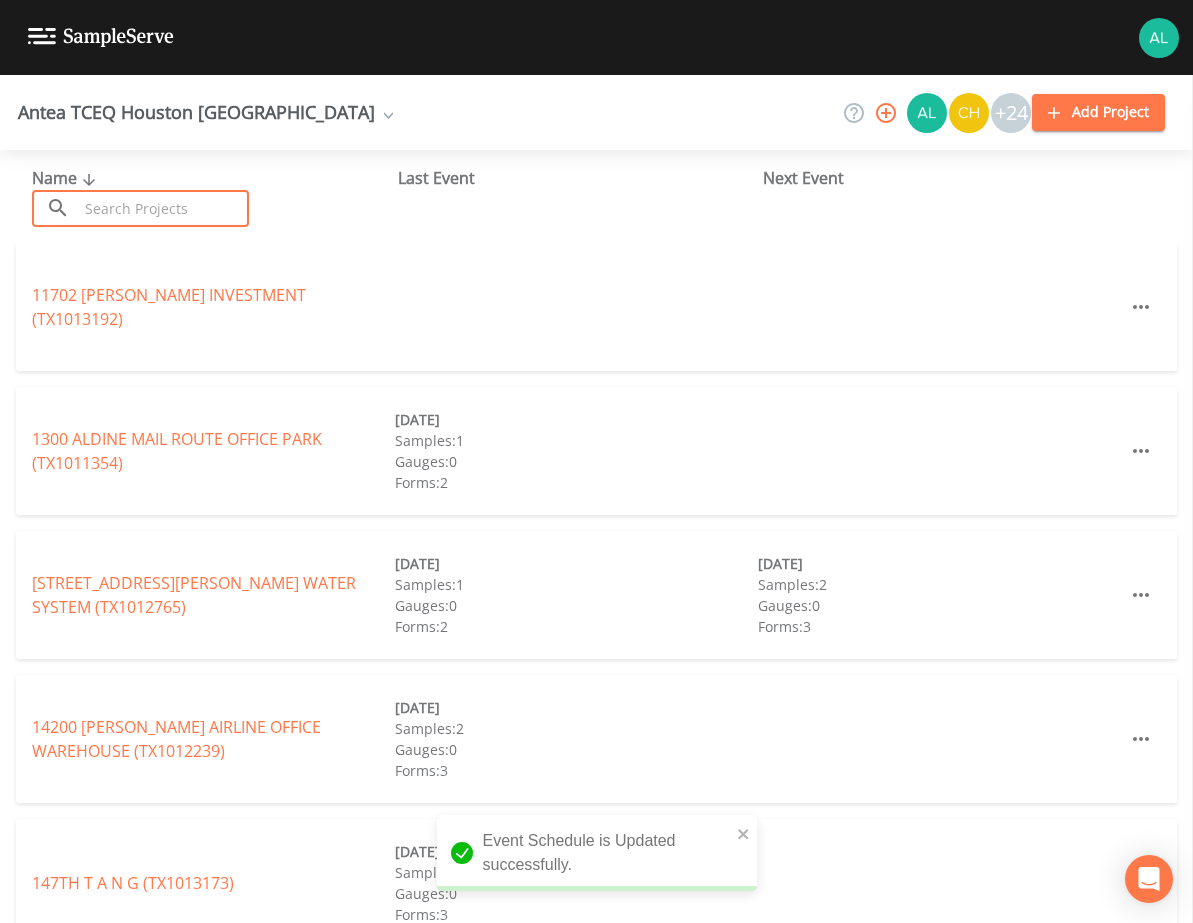 click at bounding box center [163, 208] 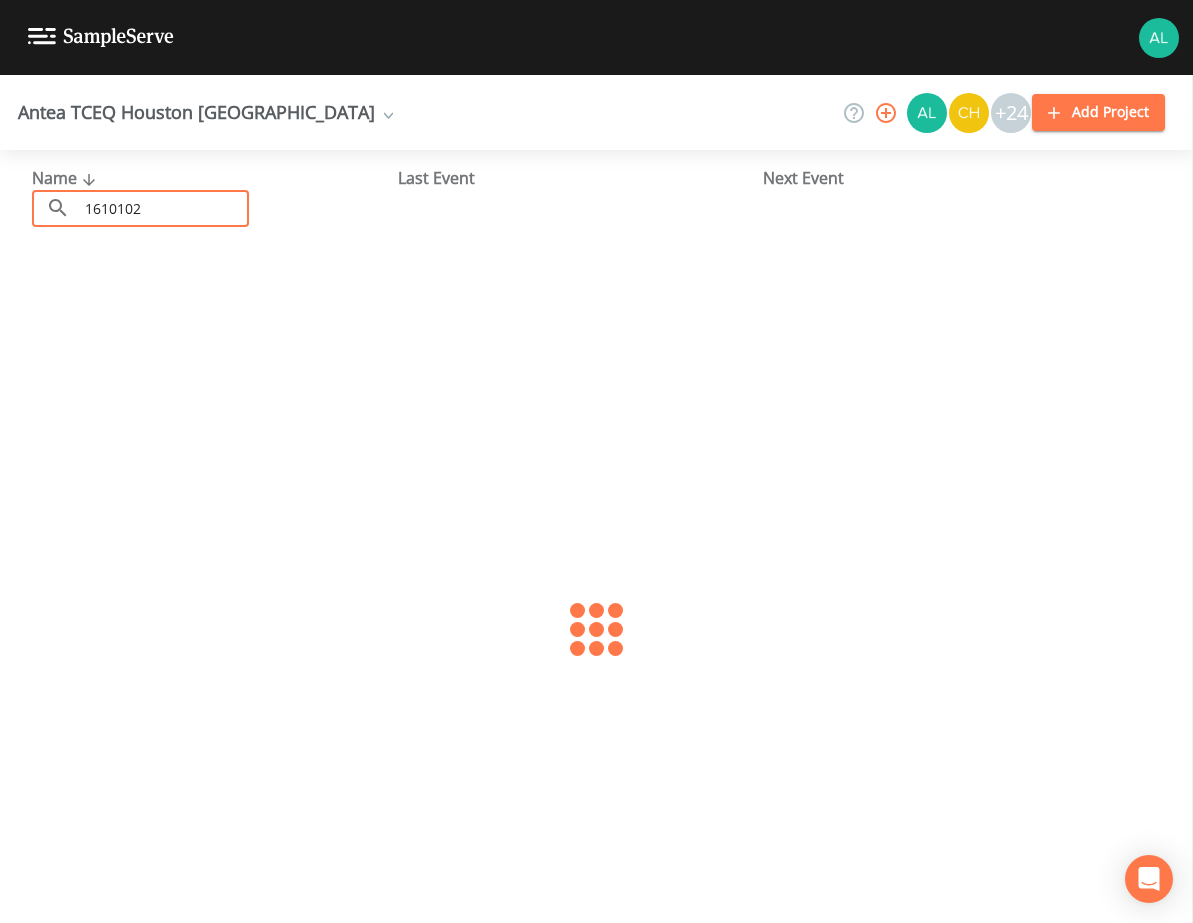 type on "1610102" 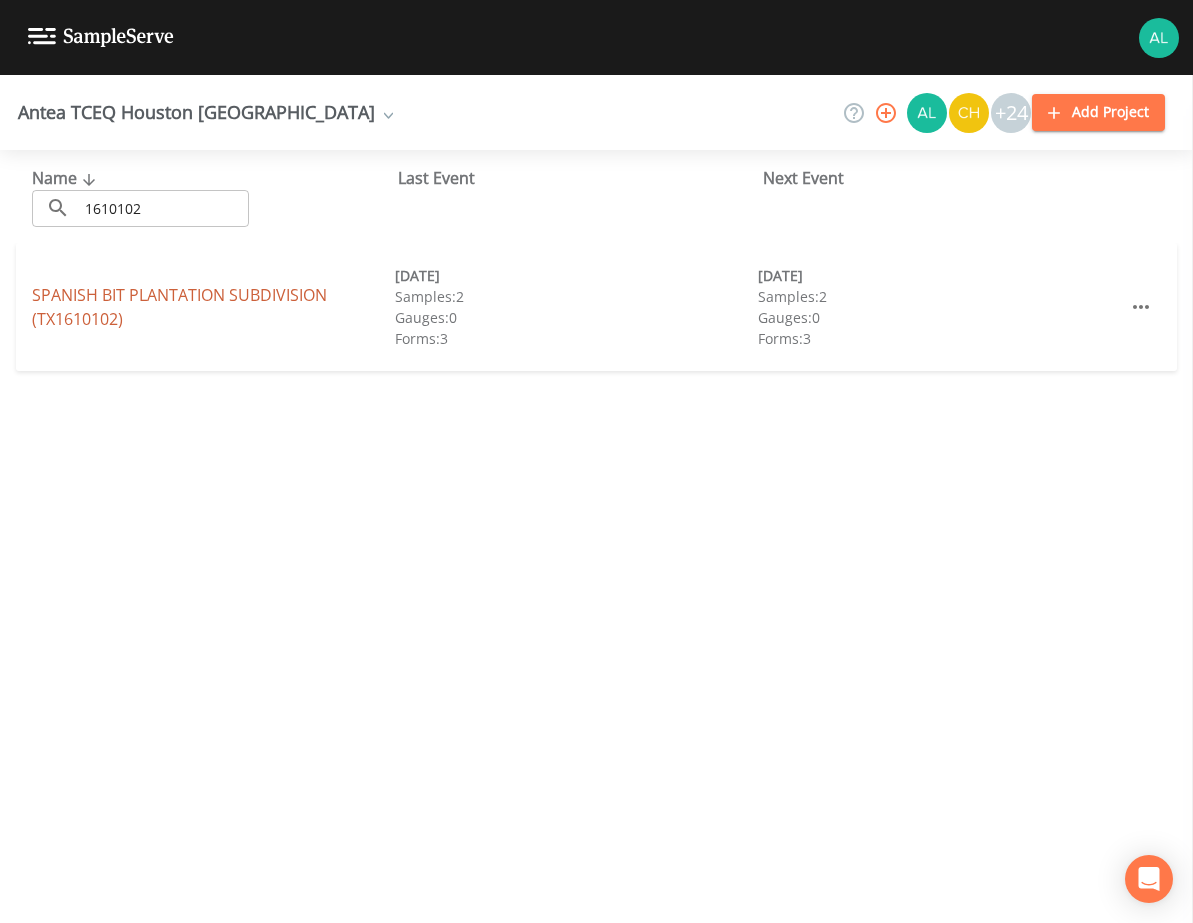 click on "SPANISH BIT PLANTATION SUBDIVISION   (TX1610102) [DATE] Samples:  2 Gauges:  0 Forms:  3 [DATE] Samples:  2 Gauges:  0 Forms:  3" at bounding box center [596, 307] 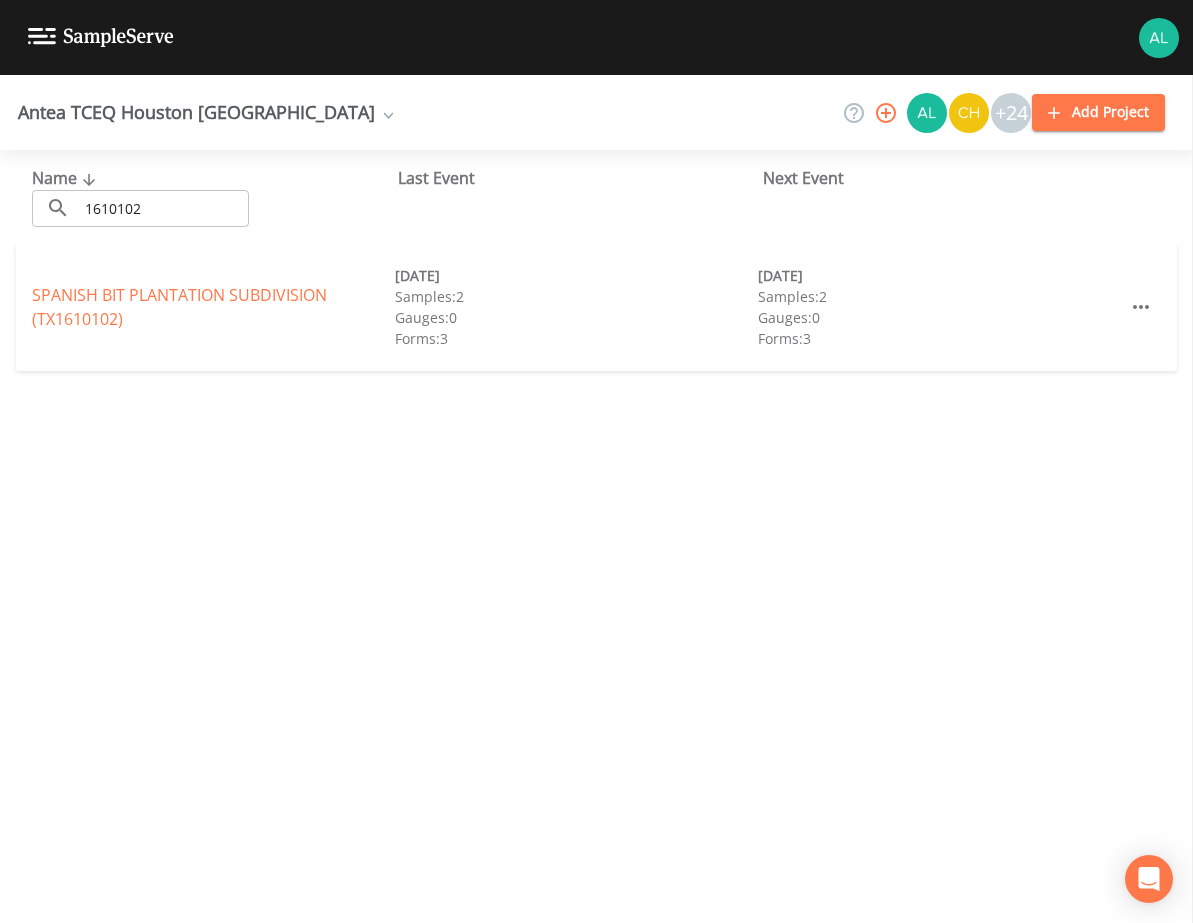 drag, startPoint x: 61, startPoint y: 316, endPoint x: 51, endPoint y: 307, distance: 13.453624 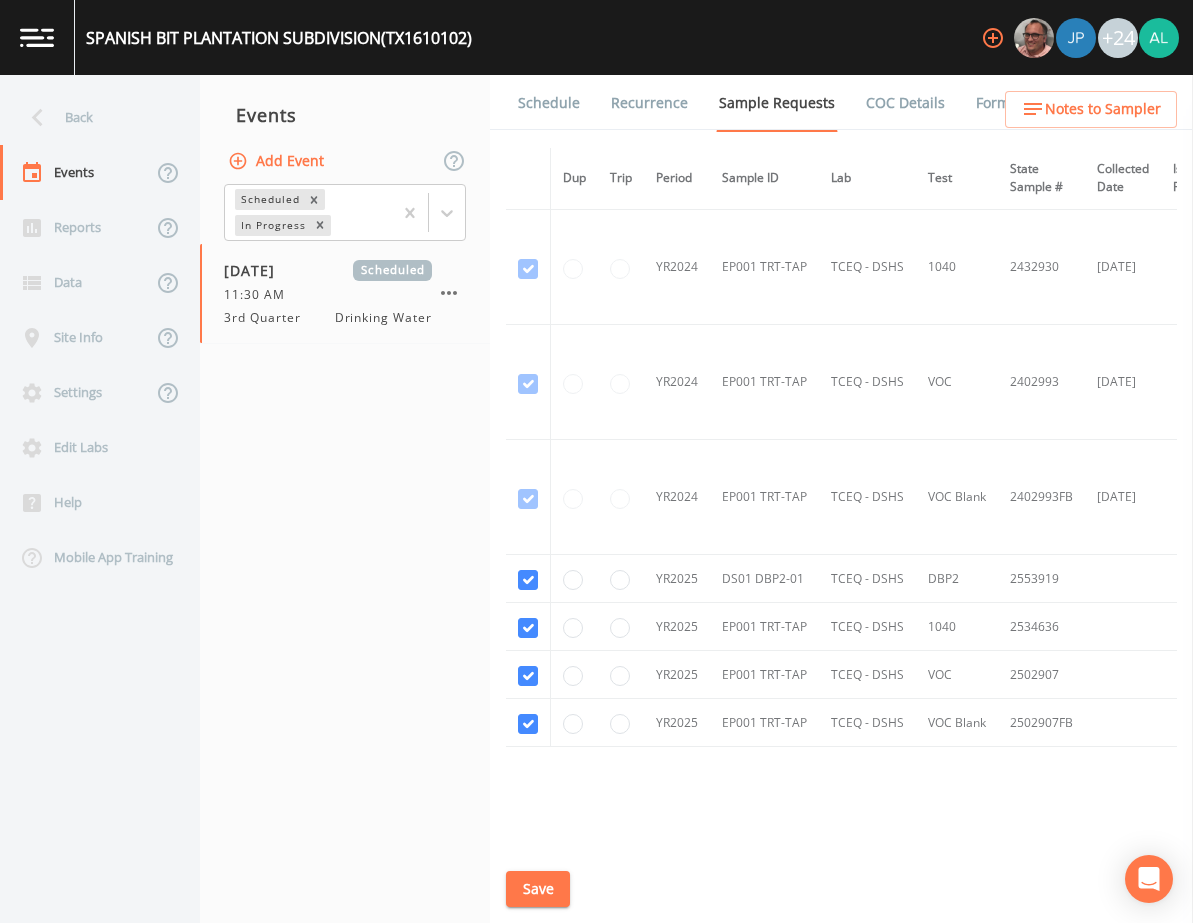 scroll, scrollTop: 183, scrollLeft: 0, axis: vertical 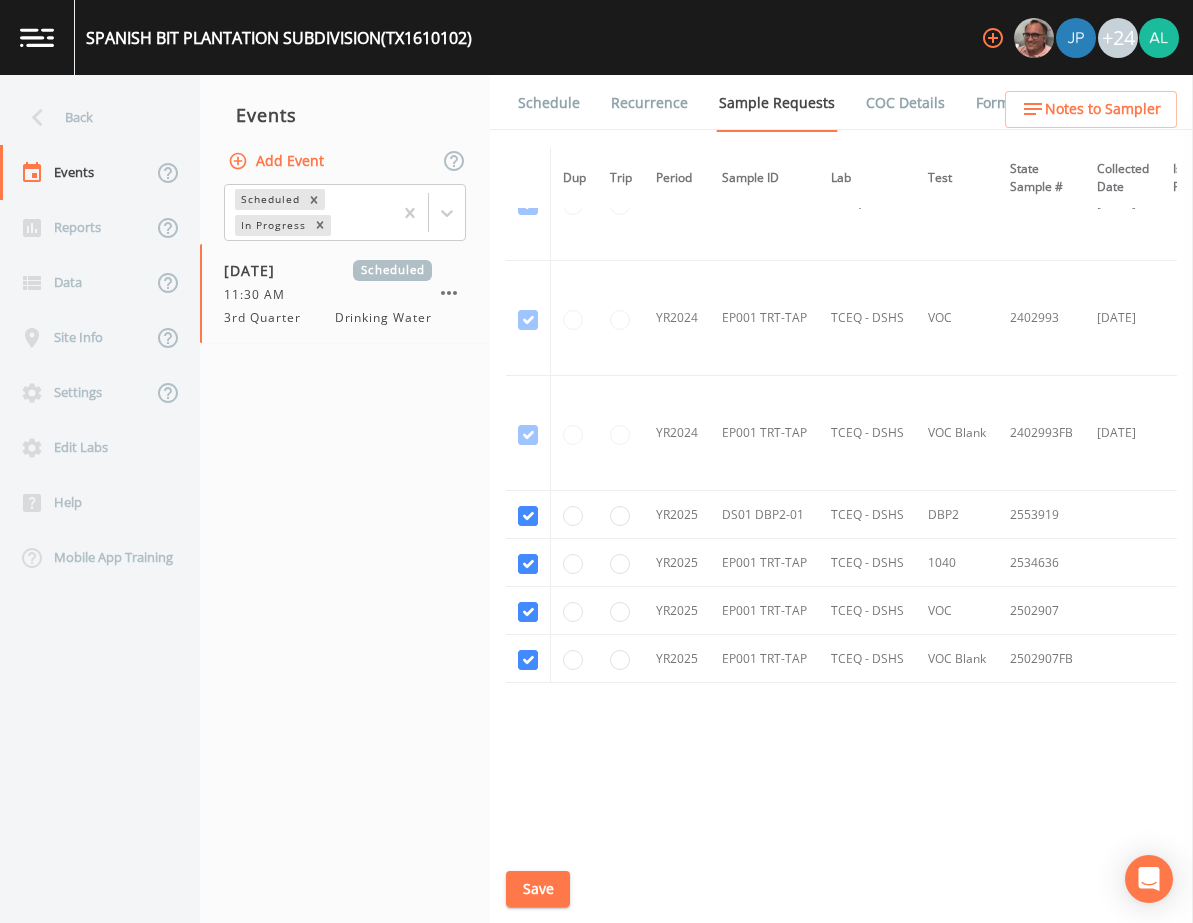 click on "Schedule" at bounding box center (549, 103) 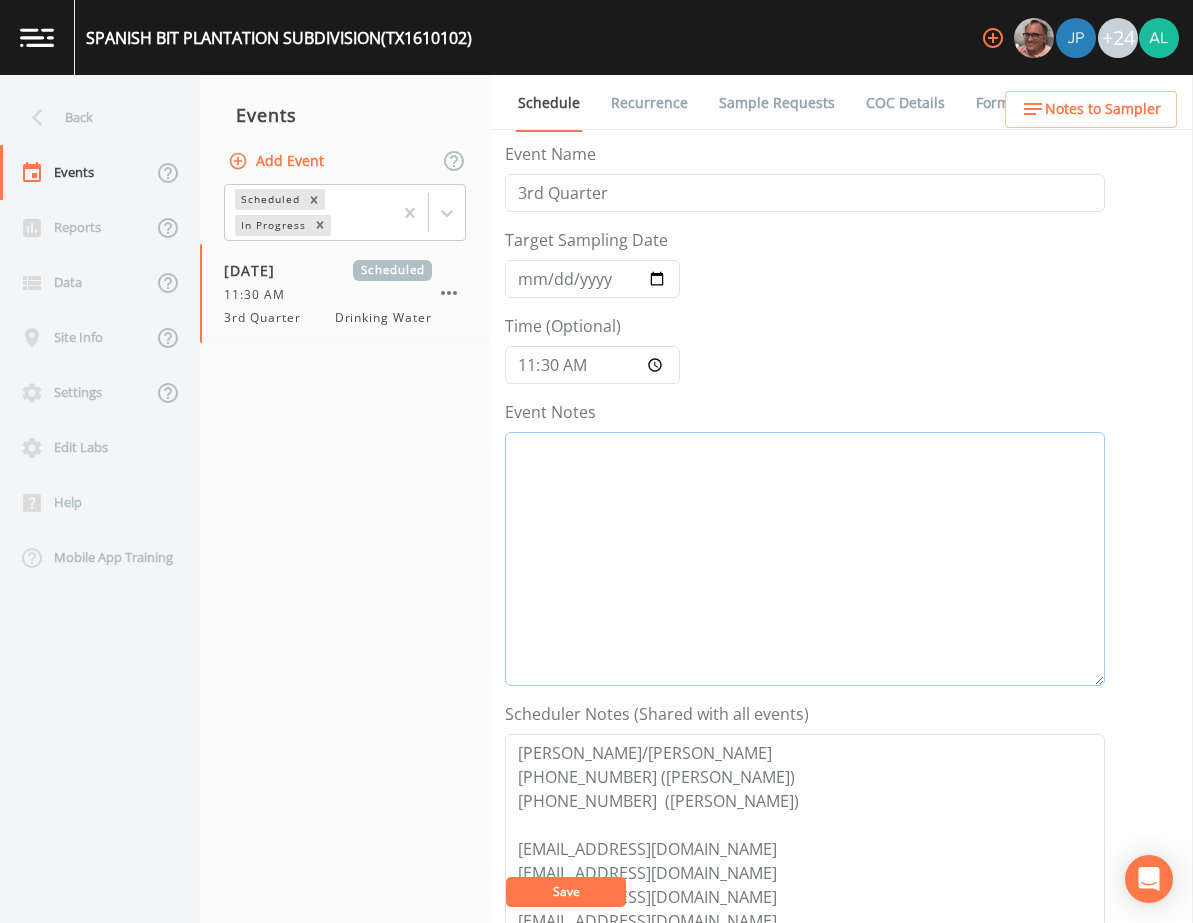 click on "Event Notes" at bounding box center (805, 559) 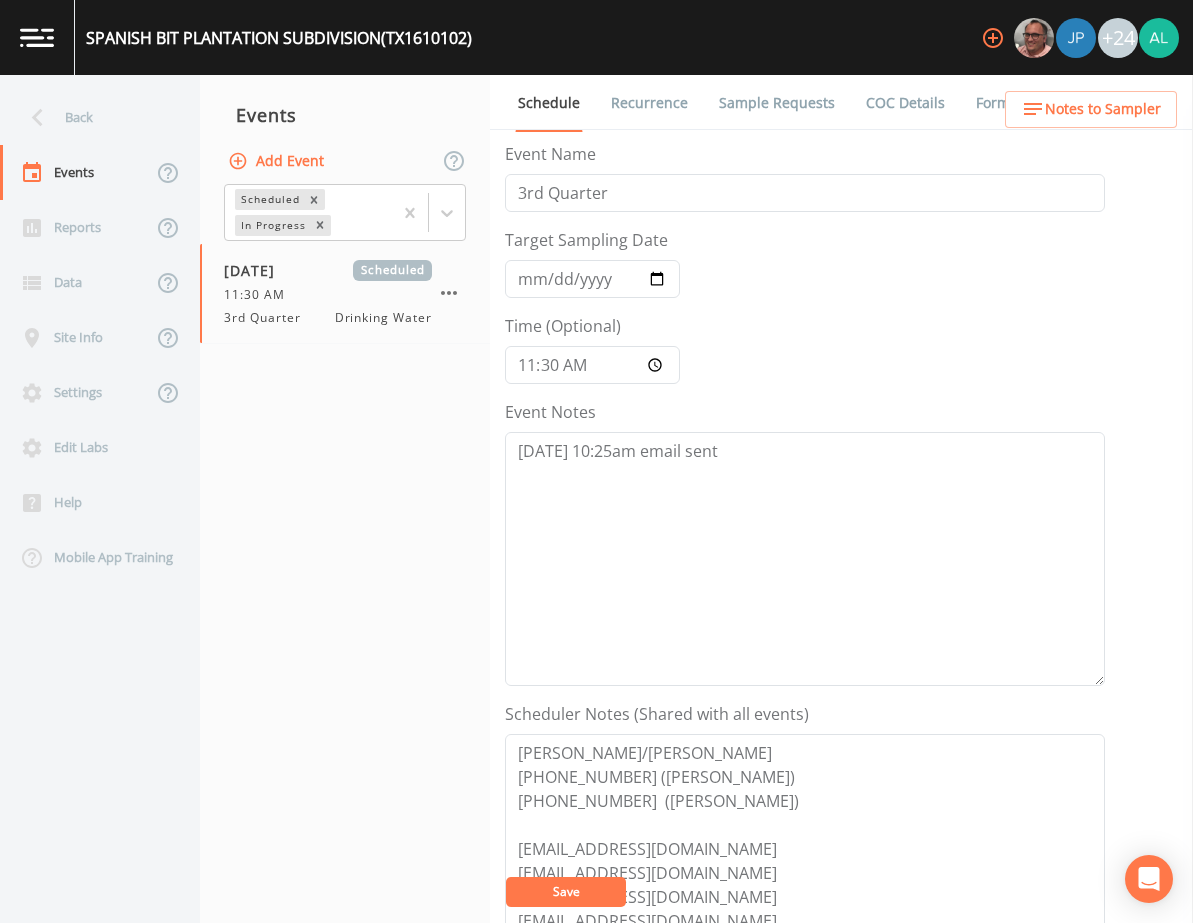 click on "Save" at bounding box center (566, 892) 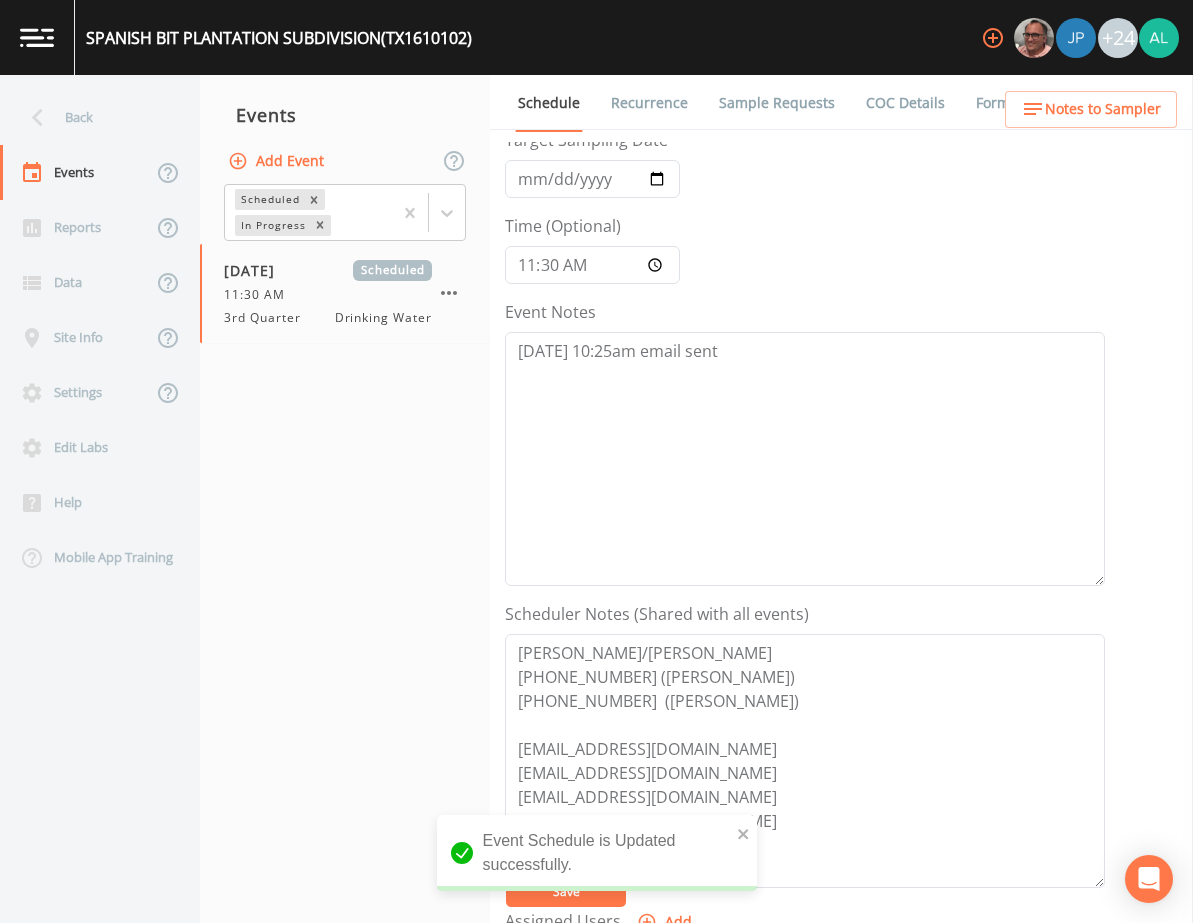 scroll, scrollTop: 200, scrollLeft: 0, axis: vertical 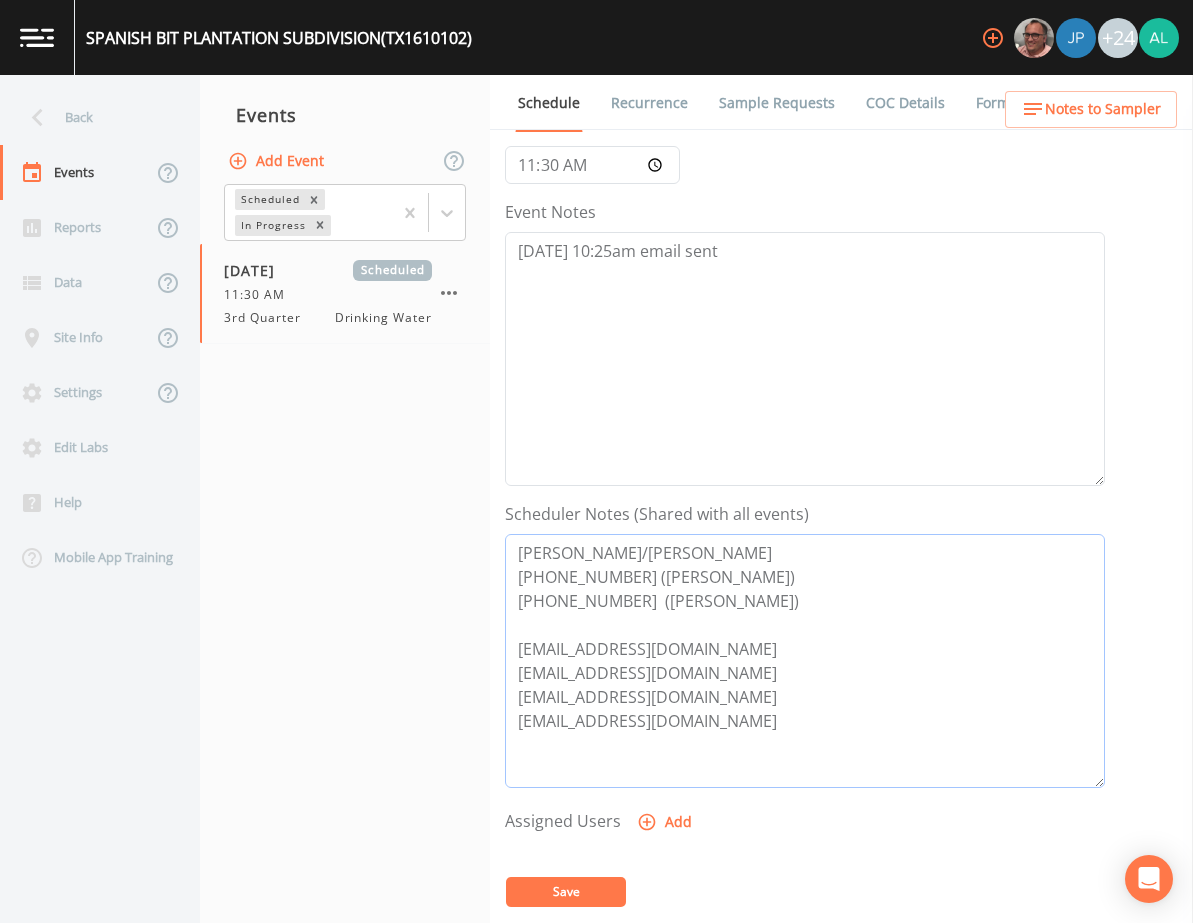 drag, startPoint x: 724, startPoint y: 698, endPoint x: 522, endPoint y: 695, distance: 202.02228 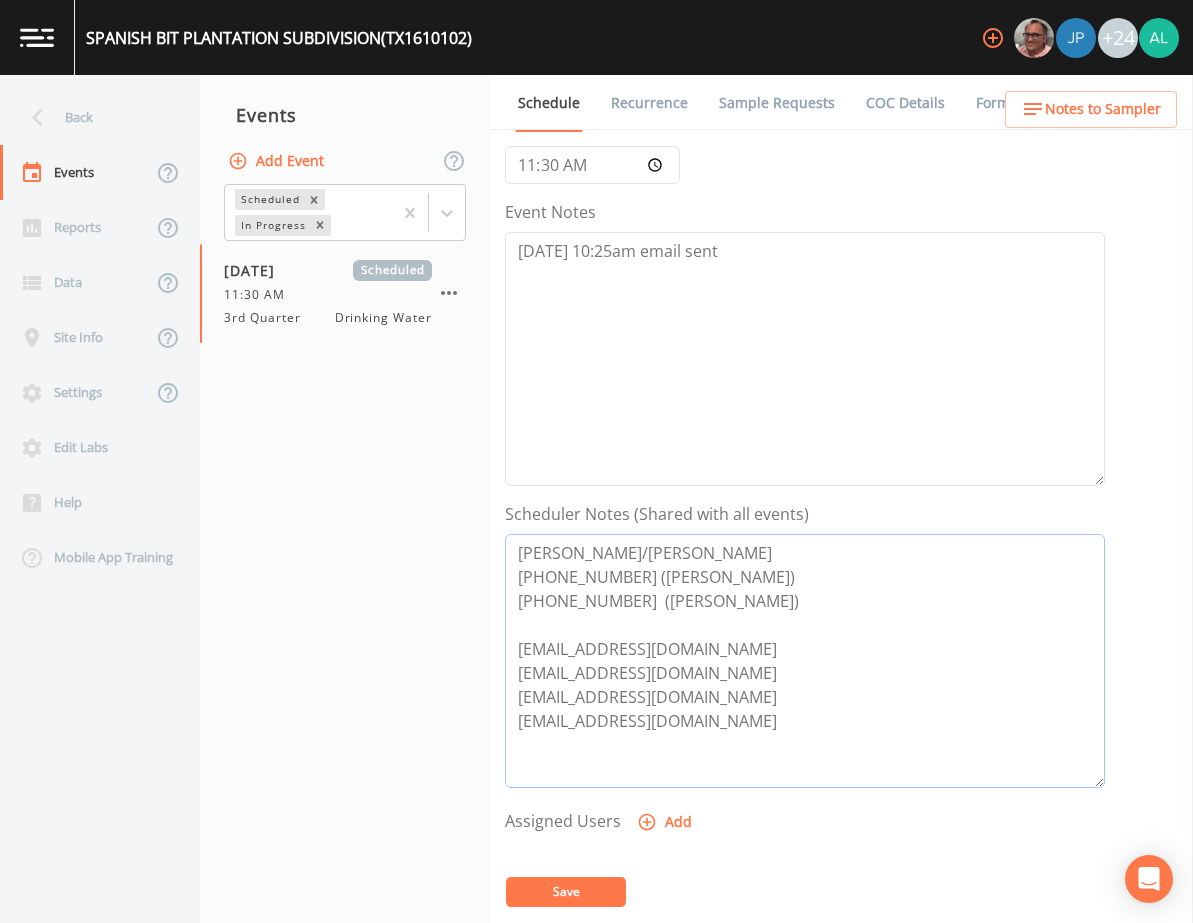 drag, startPoint x: 697, startPoint y: 720, endPoint x: 483, endPoint y: 723, distance: 214.02103 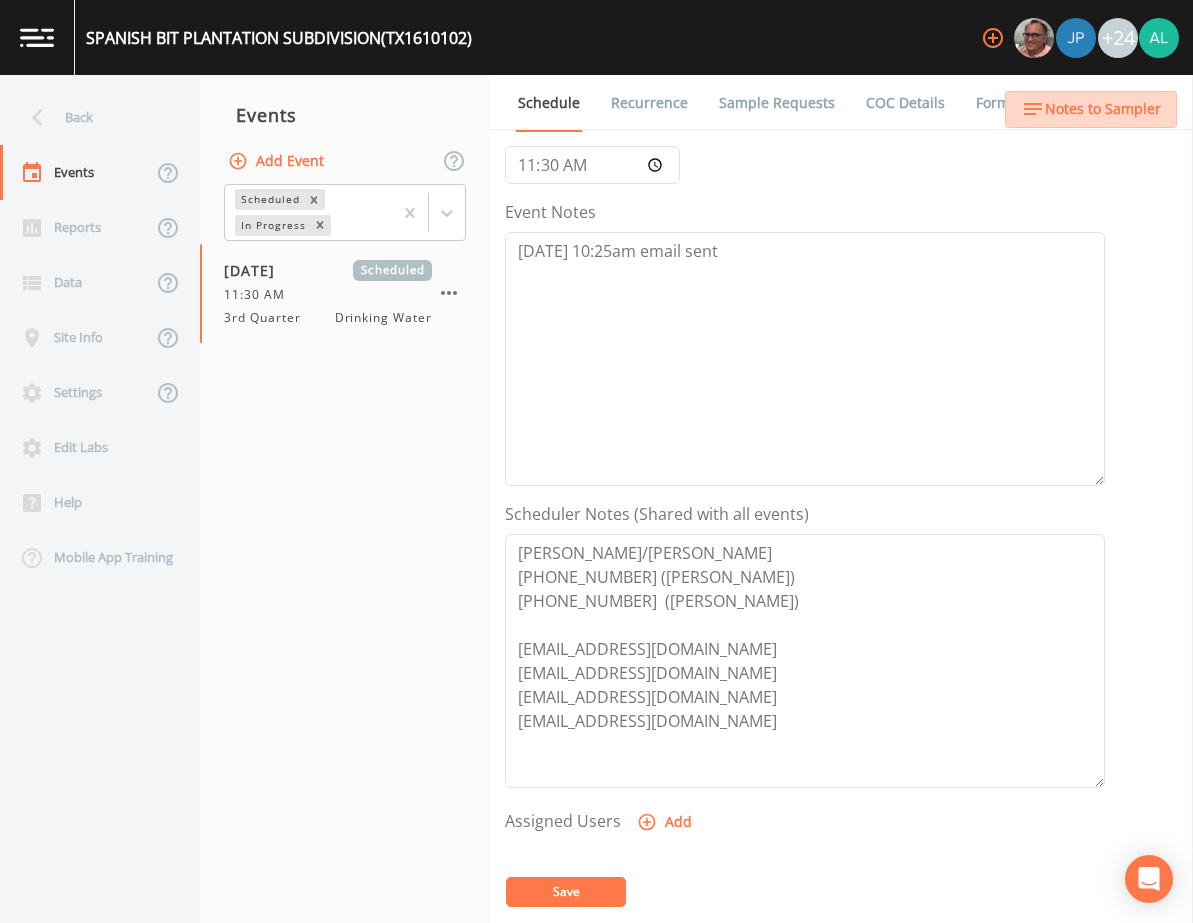 click on "Notes to Sampler" at bounding box center (1103, 109) 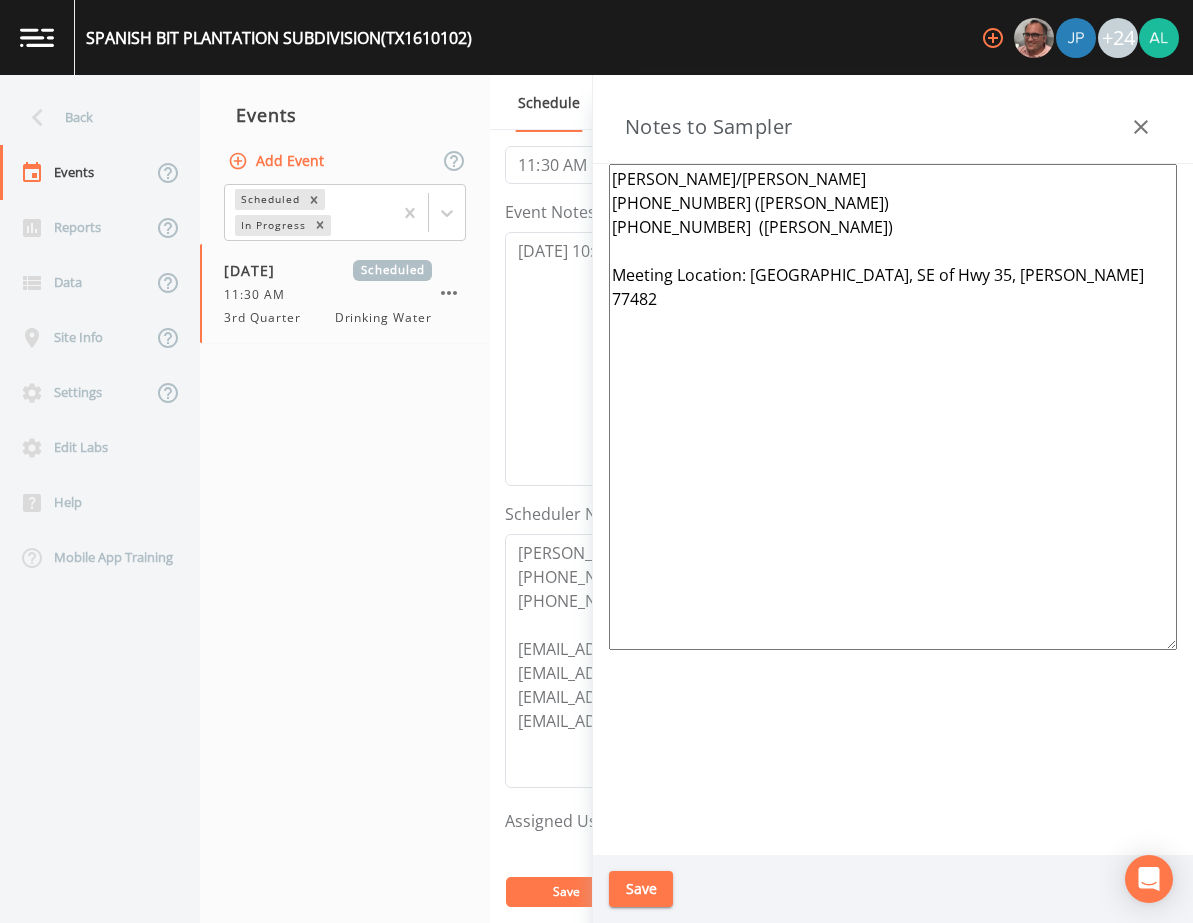 drag, startPoint x: 1111, startPoint y: 280, endPoint x: 751, endPoint y: 290, distance: 360.13885 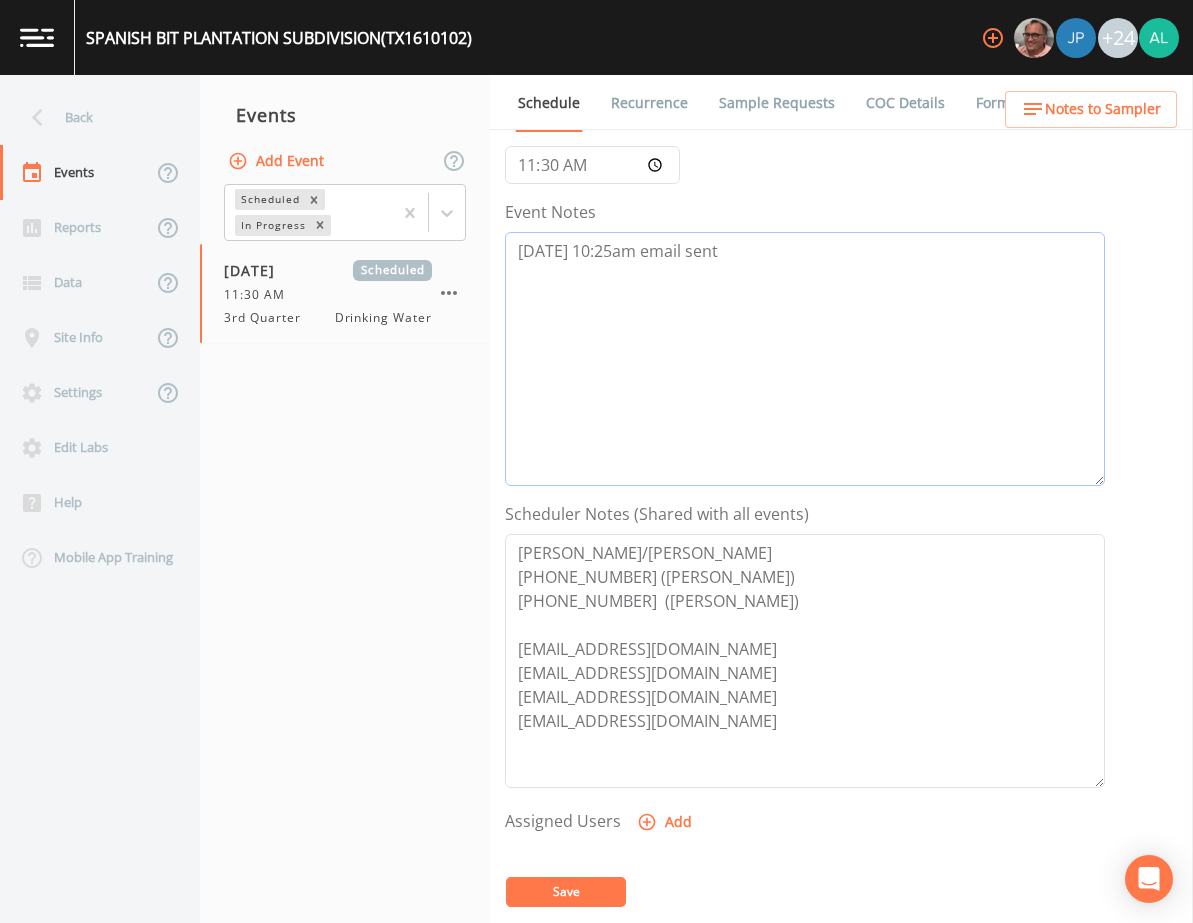 click on "[DATE] 10:25am email sent" at bounding box center [805, 359] 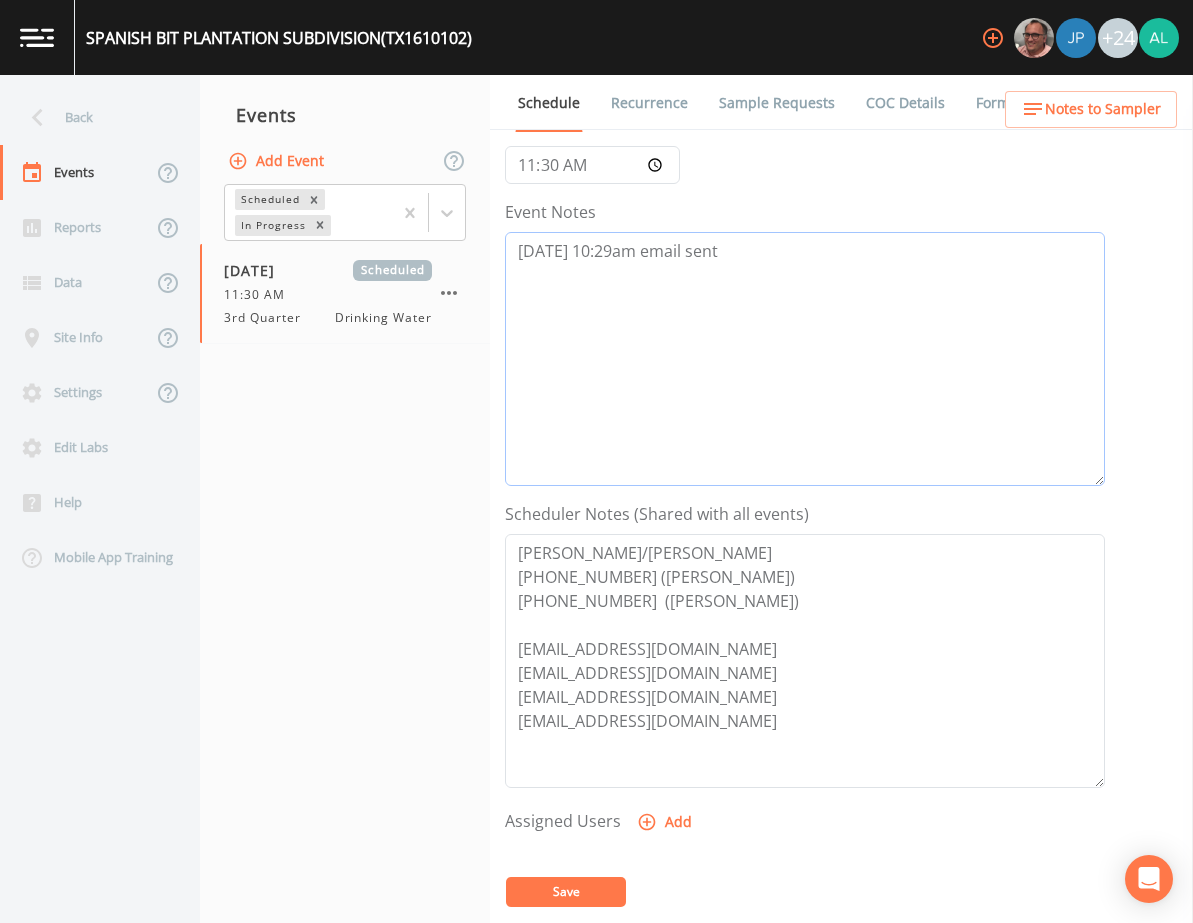 type on "[DATE] 10:29am email sent" 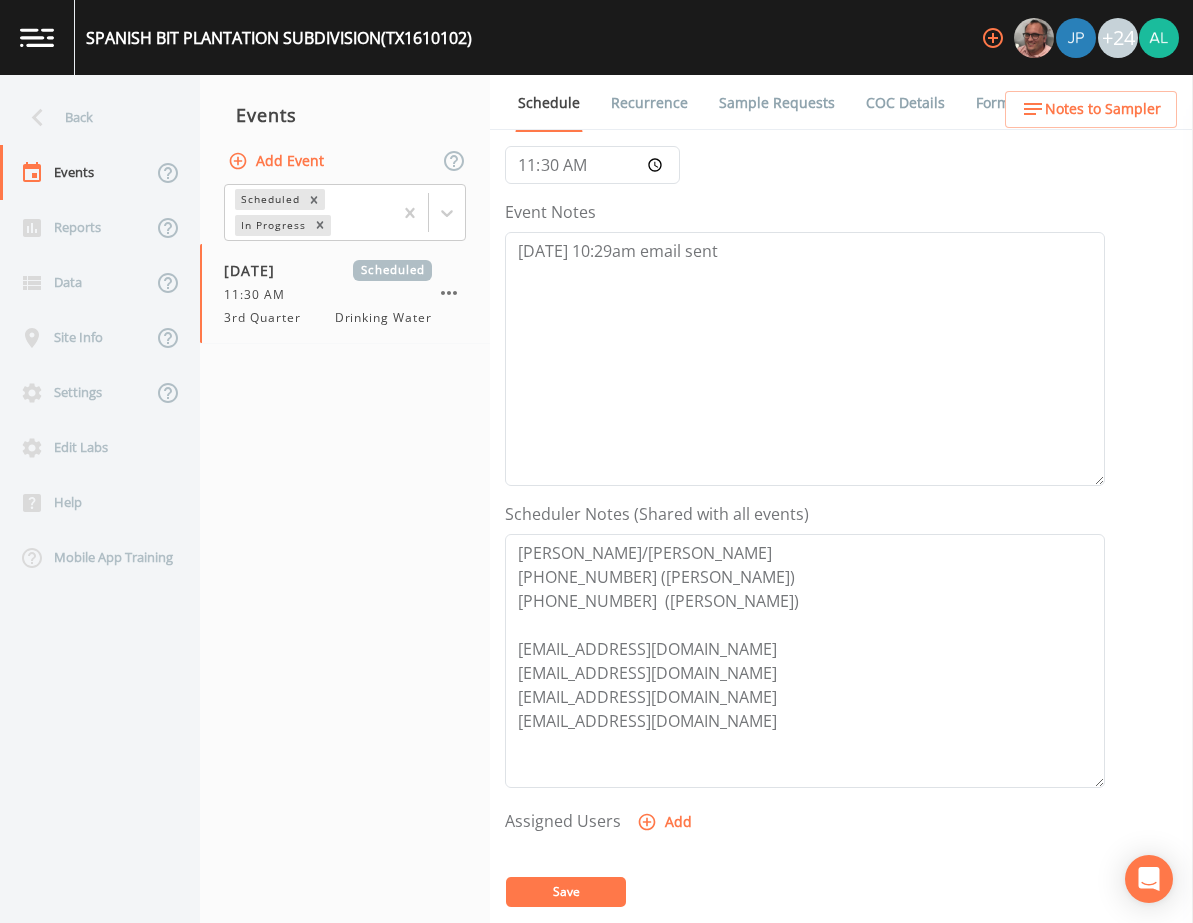 click on "Save" at bounding box center (566, 892) 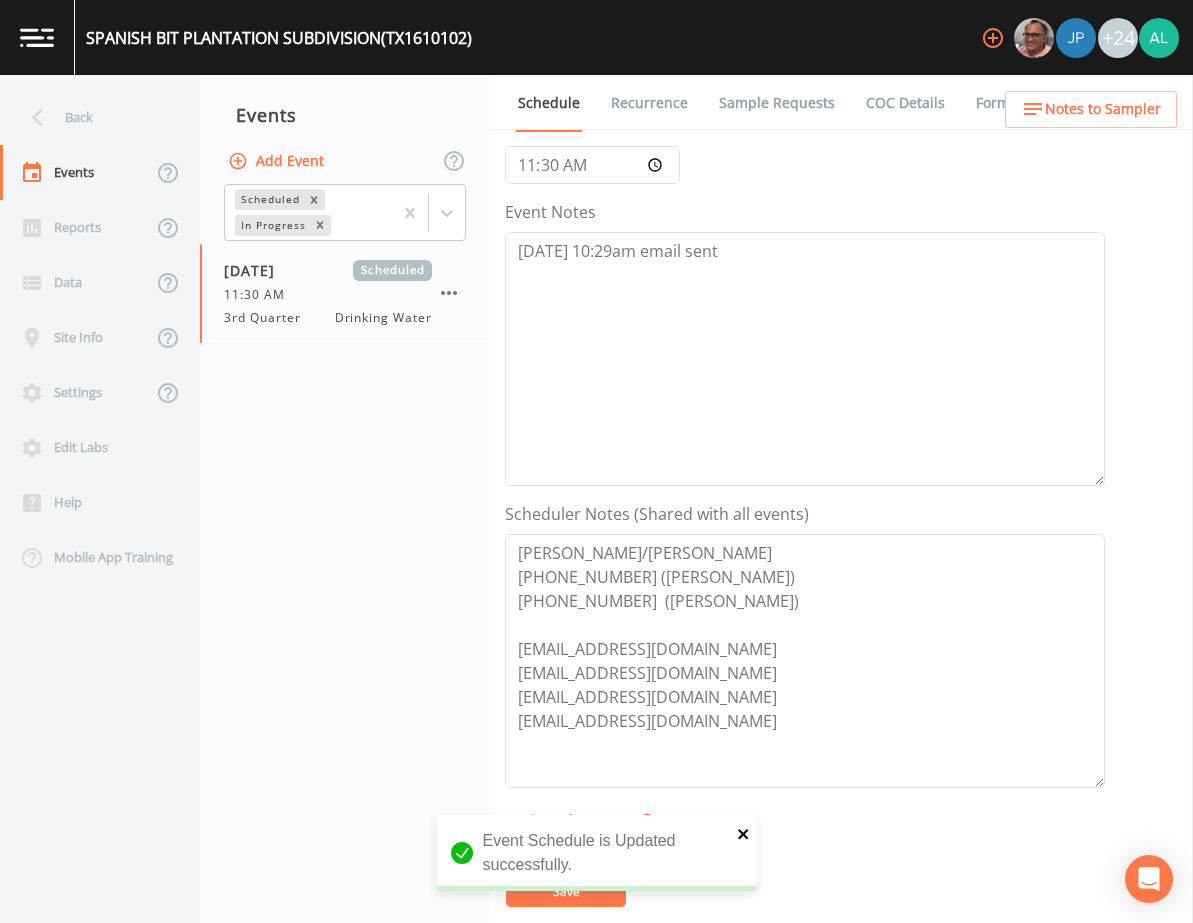 click on "Event Schedule is Updated successfully." at bounding box center (597, 853) 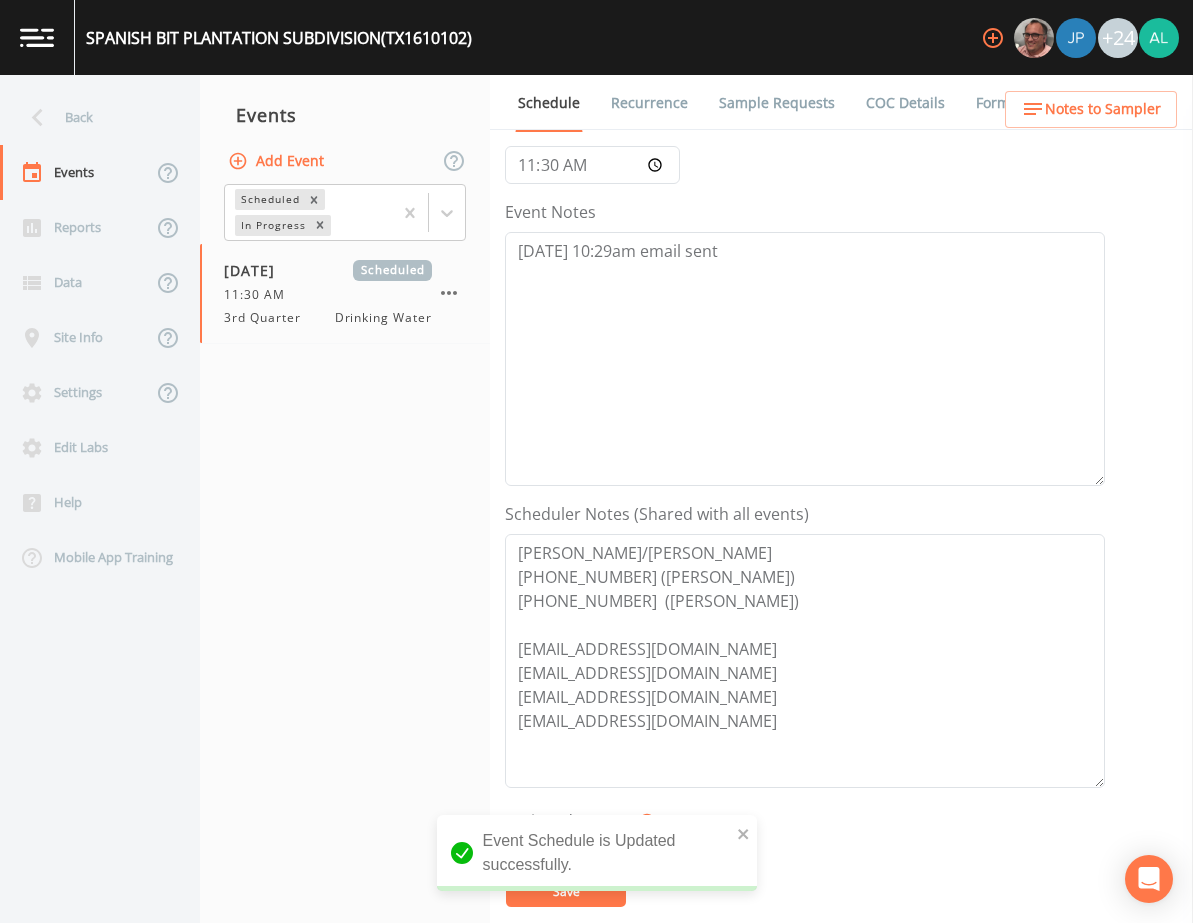 click on "Event Schedule is Updated successfully." at bounding box center [597, 853] 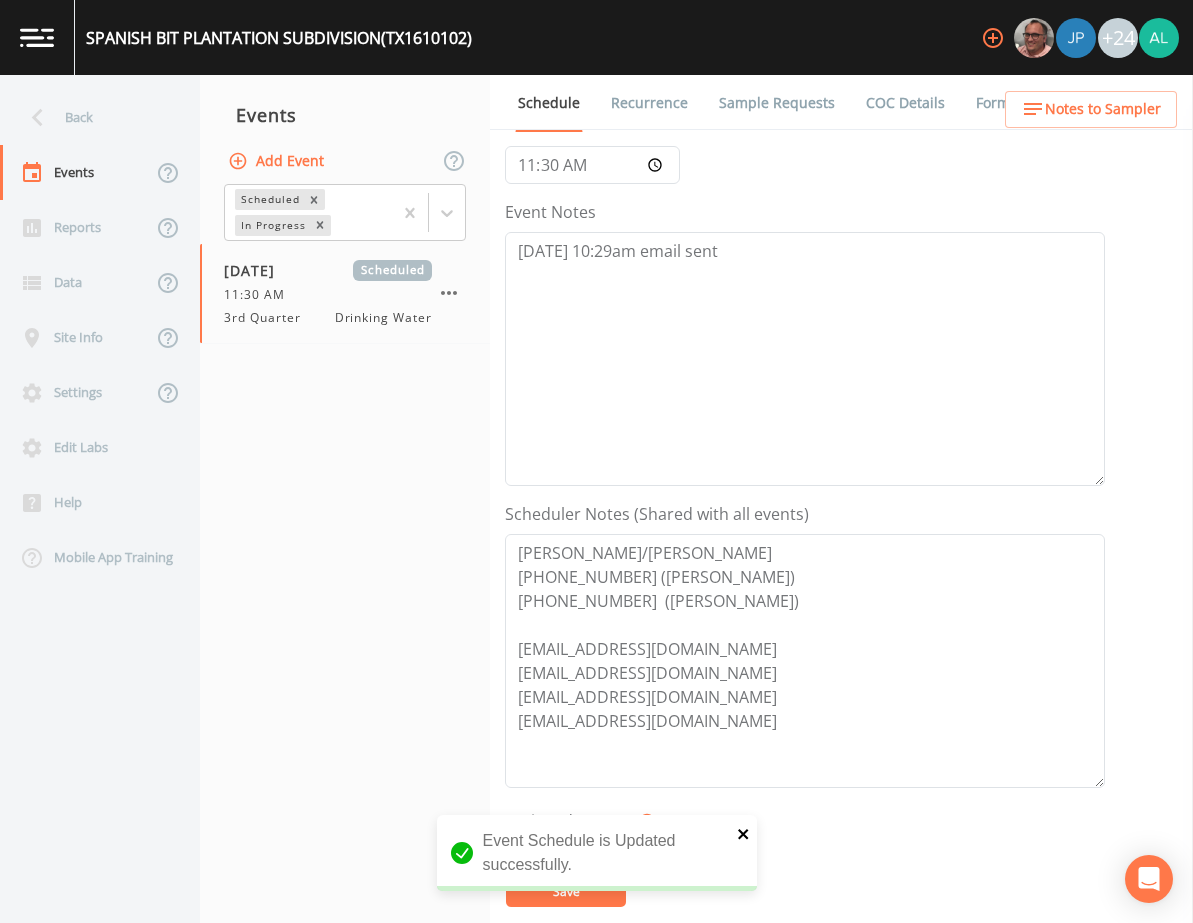 click 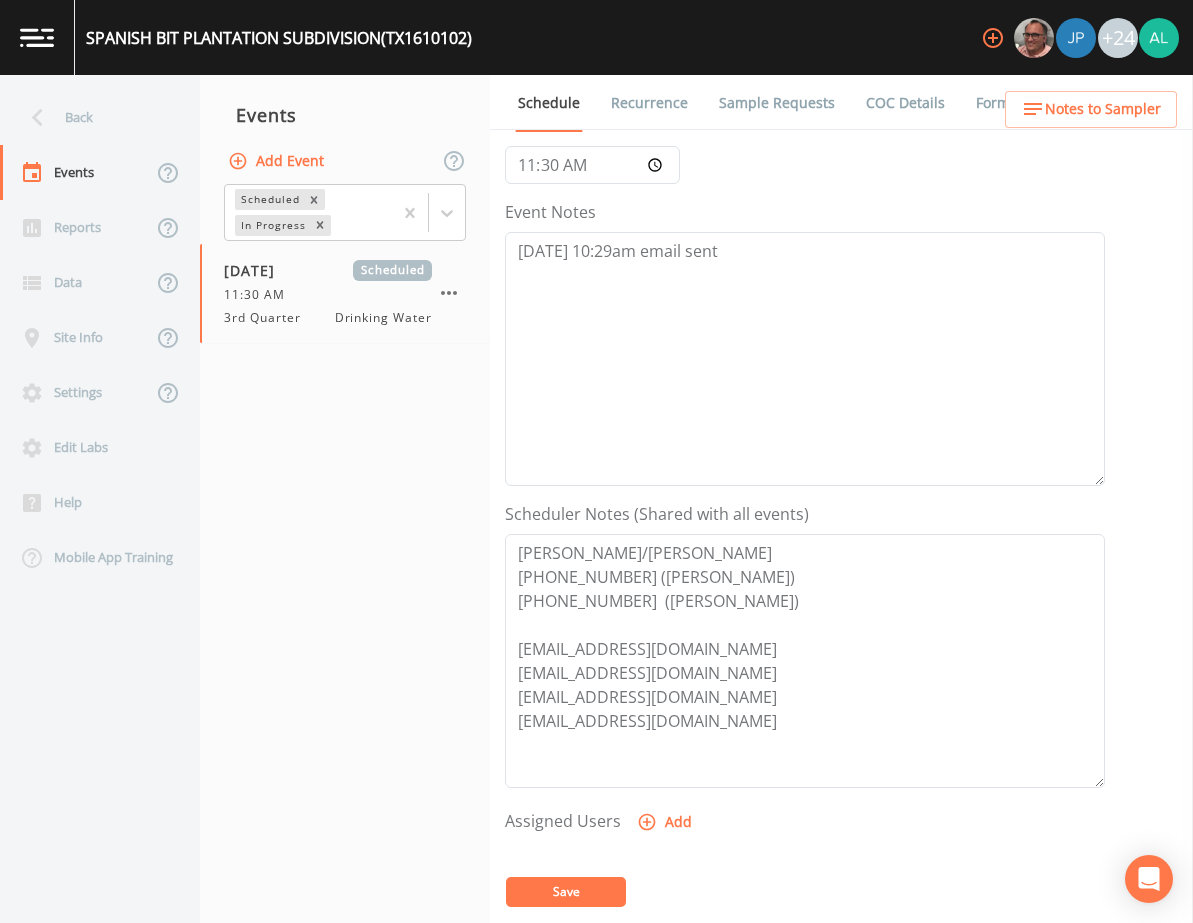 click on "Save" at bounding box center (566, 892) 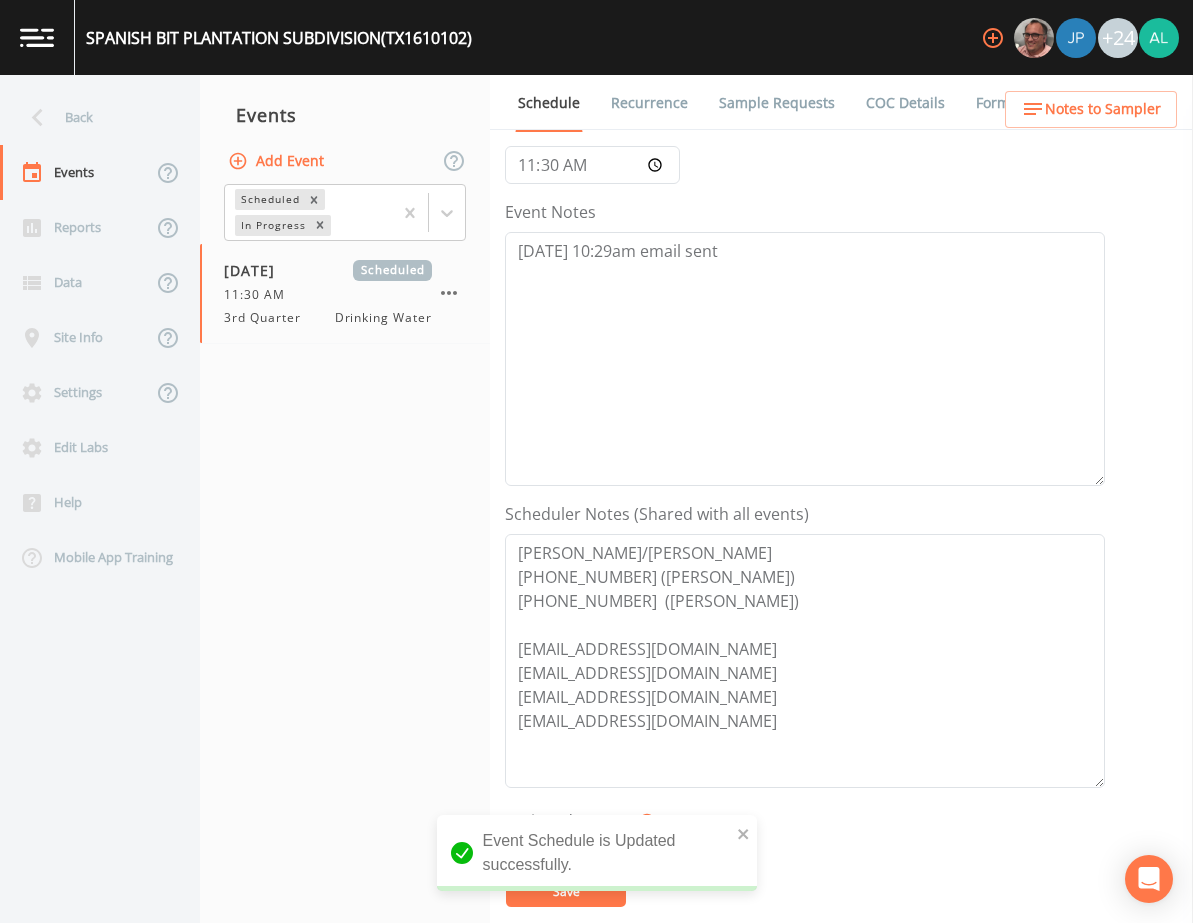 click on "Back" at bounding box center [90, 117] 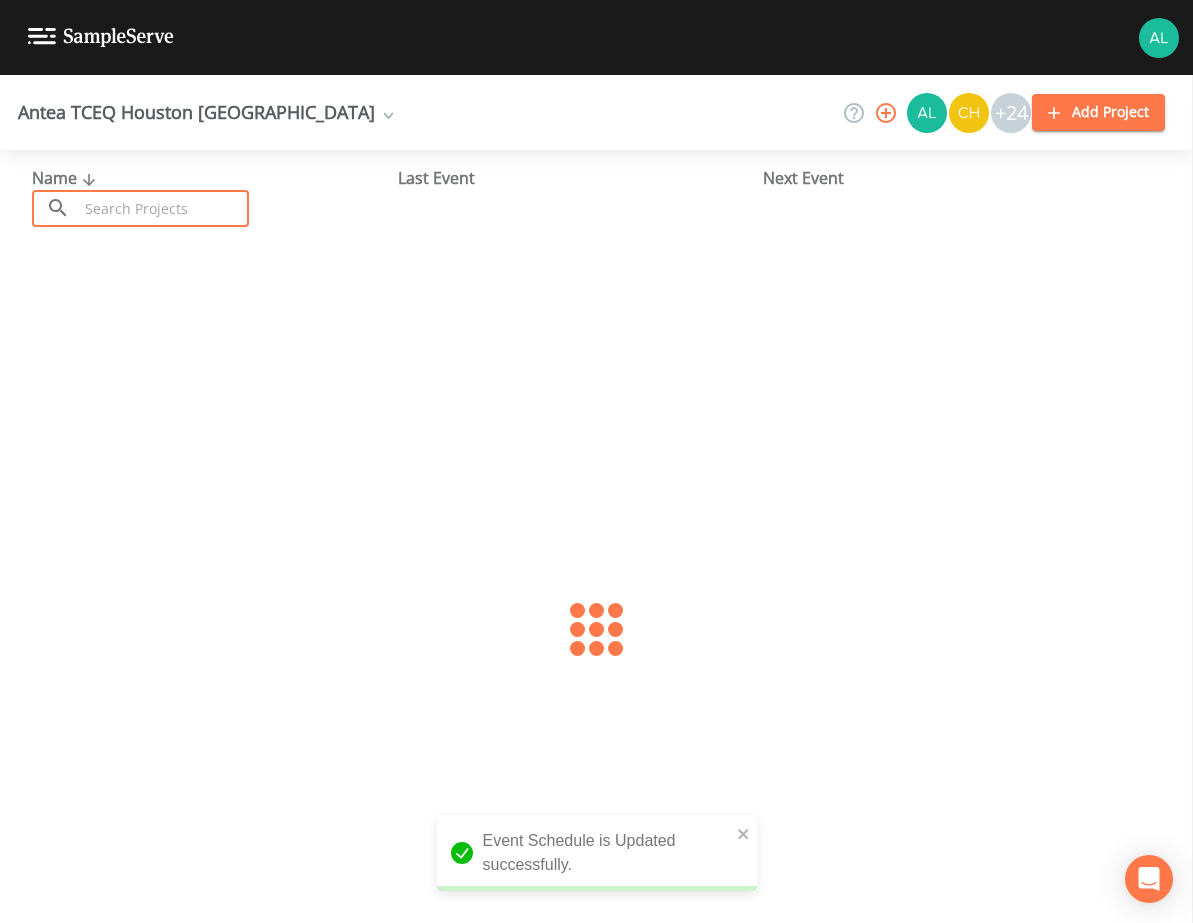 click at bounding box center (163, 208) 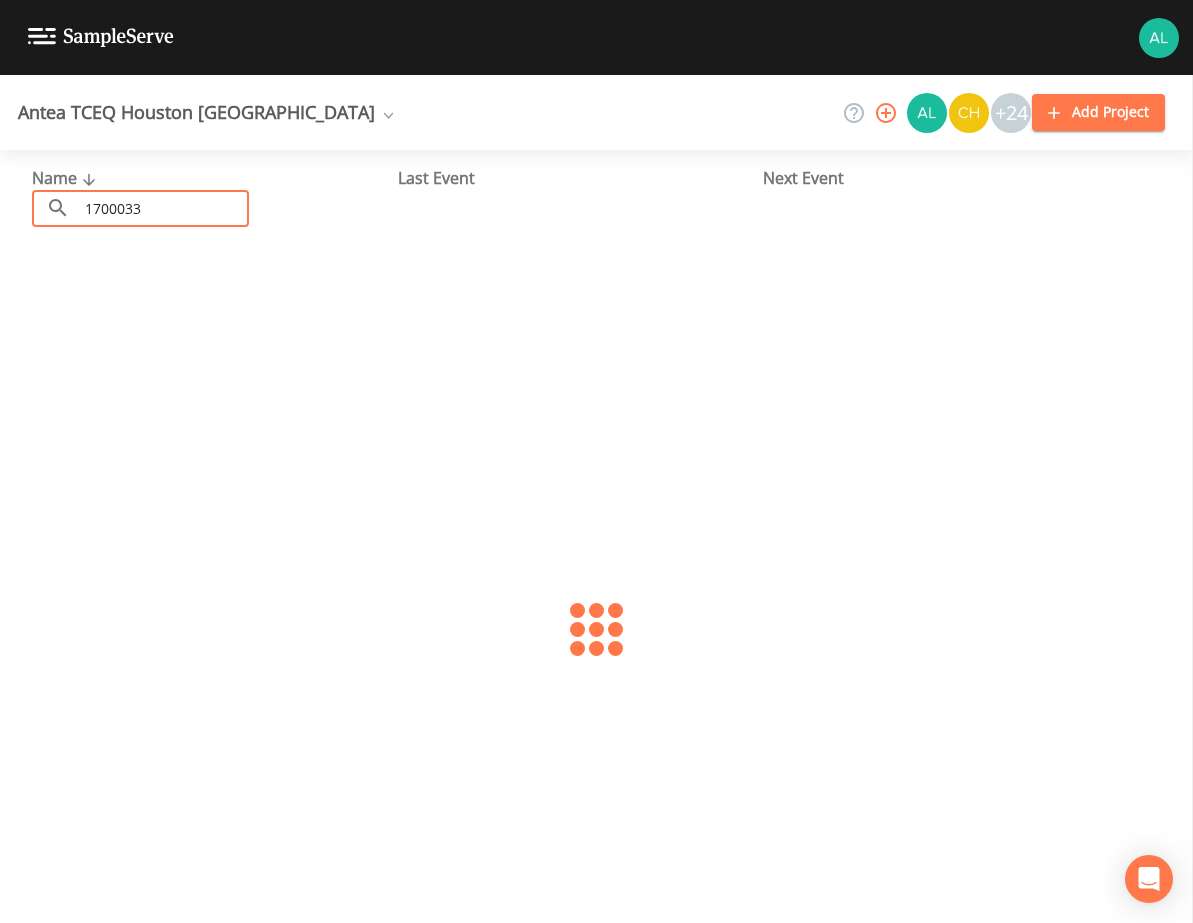 type on "1700033" 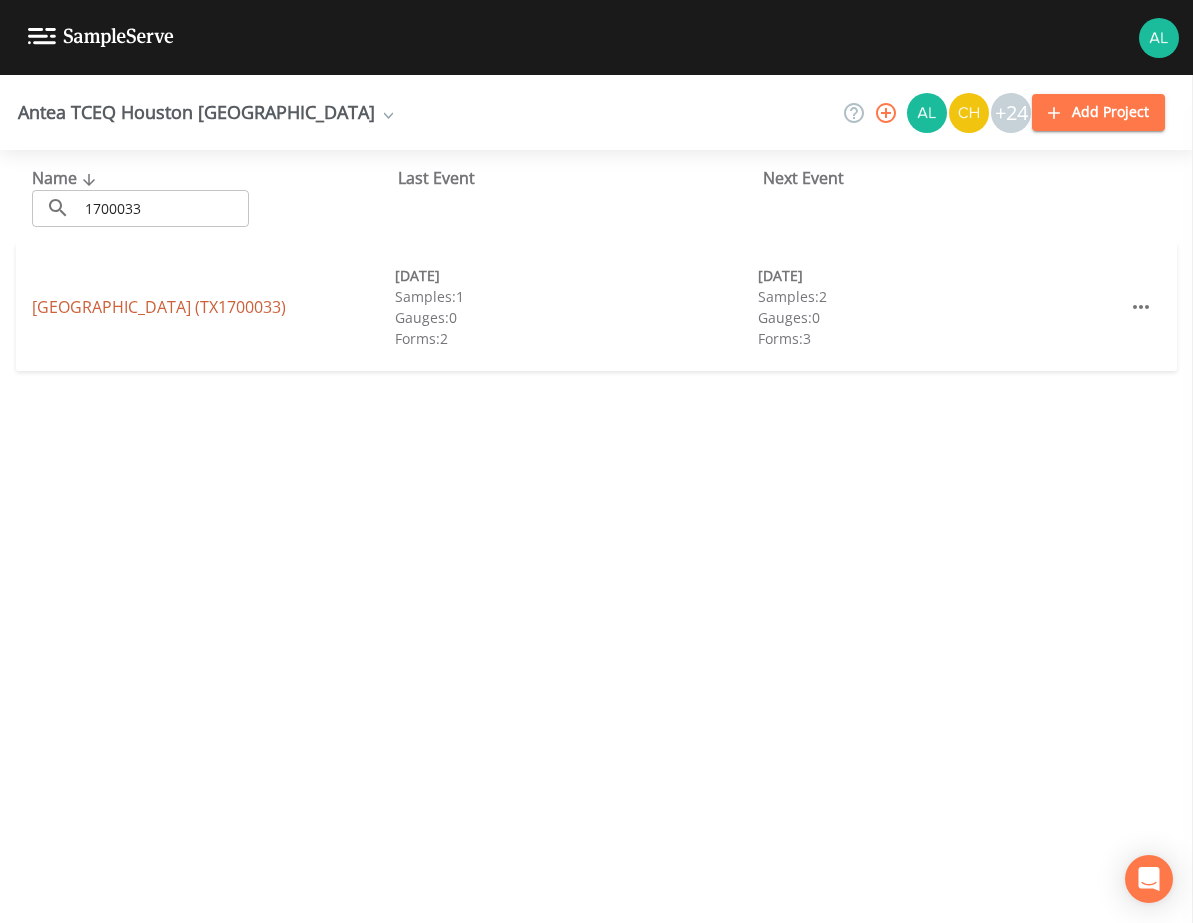 click on "[GEOGRAPHIC_DATA]   (TX1700033)" at bounding box center [159, 307] 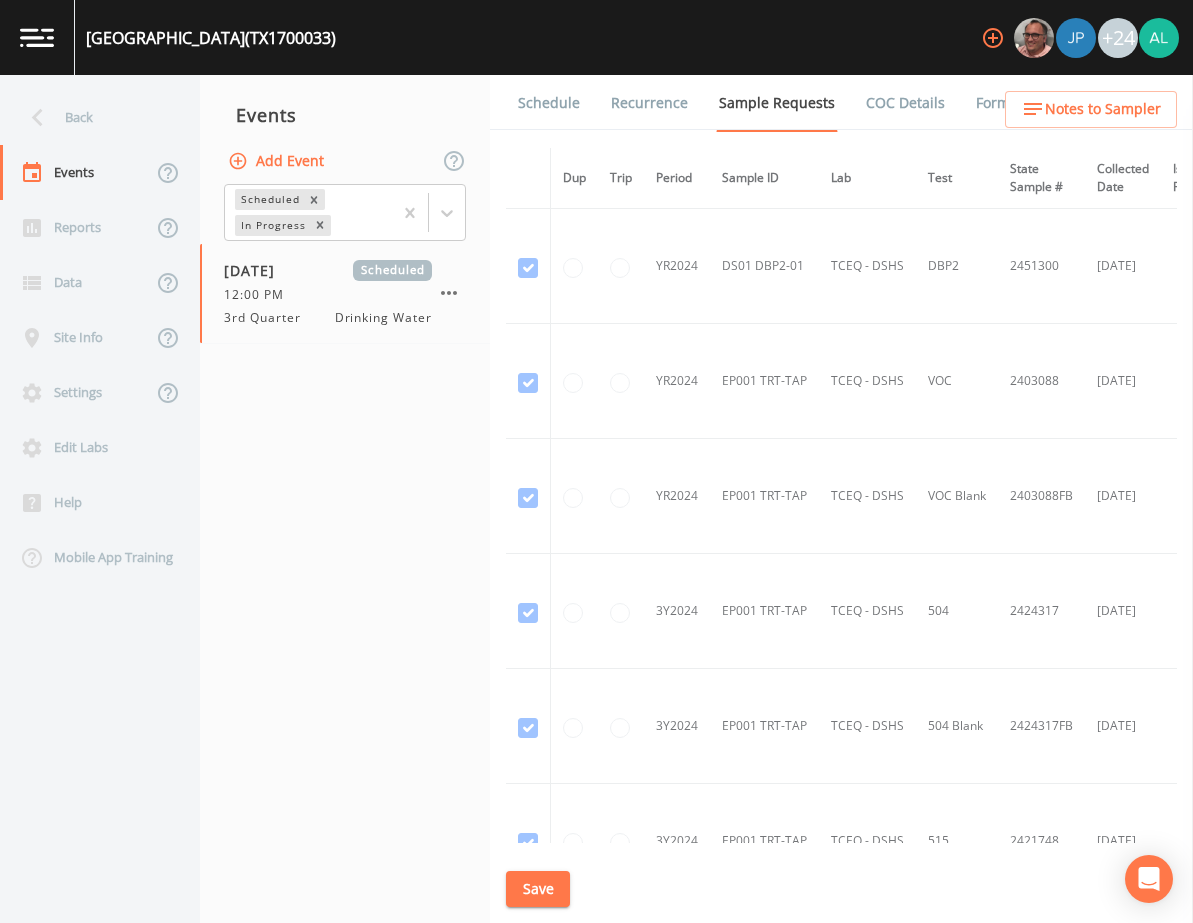 click on "Schedule" at bounding box center (549, 103) 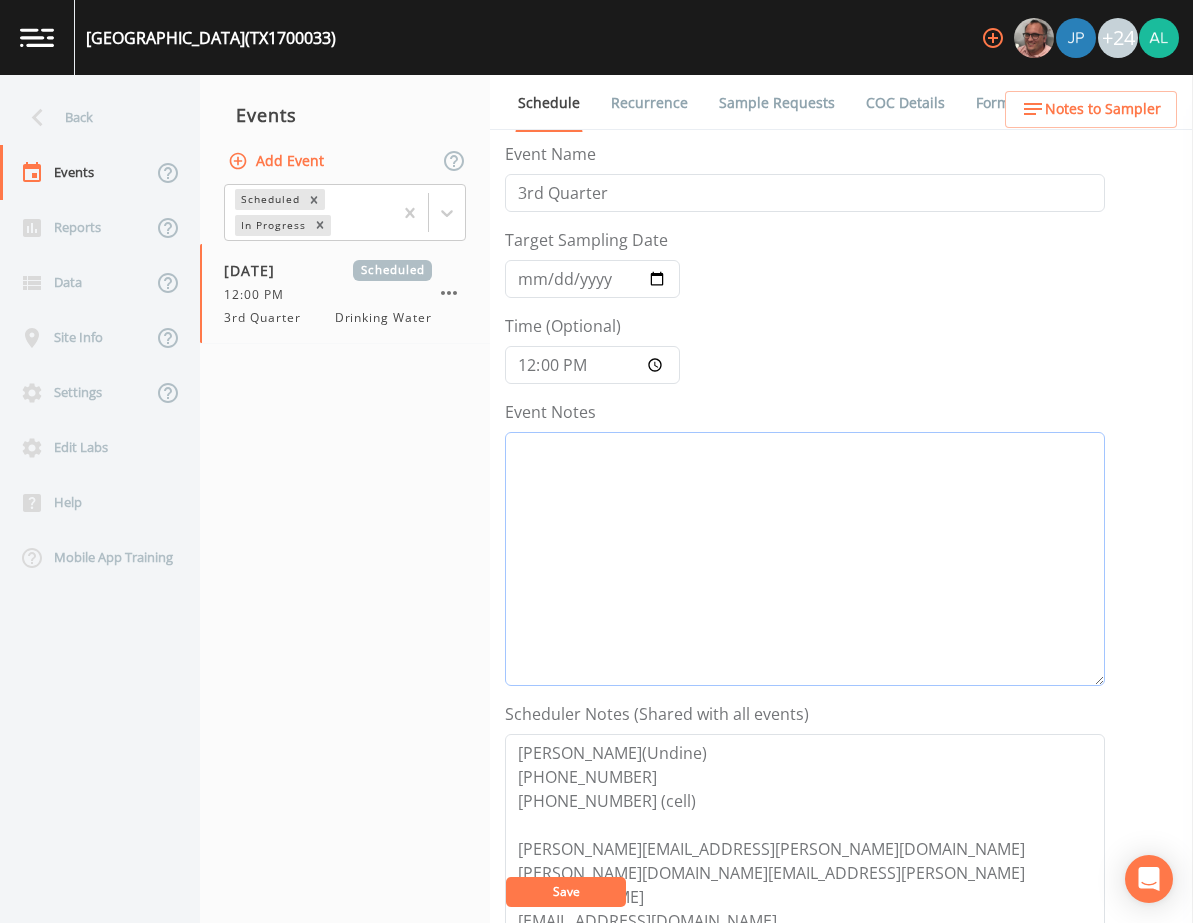 click on "Event Notes" at bounding box center [805, 559] 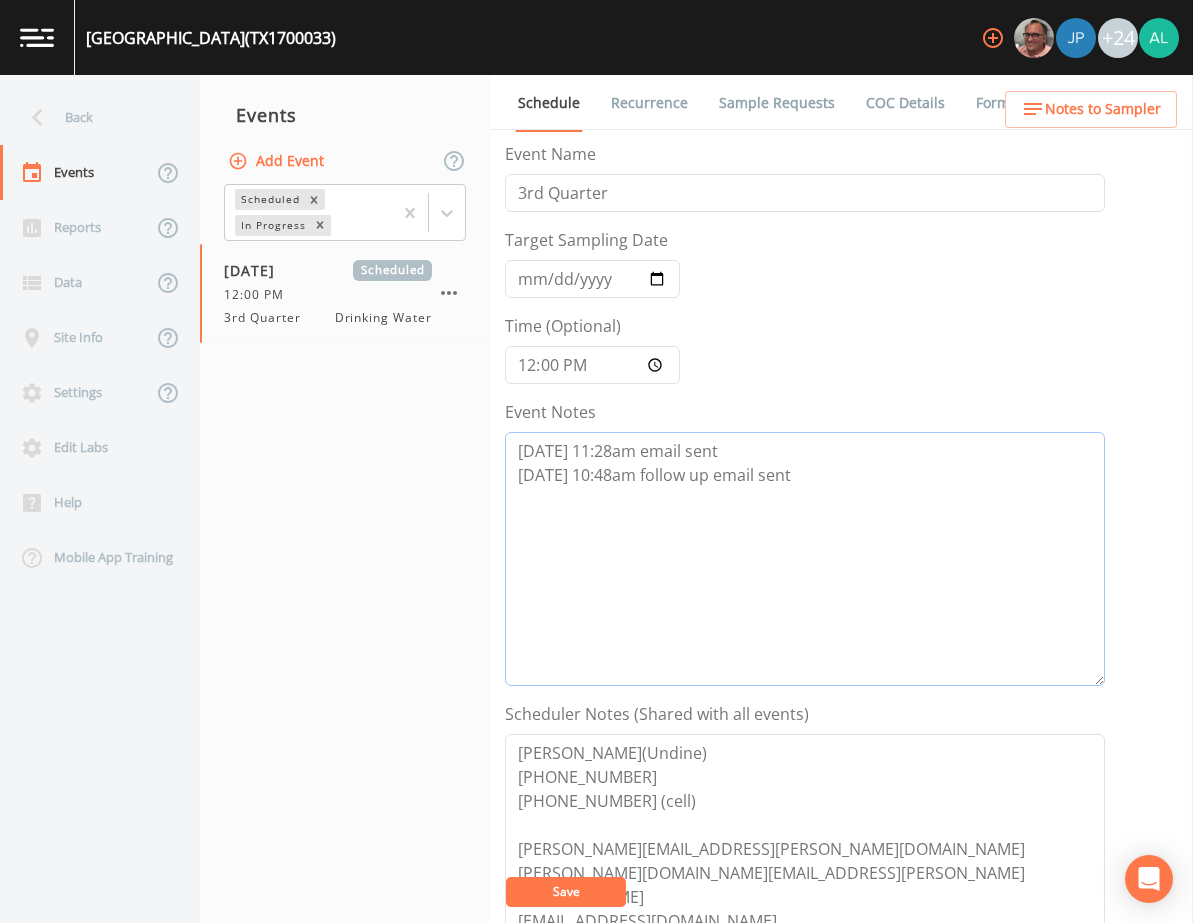 type on "[DATE] 11:28am email sent
[DATE] 10:48am follow up email sent" 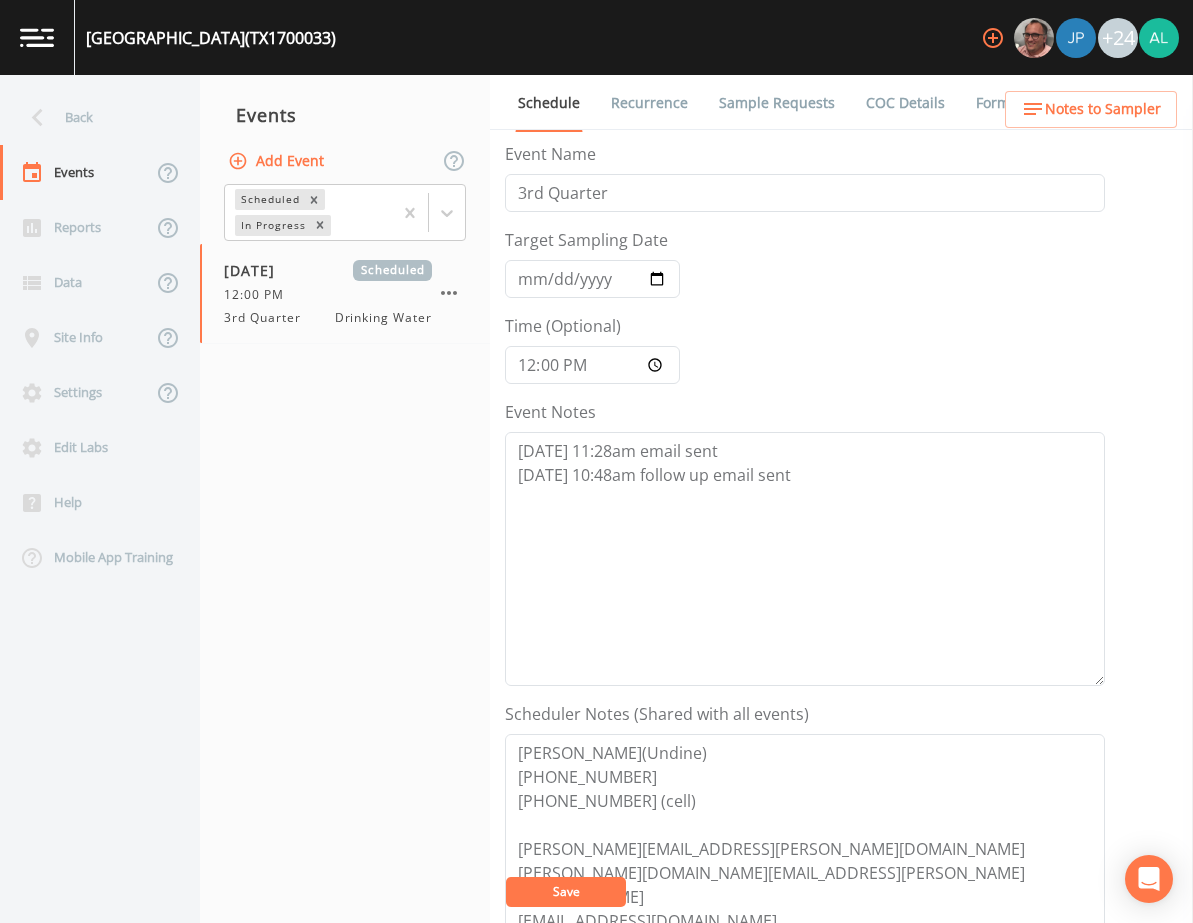 click on "Save" at bounding box center (566, 892) 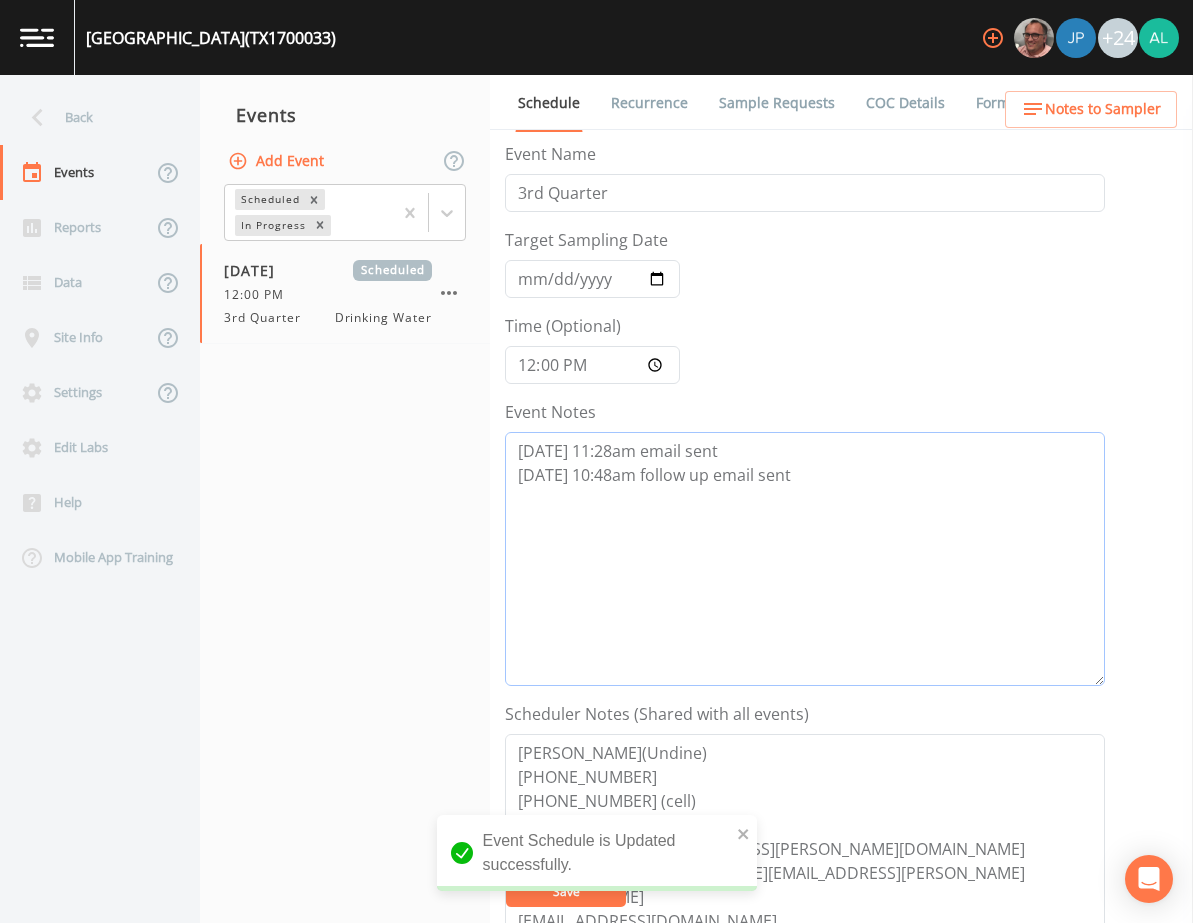 drag, startPoint x: 823, startPoint y: 491, endPoint x: 481, endPoint y: 433, distance: 346.88327 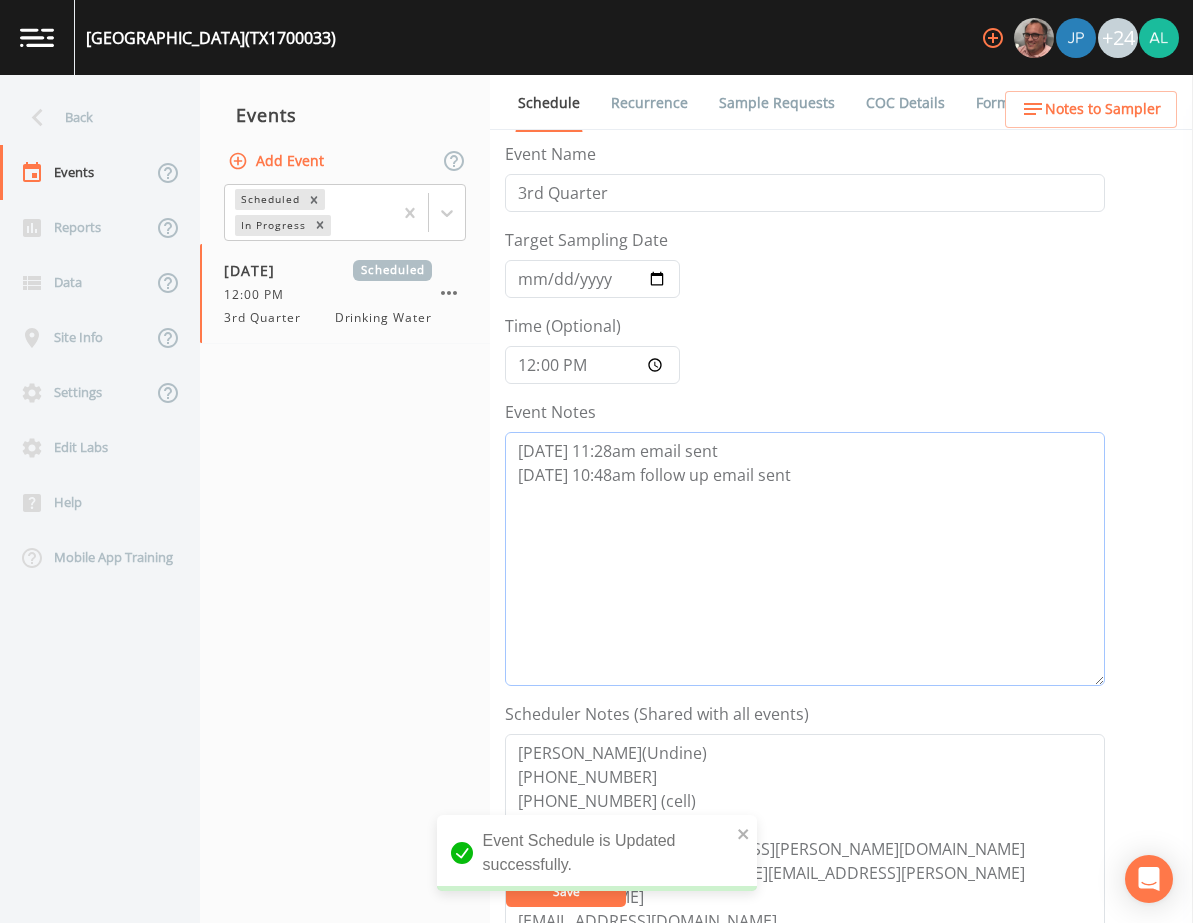 click on "Back Events Reports Data Site Info Settings Edit Labs Help Mobile App Training Events Add Event Scheduled In Progress [DATE] Scheduled 12:00 PM 3rd Quarter  Drinking Water Schedule Recurrence Sample Requests COC Details Forms Event Name 3rd Quarter Target Sampling Date [DATE] Time (Optional) 12:00:00 Event Notes [DATE] 11:28am email sent
[DATE] 10:48am follow up email sent  Scheduler Notes (Shared with all events) [PERSON_NAME](Undine)
[PHONE_NUMBER]
[PHONE_NUMBER] (cell)
[PERSON_NAME][EMAIL_ADDRESS][PERSON_NAME][DOMAIN_NAME]
[PERSON_NAME][DOMAIN_NAME][EMAIL_ADDRESS][PERSON_NAME][DOMAIN_NAME]
[EMAIL_ADDRESS][DOMAIN_NAME]
[EMAIL_ADDRESS][DOMAIN_NAME] Assigned Users Add Save Notes to Sampler" at bounding box center [596, 499] 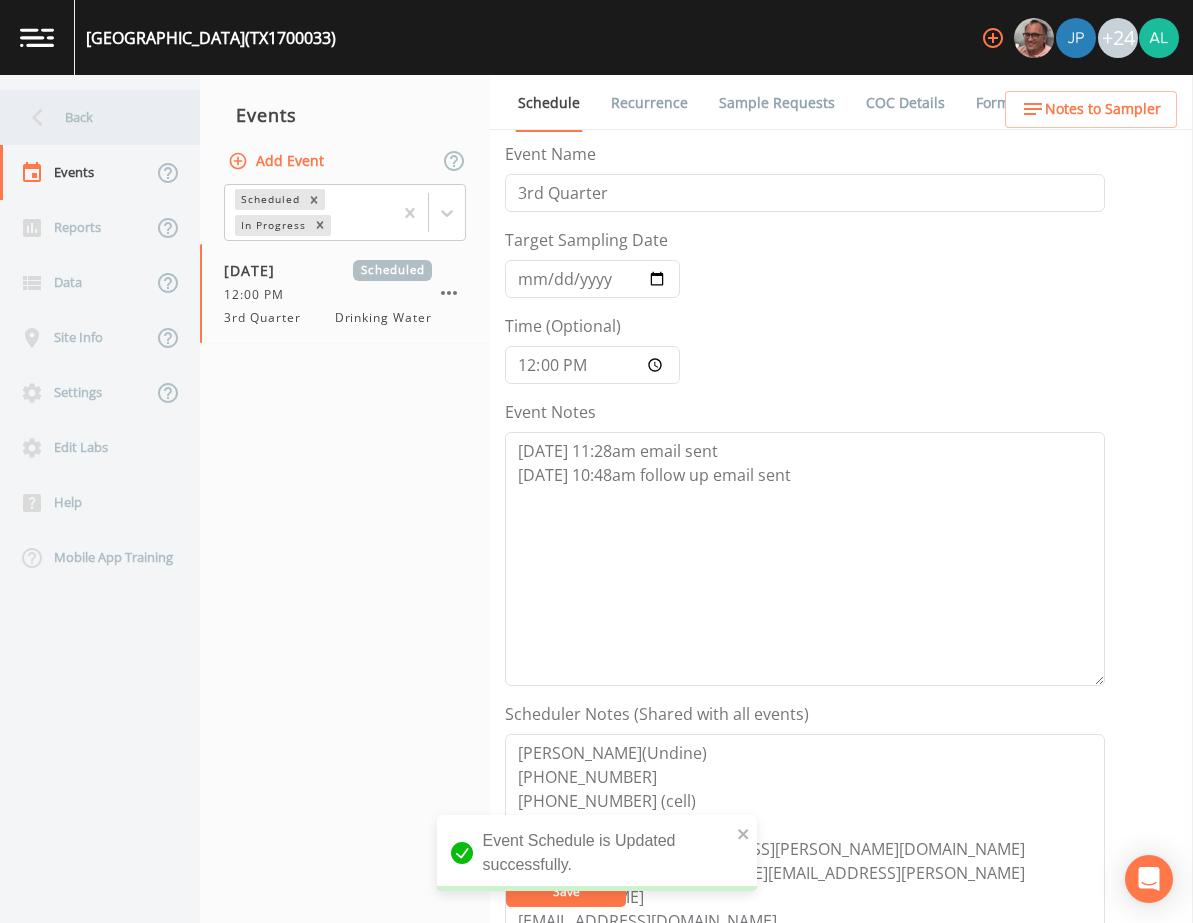 click on "Back" at bounding box center (90, 117) 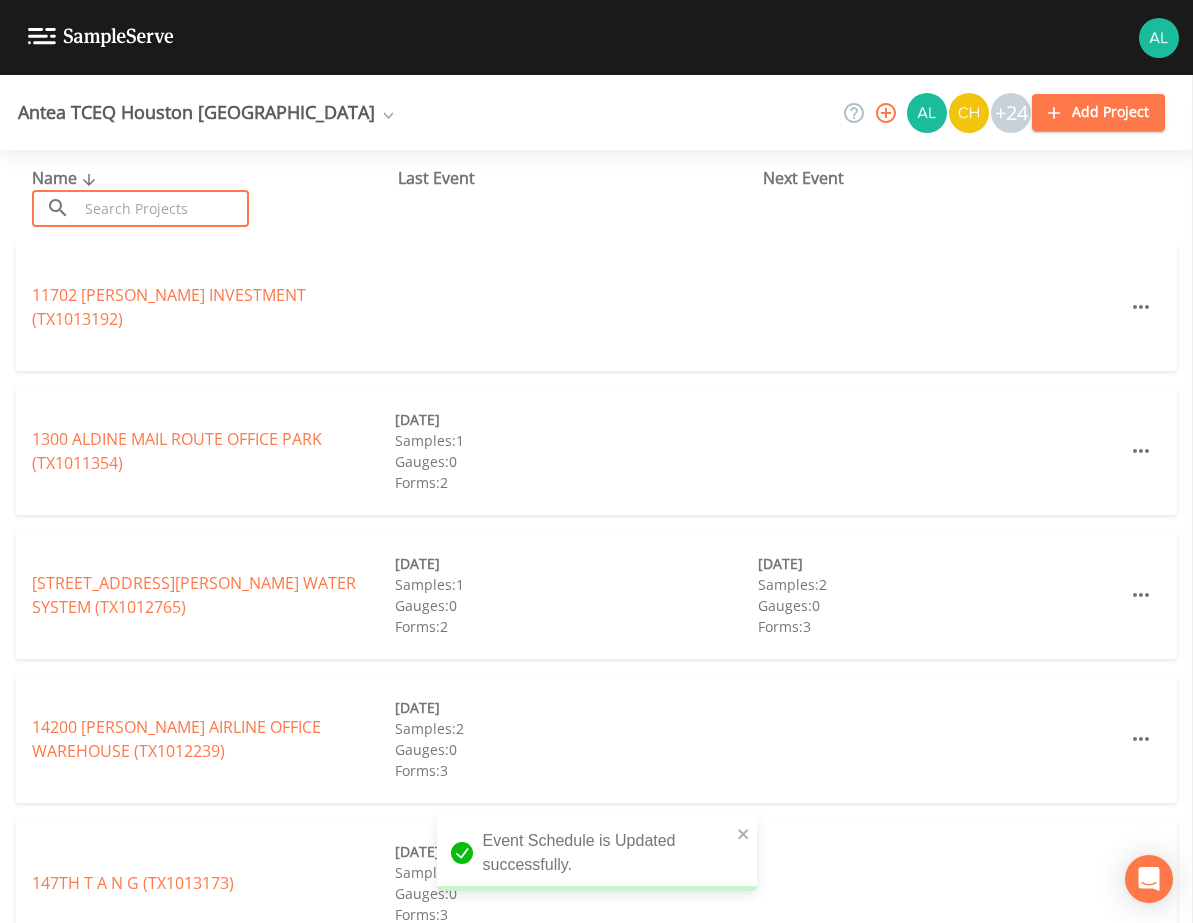 drag, startPoint x: 93, startPoint y: 208, endPoint x: 129, endPoint y: 208, distance: 36 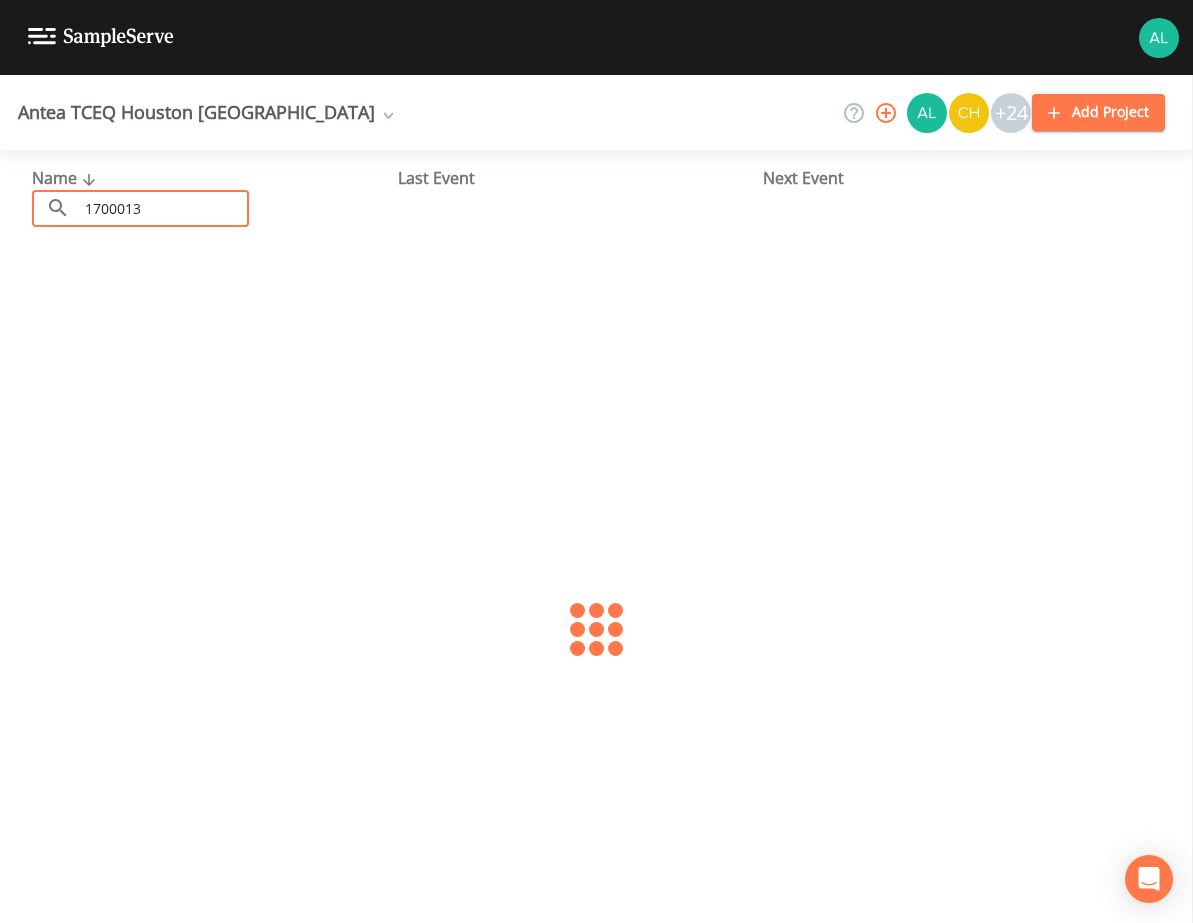 type on "1700013" 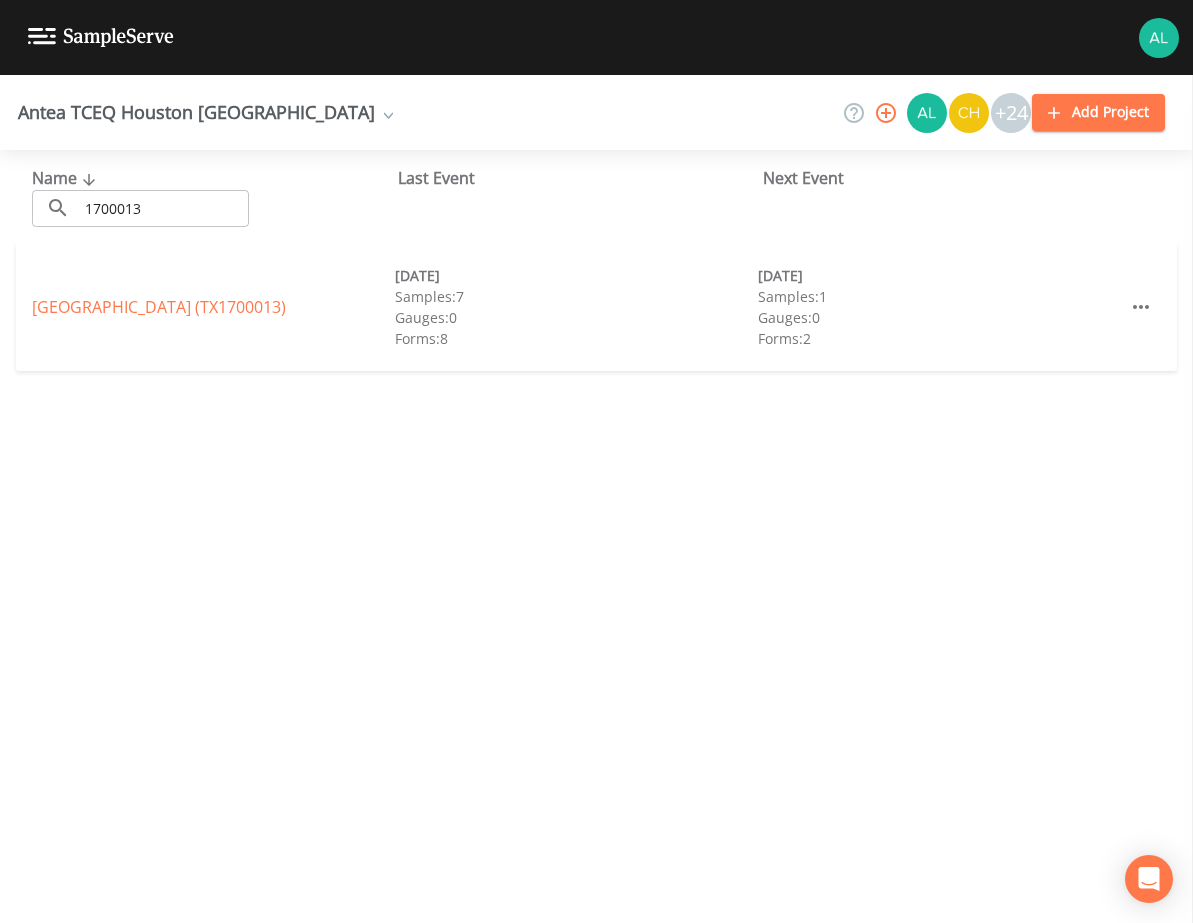 click on "[GEOGRAPHIC_DATA]   (TX1700013) [DATE] Samples:  7 Gauges:  0 Forms:  8 [DATE] Samples:  1 Gauges:  0 Forms:  2" at bounding box center [596, 307] 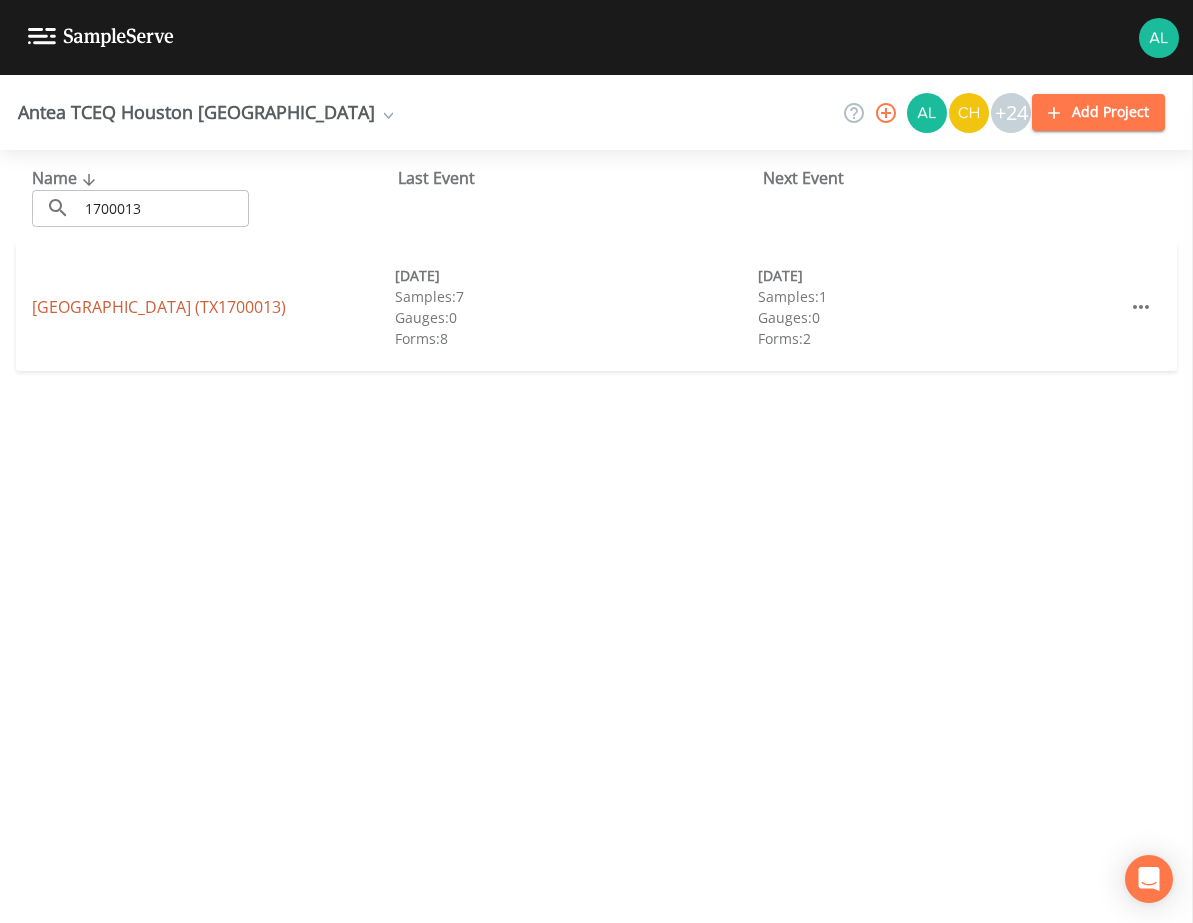 click on "[GEOGRAPHIC_DATA]   (TX1700013)" at bounding box center (159, 307) 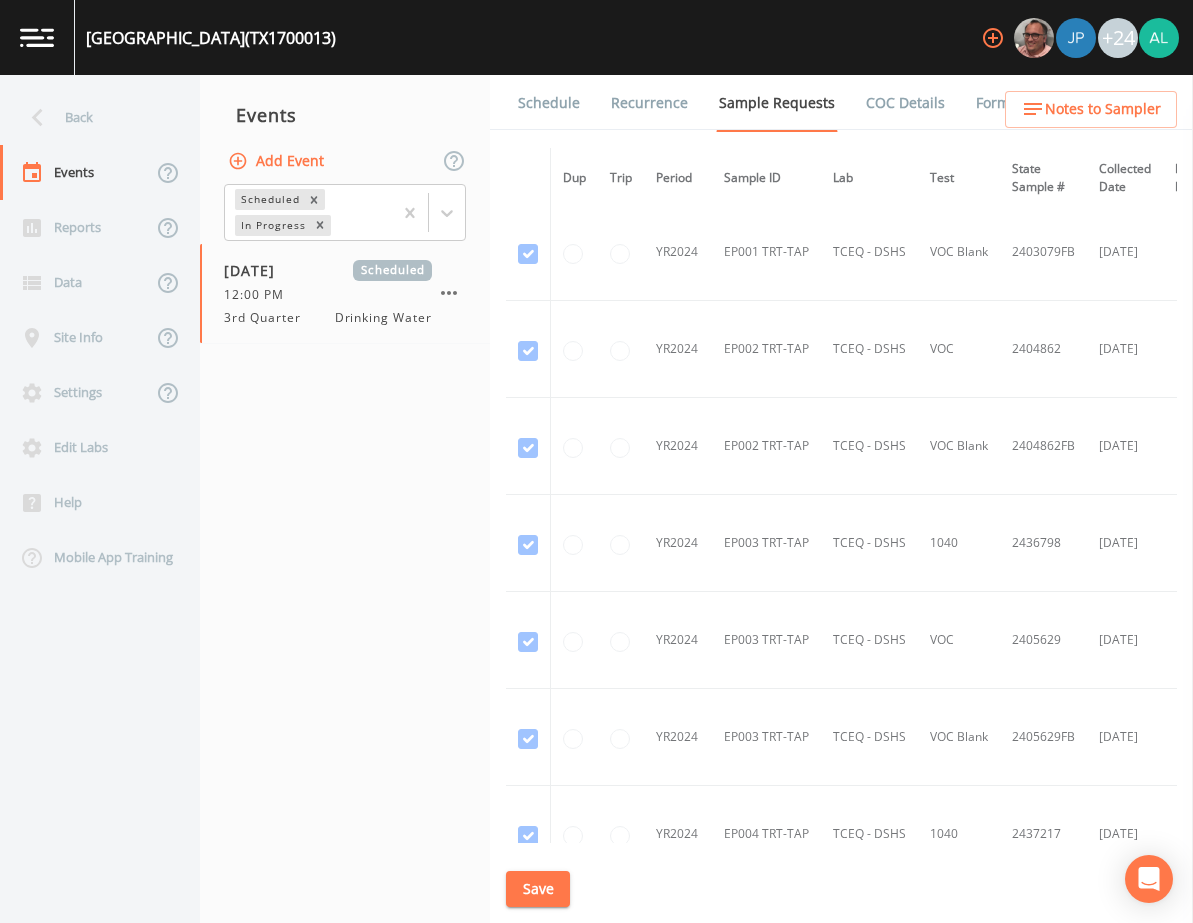 scroll, scrollTop: 700, scrollLeft: 0, axis: vertical 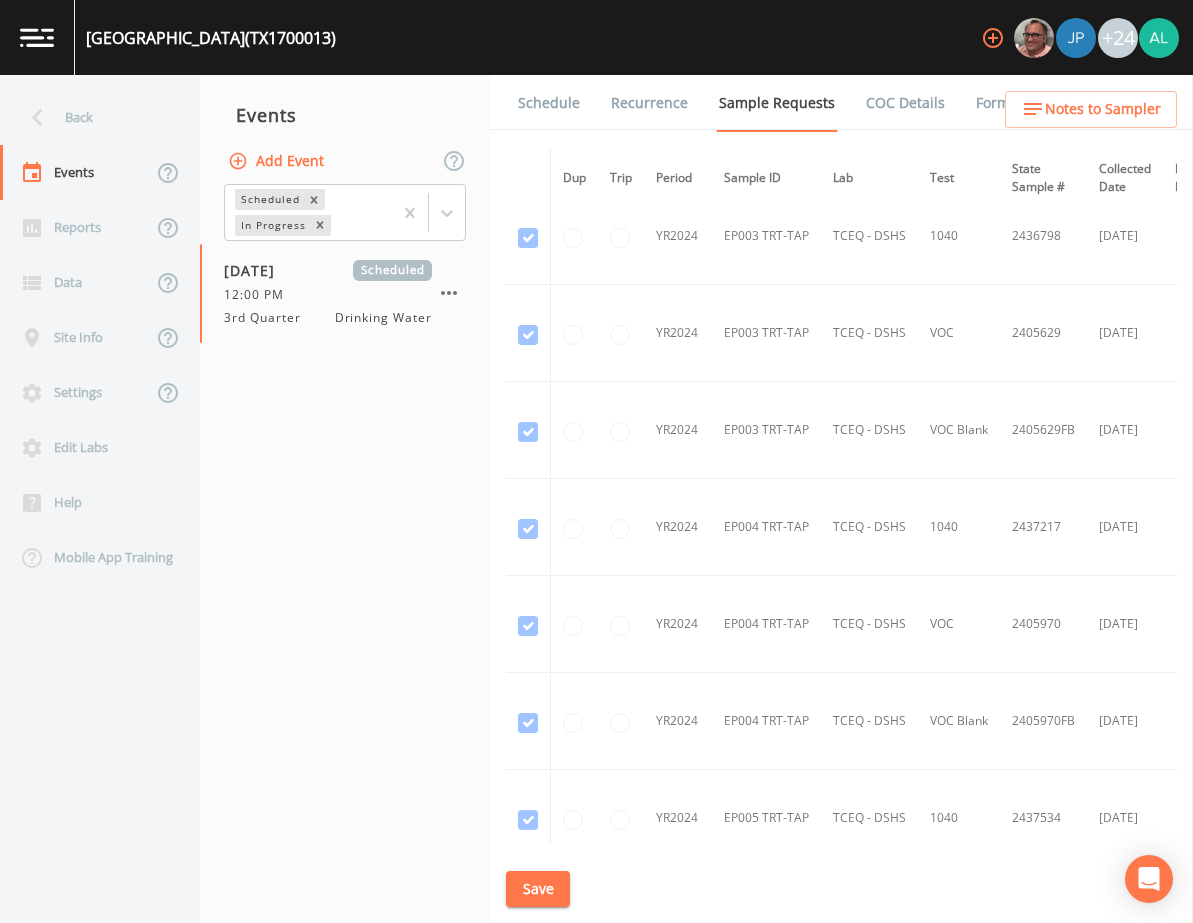 click on "Schedule" at bounding box center (549, 103) 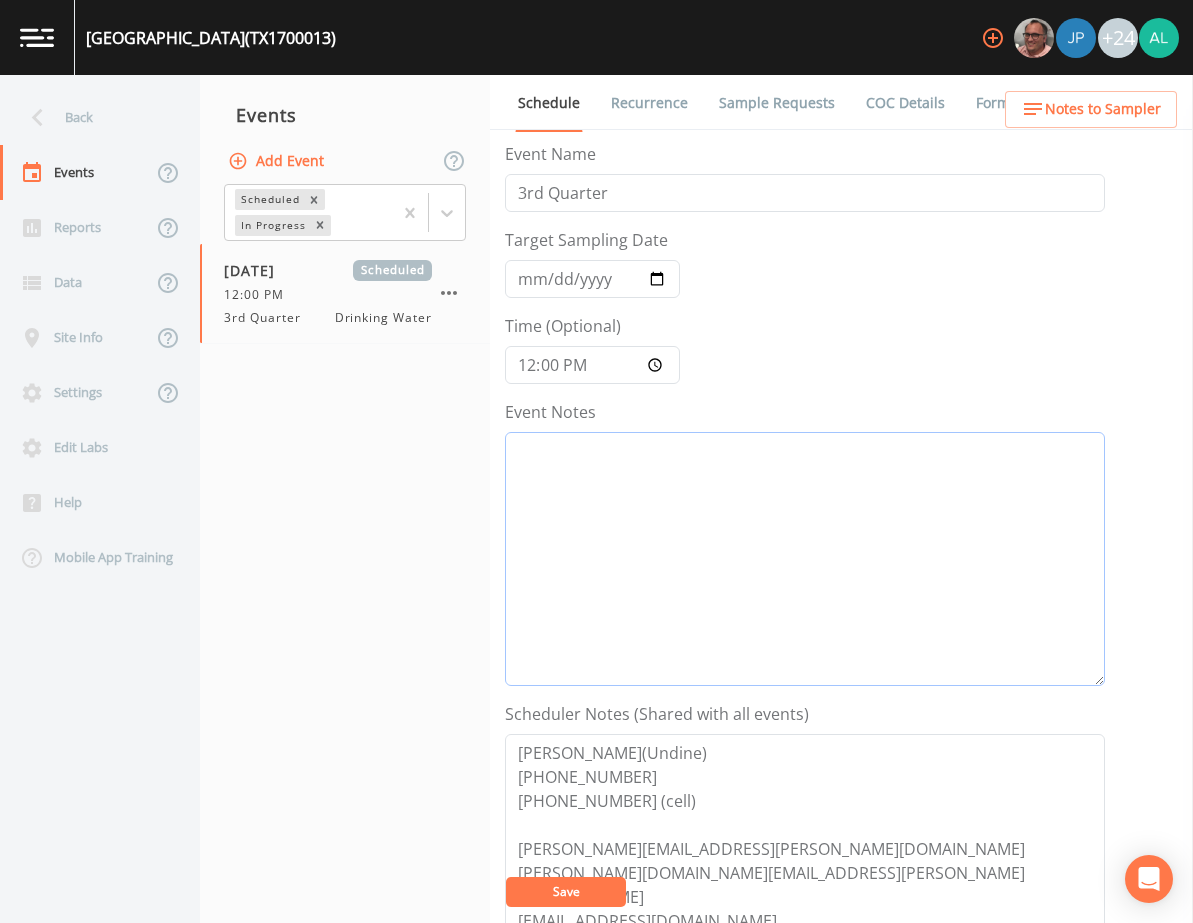 click on "Event Notes" at bounding box center [805, 559] 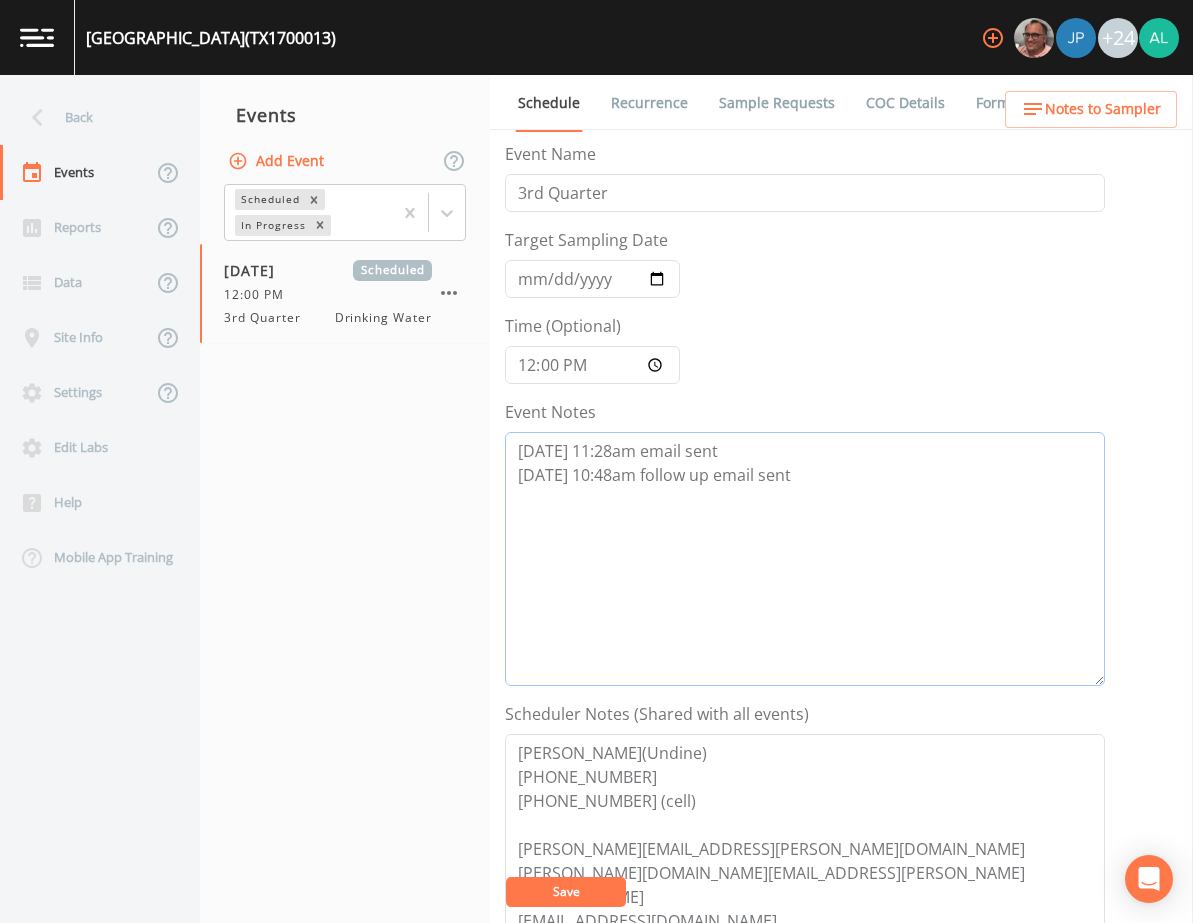 type on "[DATE] 11:28am email sent
[DATE] 10:48am follow up email sent" 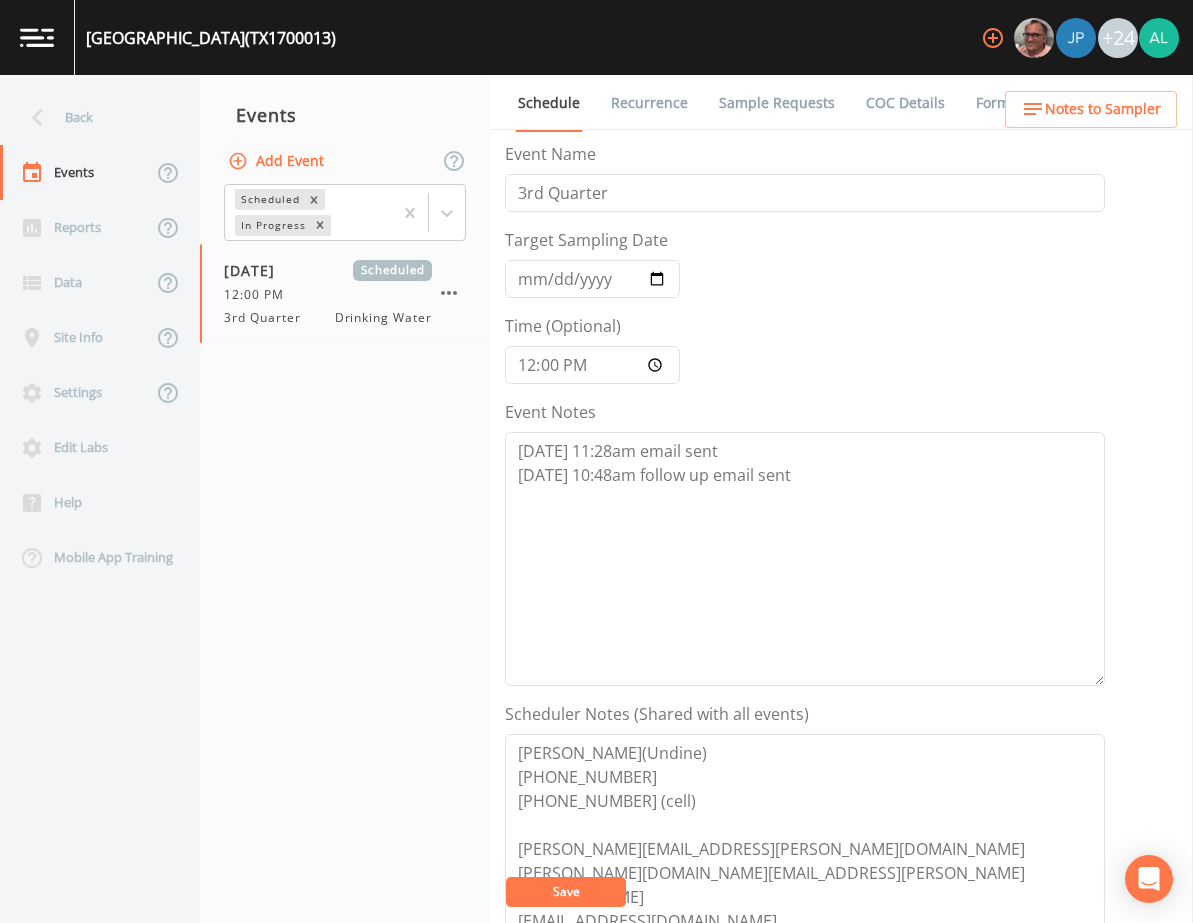 click on "Save" at bounding box center [566, 892] 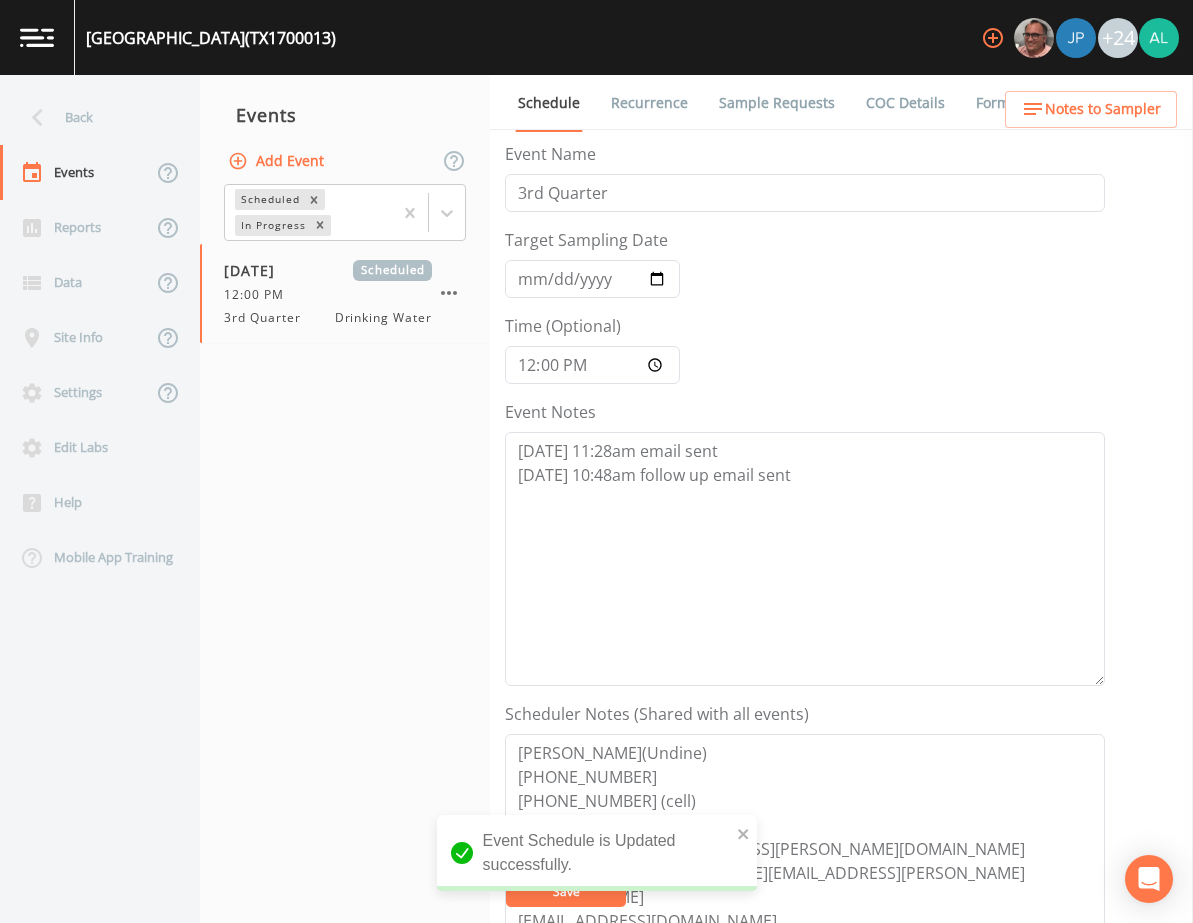 scroll, scrollTop: 400, scrollLeft: 0, axis: vertical 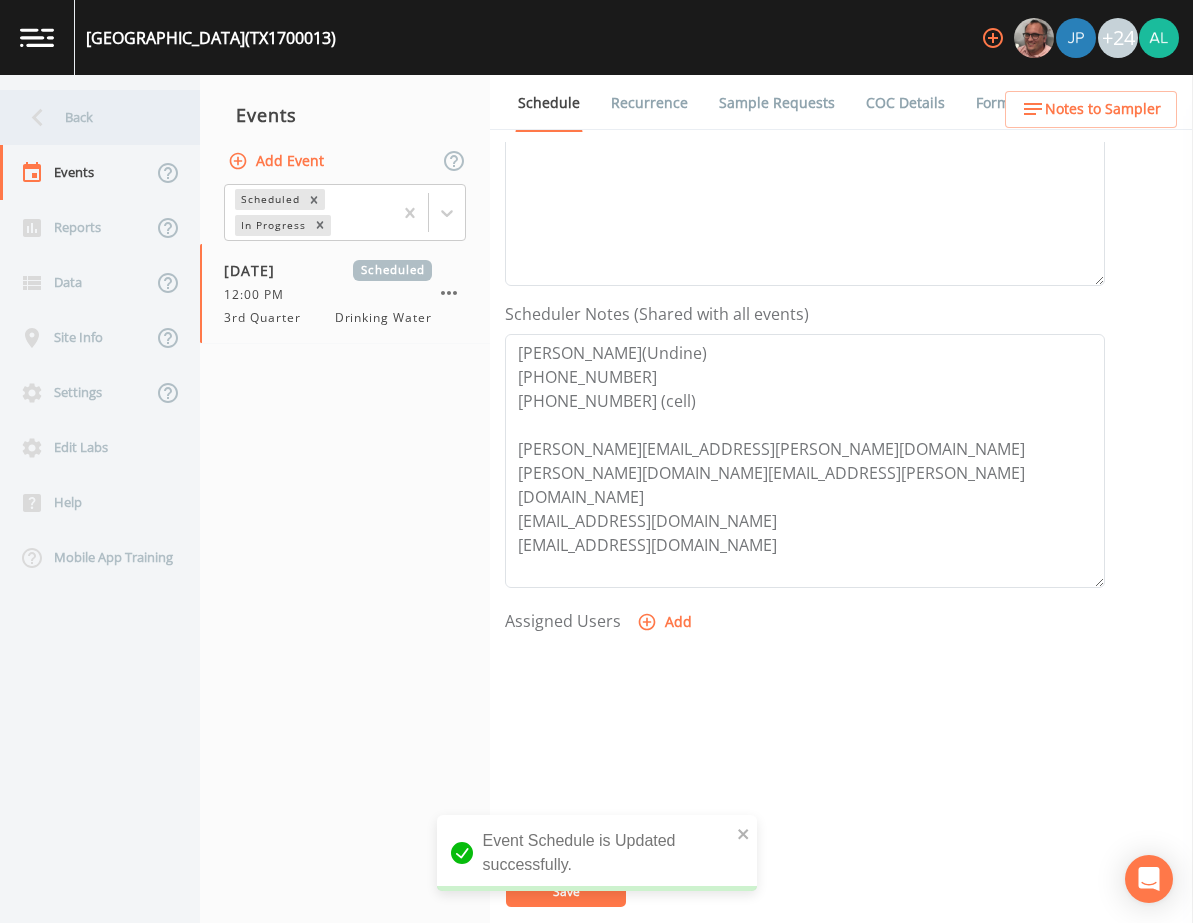 click on "Back" at bounding box center (90, 117) 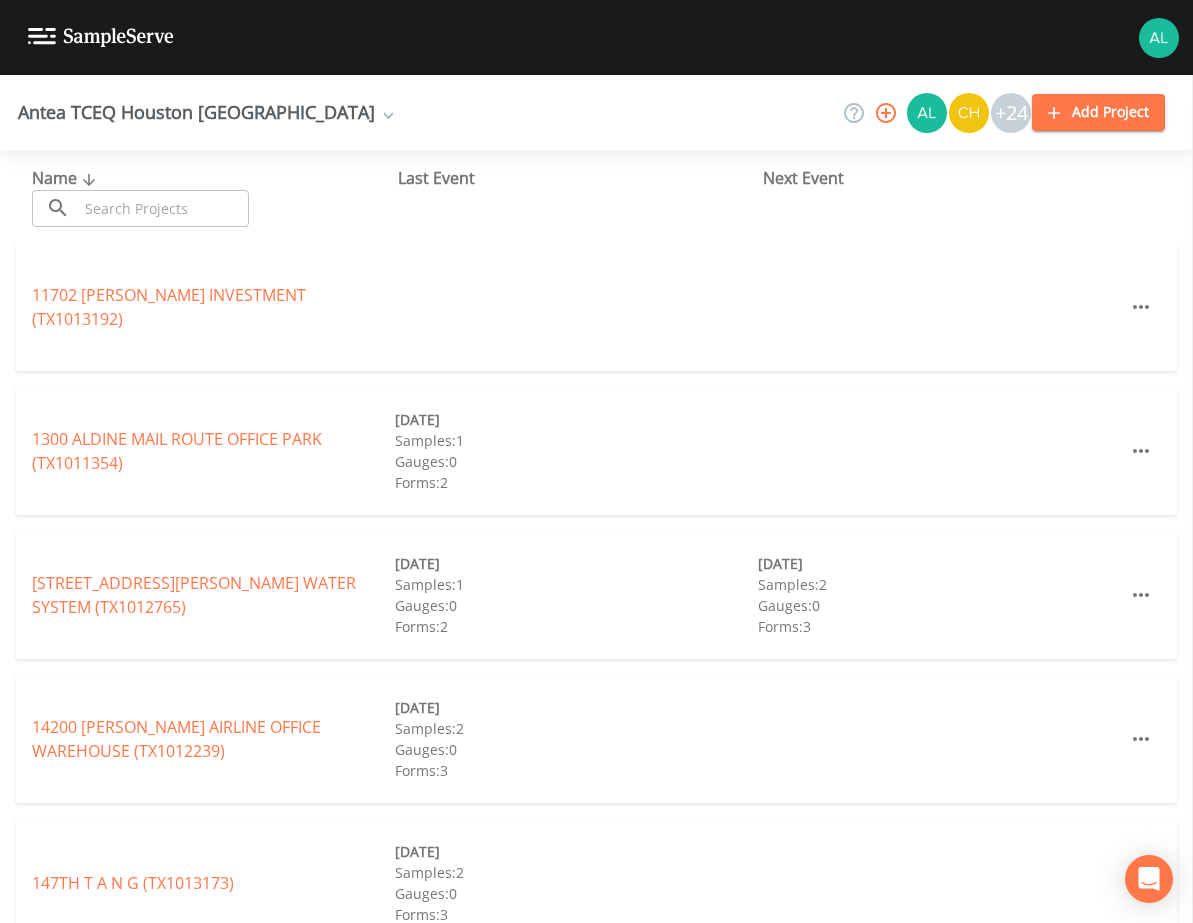 click at bounding box center [163, 208] 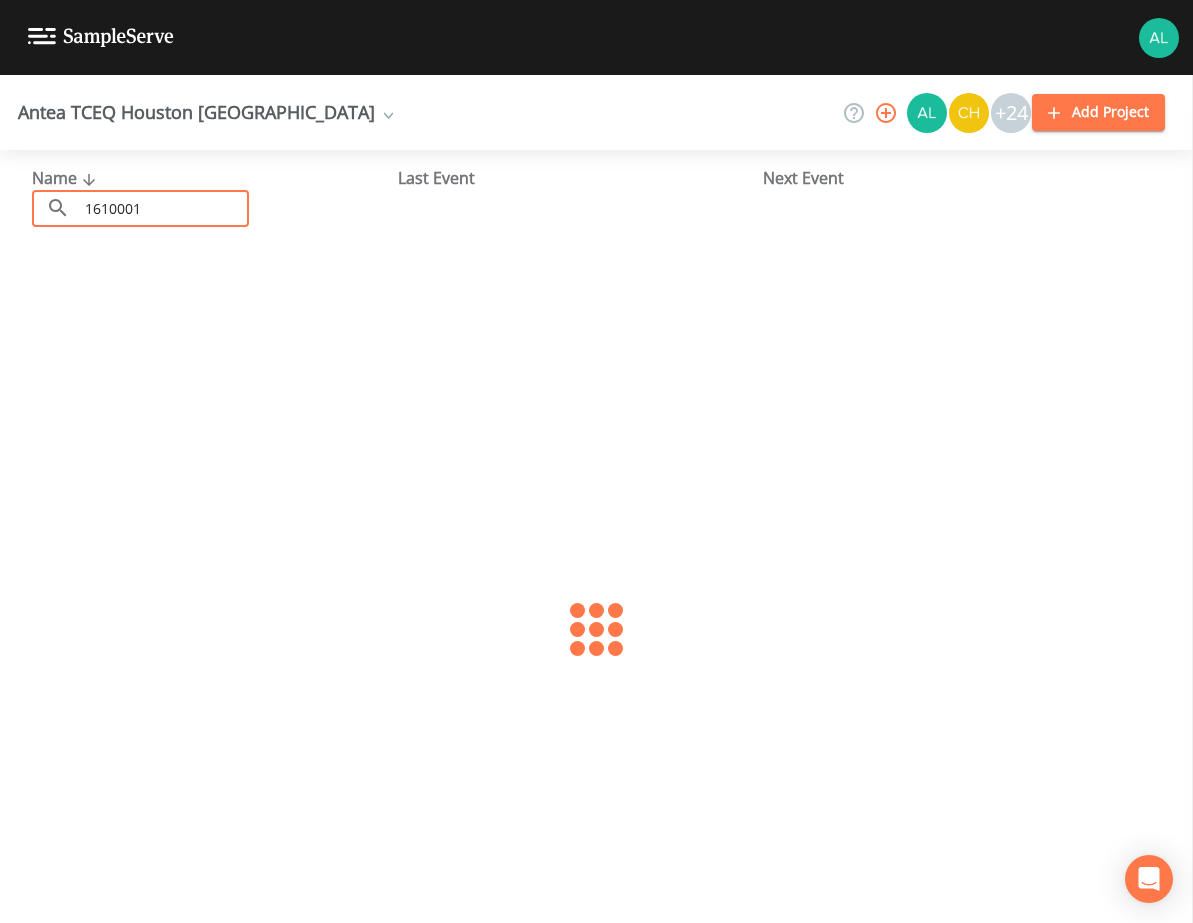 type on "1610001" 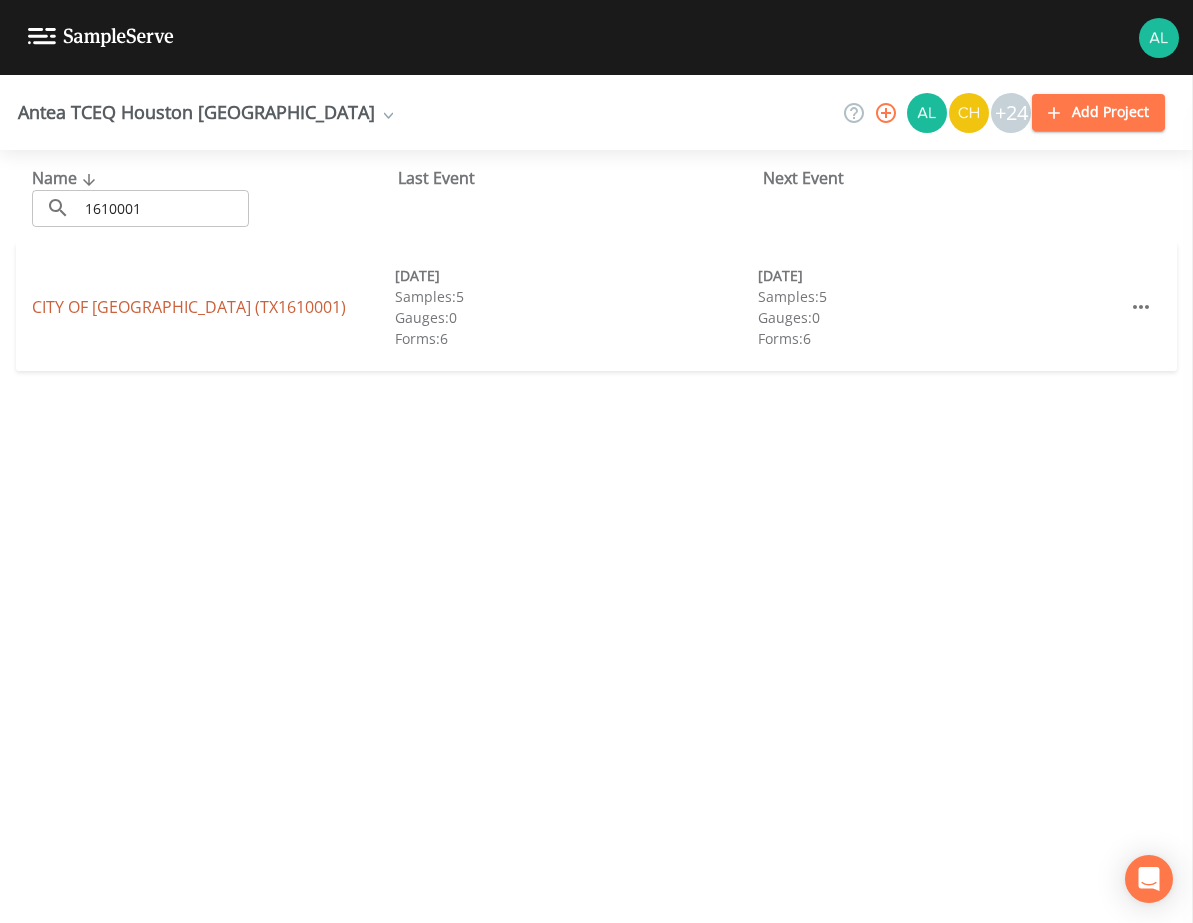 click on "[GEOGRAPHIC_DATA]   (TX1610001)" at bounding box center [189, 307] 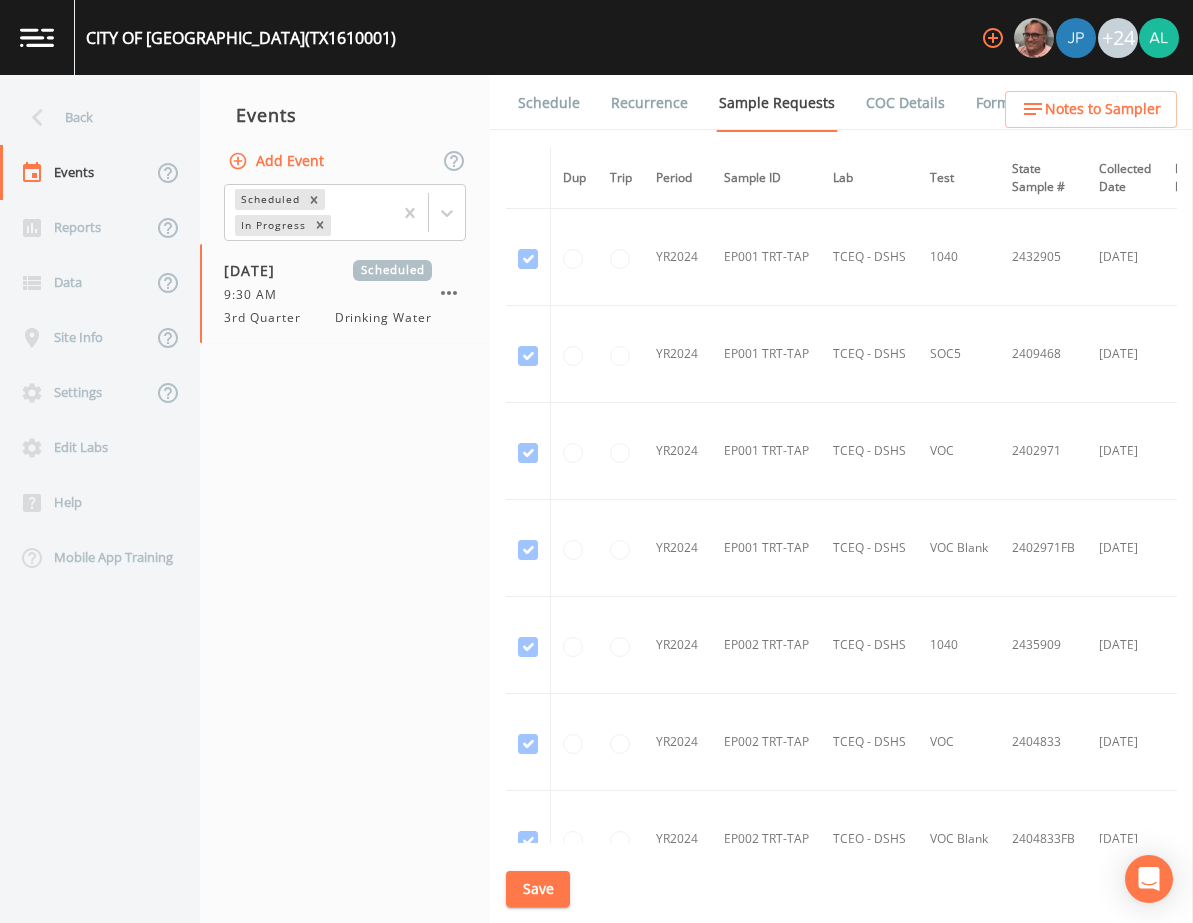 click on "Schedule" at bounding box center [549, 103] 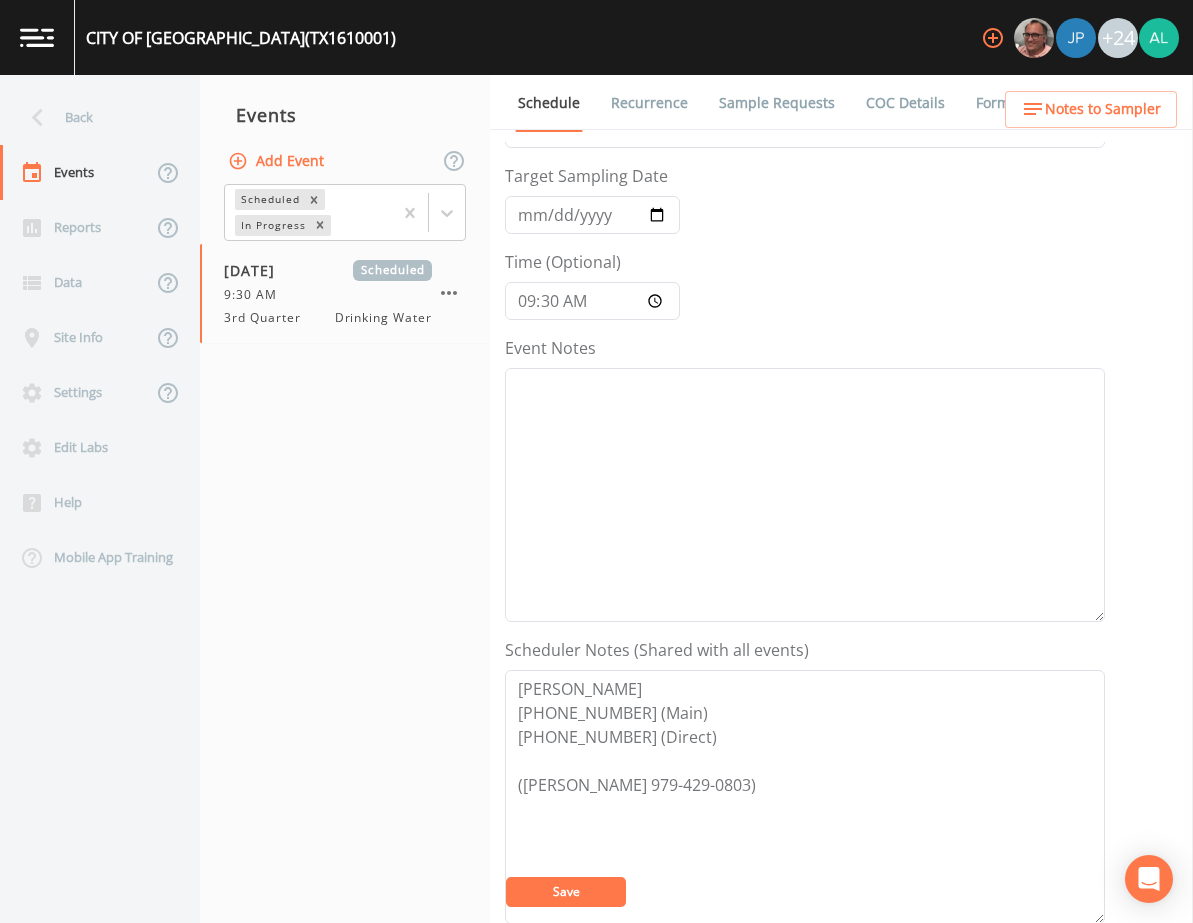 scroll, scrollTop: 100, scrollLeft: 0, axis: vertical 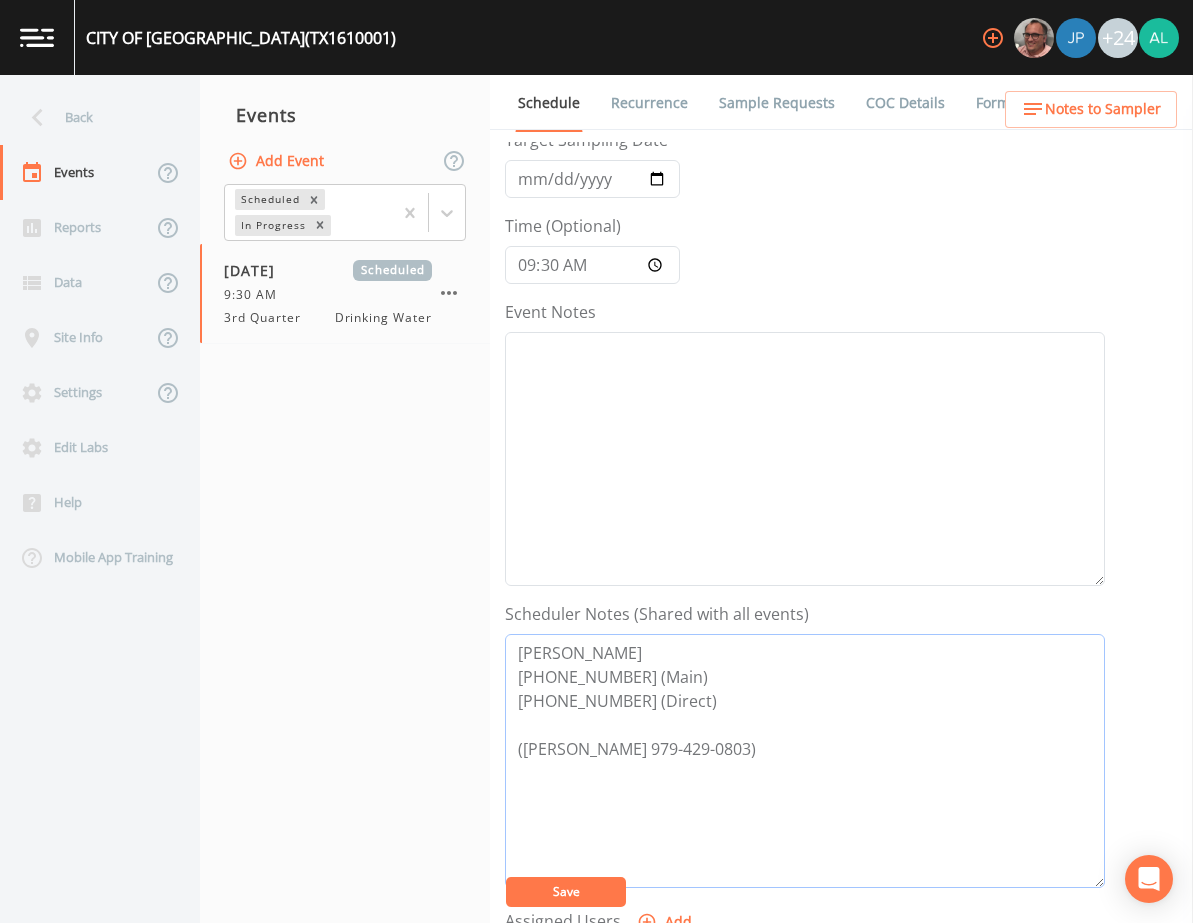 click on "[PERSON_NAME]
[PHONE_NUMBER] (Main)
[PHONE_NUMBER] (Direct)
([PERSON_NAME] 979-429-0803)" at bounding box center (805, 761) 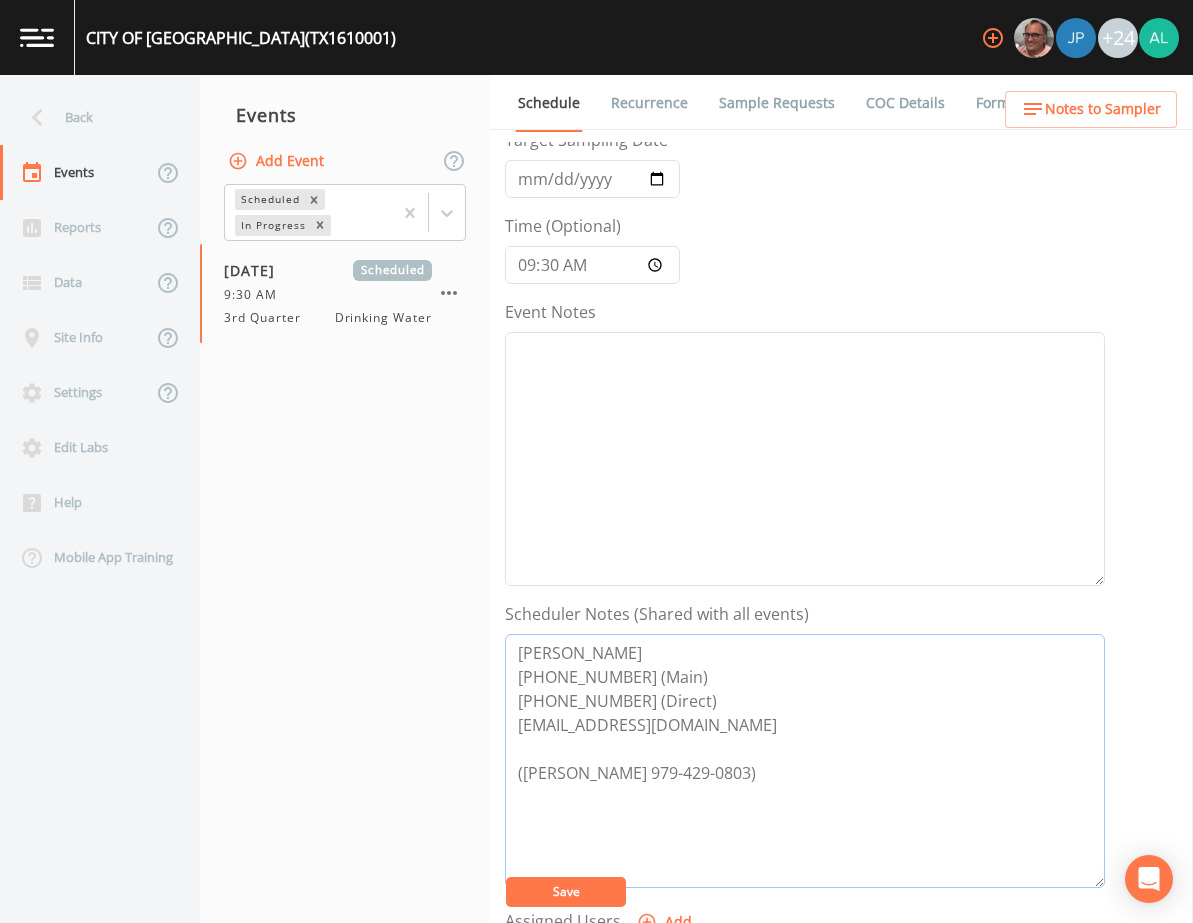 type on "[PERSON_NAME]
[PHONE_NUMBER] (Main)
[PHONE_NUMBER] (Direct)
[EMAIL_ADDRESS][DOMAIN_NAME]
([PERSON_NAME] 979-429-0803)" 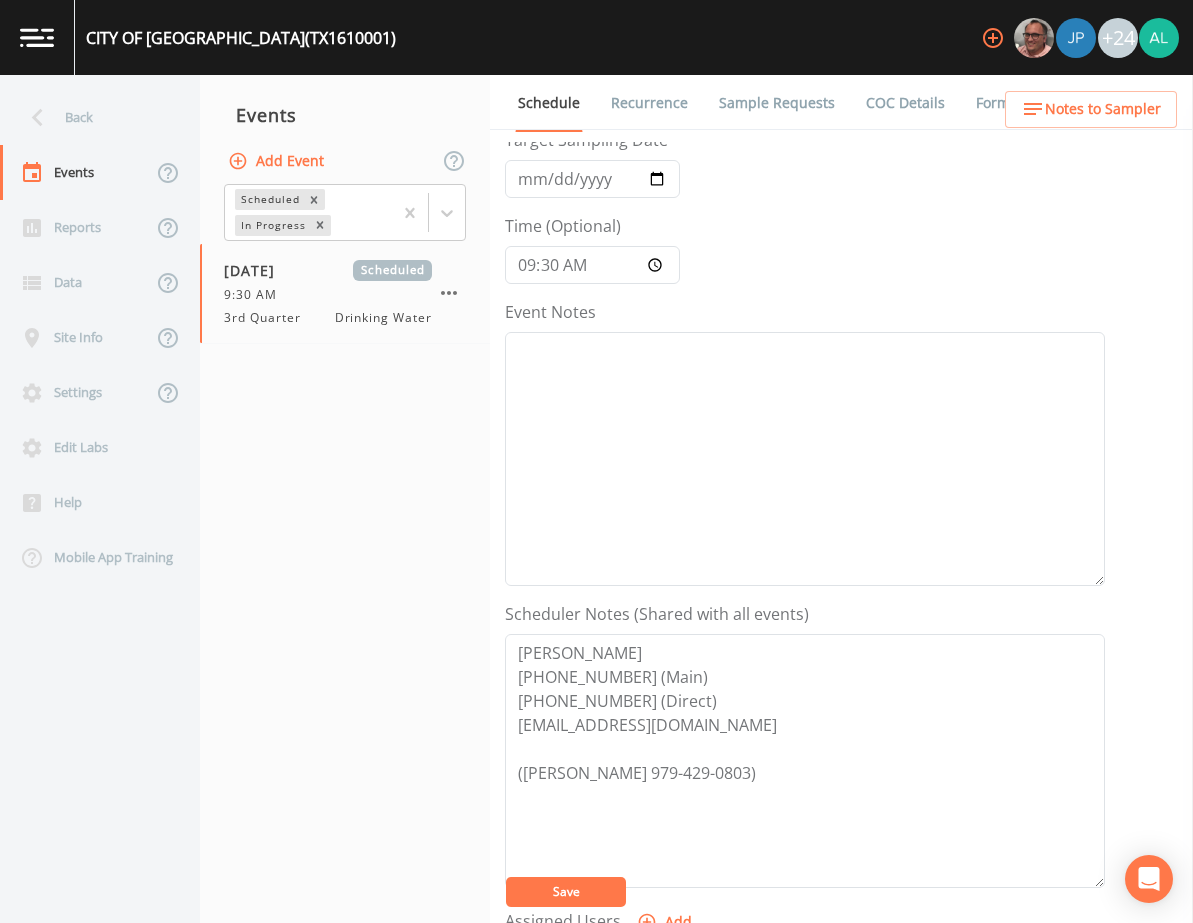 click on "Save" at bounding box center (566, 891) 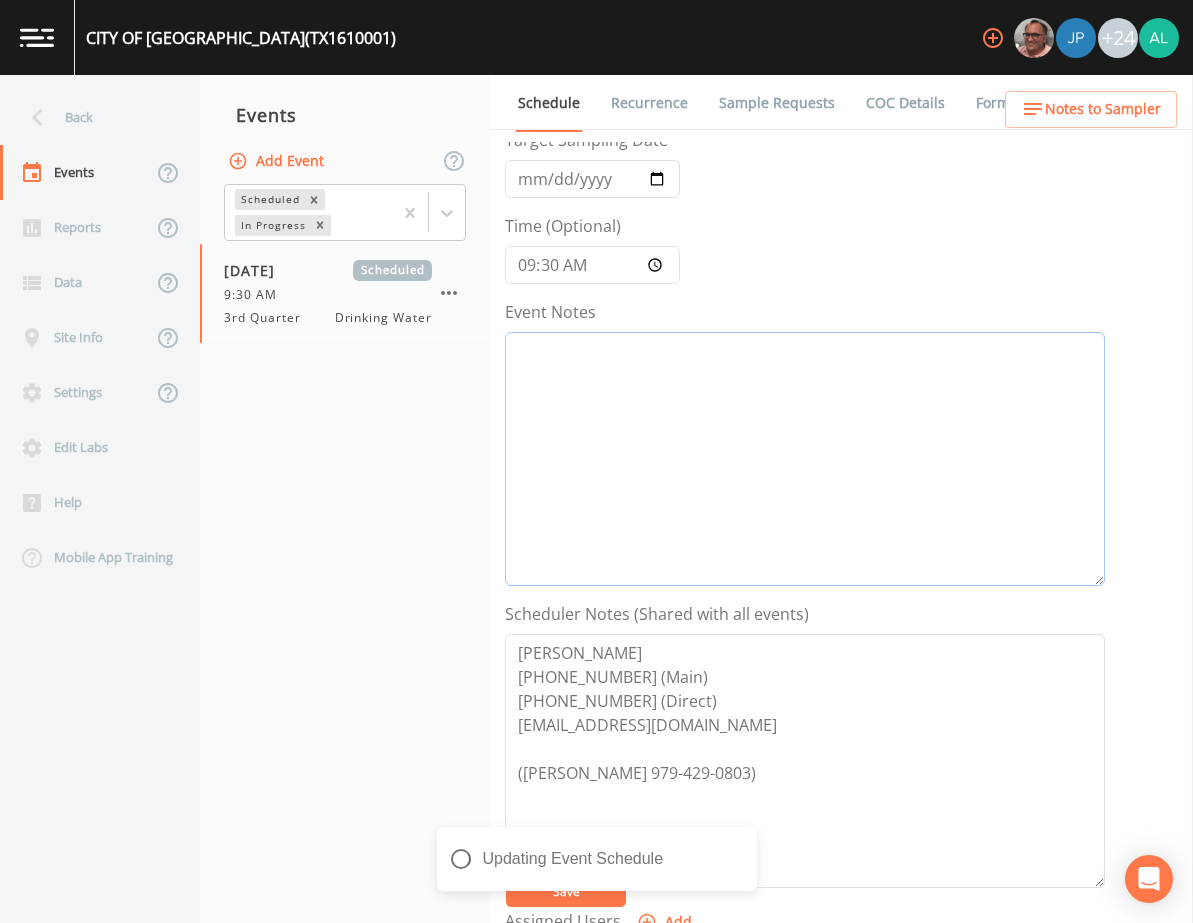 click on "Event Notes" at bounding box center (805, 459) 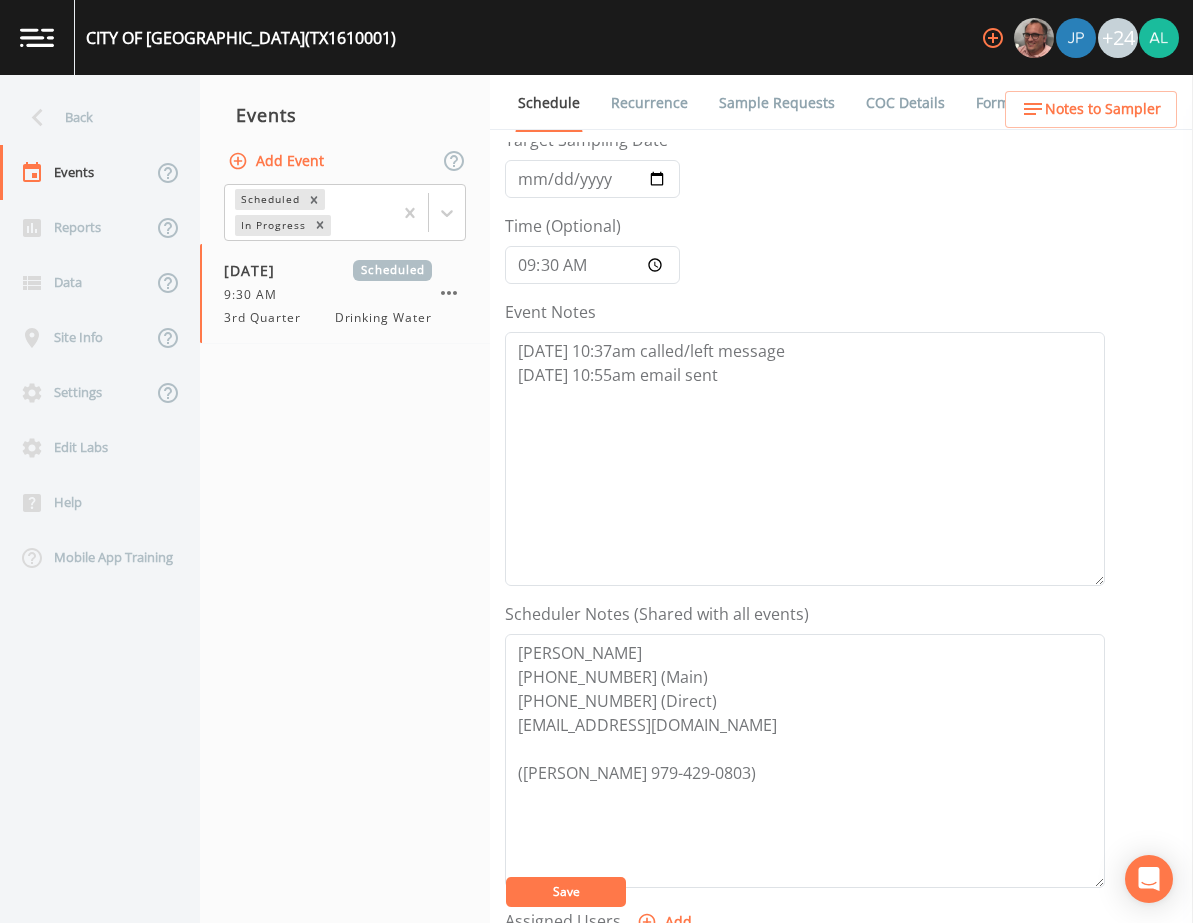 click on "Save" at bounding box center (566, 891) 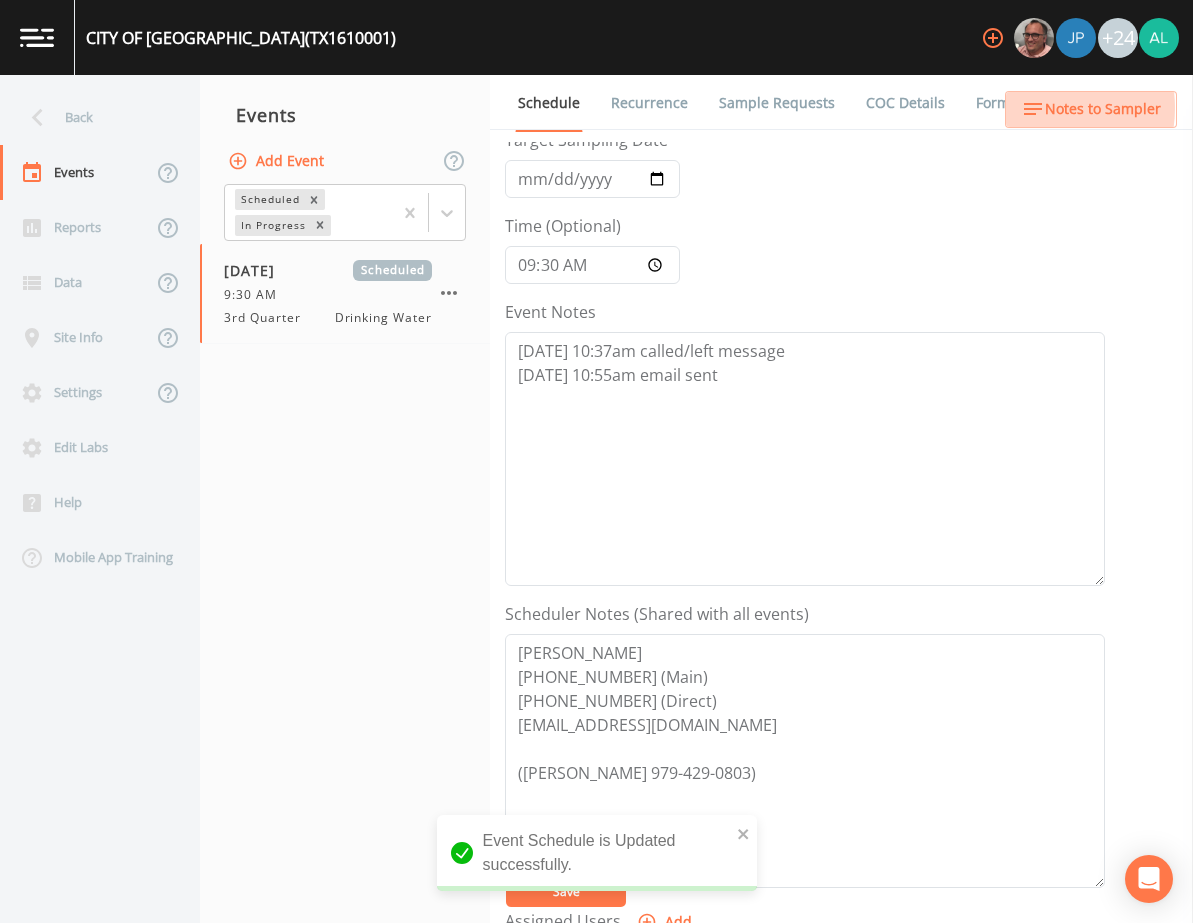 click 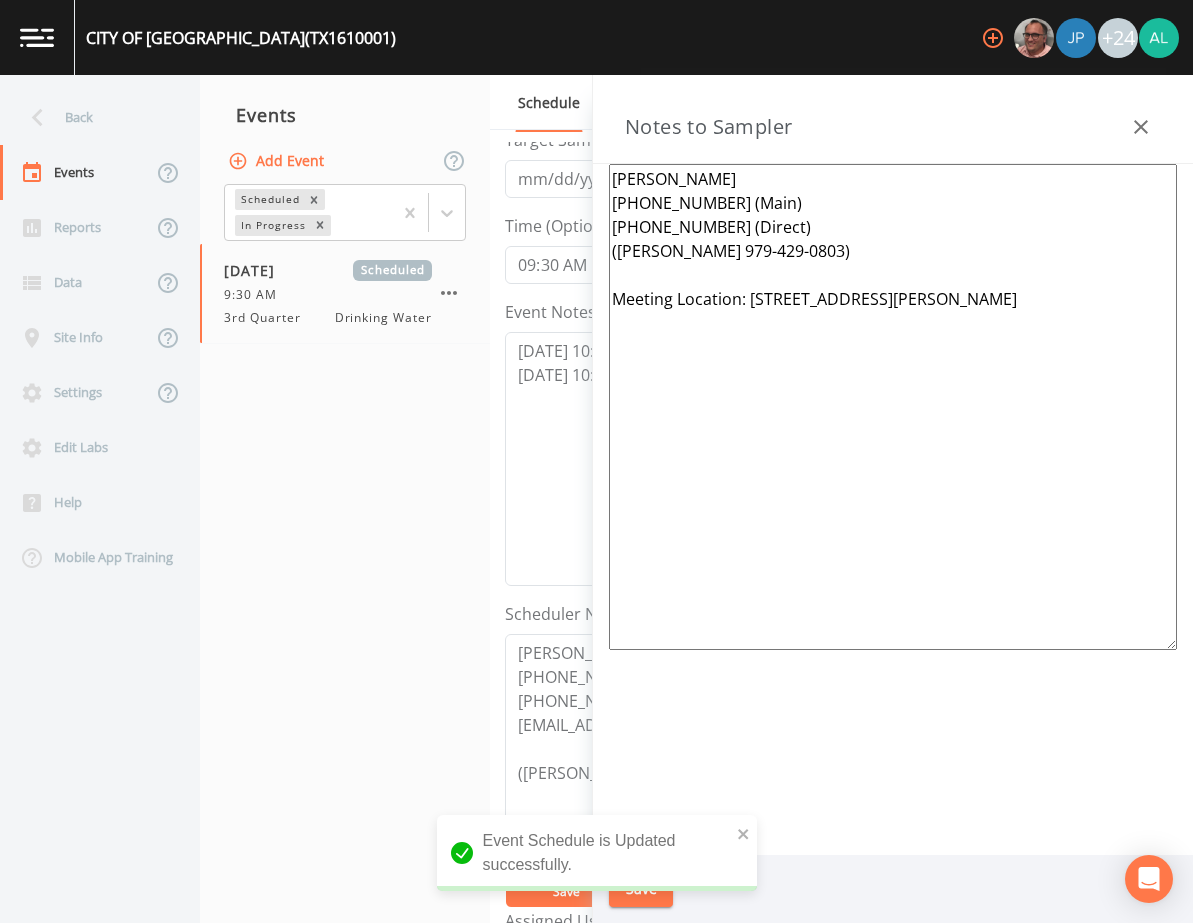 drag, startPoint x: 1011, startPoint y: 308, endPoint x: 753, endPoint y: 303, distance: 258.04843 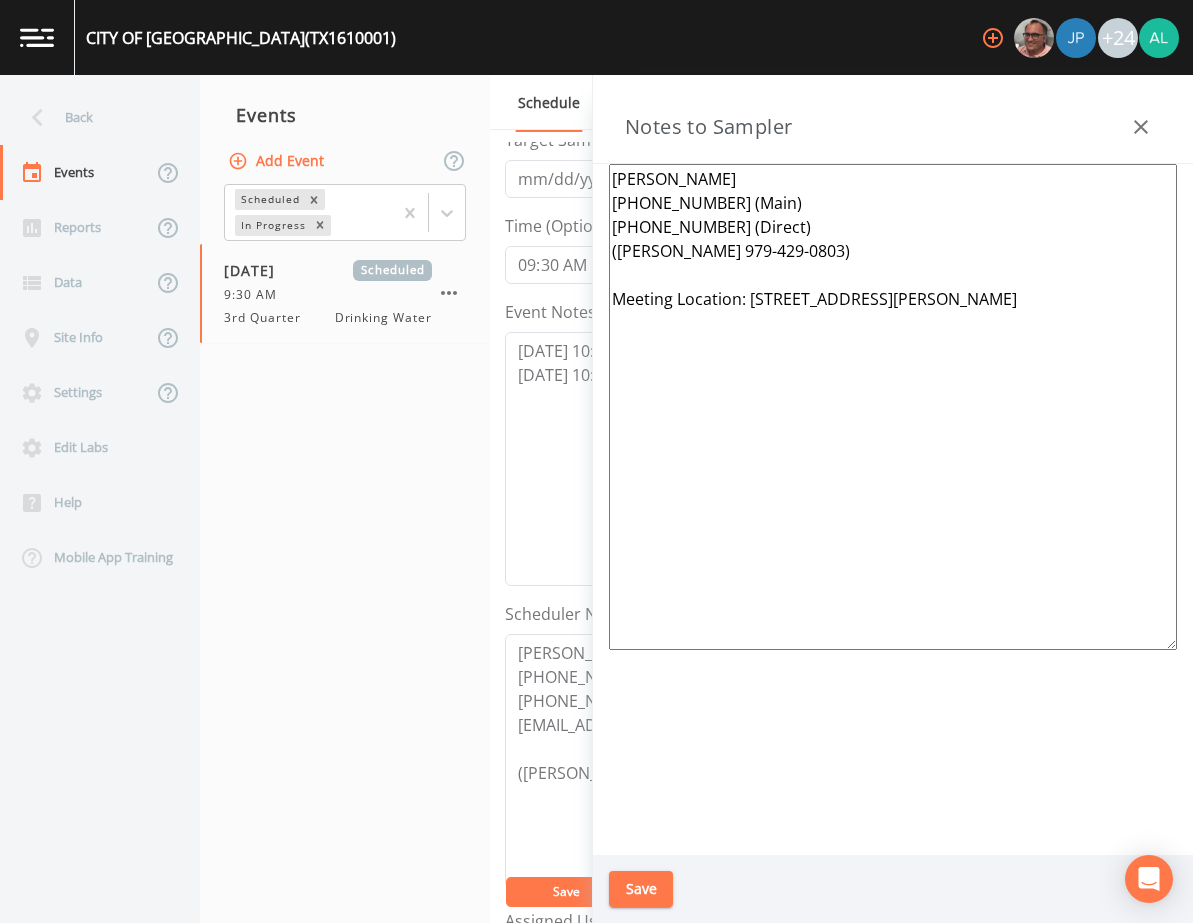 click on "Notes to Sampler" at bounding box center (893, 119) 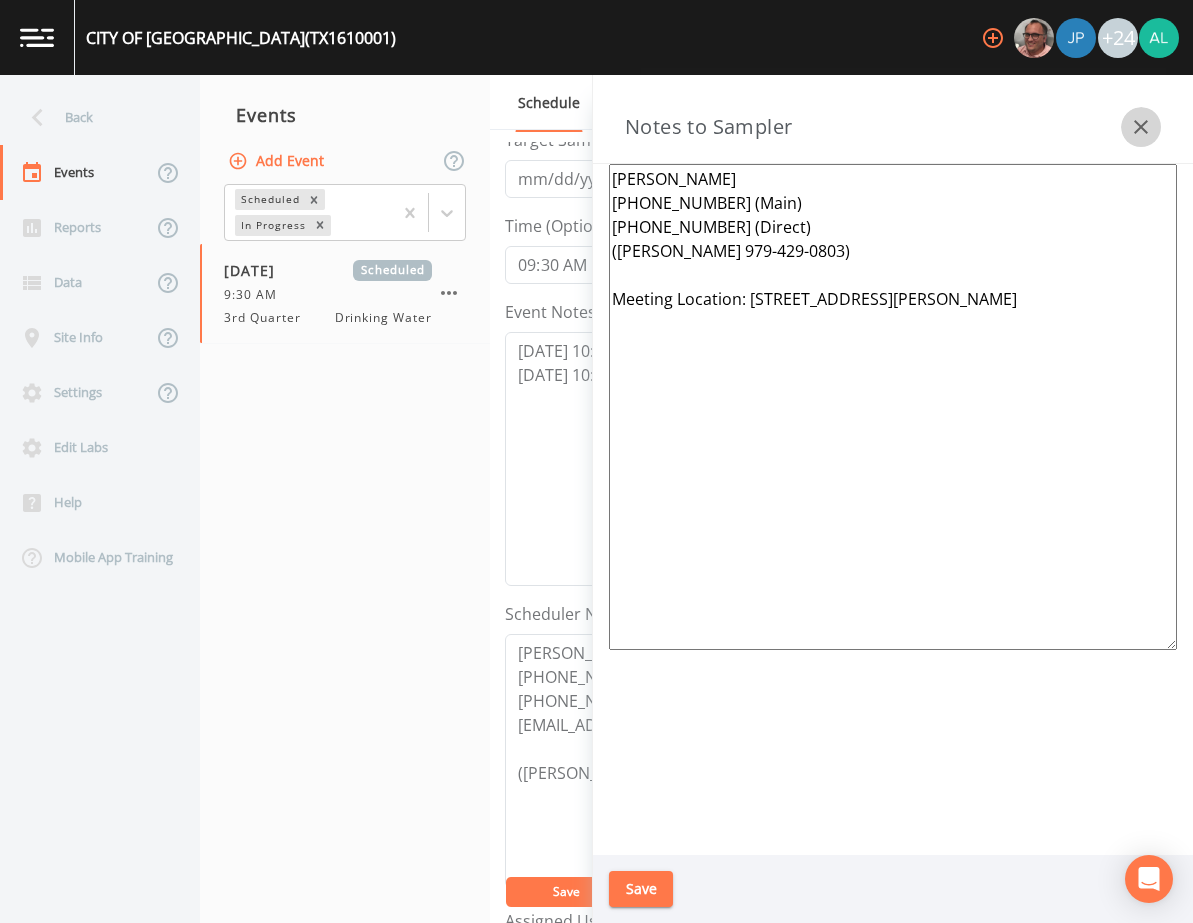 click at bounding box center [1141, 127] 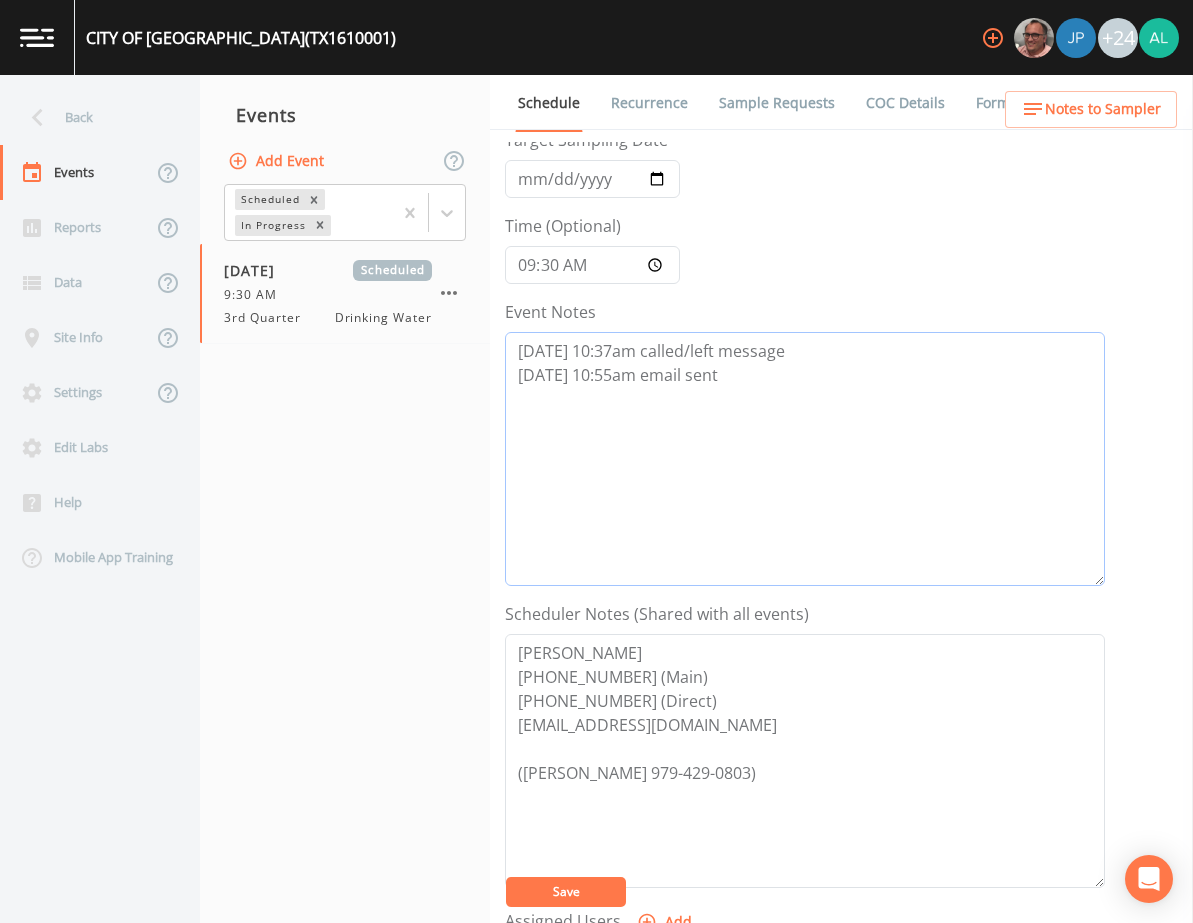 click on "[DATE] 10:37am called/left message
[DATE] 10:55am email sent" at bounding box center [805, 459] 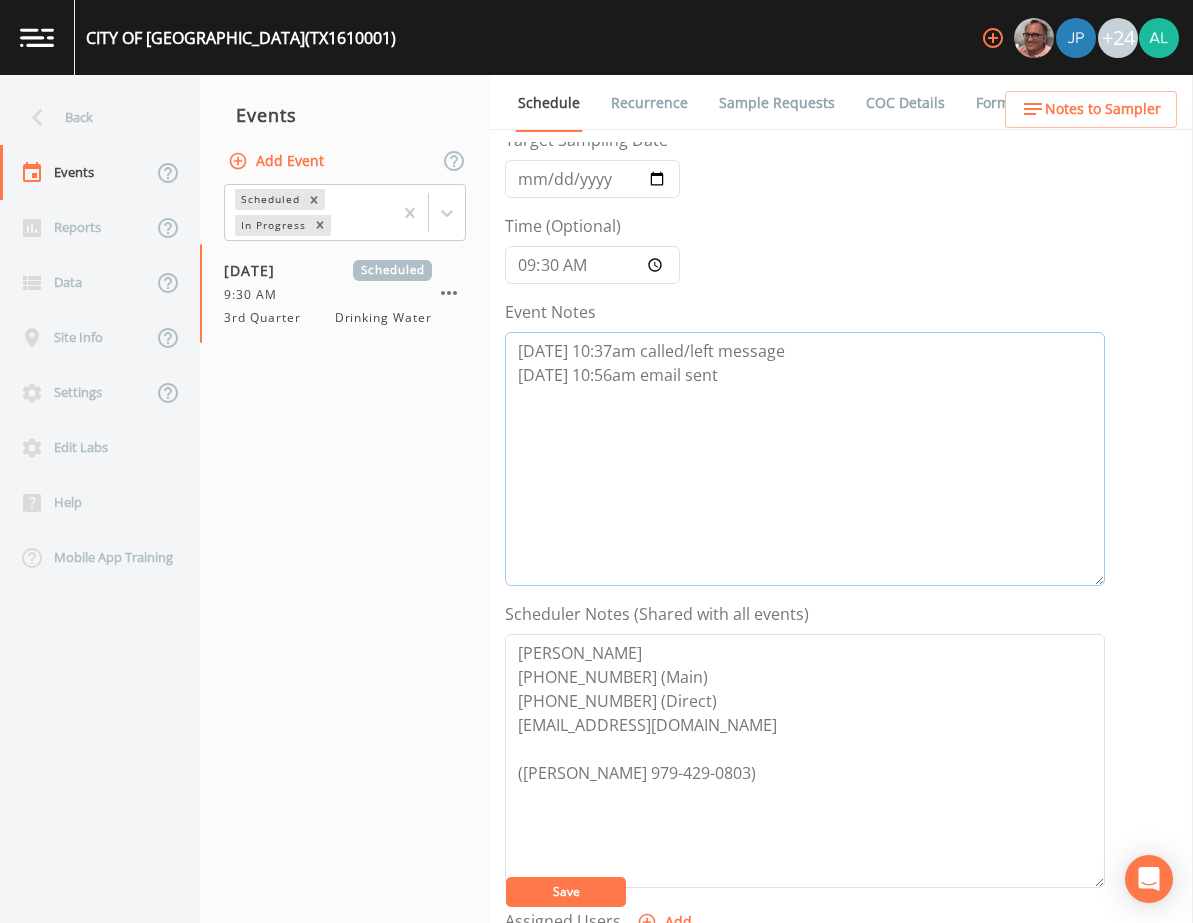 type on "[DATE] 10:37am called/left message
[DATE] 10:56am email sent" 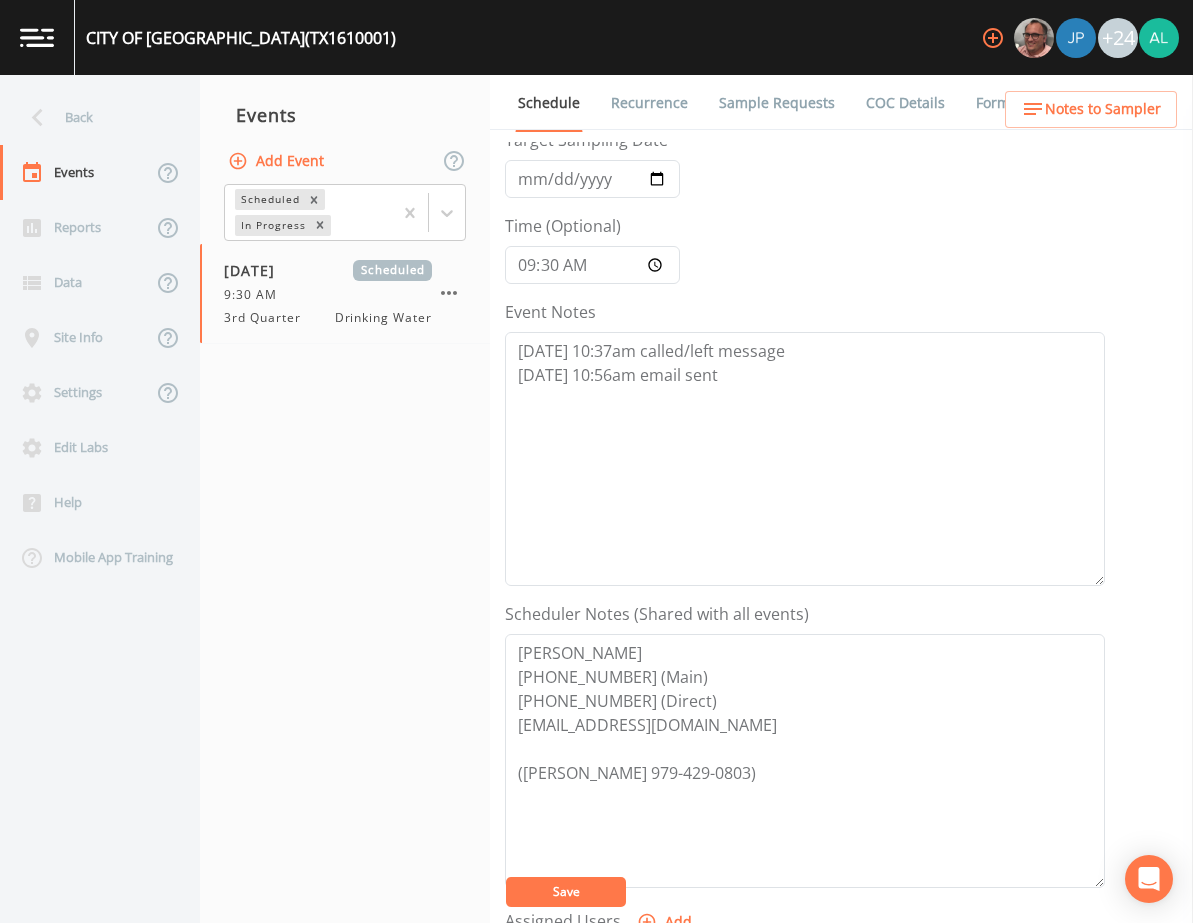 click on "Save" at bounding box center (566, 891) 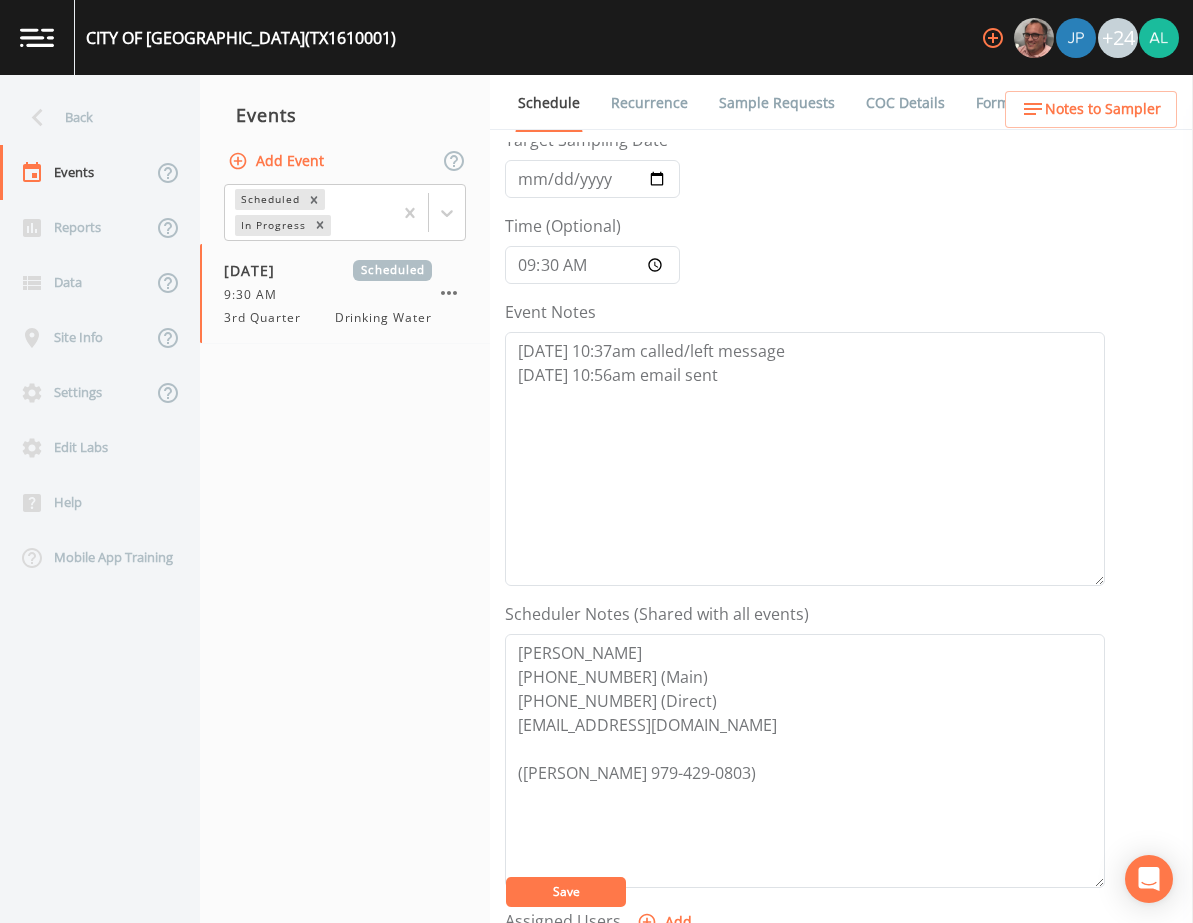 click on "Save" at bounding box center (566, 892) 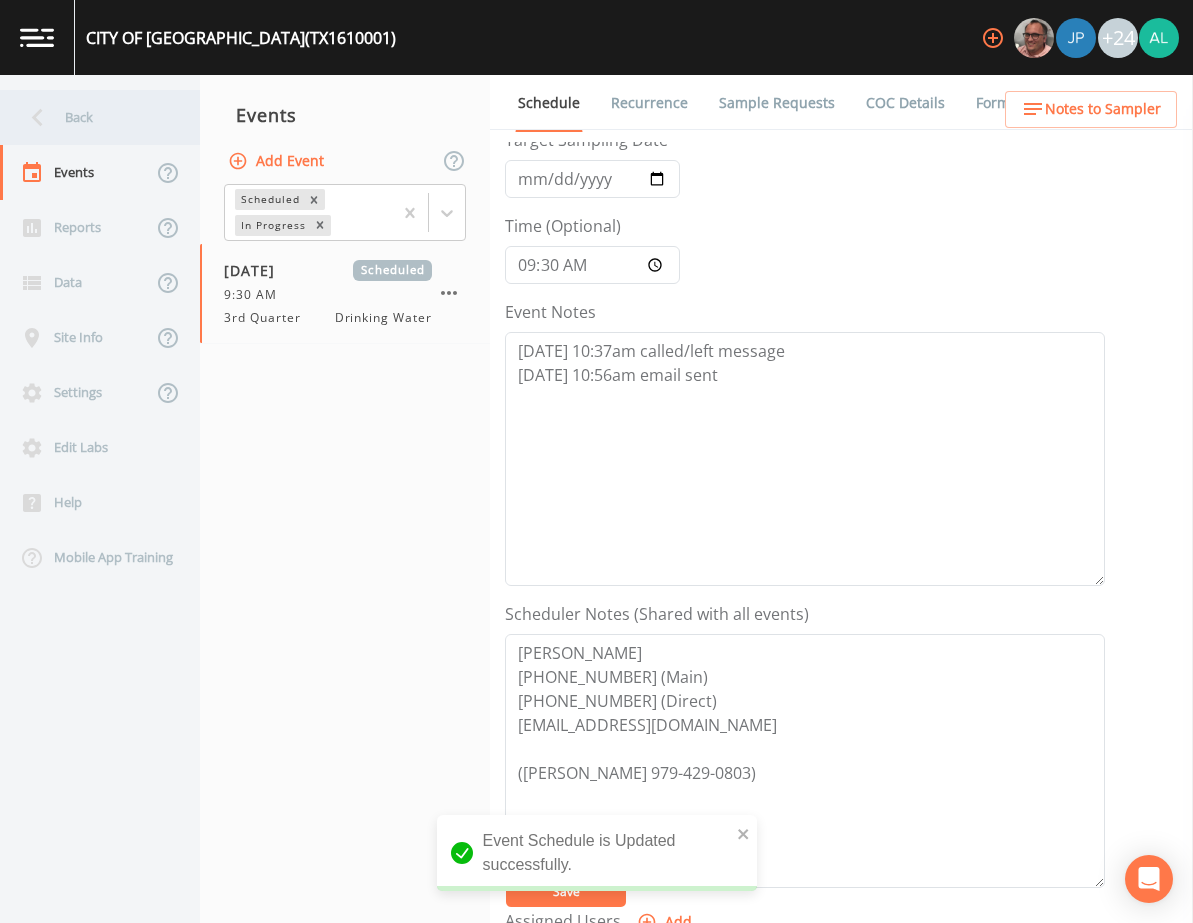 click on "Back" at bounding box center (90, 117) 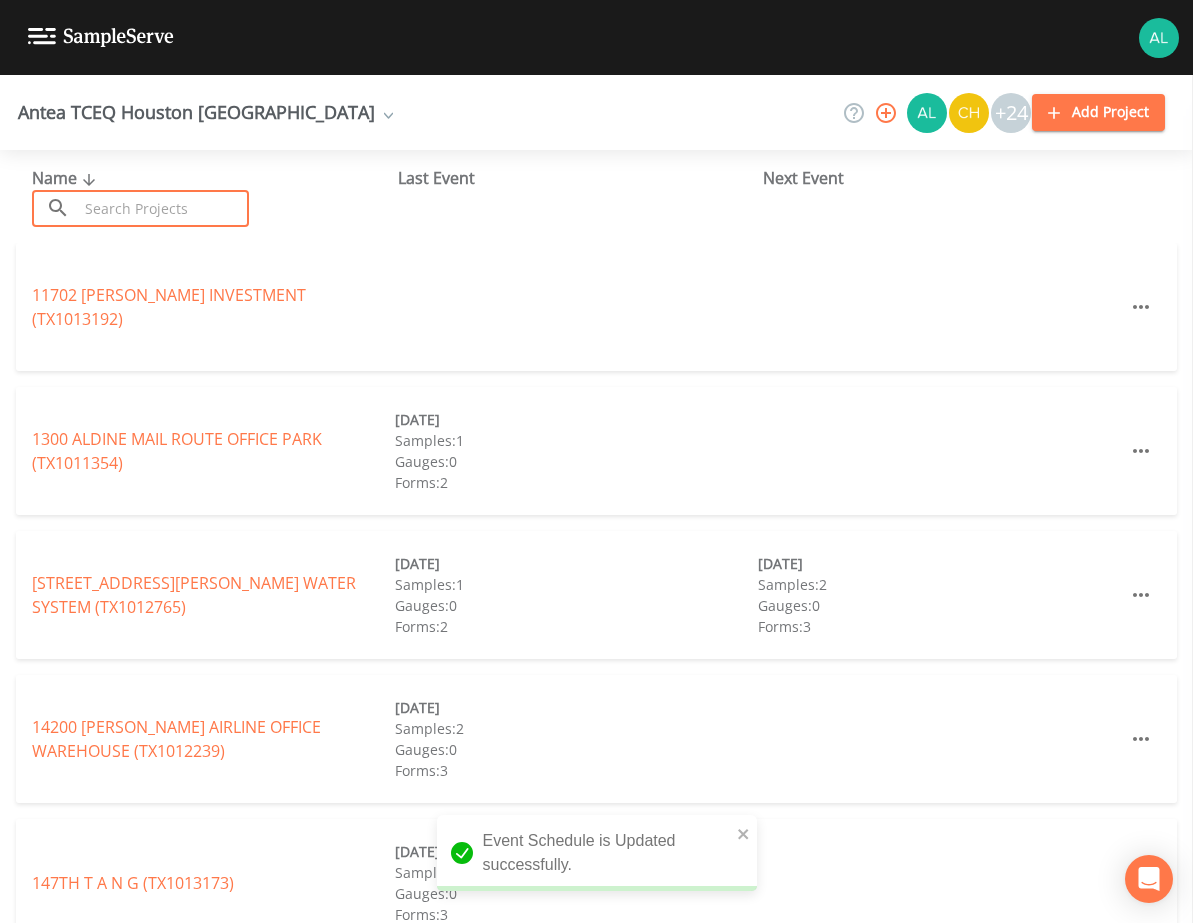 click at bounding box center [163, 208] 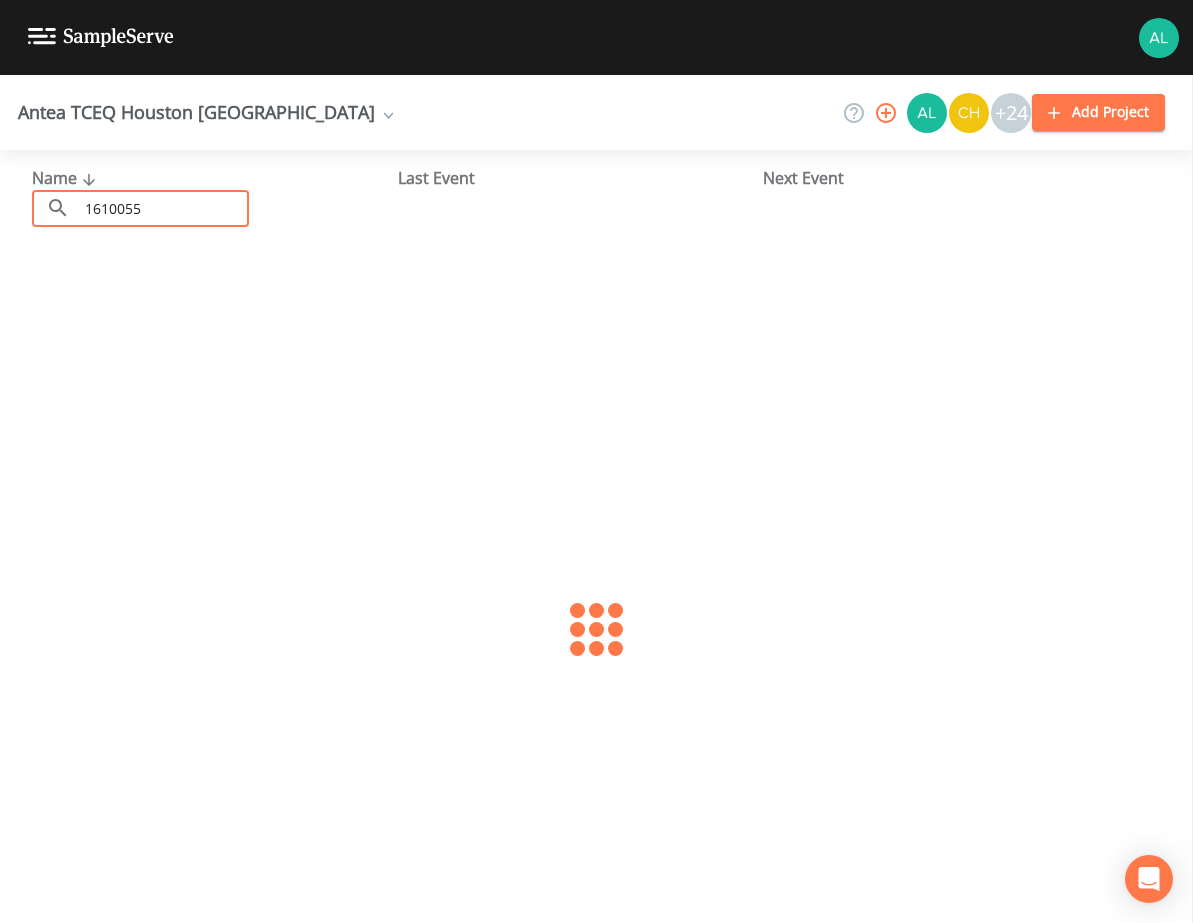 type on "1610055" 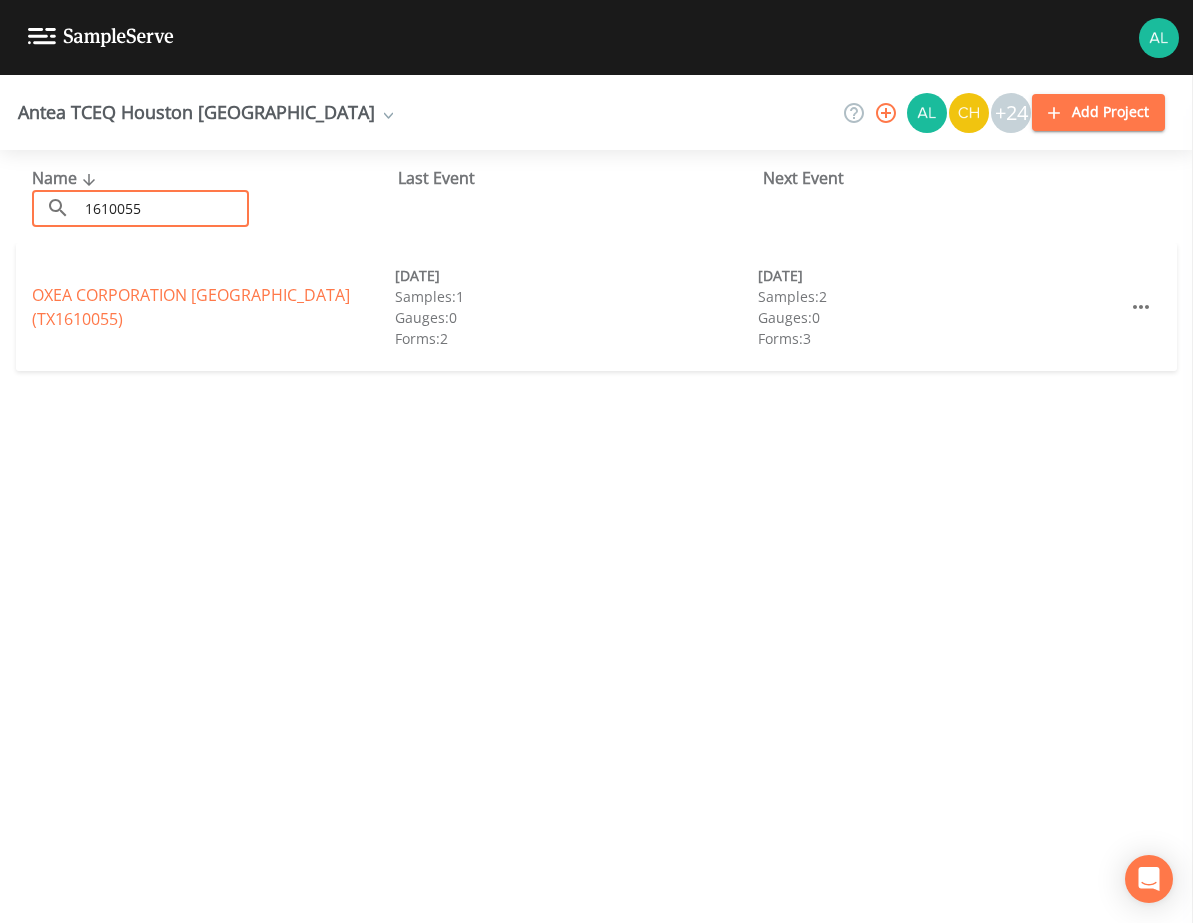 click on "OXEA CORPORATION [GEOGRAPHIC_DATA]   (TX1610055)" at bounding box center [191, 307] 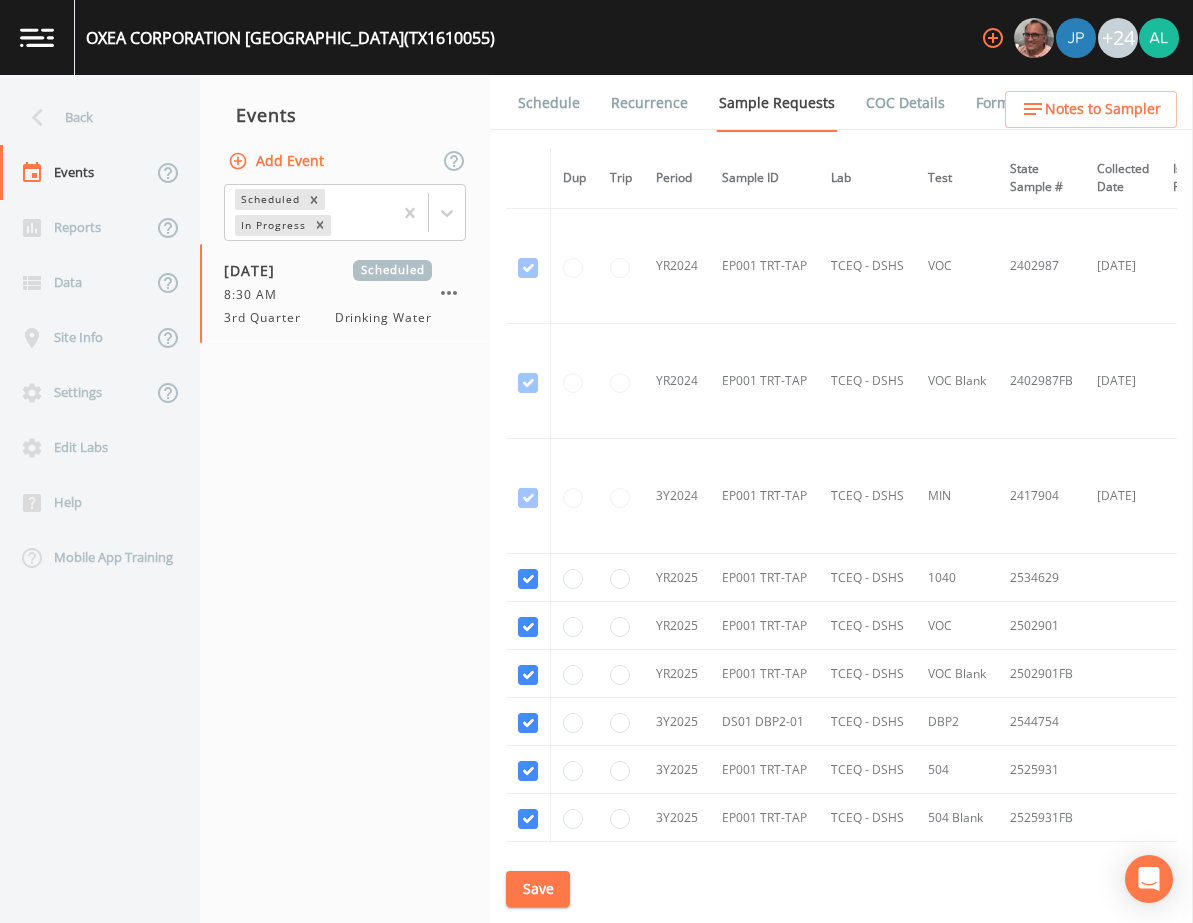 click on "Schedule" at bounding box center (549, 103) 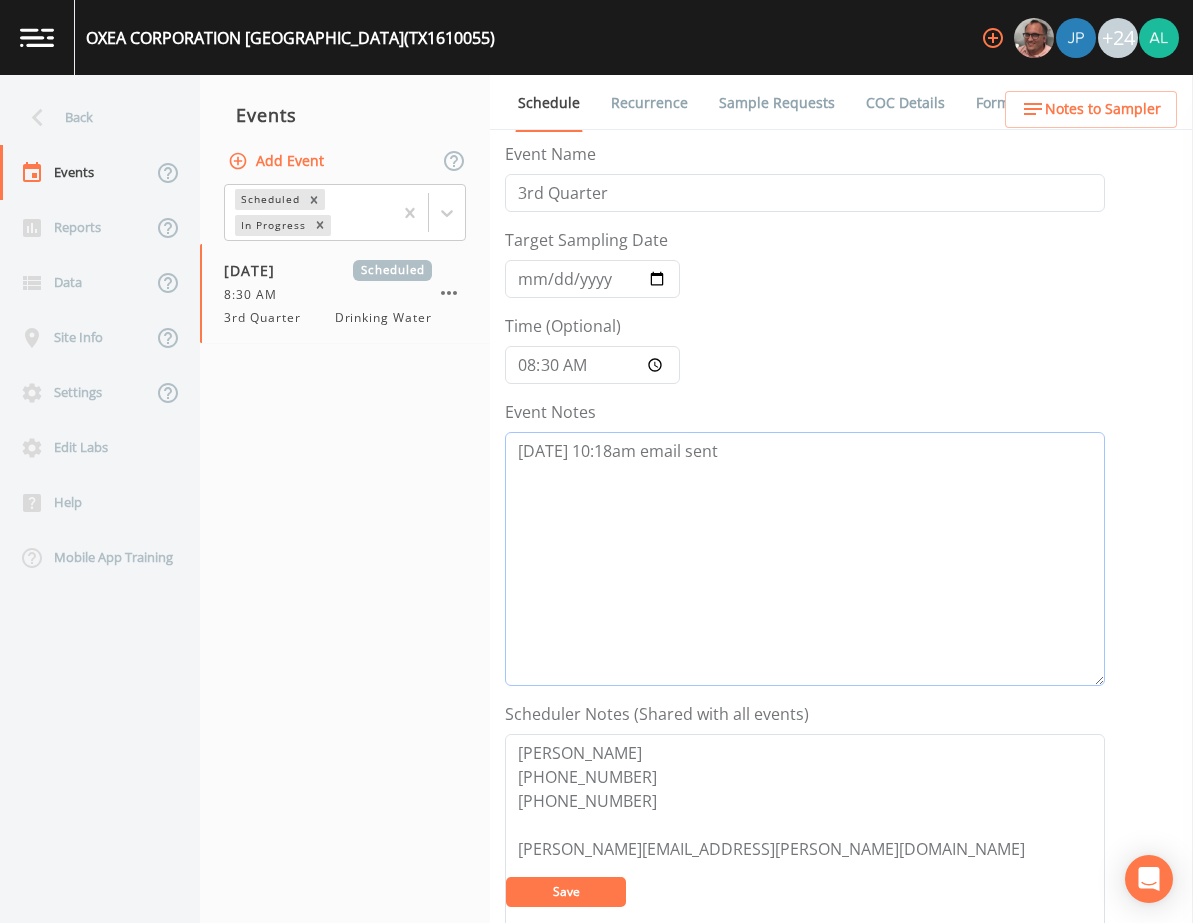 click on "[DATE] 10:18am email sent" at bounding box center [805, 559] 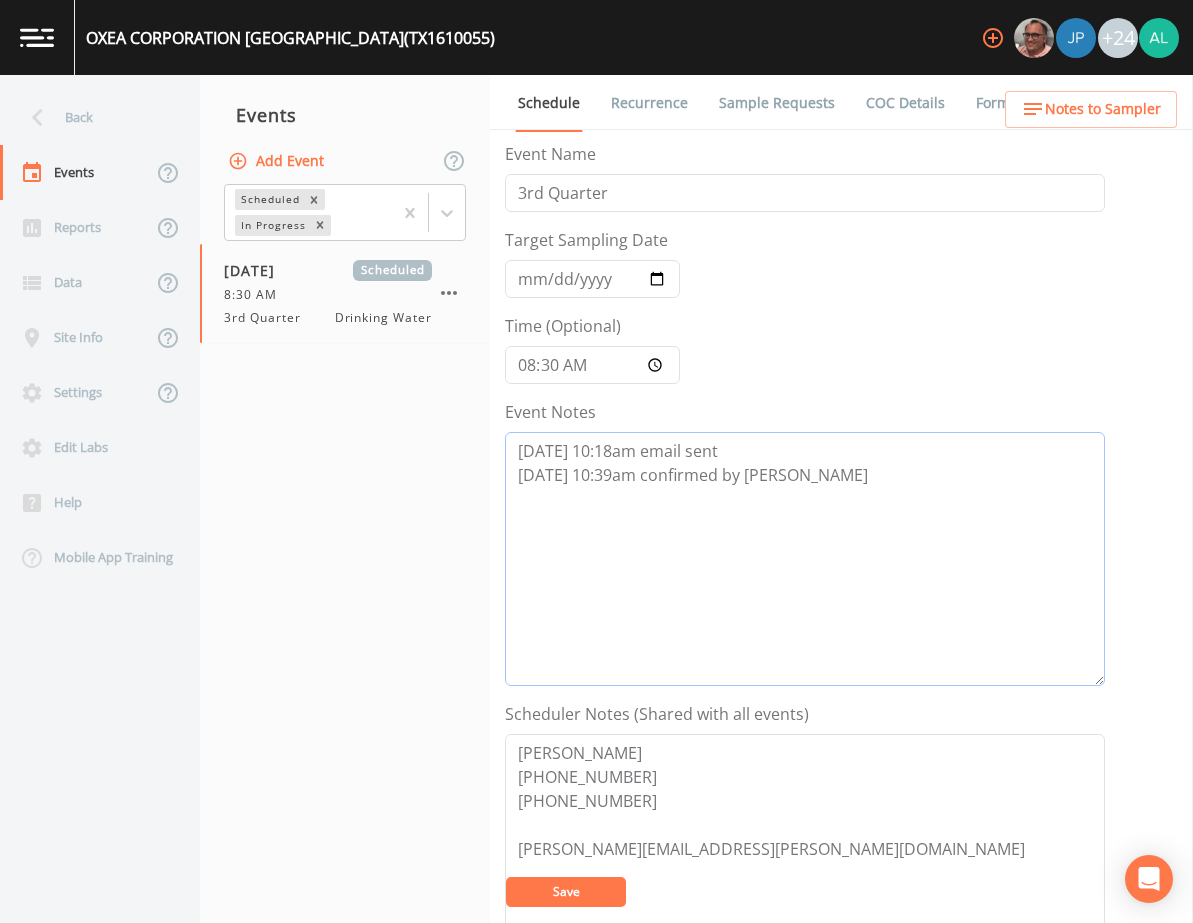 scroll, scrollTop: 200, scrollLeft: 0, axis: vertical 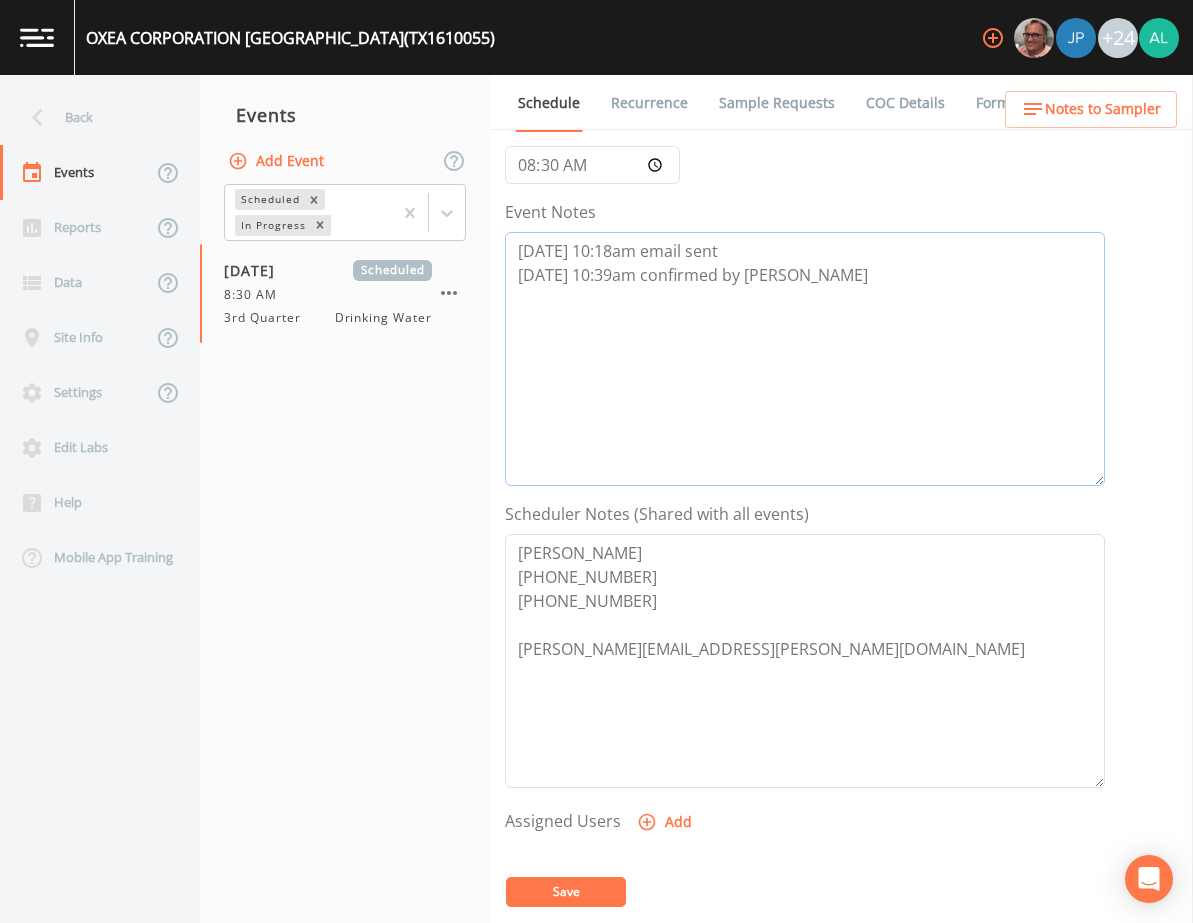 type on "[DATE] 10:18am email sent
[DATE] 10:39am confirmed by [PERSON_NAME]" 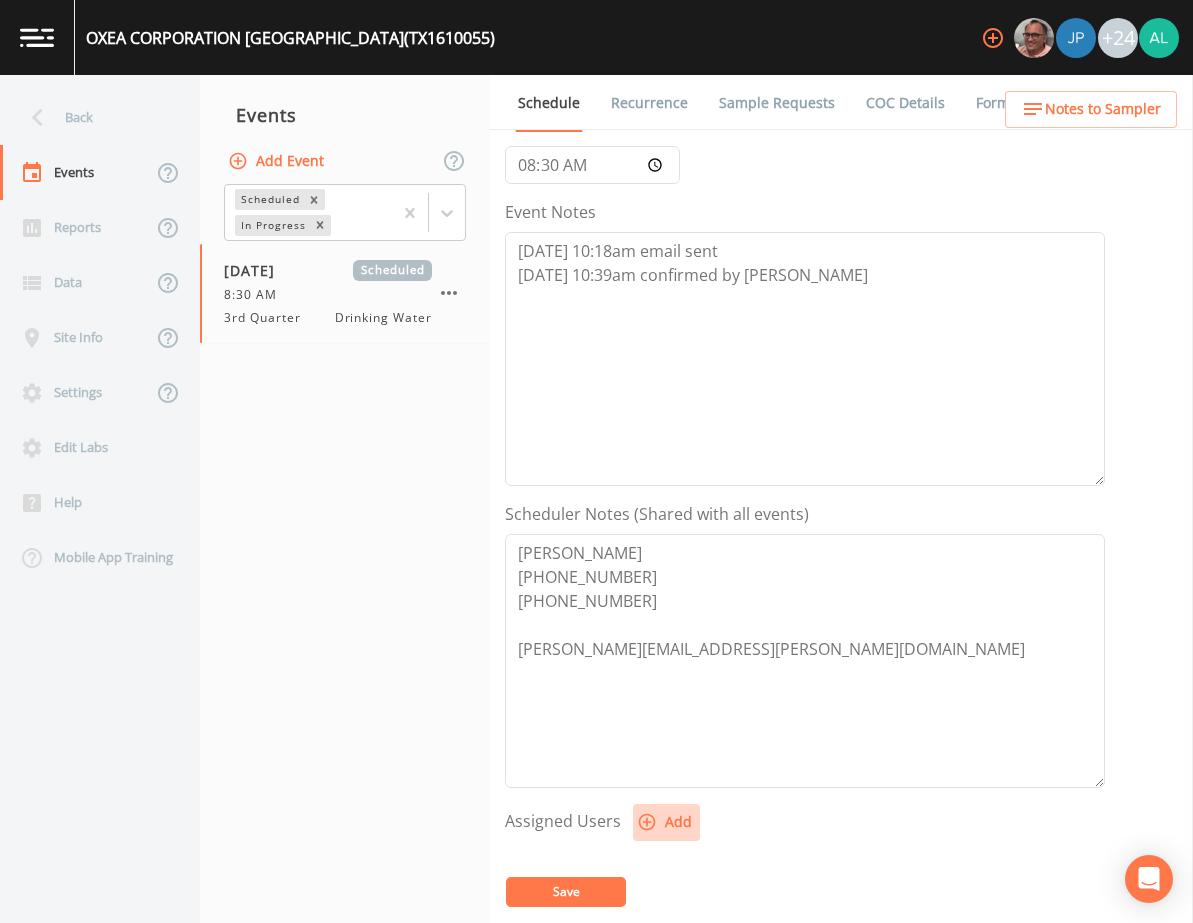 click on "Add" at bounding box center (666, 822) 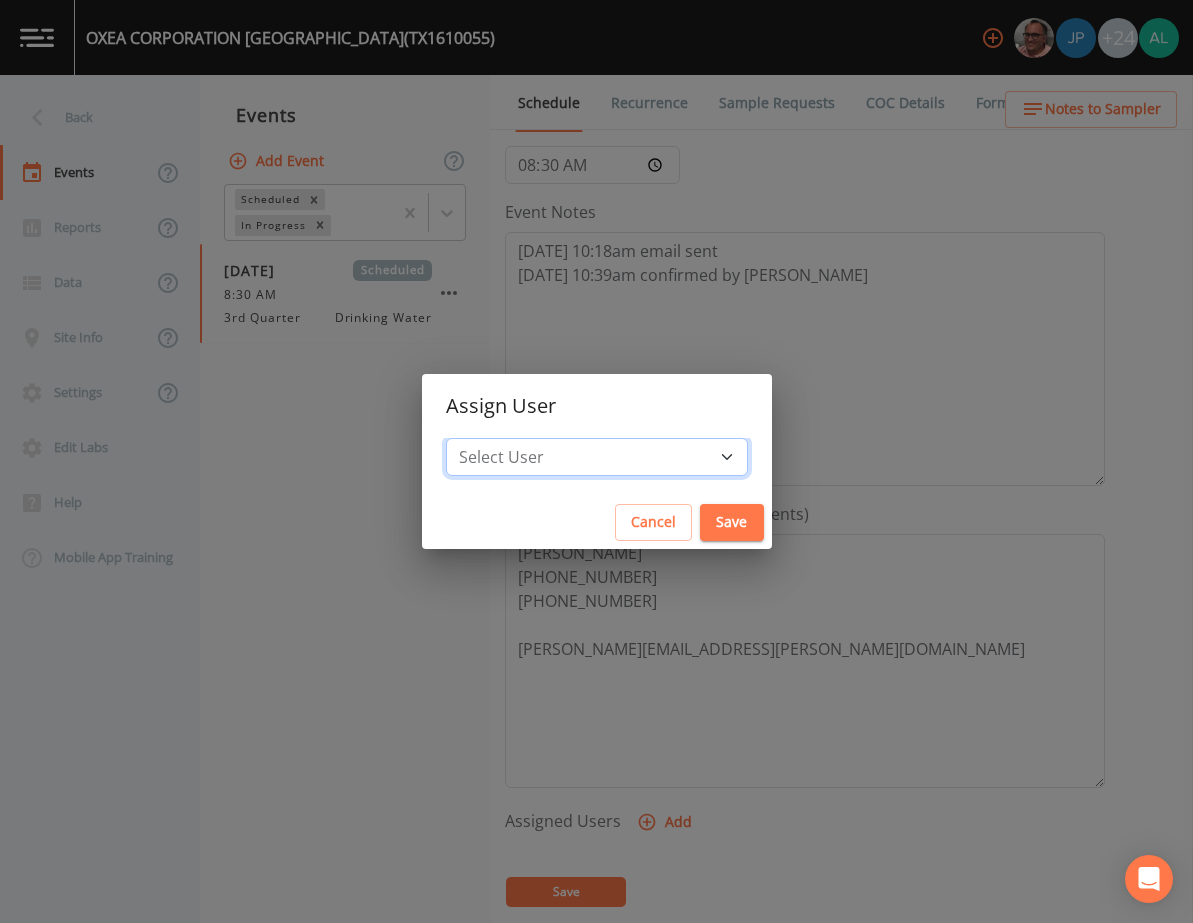 click on "Select User [PERSON_NAME] [PERSON_NAME]  [PERSON_NAME] [PERSON_NAME] [PERSON_NAME] [PERSON_NAME] [PERSON_NAME] [PERSON_NAME] [PERSON_NAME] [PERSON_NAME] [PERSON_NAME]   [PERSON_NAME] [PERSON_NAME] [PERSON_NAME] [PERSON_NAME] [PERSON_NAME] [PERSON_NAME]   [PERSON_NAME] [PERSON_NAME]   [PERSON_NAME] [PERSON_NAME] [PERSON_NAME] [PERSON_NAME] [PERSON_NAME] [PERSON_NAME] [PERSON_NAME] [PERSON_NAME]" at bounding box center [597, 457] 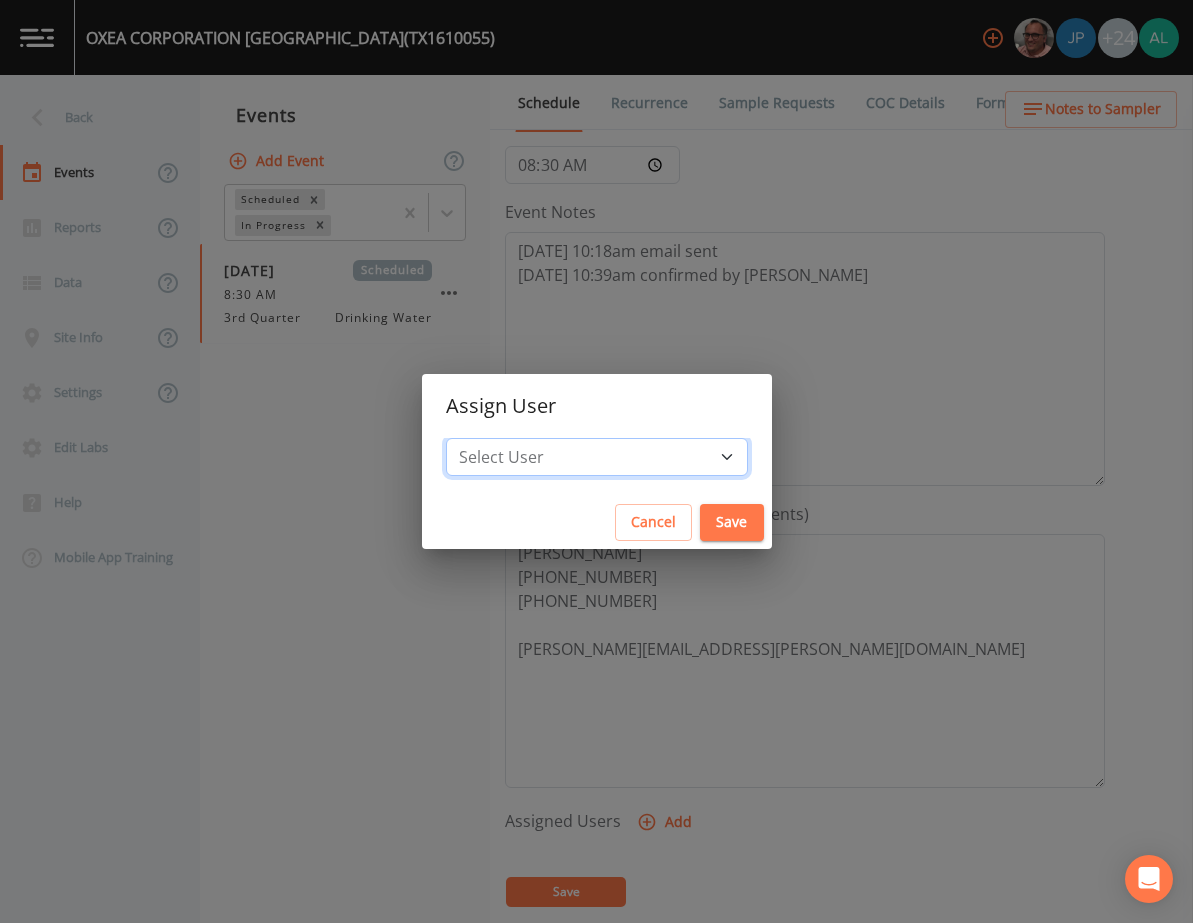 select on "37eecc1f-c5fe-476e-b72b-30cfa15dcfe6" 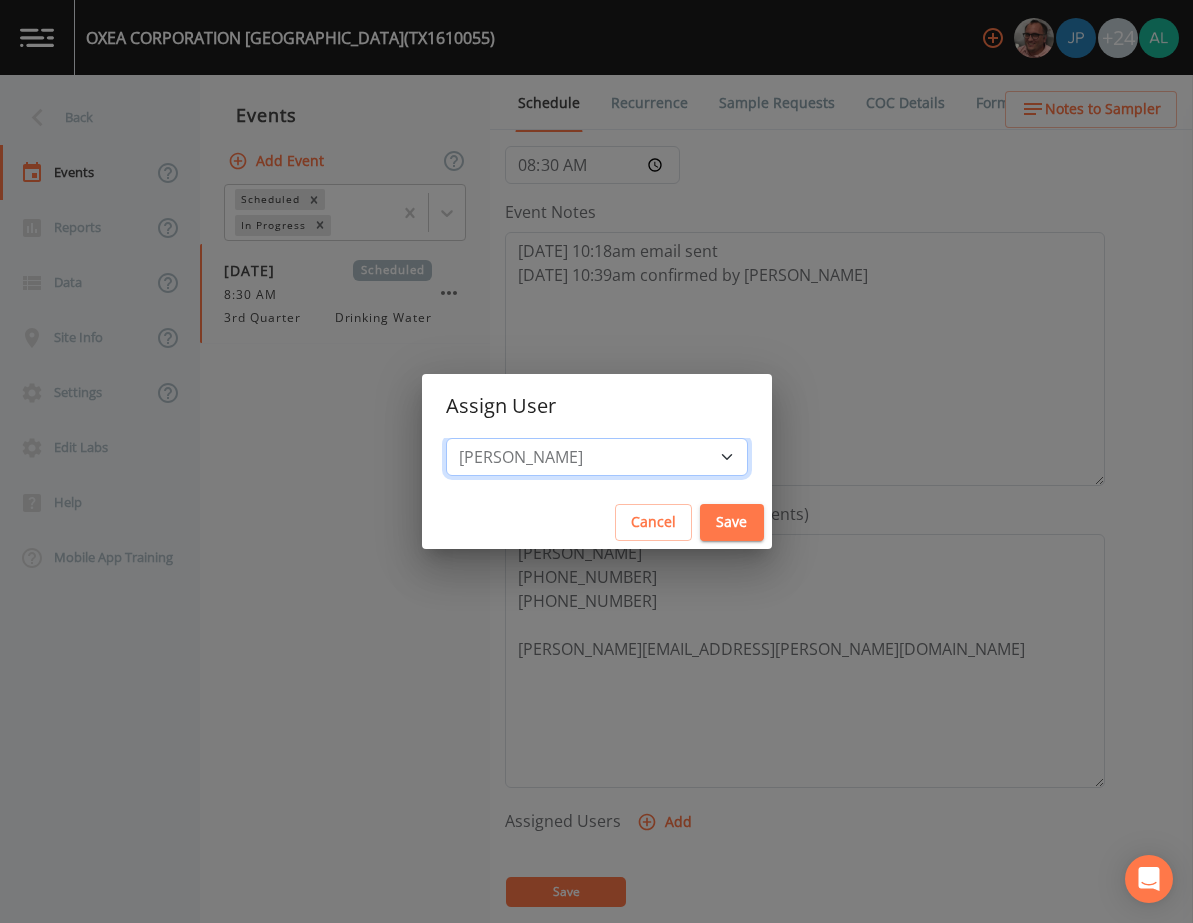 click on "Select User [PERSON_NAME] [PERSON_NAME]  [PERSON_NAME] [PERSON_NAME] [PERSON_NAME] [PERSON_NAME] [PERSON_NAME] [PERSON_NAME] [PERSON_NAME] [PERSON_NAME] [PERSON_NAME]   [PERSON_NAME] [PERSON_NAME] [PERSON_NAME] [PERSON_NAME] [PERSON_NAME] [PERSON_NAME]   [PERSON_NAME] [PERSON_NAME]   [PERSON_NAME] [PERSON_NAME] [PERSON_NAME] [PERSON_NAME] [PERSON_NAME] [PERSON_NAME] [PERSON_NAME] [PERSON_NAME]" at bounding box center (597, 457) 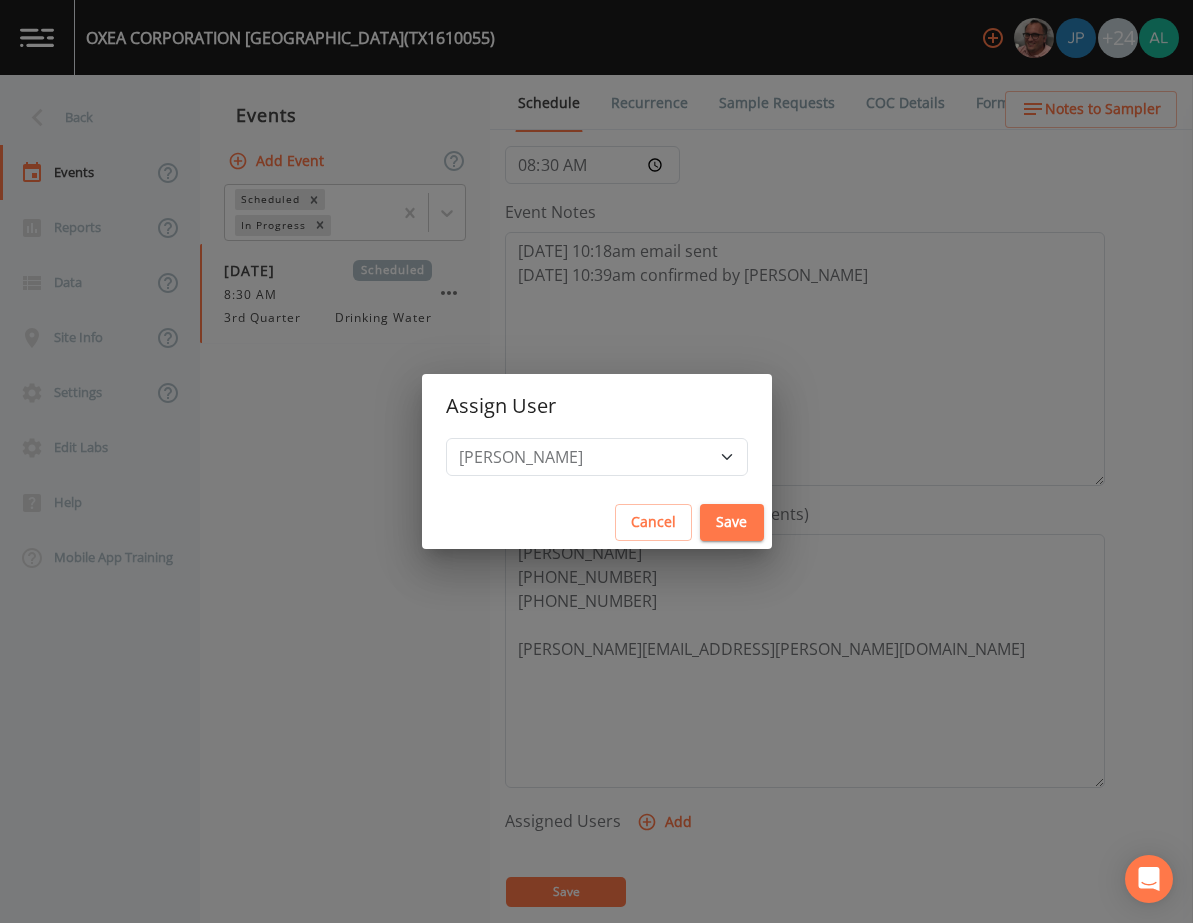 click on "Save" at bounding box center (732, 522) 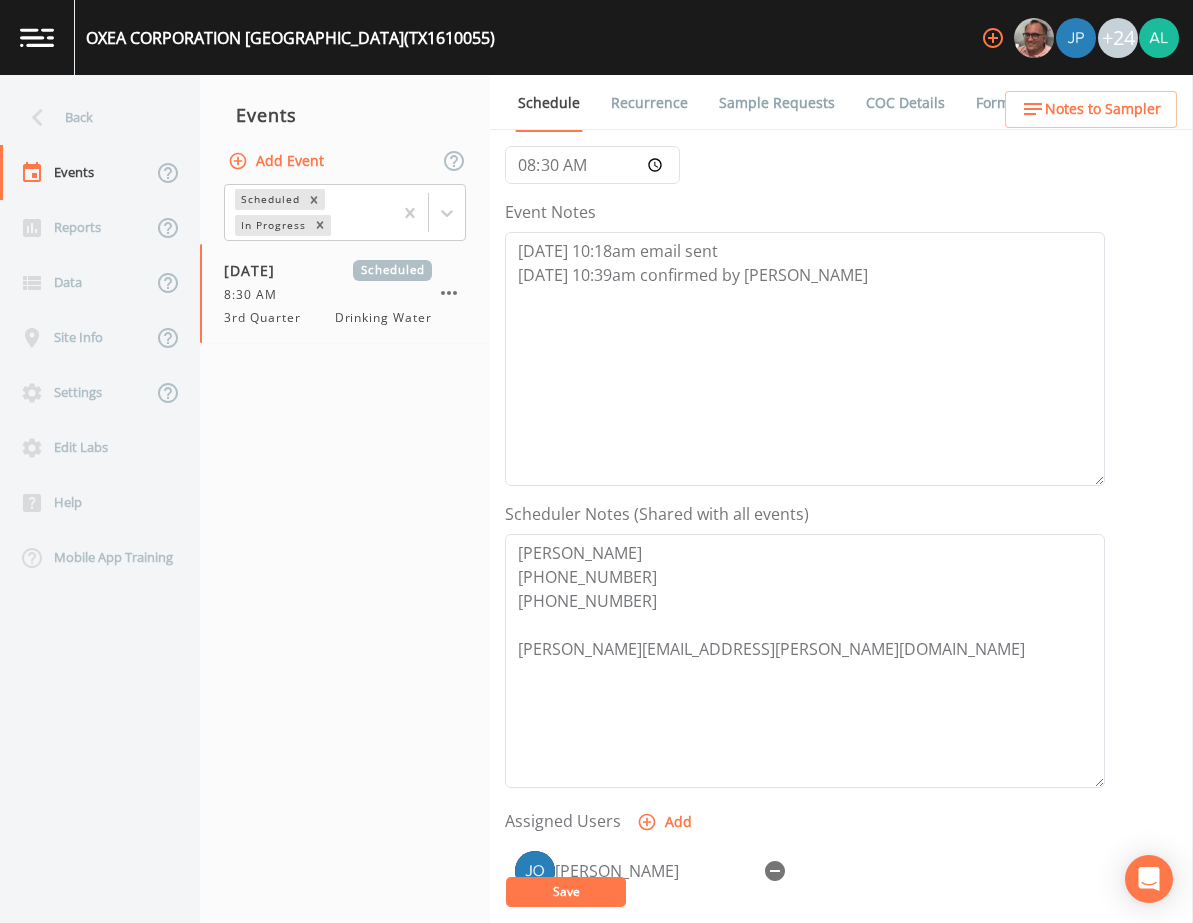 click on "Save" at bounding box center [566, 891] 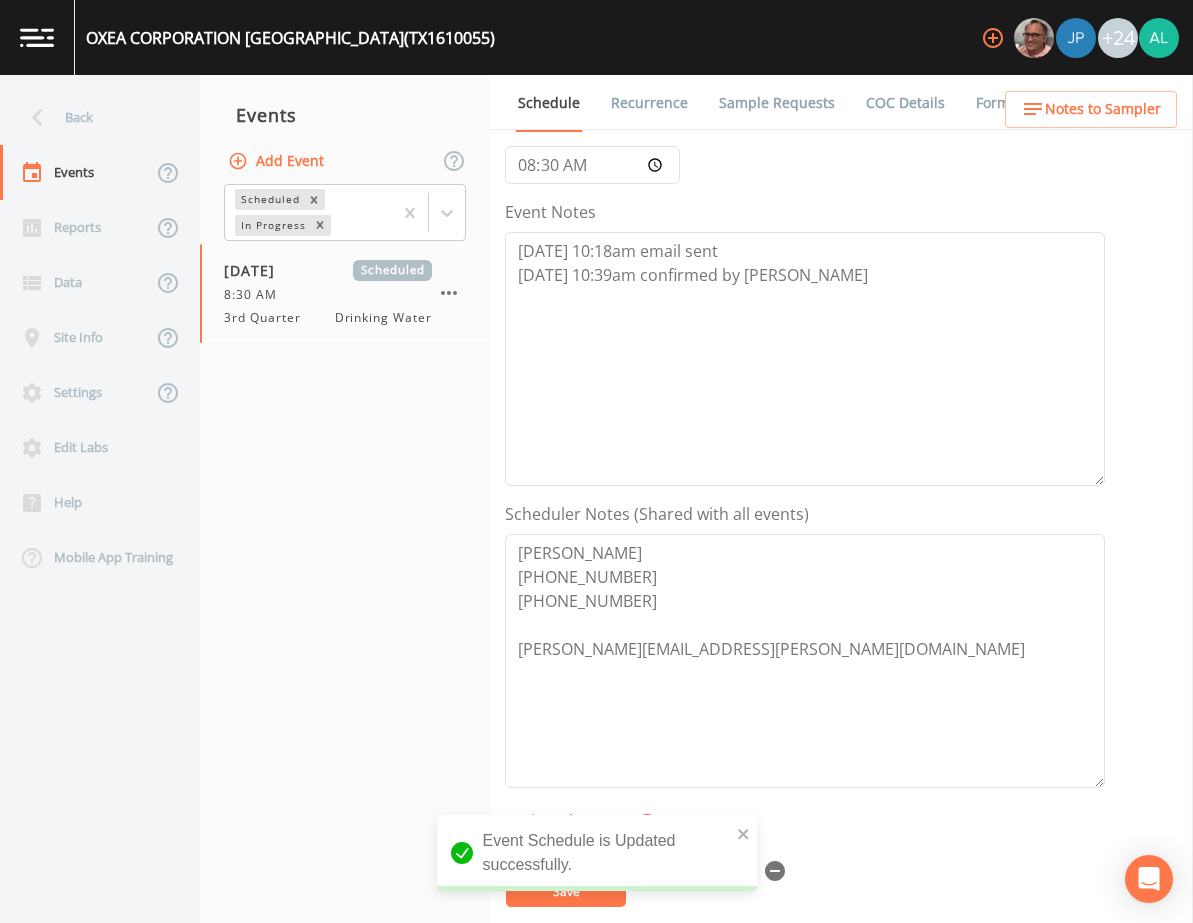click on "Notes to Sampler" at bounding box center (1103, 109) 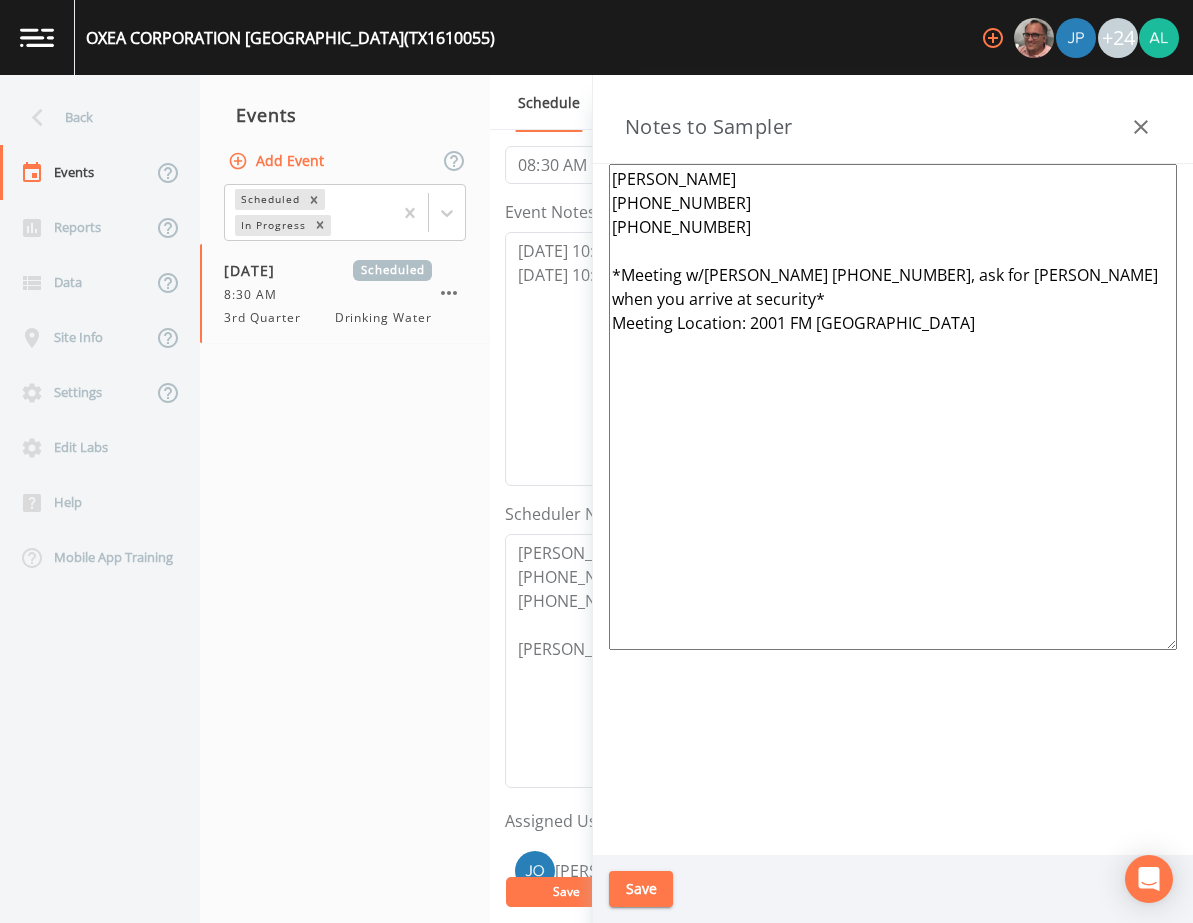 drag, startPoint x: 994, startPoint y: 273, endPoint x: 1051, endPoint y: 268, distance: 57.21888 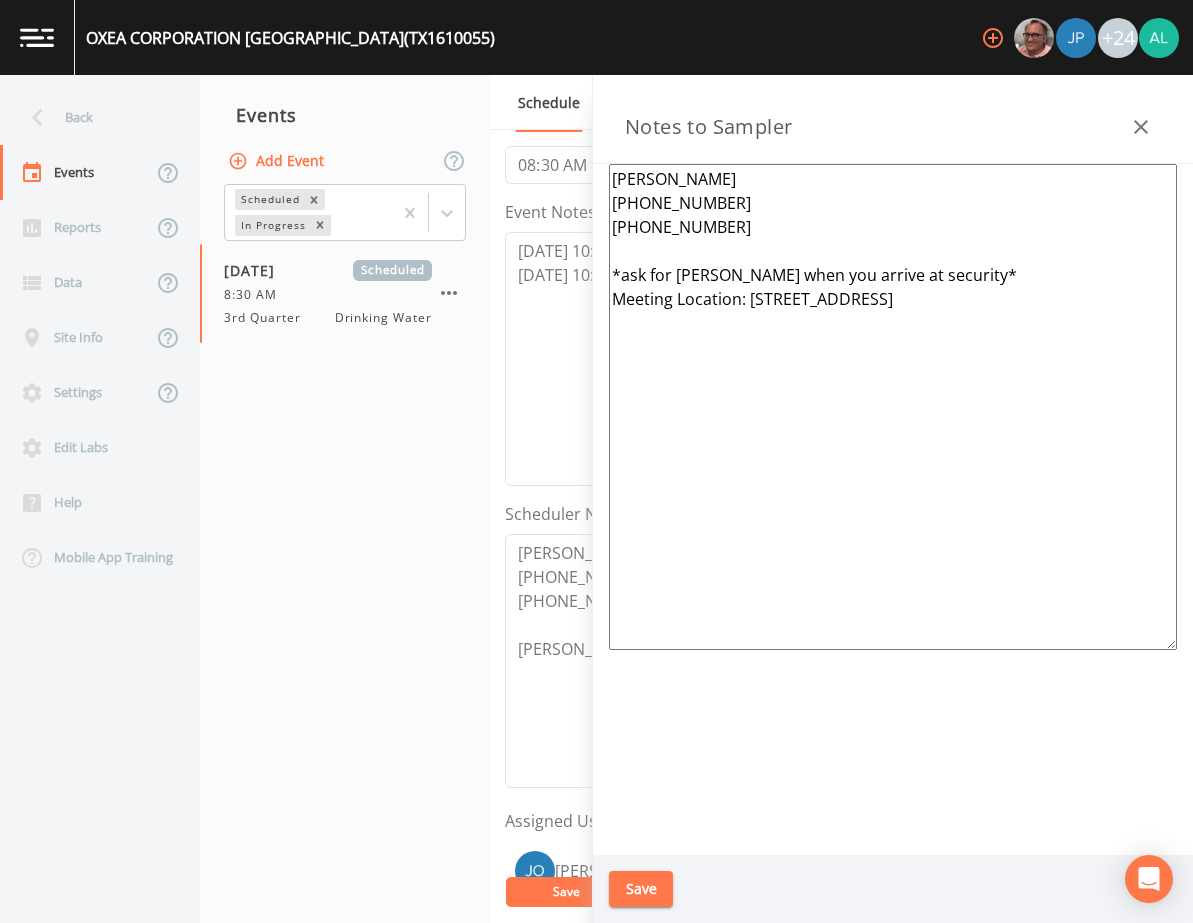 click on "[PERSON_NAME]
[PHONE_NUMBER]
[PHONE_NUMBER]
*ask for [PERSON_NAME] when you arrive at security*
Meeting Location: [STREET_ADDRESS]" at bounding box center (893, 407) 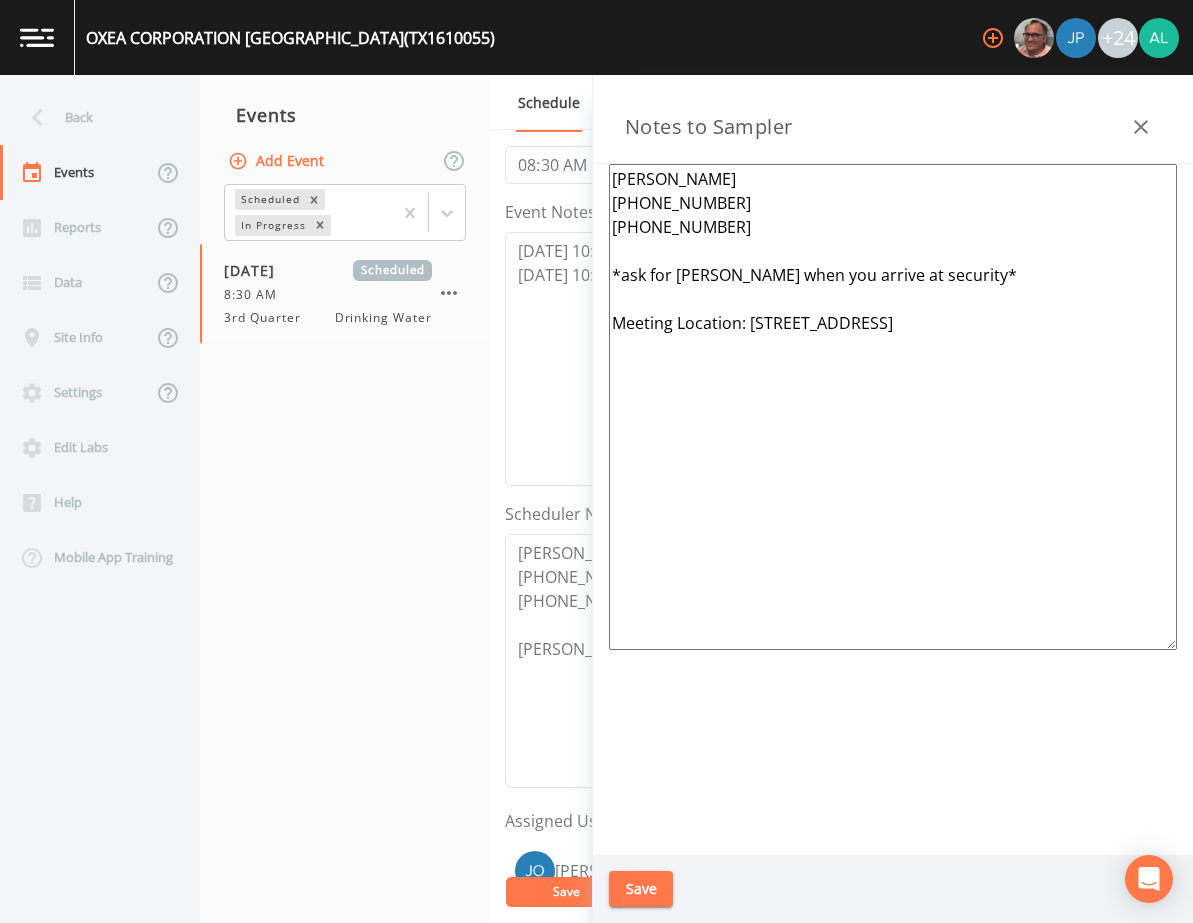 type on "[PERSON_NAME]
[PHONE_NUMBER]
[PHONE_NUMBER]
*ask for [PERSON_NAME] when you arrive at security*
Meeting Location: [STREET_ADDRESS]" 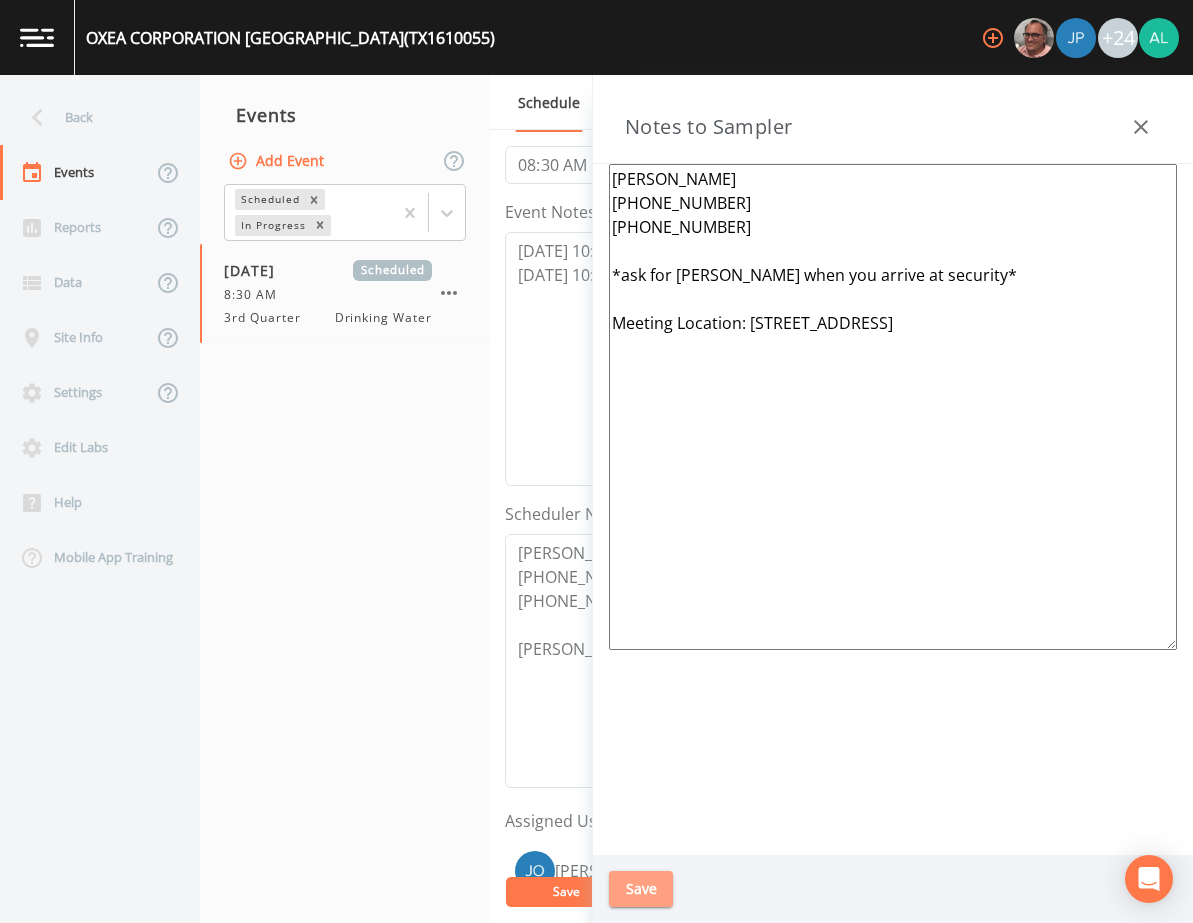 click on "Save" at bounding box center (641, 889) 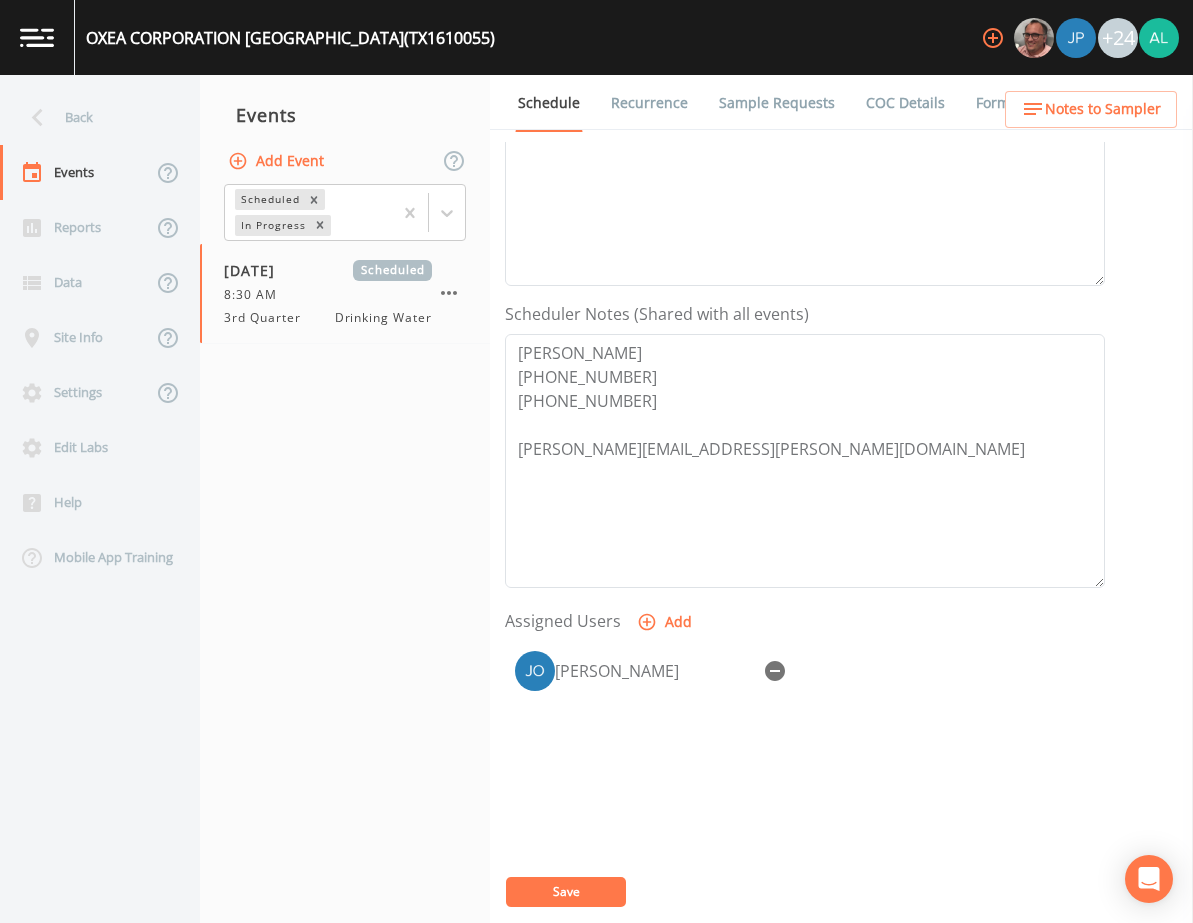 scroll, scrollTop: 200, scrollLeft: 0, axis: vertical 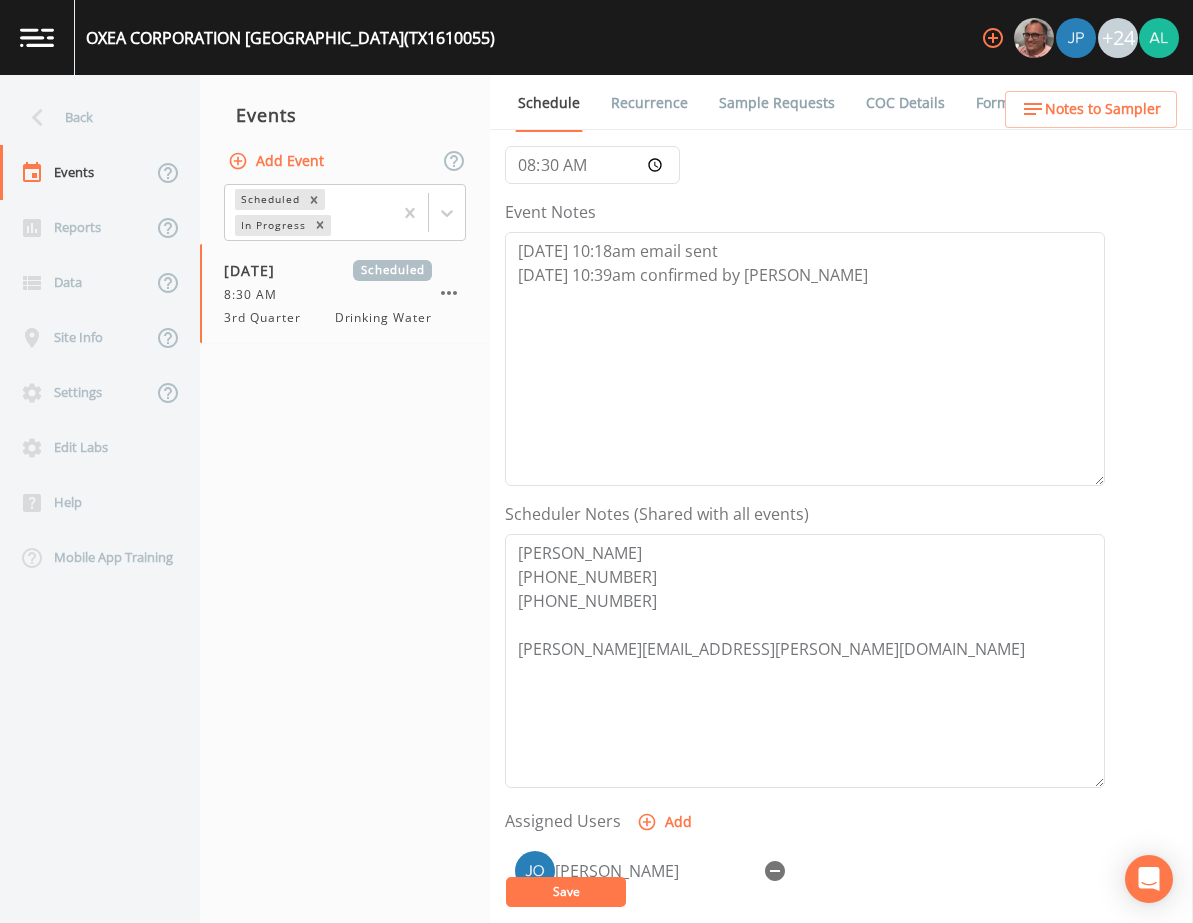 click on "Save" at bounding box center (566, 892) 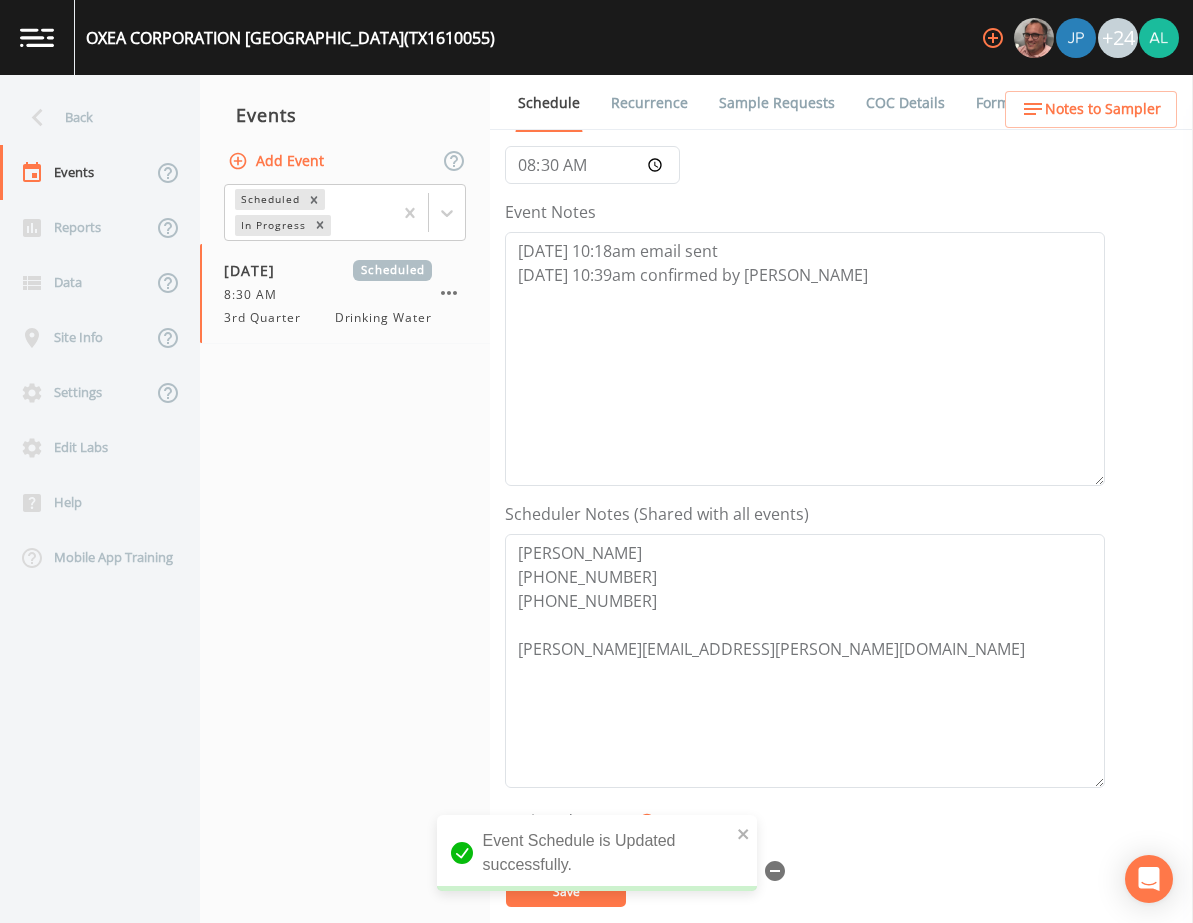 click on "Notes to Sampler" at bounding box center (1103, 109) 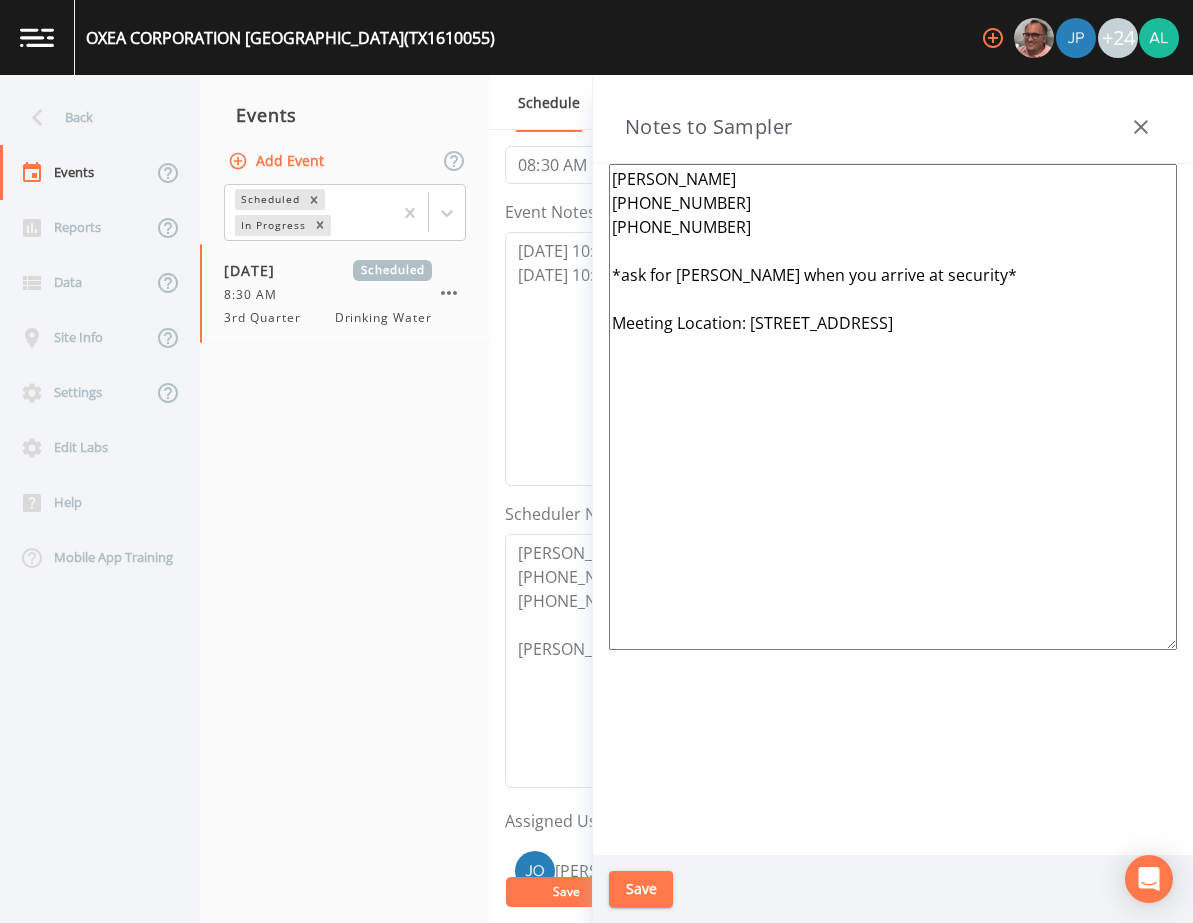 click on "Save" at bounding box center [641, 889] 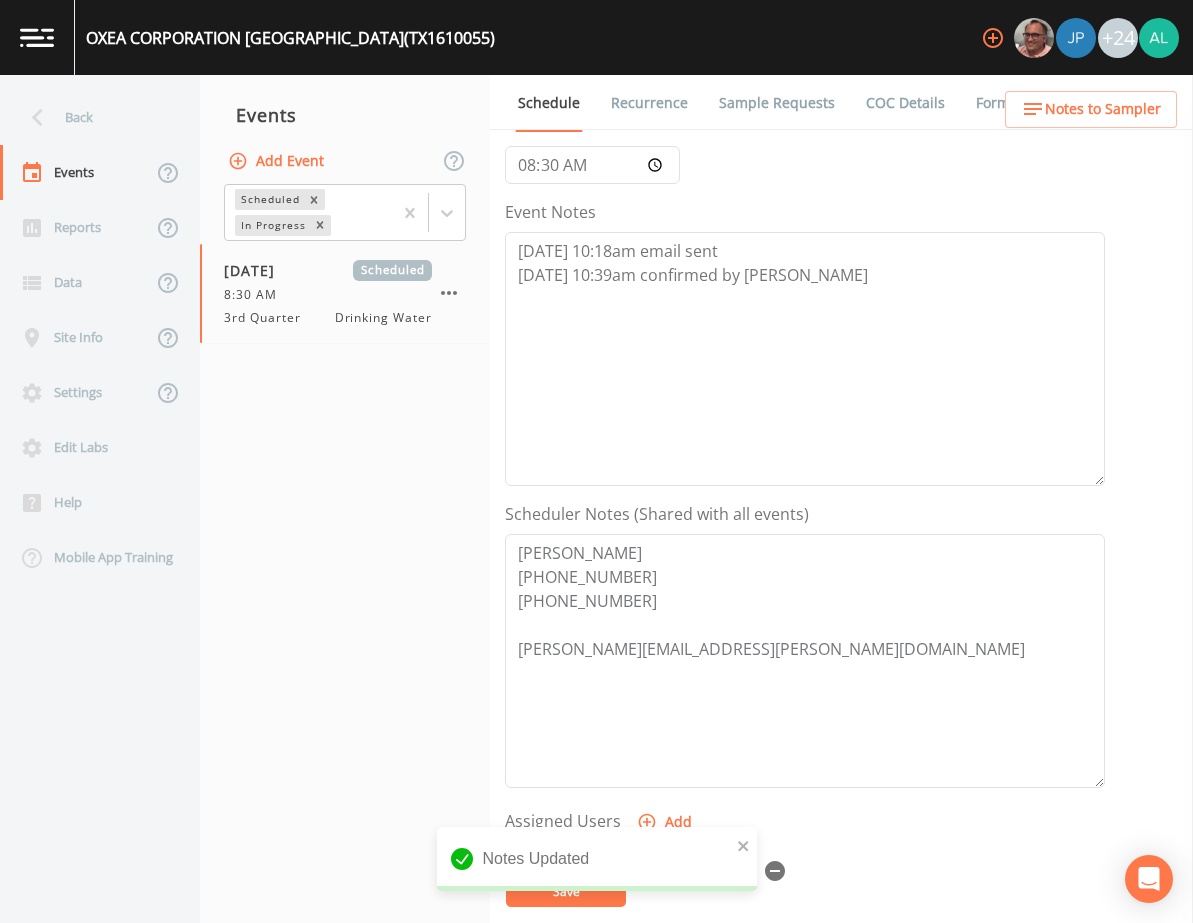 click on "Notes Updated" at bounding box center [597, 867] 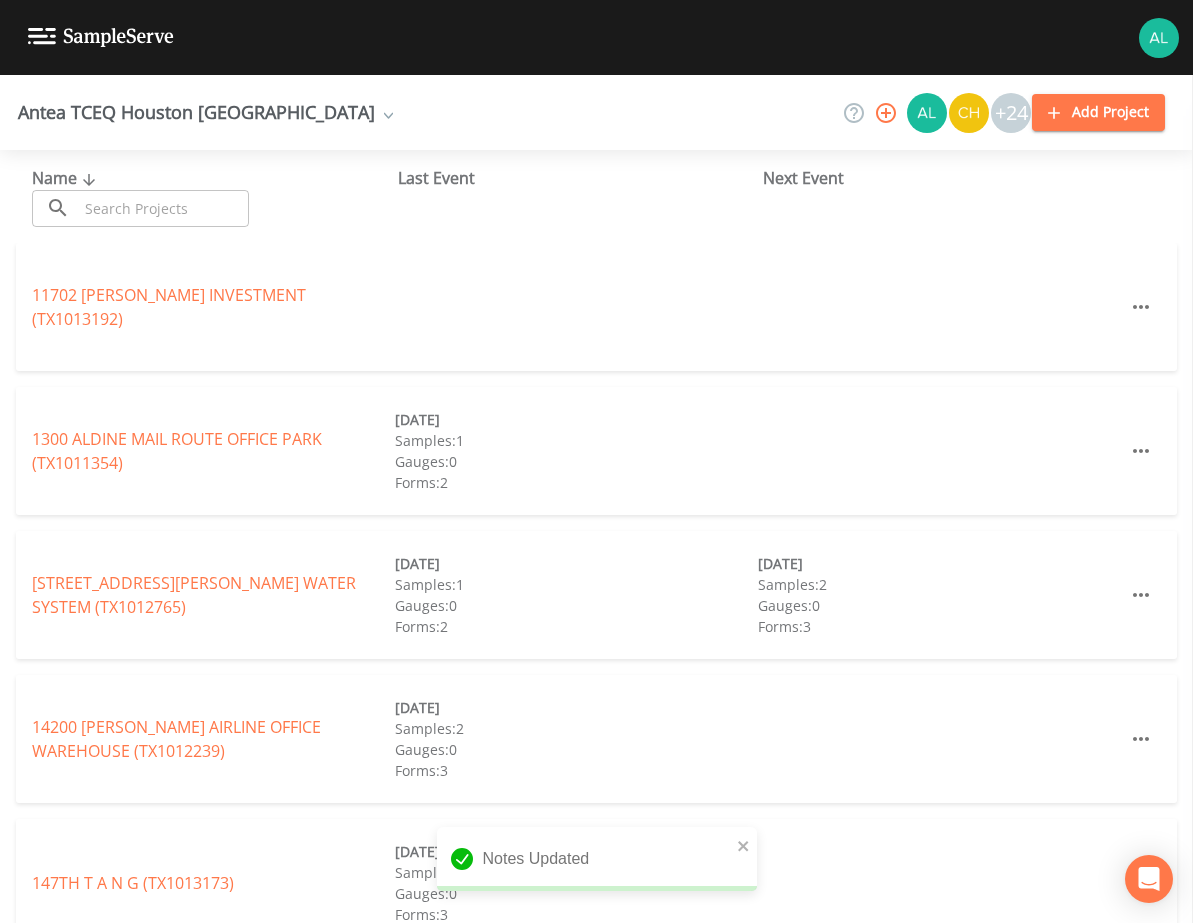 drag, startPoint x: 111, startPoint y: 201, endPoint x: 93, endPoint y: 204, distance: 18.248287 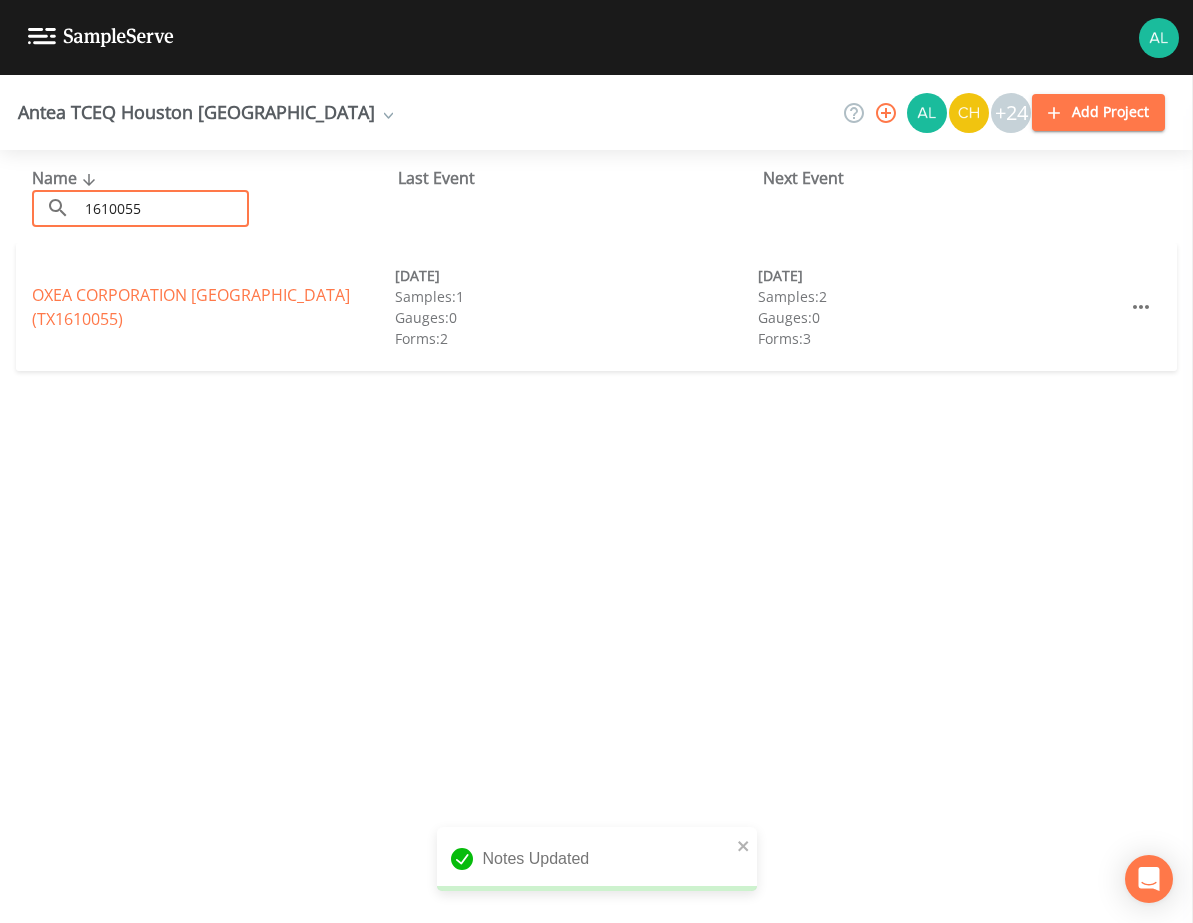 type on "1610055" 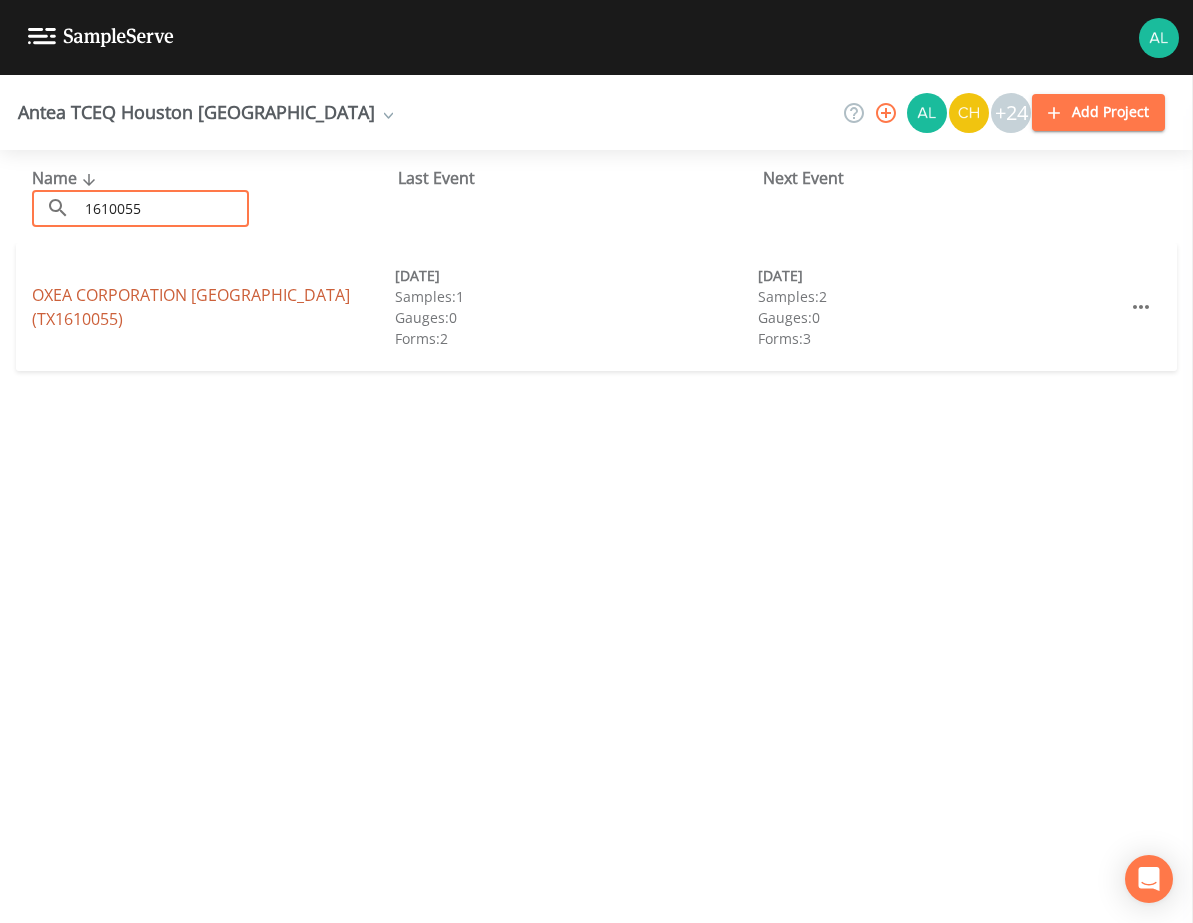 click on "OXEA CORPORATION [GEOGRAPHIC_DATA]   (TX1610055)" at bounding box center (191, 307) 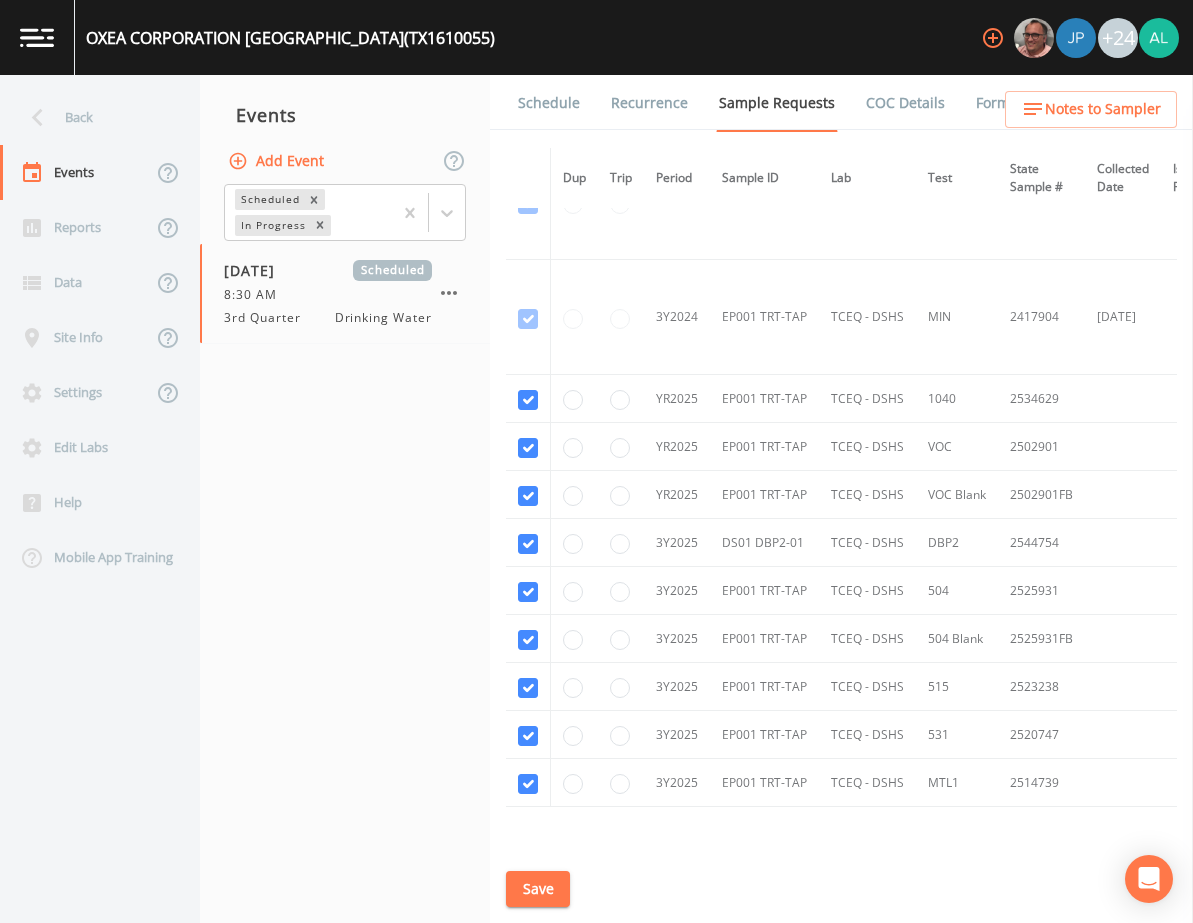 scroll, scrollTop: 308, scrollLeft: 0, axis: vertical 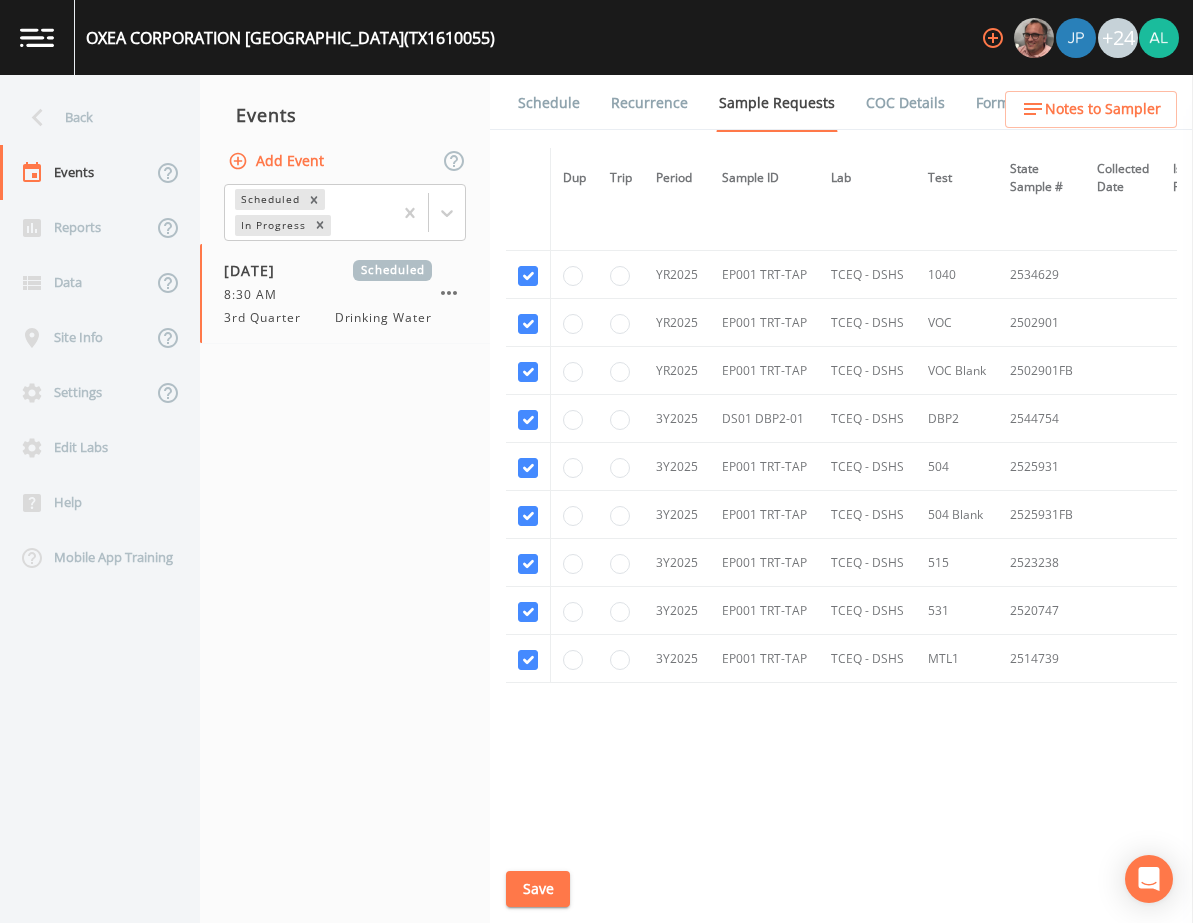 click on "Schedule" at bounding box center (549, 103) 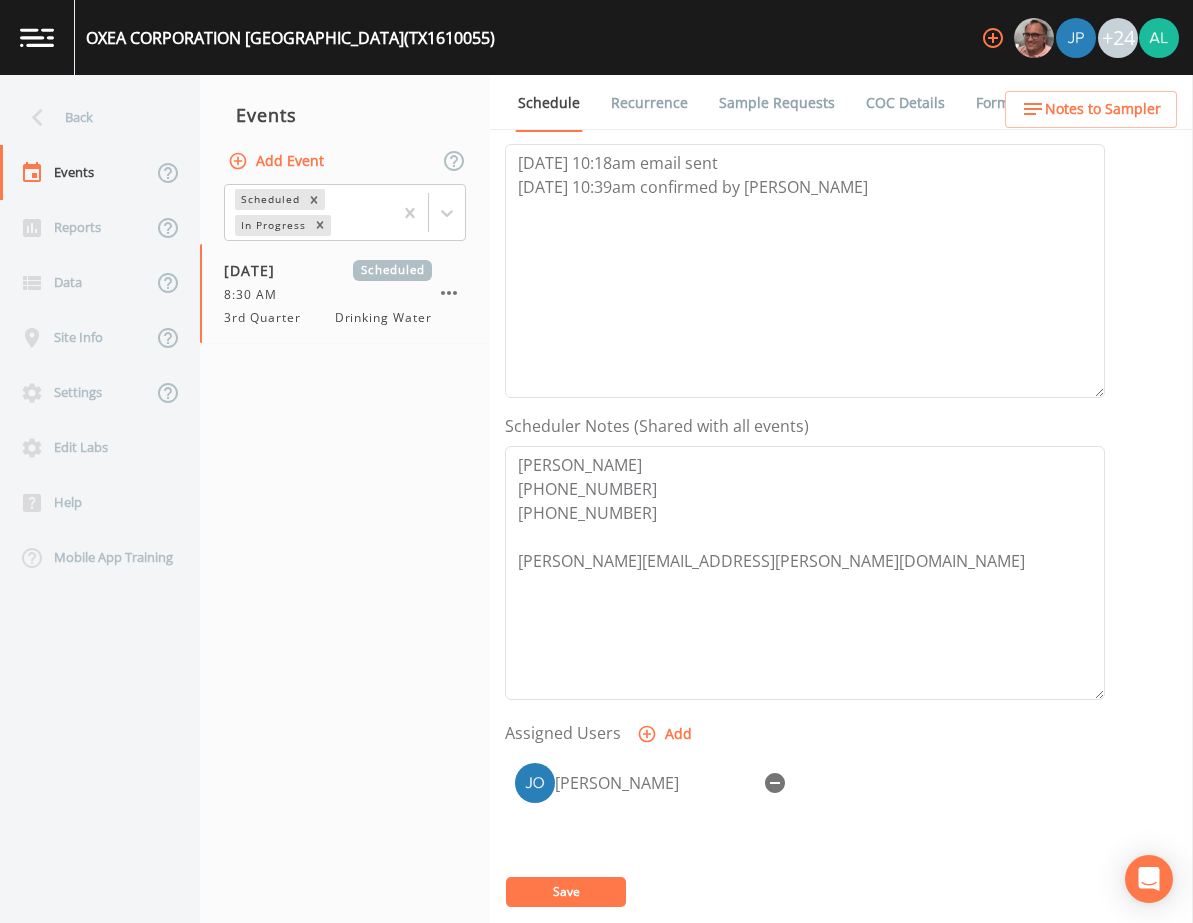 scroll, scrollTop: 300, scrollLeft: 0, axis: vertical 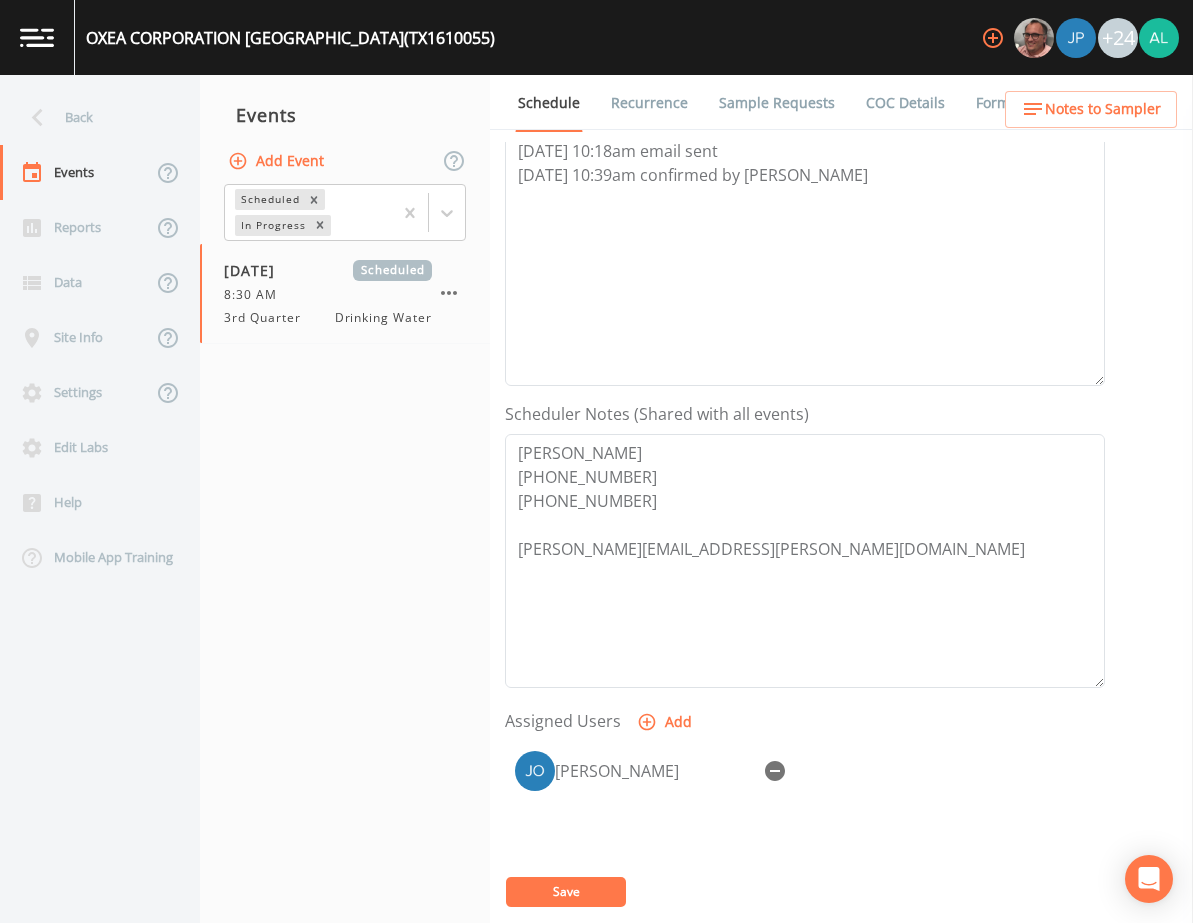 click on "Notes to Sampler" at bounding box center (1091, 109) 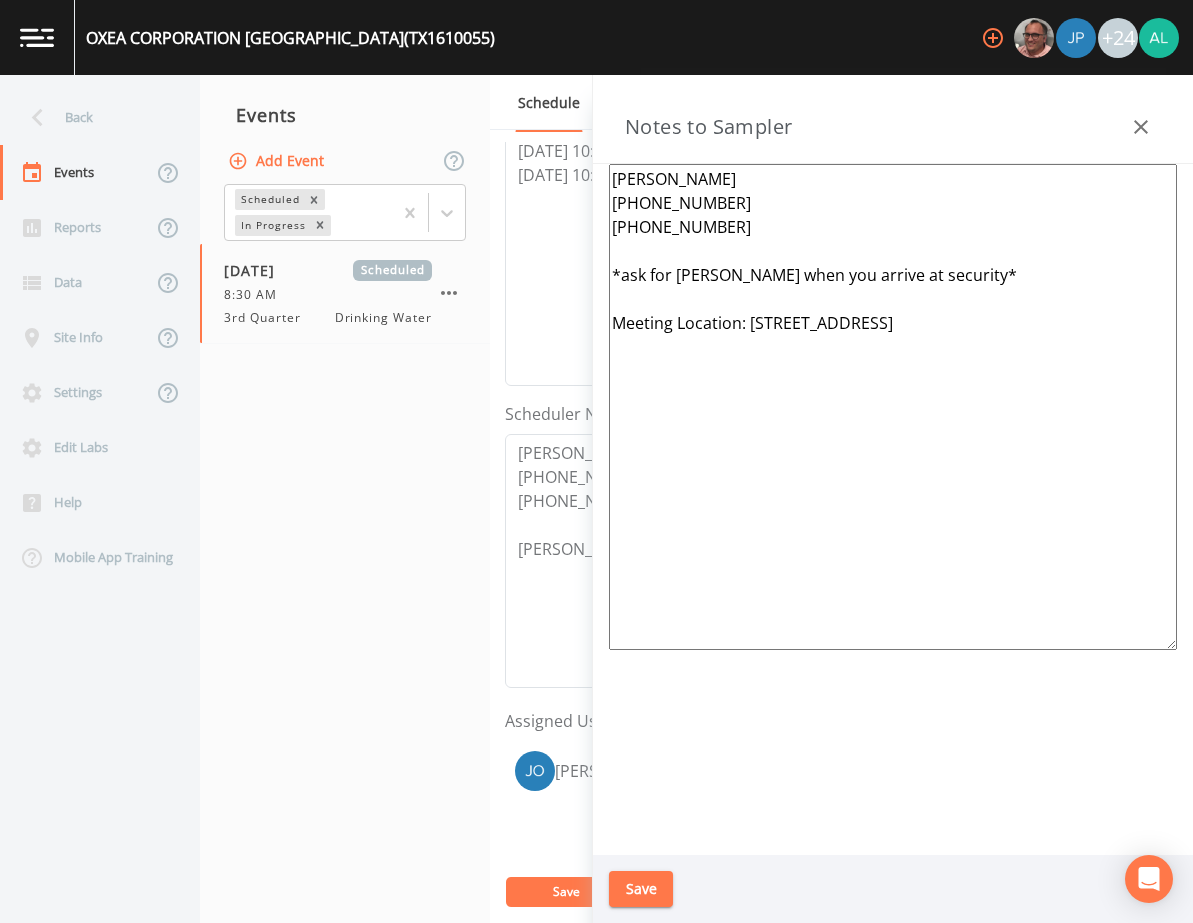 click on "Save" at bounding box center (641, 889) 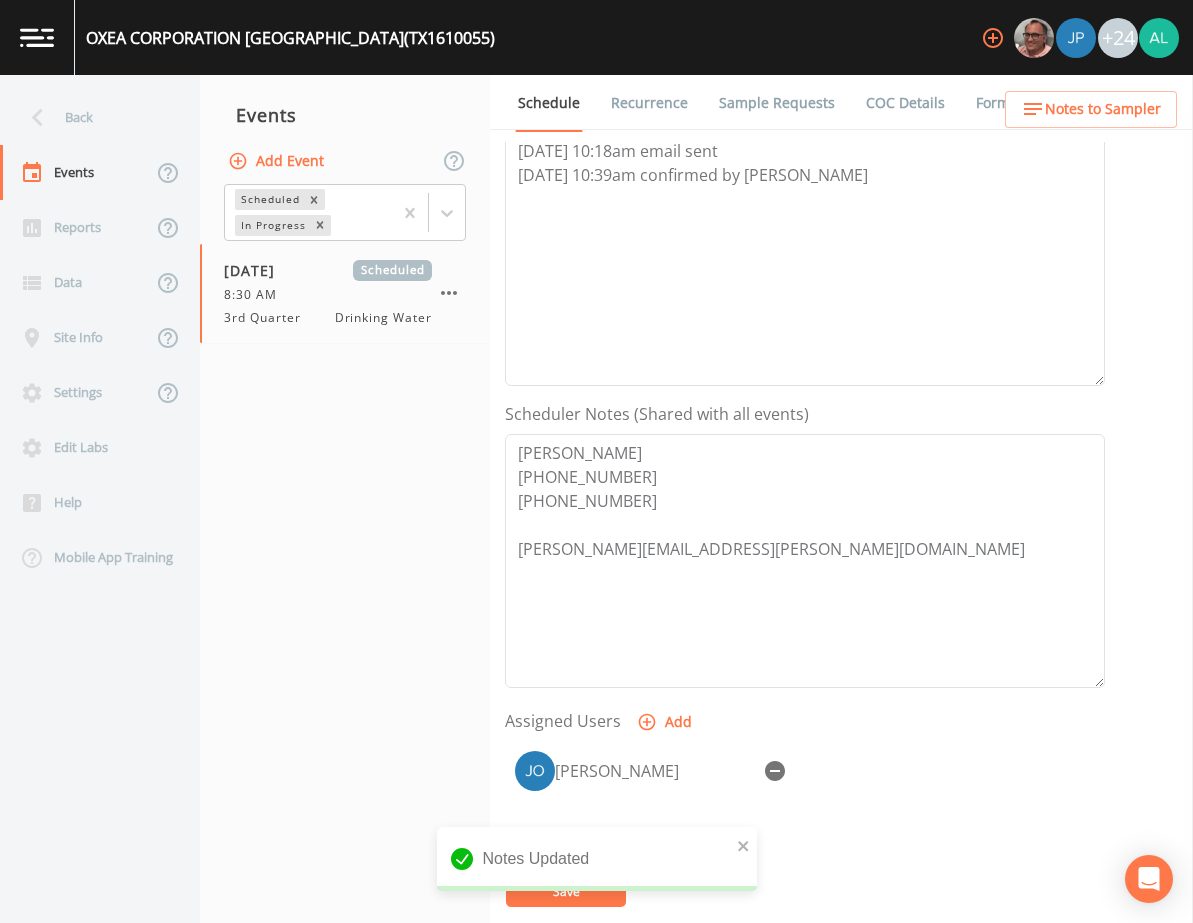 click on "Notes Updated" at bounding box center [597, 867] 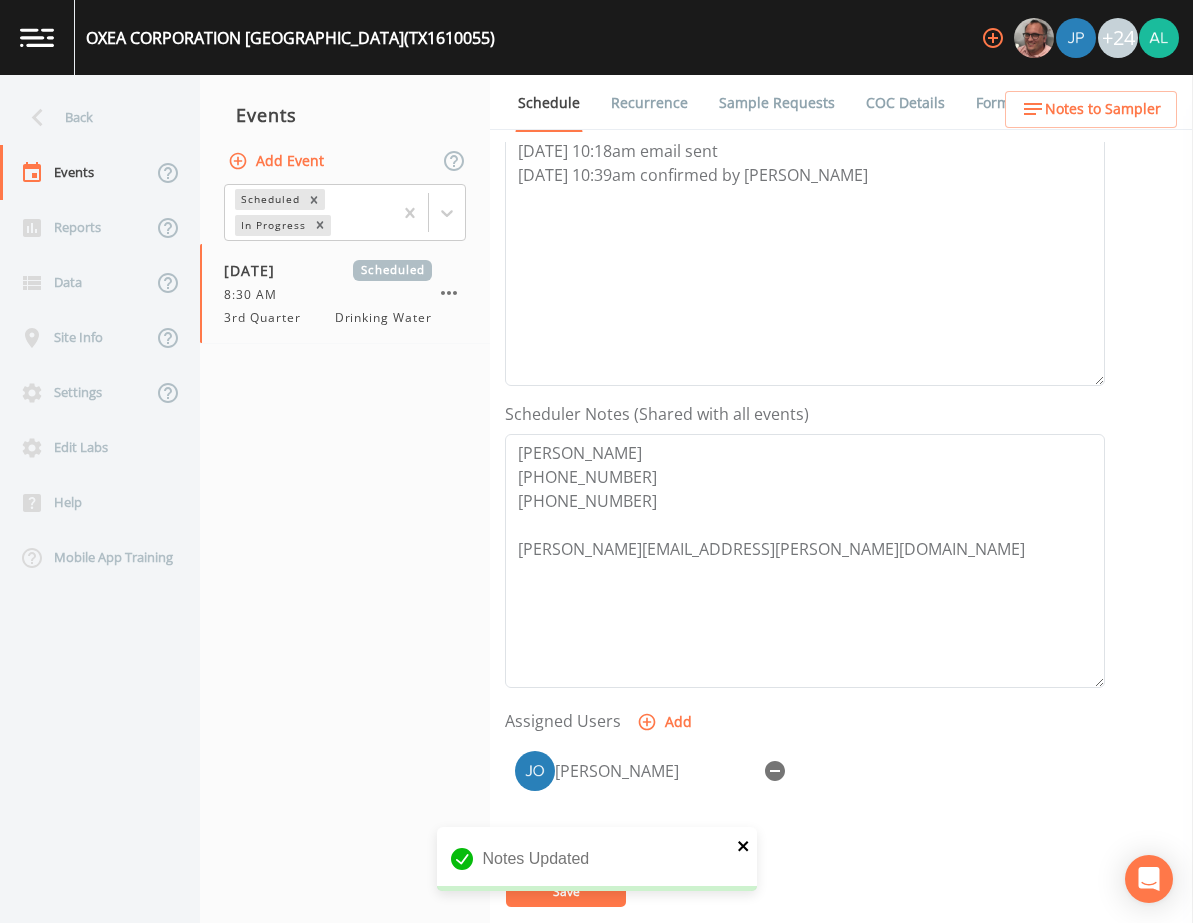 click 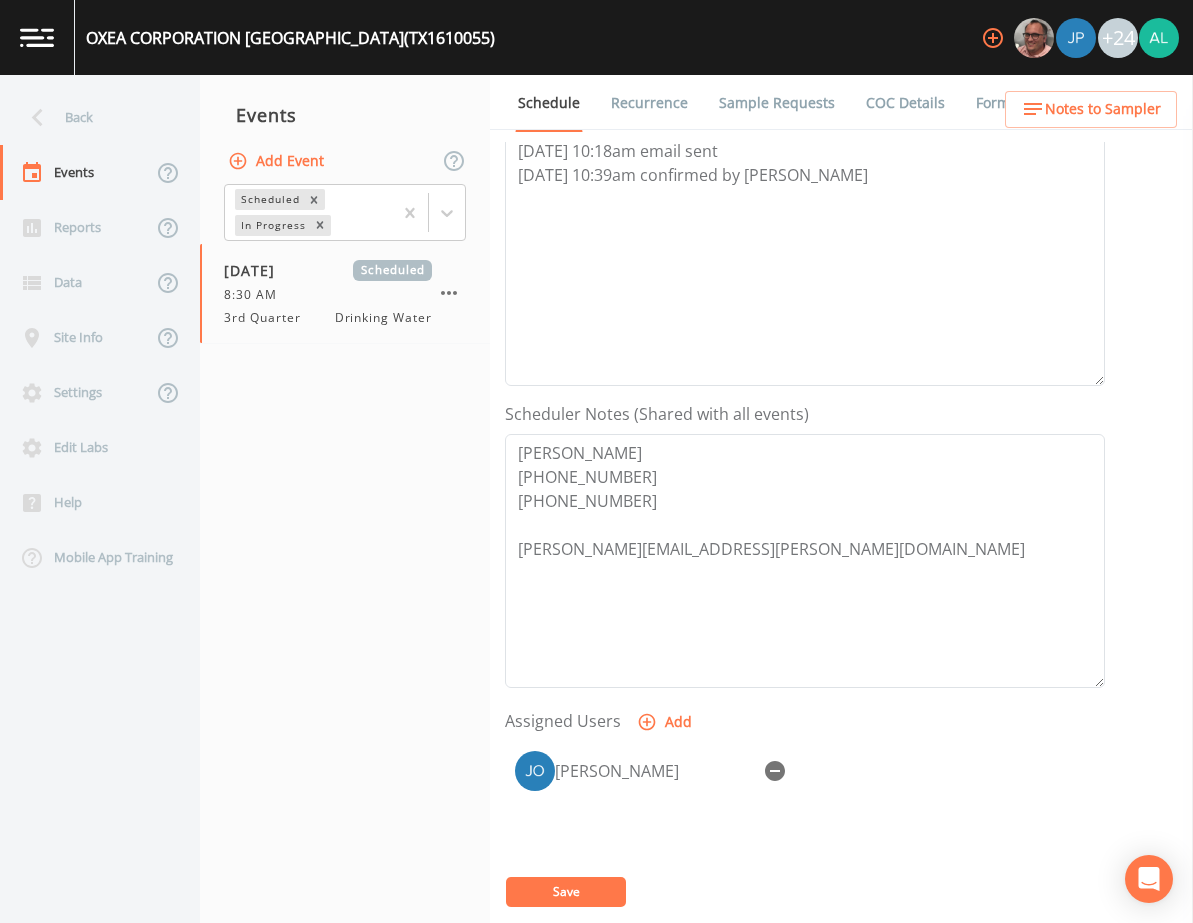 click on "Notes Updated" at bounding box center [597, 907] 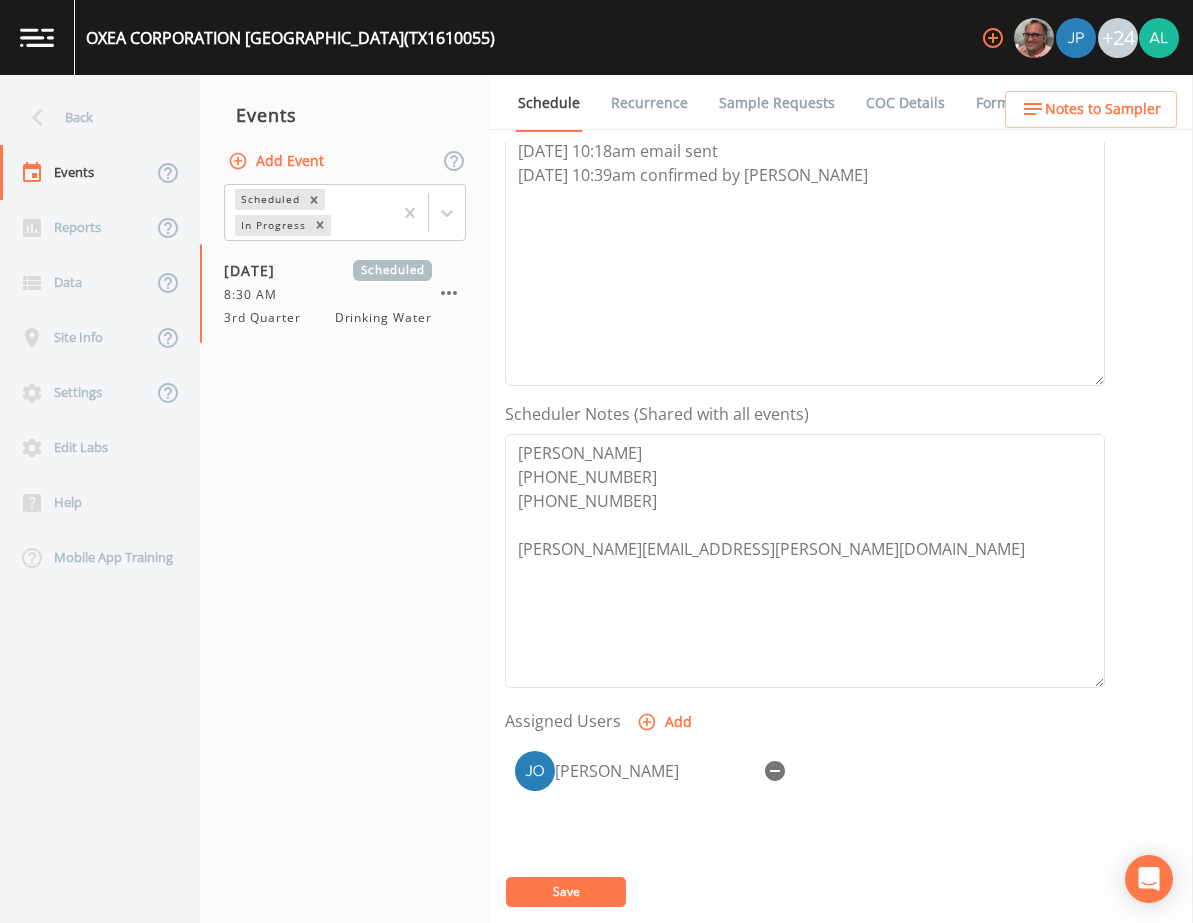 click on "Save" at bounding box center (566, 892) 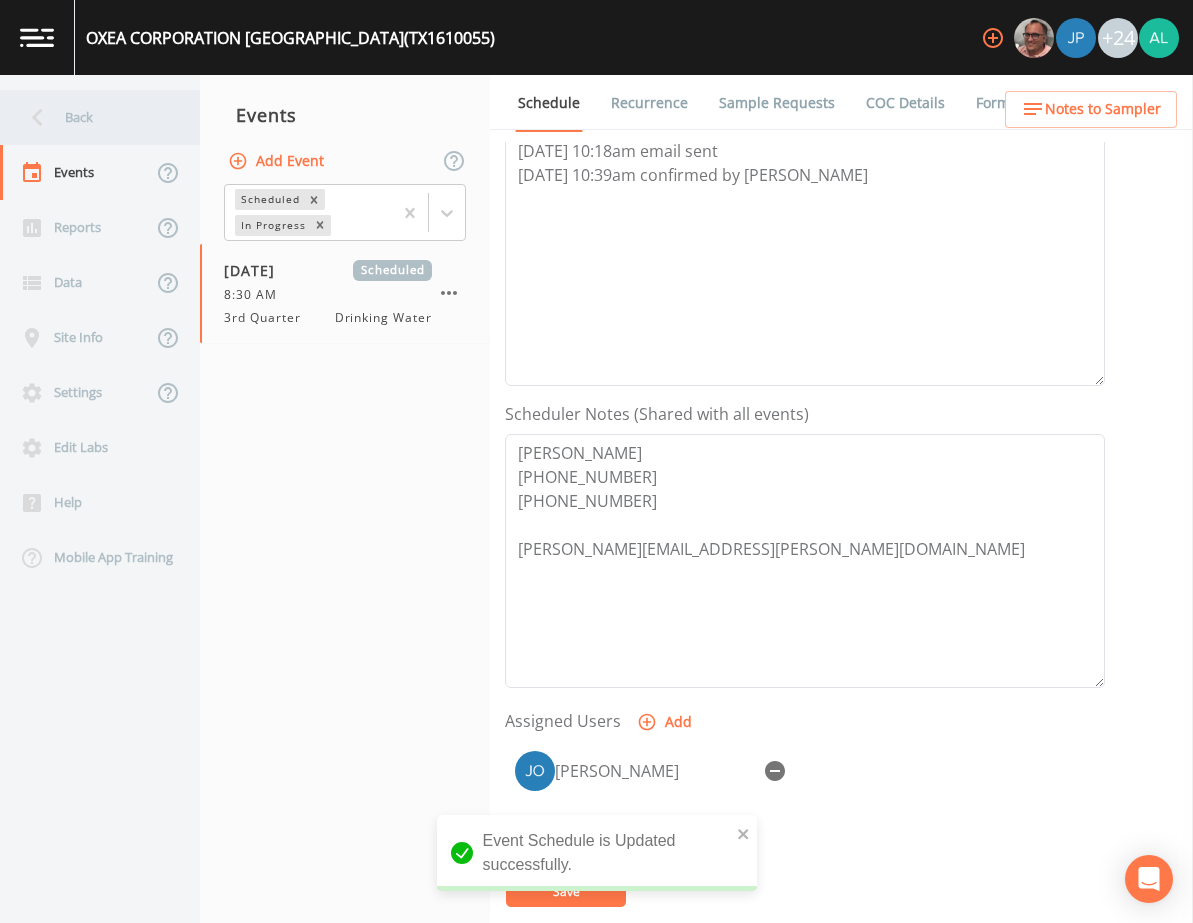 click on "Back" at bounding box center [90, 117] 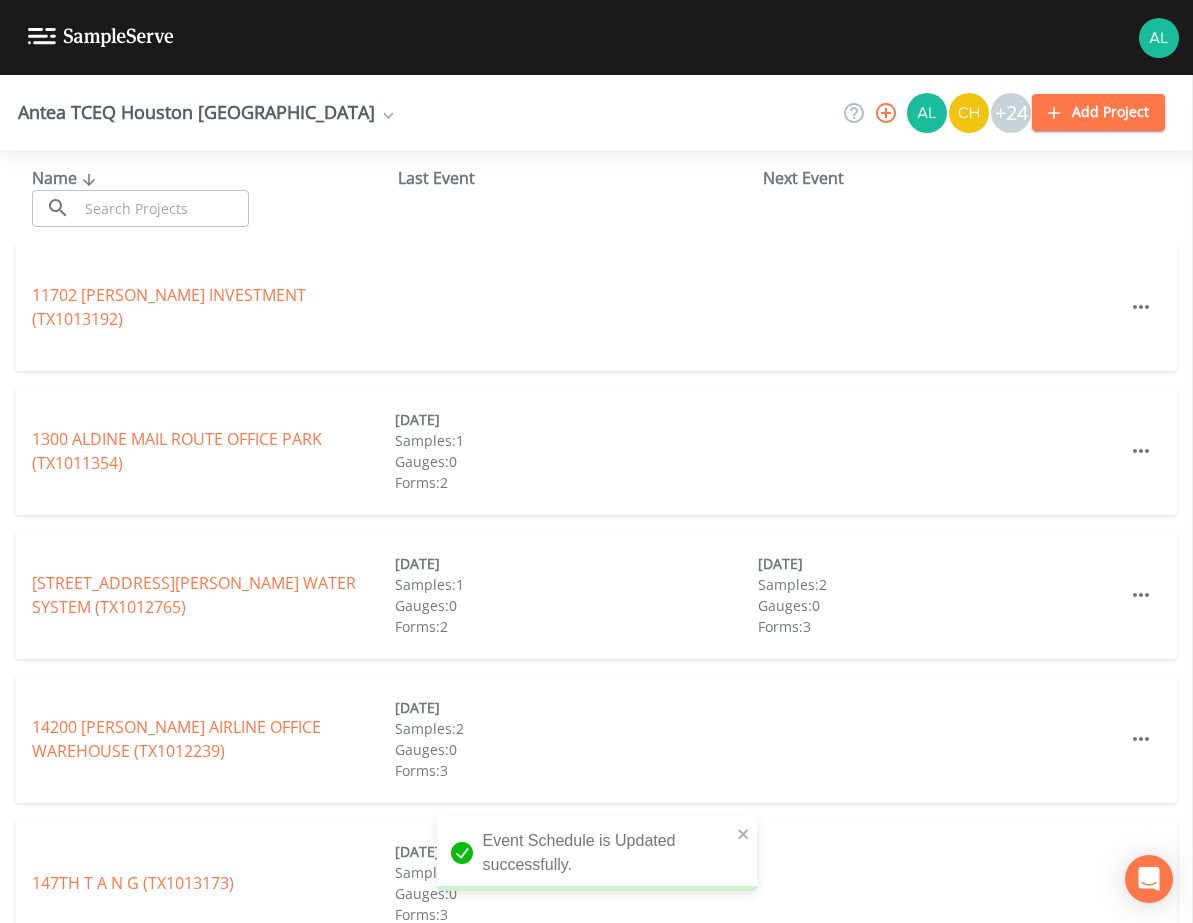 drag, startPoint x: 151, startPoint y: 216, endPoint x: 161, endPoint y: 217, distance: 10.049875 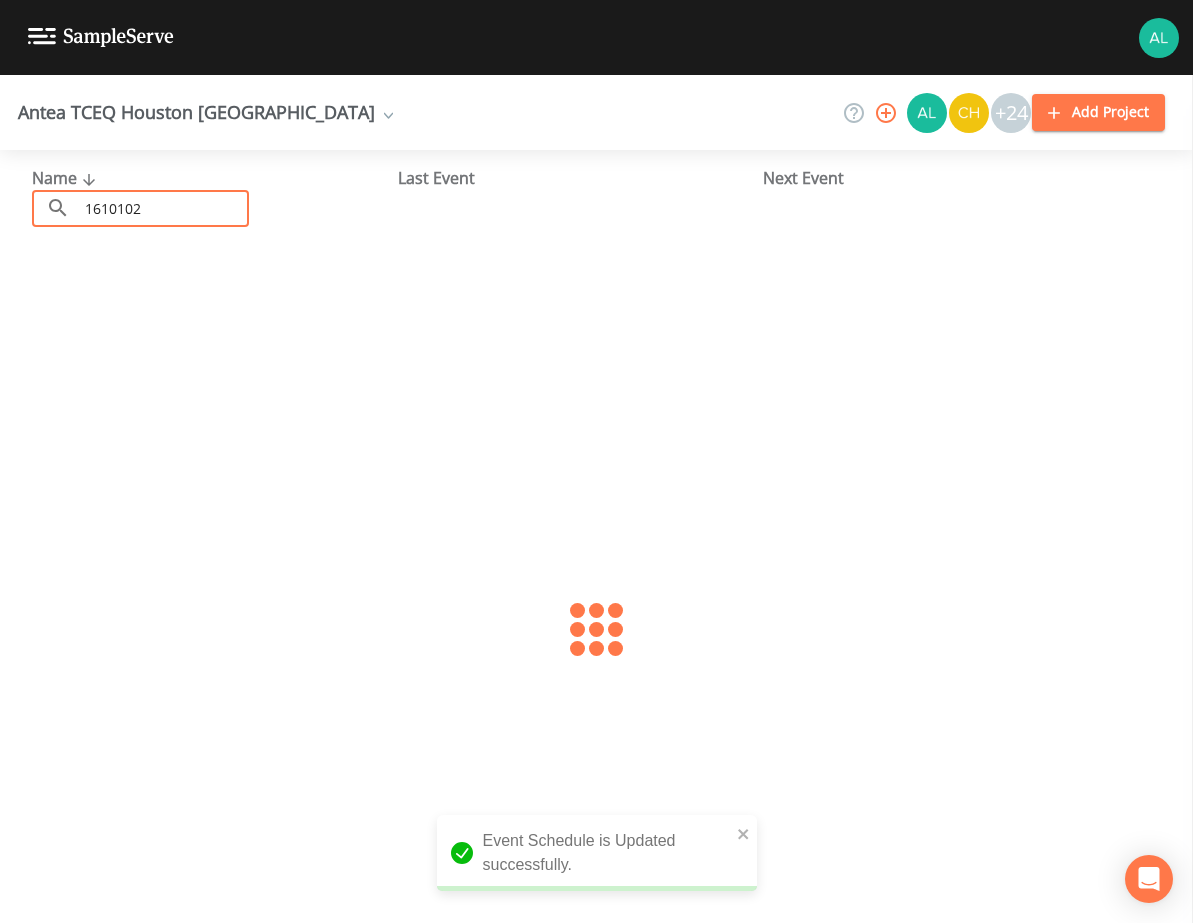 type on "1610102" 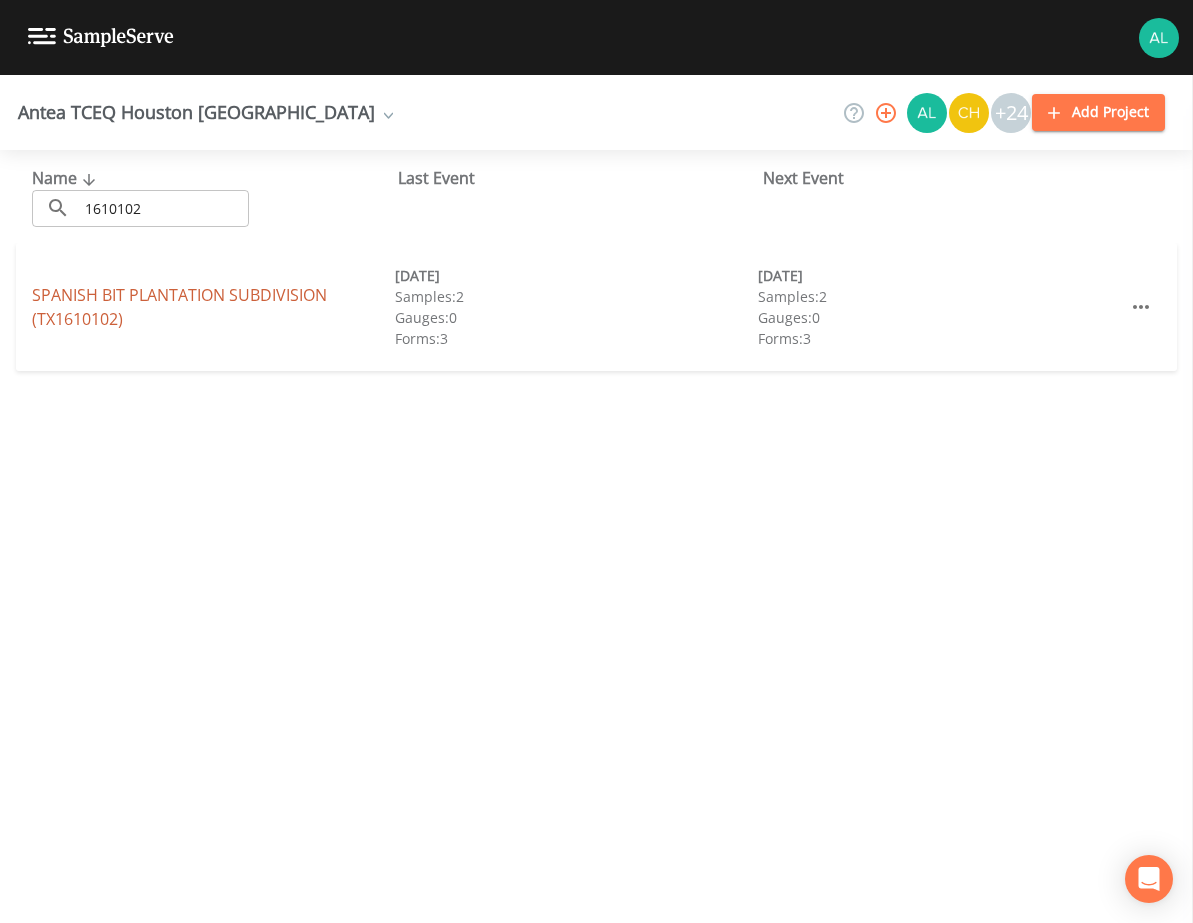 click on "[GEOGRAPHIC_DATA]   (TX1610102)" at bounding box center (179, 307) 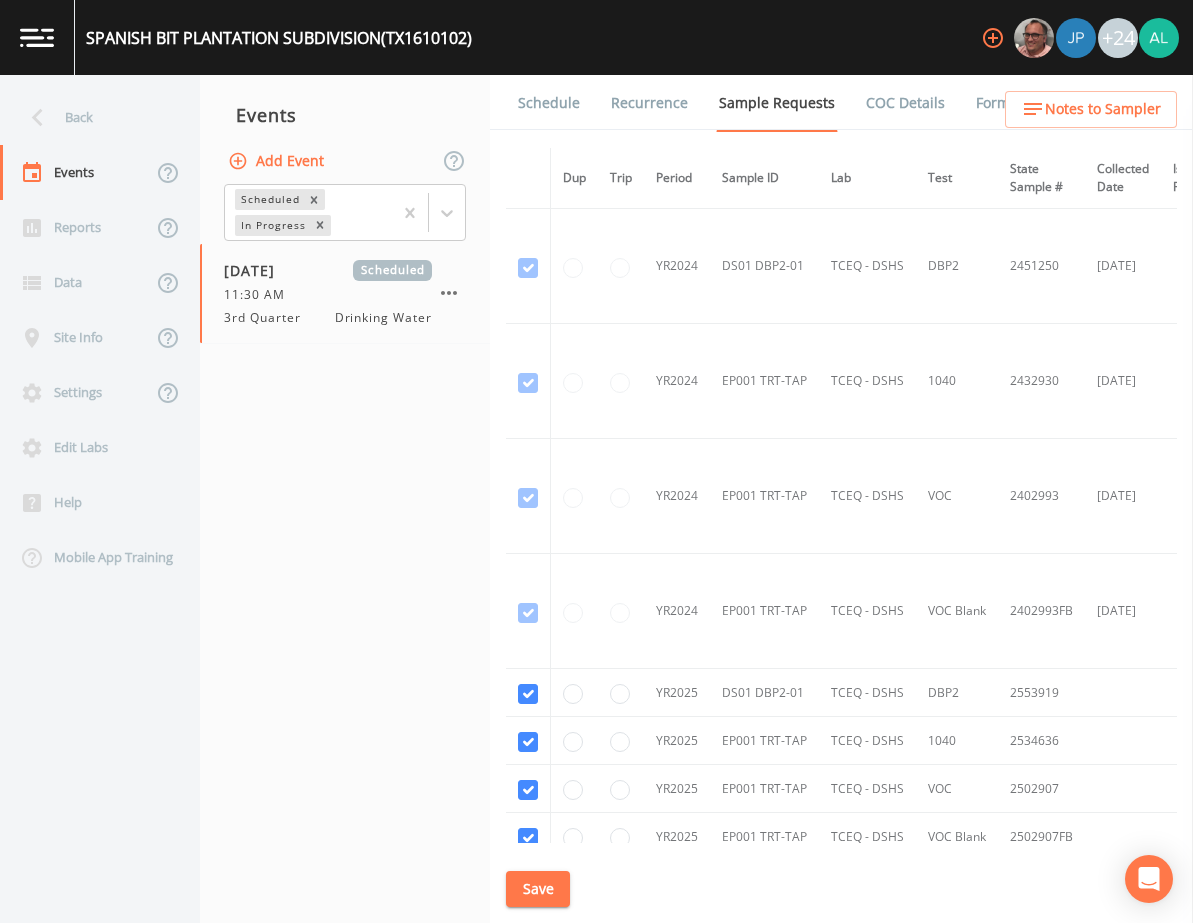 scroll, scrollTop: 183, scrollLeft: 0, axis: vertical 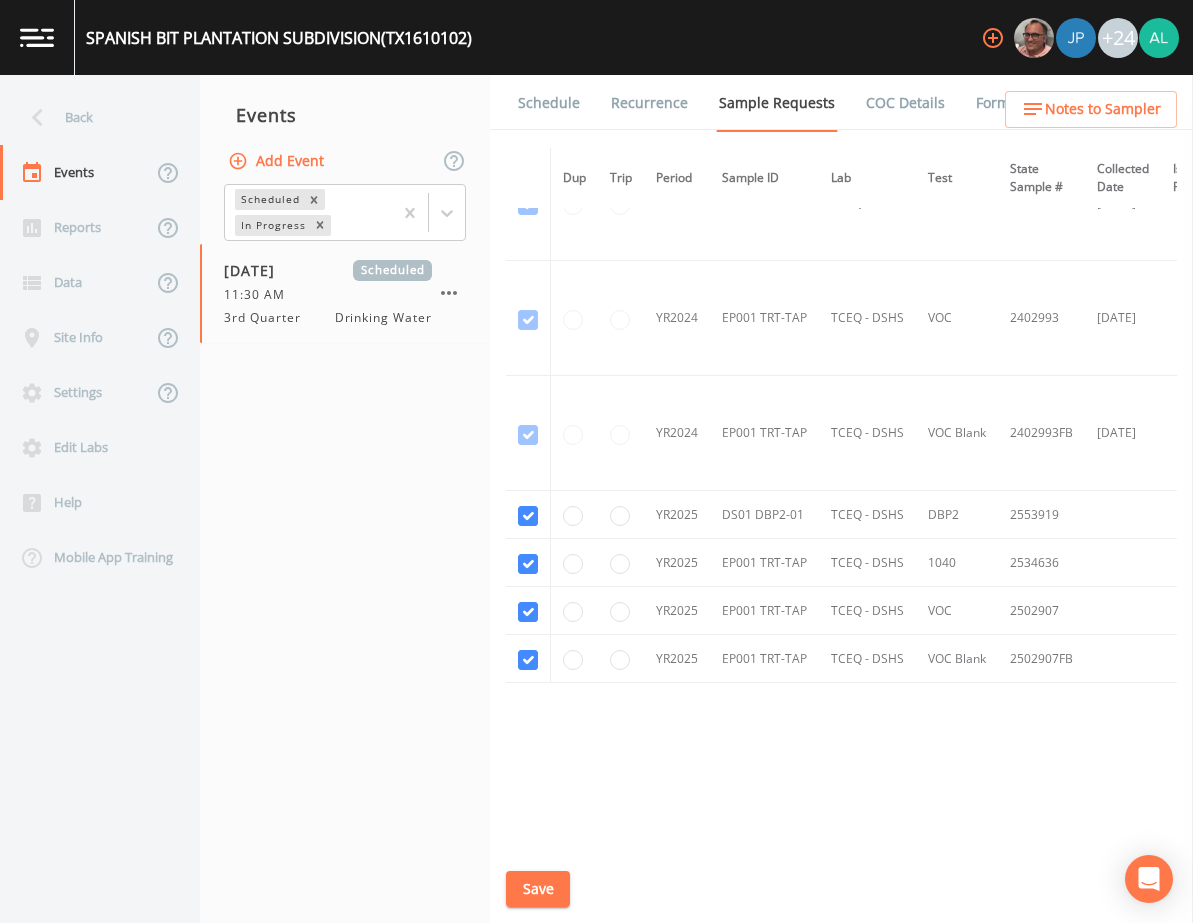 click 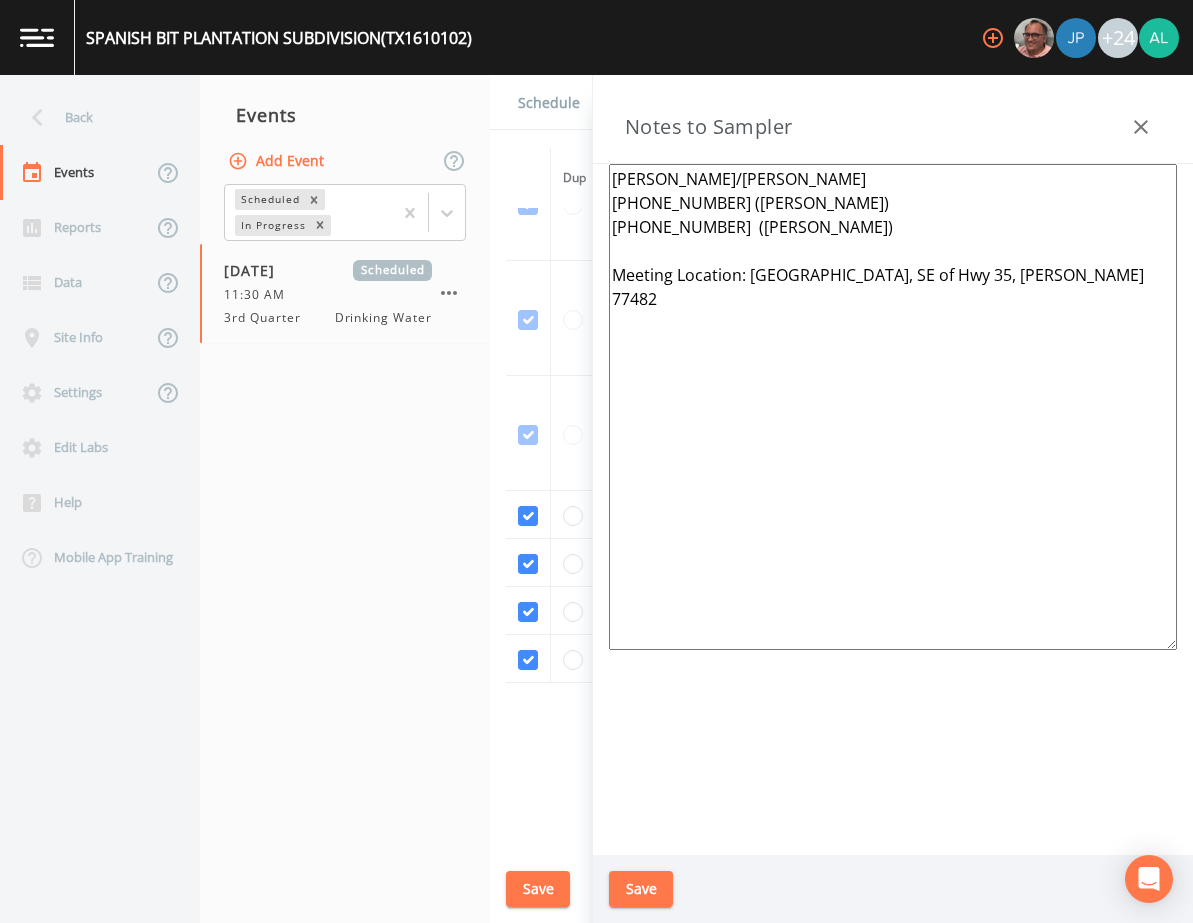 drag, startPoint x: 1104, startPoint y: 280, endPoint x: 753, endPoint y: 283, distance: 351.01282 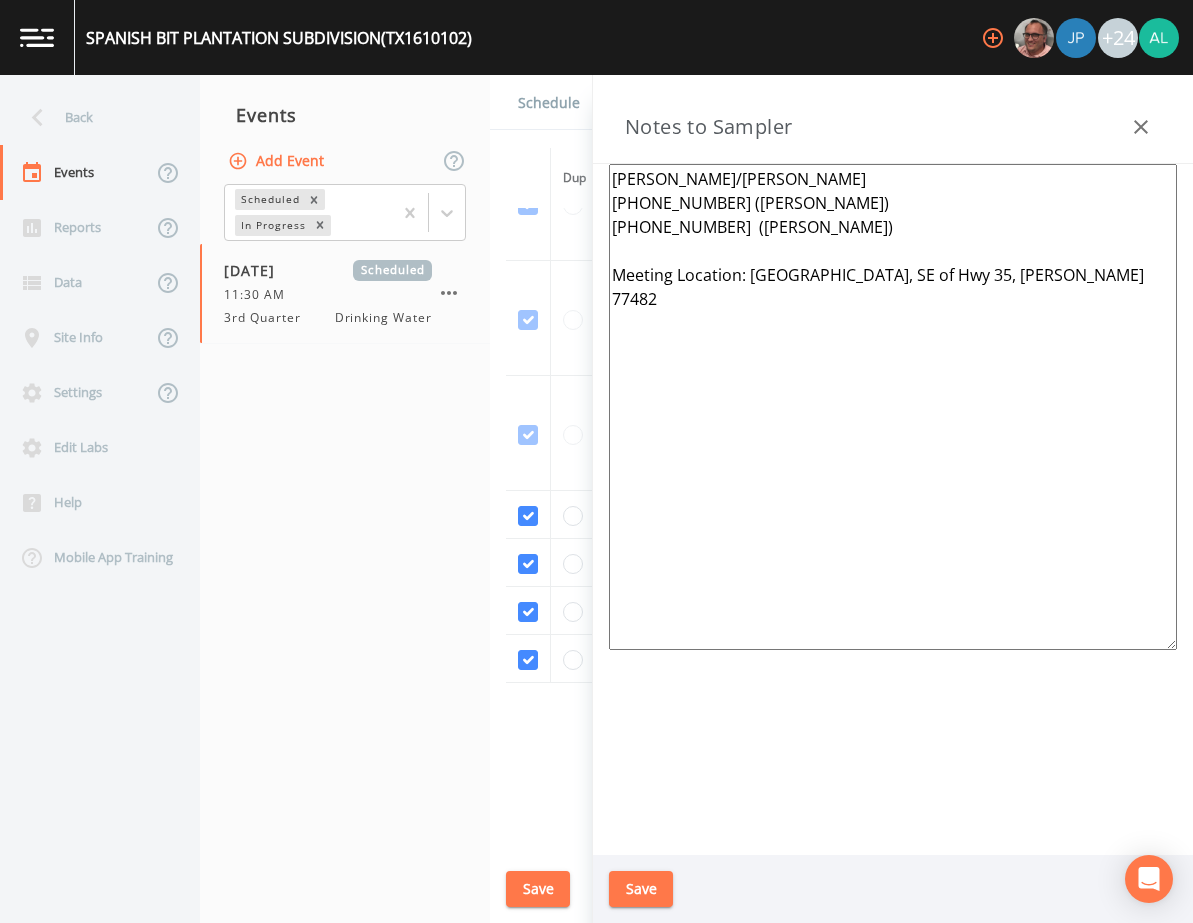 click on "[PERSON_NAME]/[PERSON_NAME]
[PHONE_NUMBER] ([PERSON_NAME])
[PHONE_NUMBER]  ([PERSON_NAME])
Meeting Location: [GEOGRAPHIC_DATA], SE of Hwy 35, [PERSON_NAME] 77482" at bounding box center [893, 407] 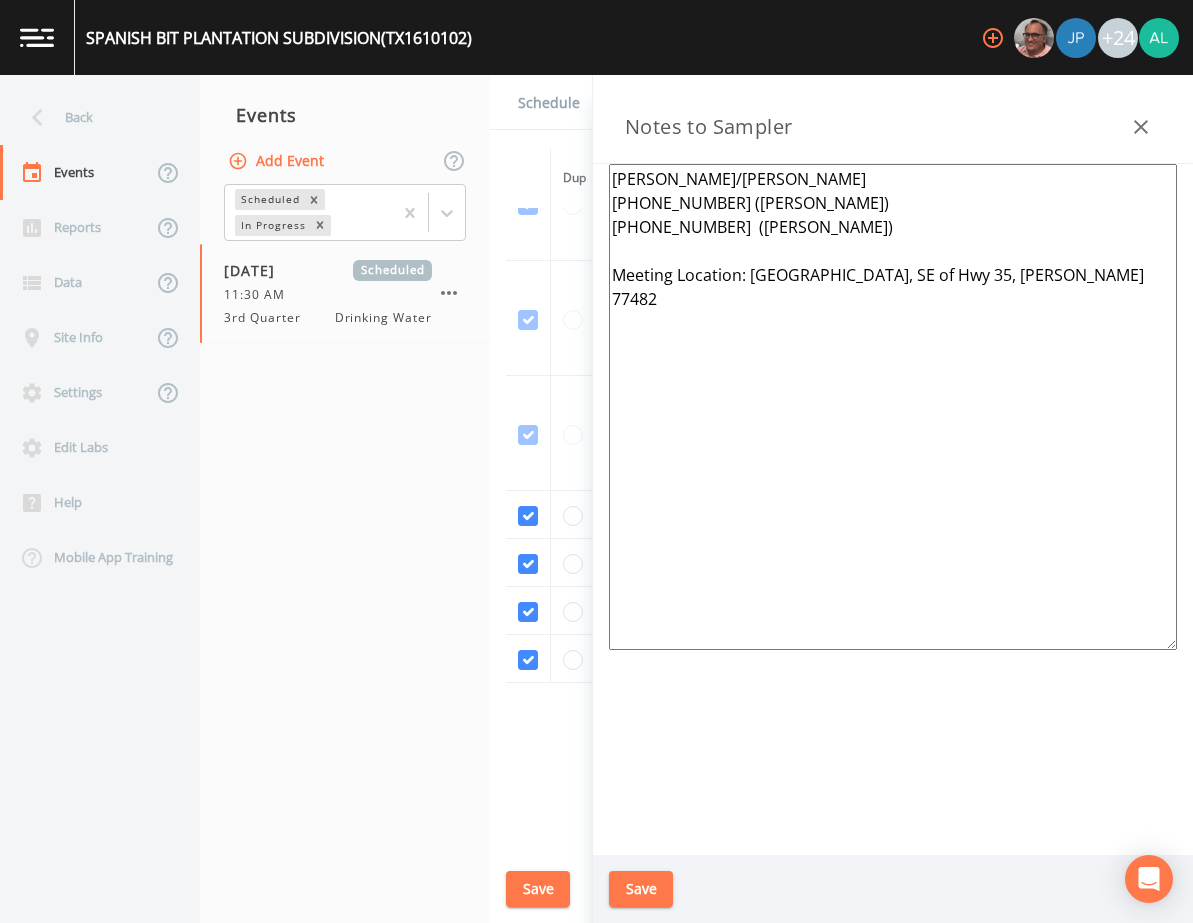drag, startPoint x: 871, startPoint y: 279, endPoint x: 965, endPoint y: 272, distance: 94.26028 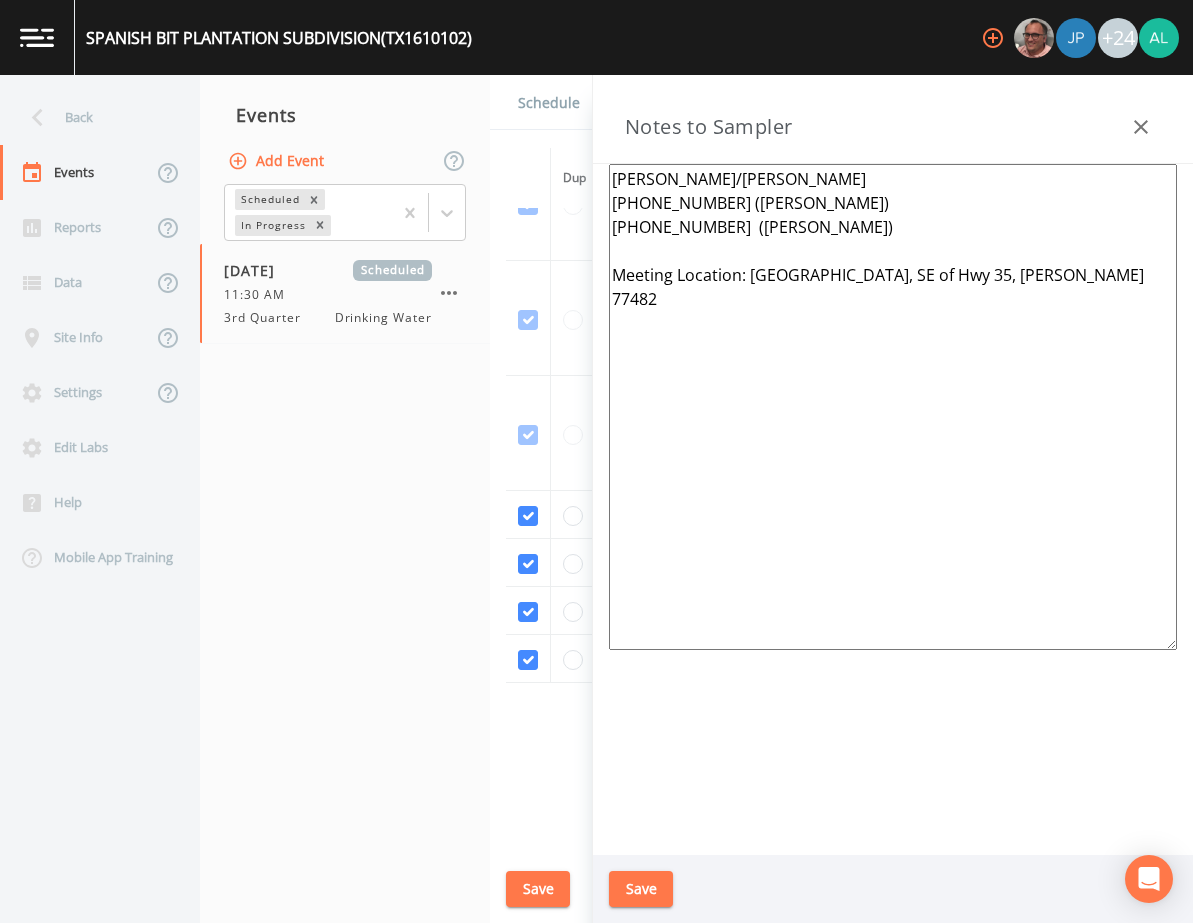 click on "[PERSON_NAME]/[PERSON_NAME]
[PHONE_NUMBER] ([PERSON_NAME])
[PHONE_NUMBER]  ([PERSON_NAME])
Meeting Location: [GEOGRAPHIC_DATA], SE of Hwy 35, [PERSON_NAME] 77482" at bounding box center [893, 407] 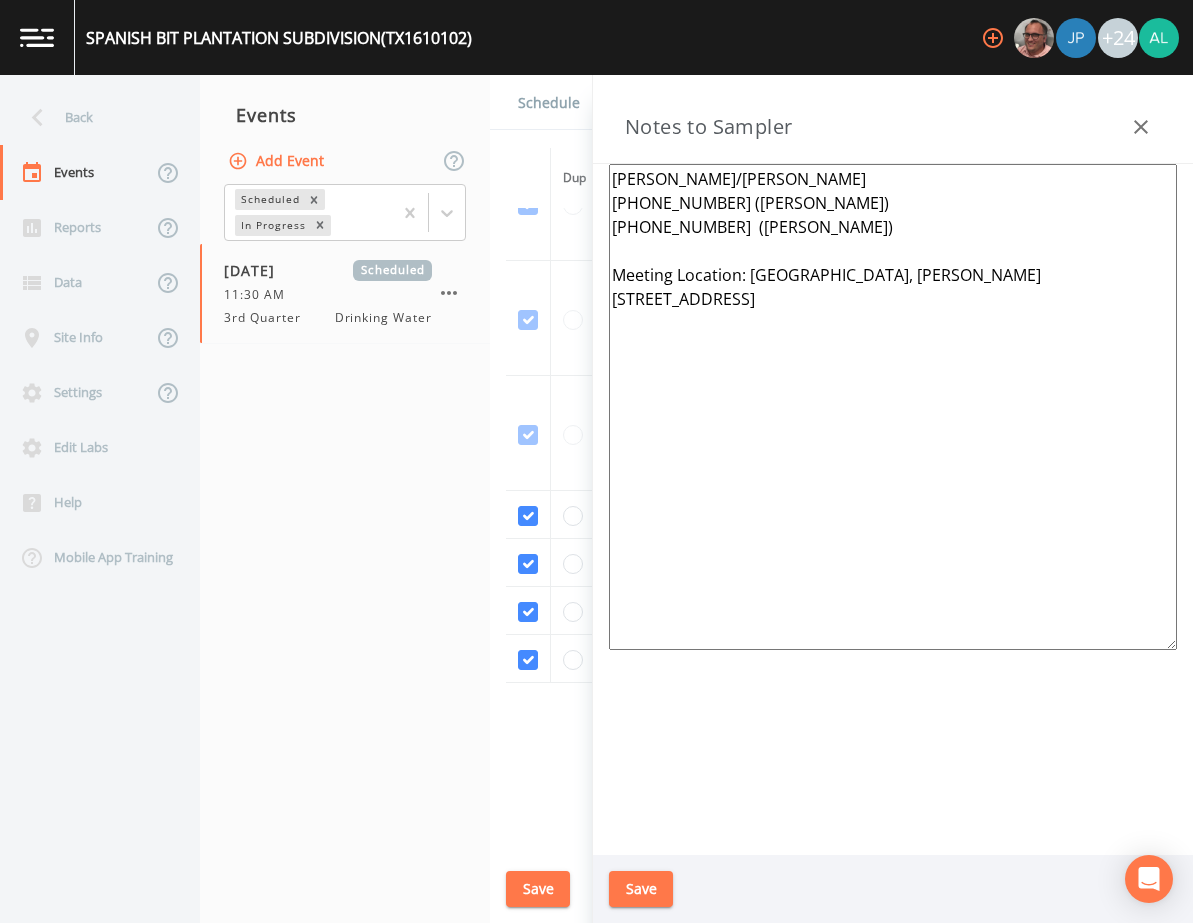 click on "[PERSON_NAME]/[PERSON_NAME]
[PHONE_NUMBER] ([PERSON_NAME])
[PHONE_NUMBER]  ([PERSON_NAME])
Meeting Location: [GEOGRAPHIC_DATA], [PERSON_NAME] [STREET_ADDRESS]" at bounding box center (893, 407) 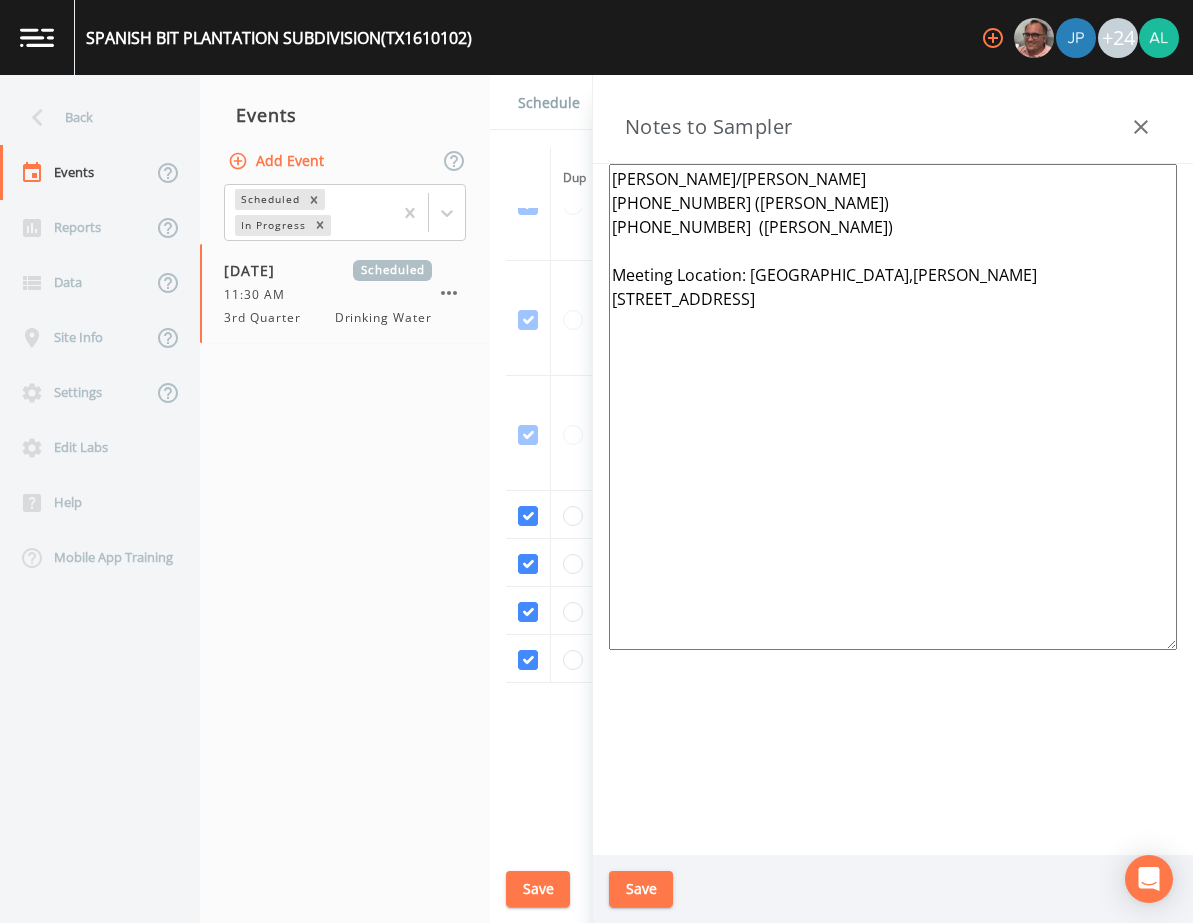 click on "[PERSON_NAME]/[PERSON_NAME]
[PHONE_NUMBER] ([PERSON_NAME])
[PHONE_NUMBER]  ([PERSON_NAME])
Meeting Location: [GEOGRAPHIC_DATA],[PERSON_NAME] [STREET_ADDRESS]" at bounding box center [893, 407] 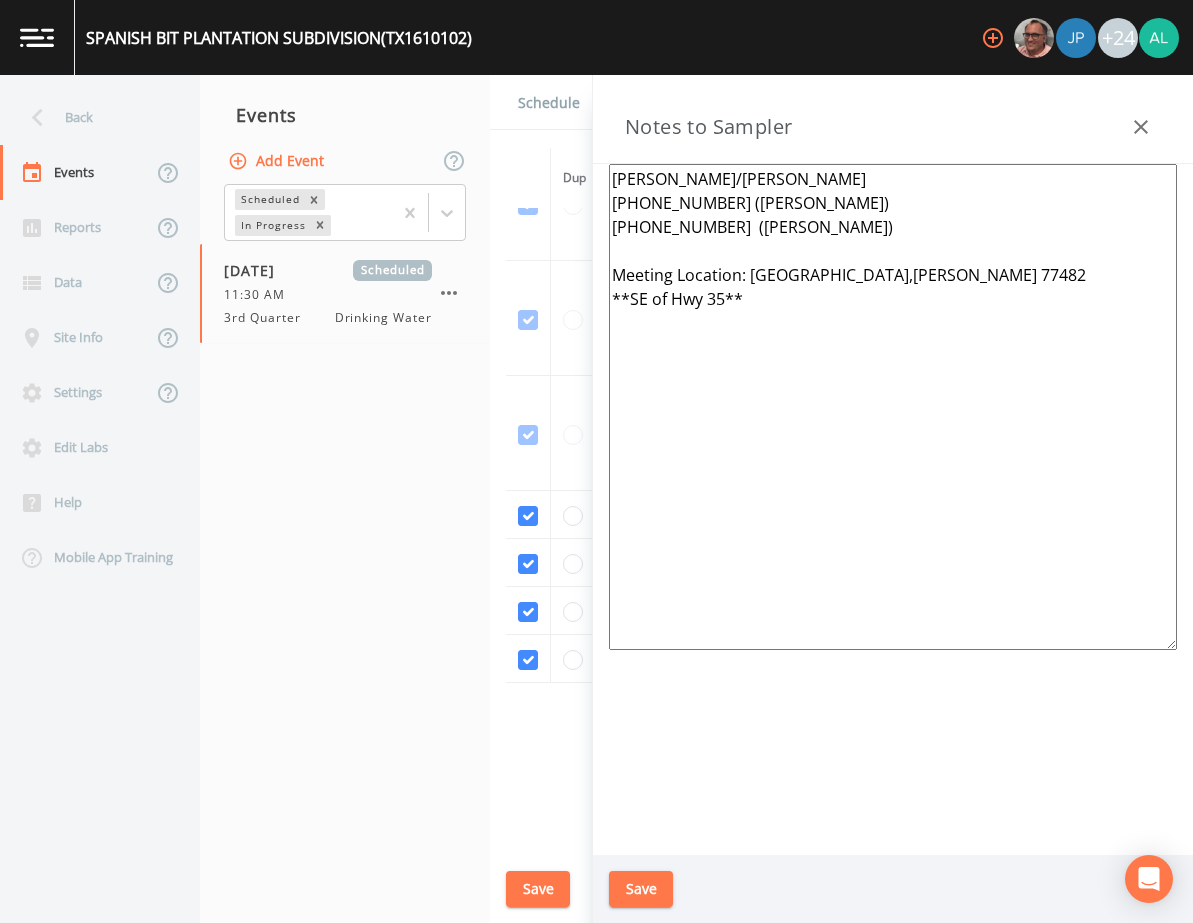 type on "[PERSON_NAME]/[PERSON_NAME]
[PHONE_NUMBER] ([PERSON_NAME])
[PHONE_NUMBER]  ([PERSON_NAME])
Meeting Location: [GEOGRAPHIC_DATA],[PERSON_NAME] 77482
**SE of Hwy 35**" 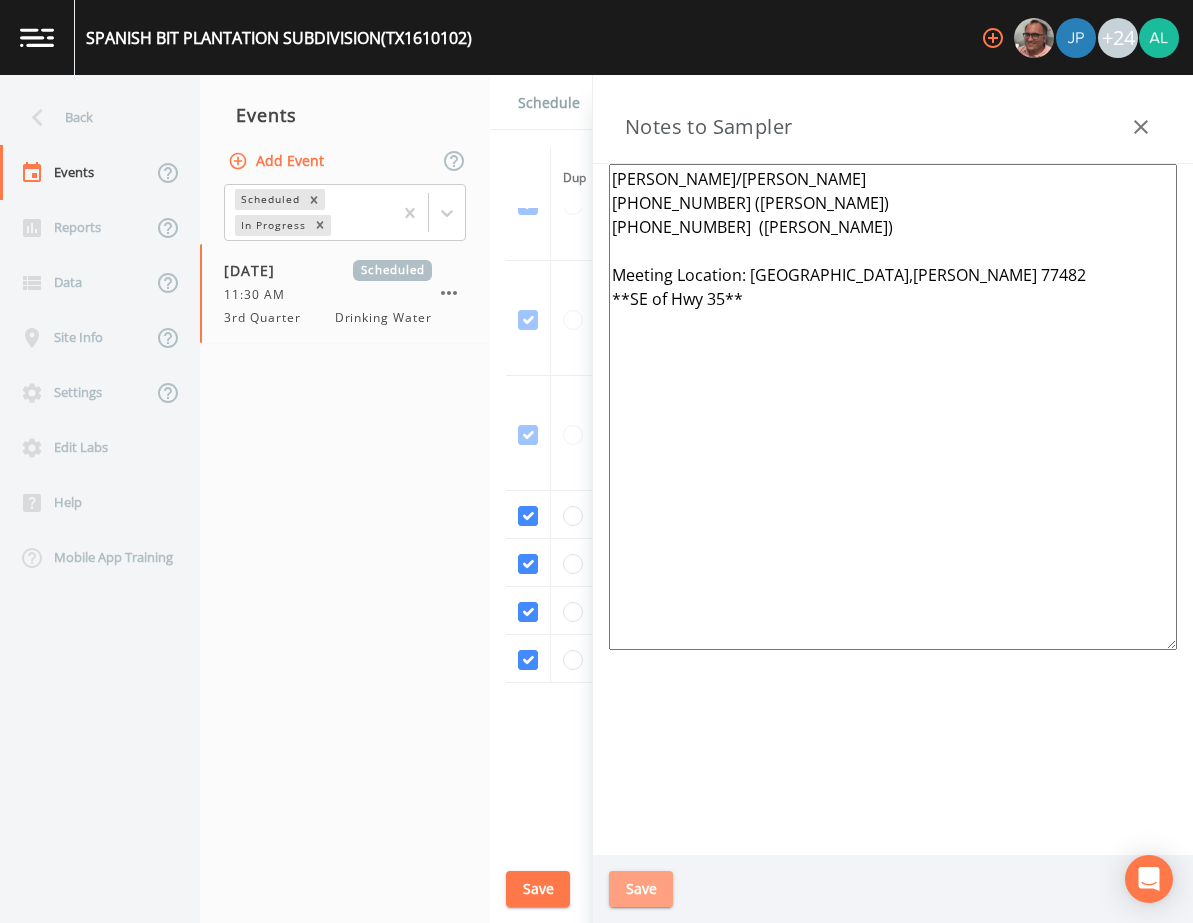 click on "Save" at bounding box center [641, 889] 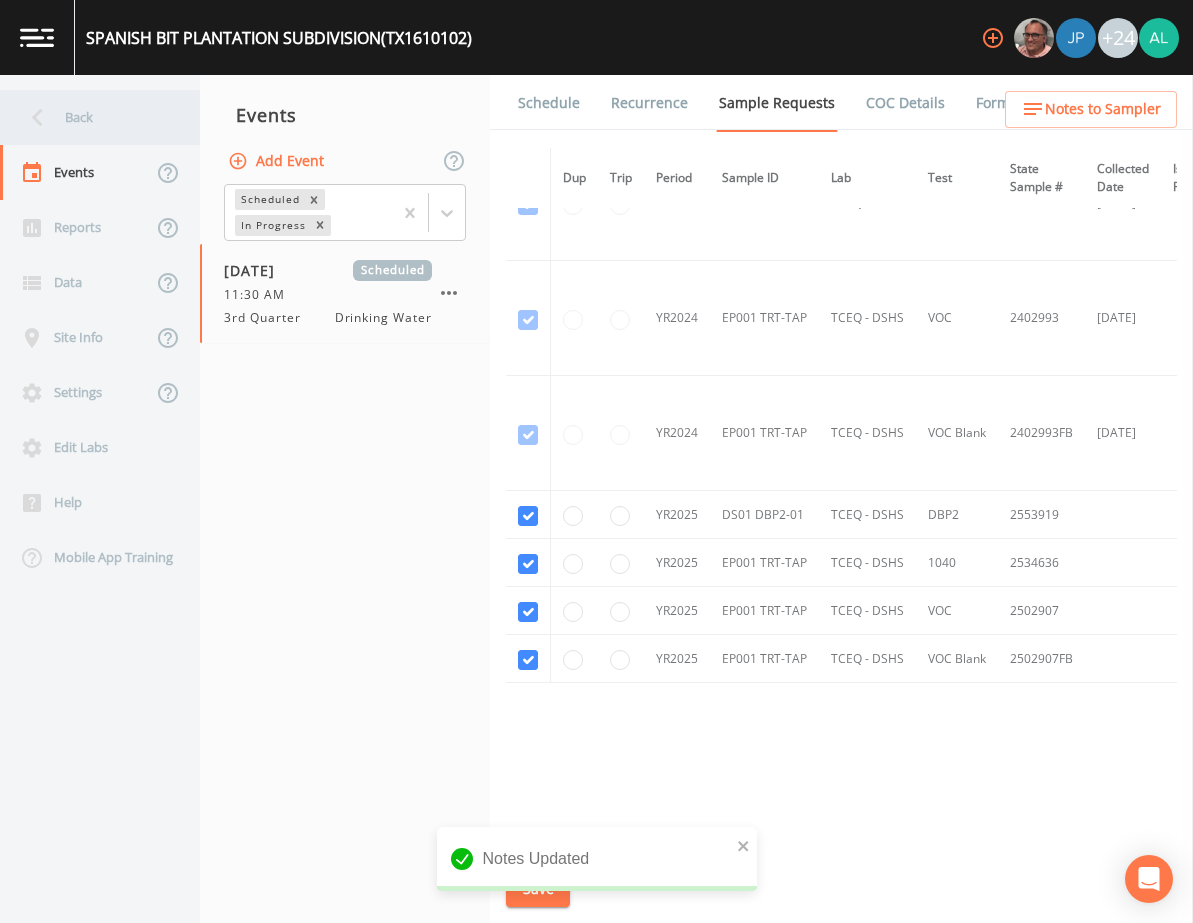 click on "Back" at bounding box center [90, 117] 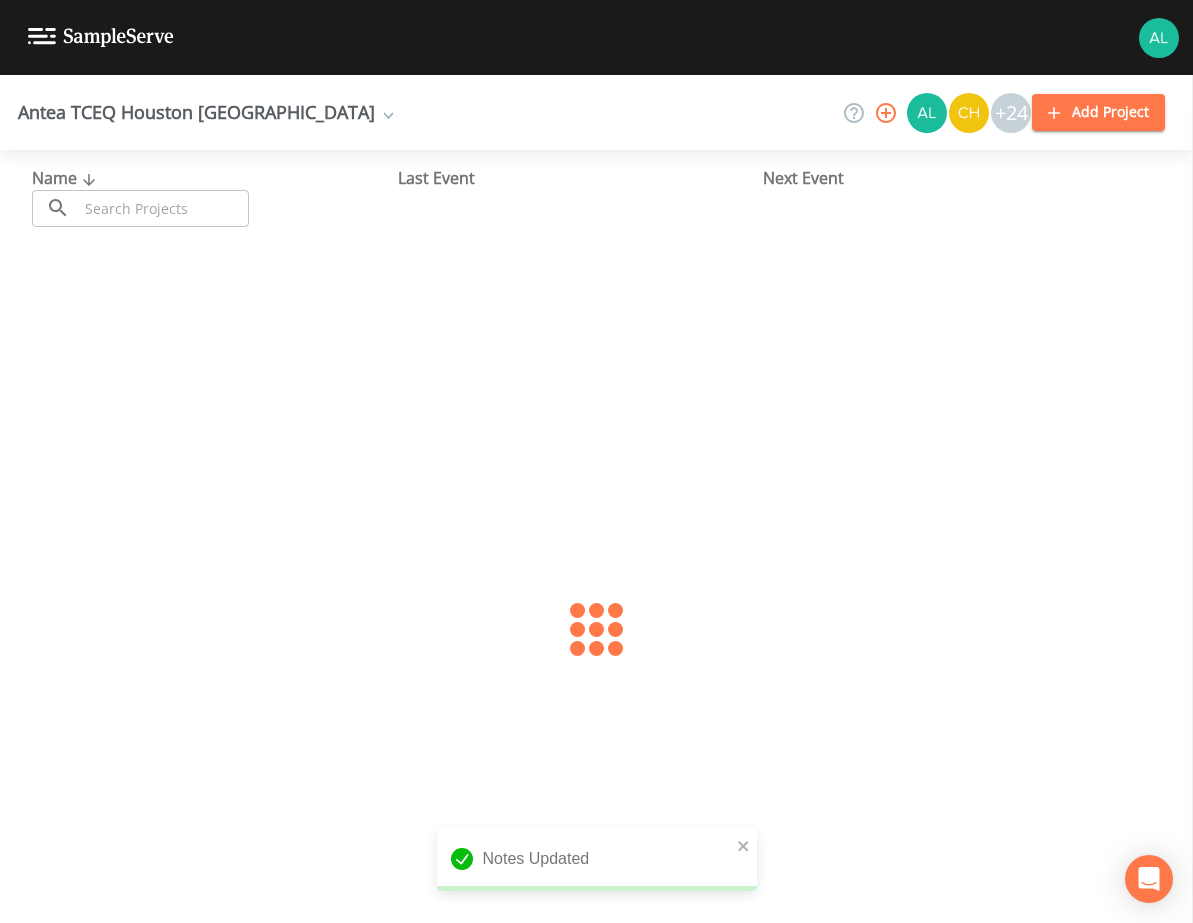 click at bounding box center [163, 208] 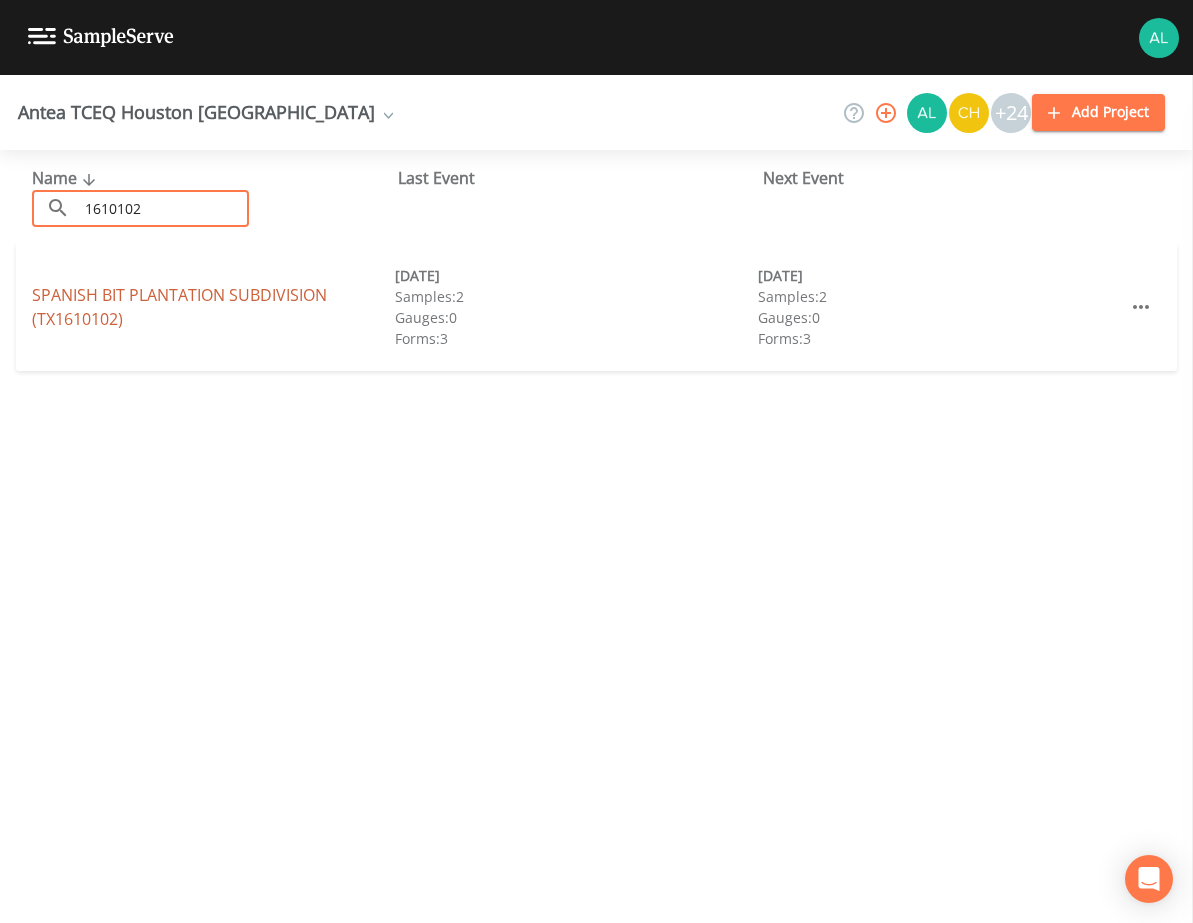 type on "1610102" 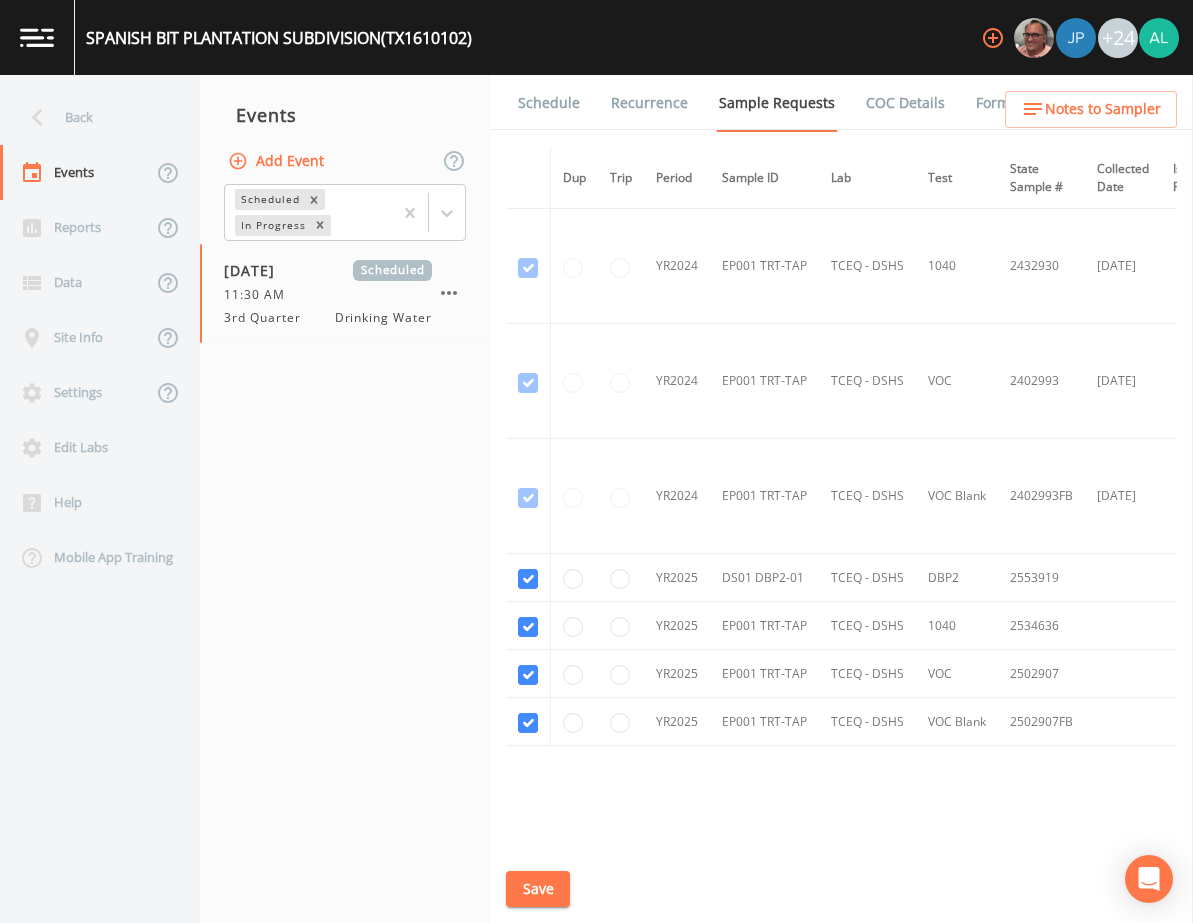 scroll, scrollTop: 183, scrollLeft: 0, axis: vertical 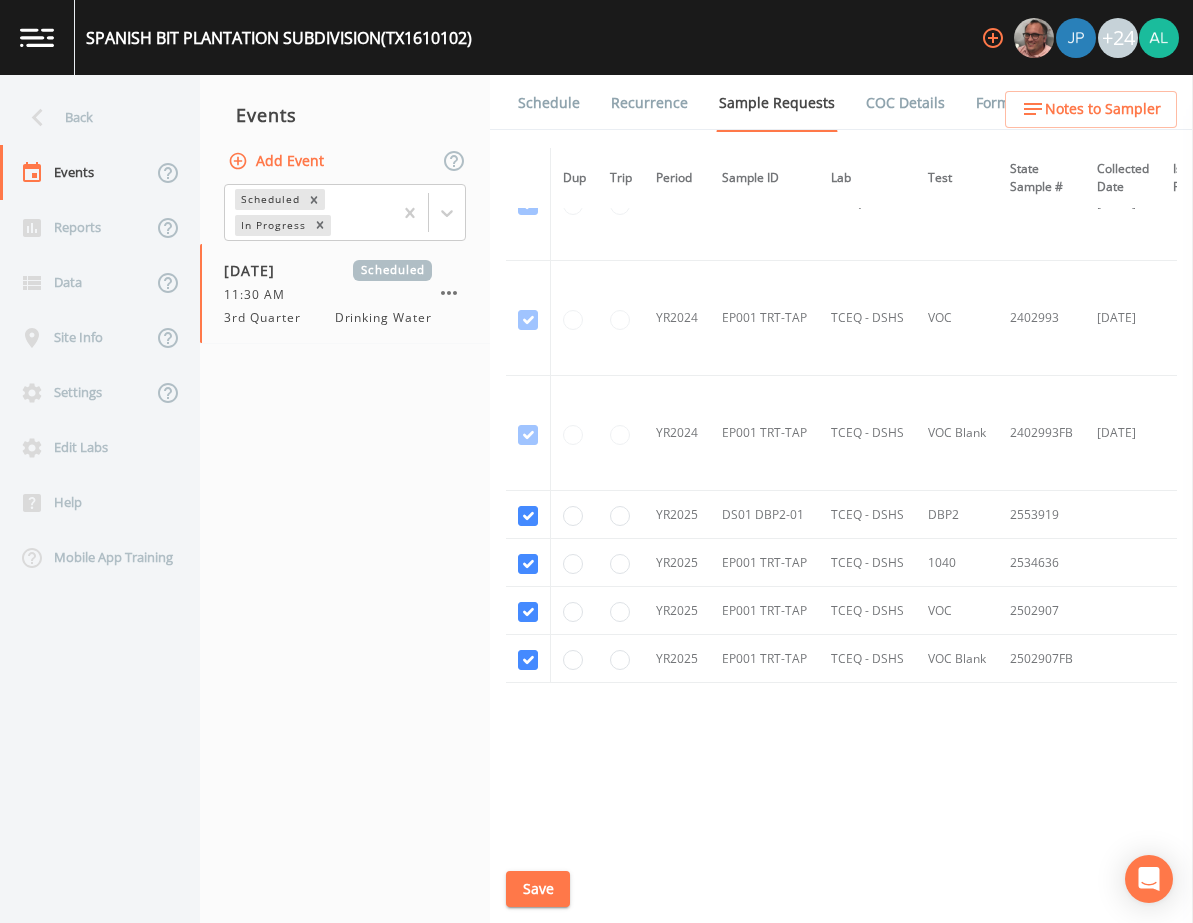 click on "Schedule" at bounding box center [549, 103] 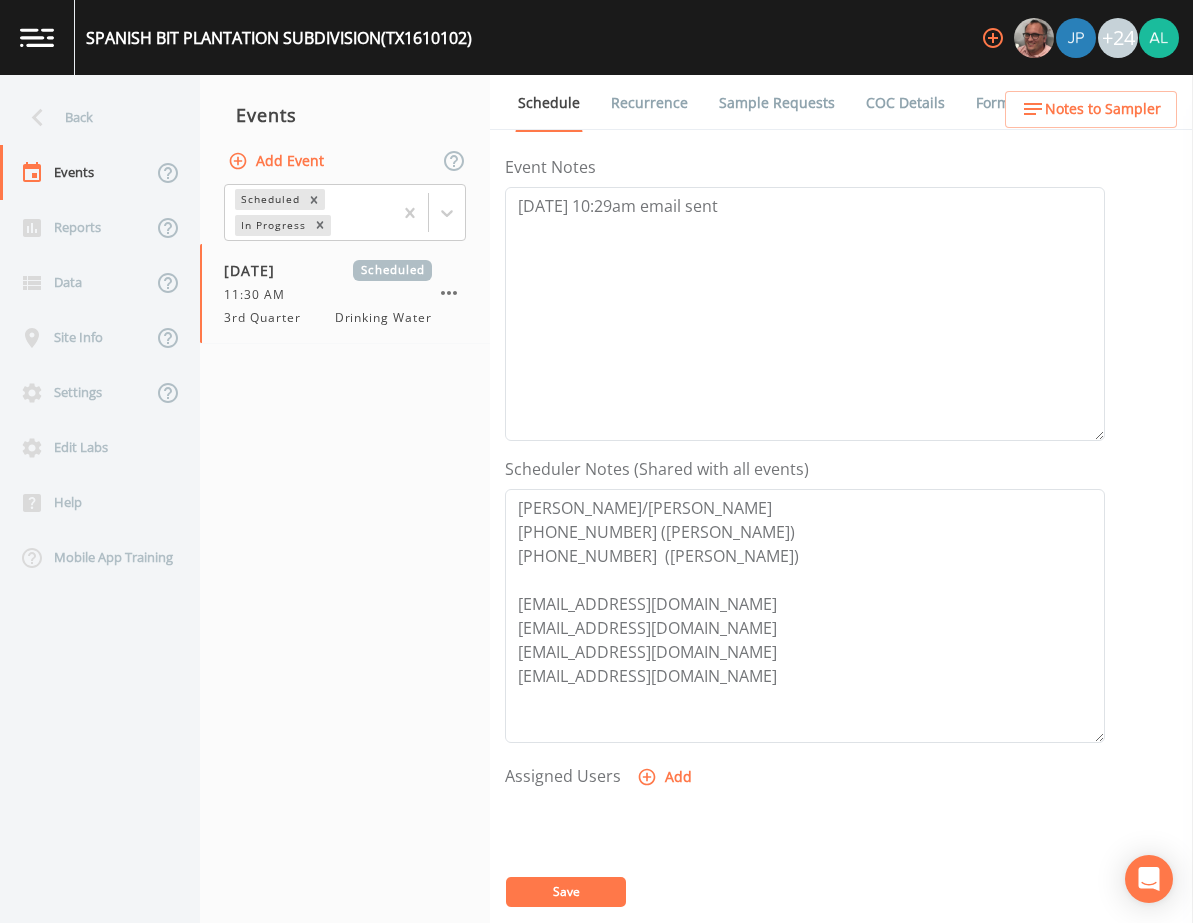 scroll, scrollTop: 200, scrollLeft: 0, axis: vertical 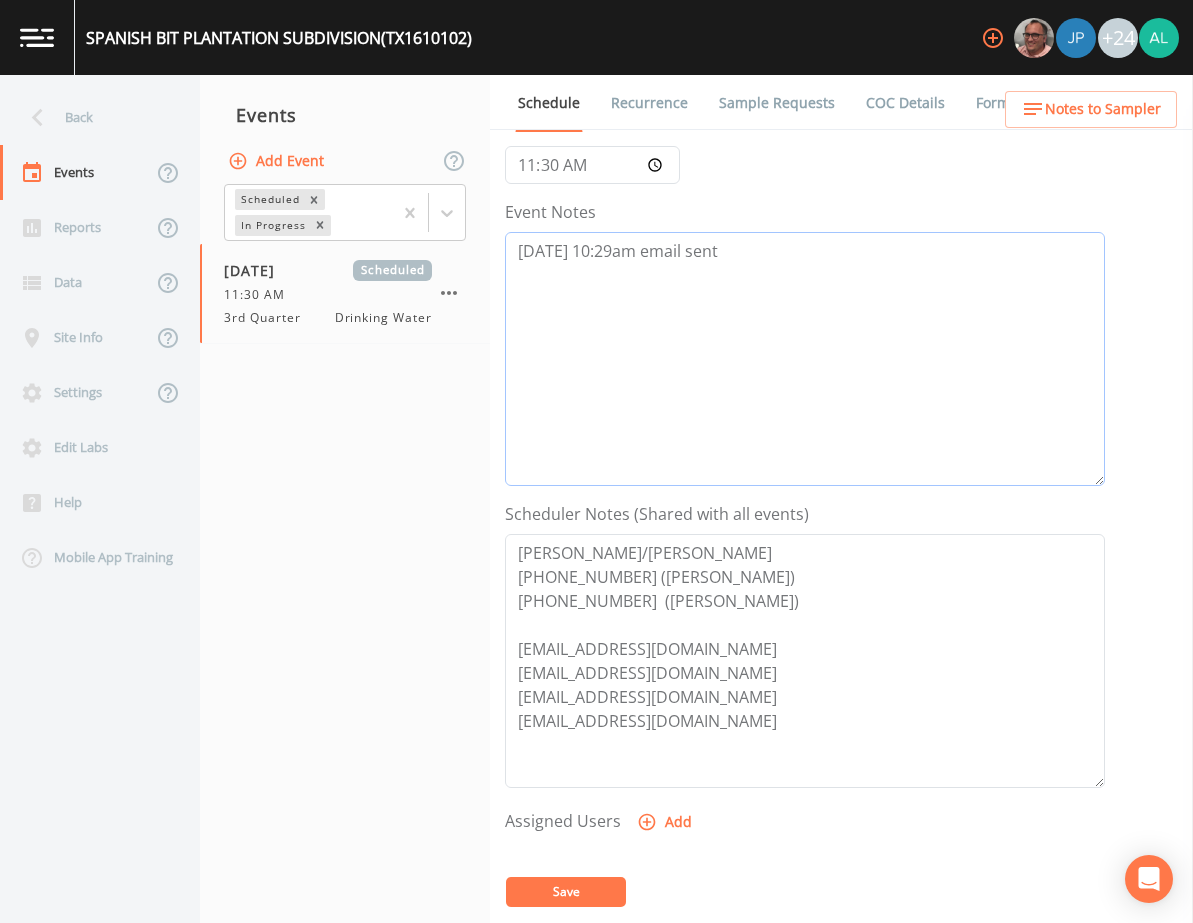 click on "[DATE] 10:29am email sent" at bounding box center (805, 359) 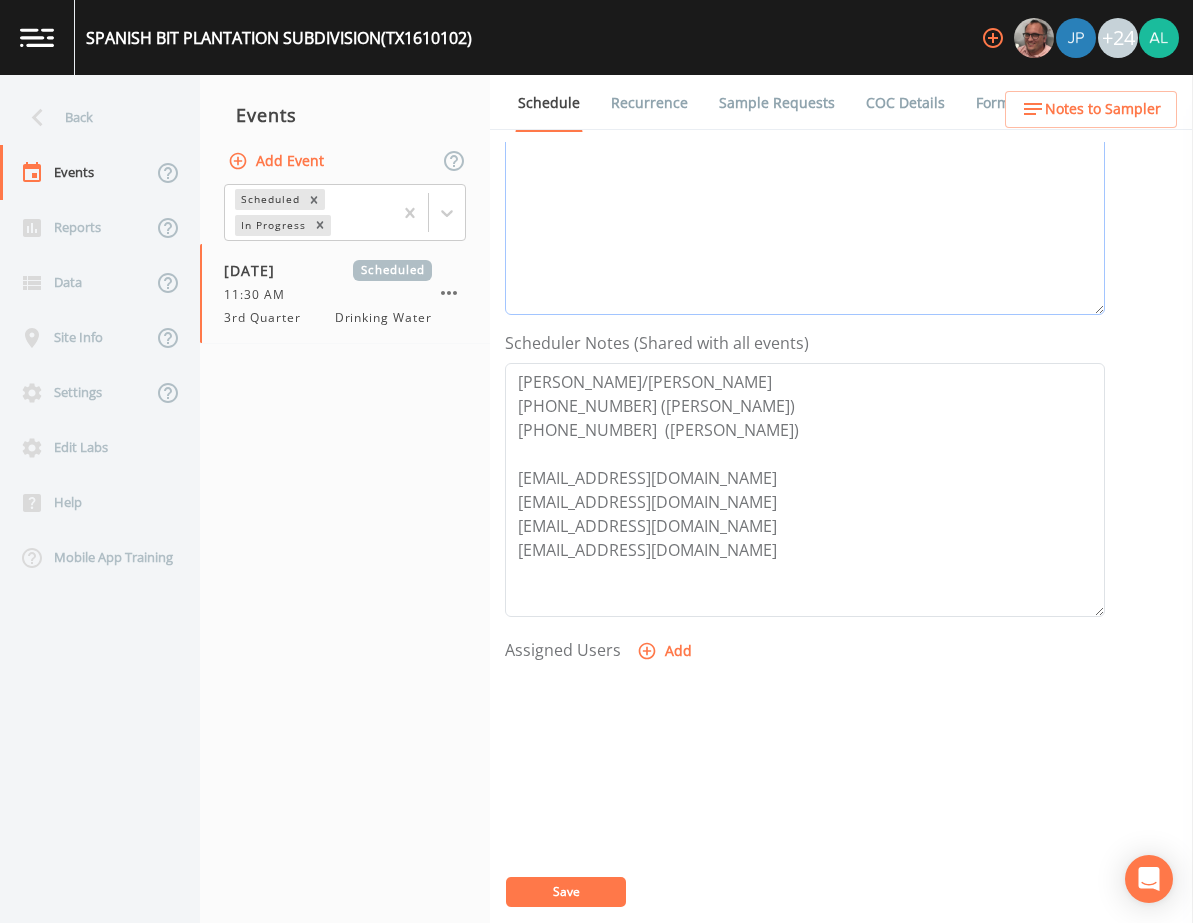 scroll, scrollTop: 488, scrollLeft: 0, axis: vertical 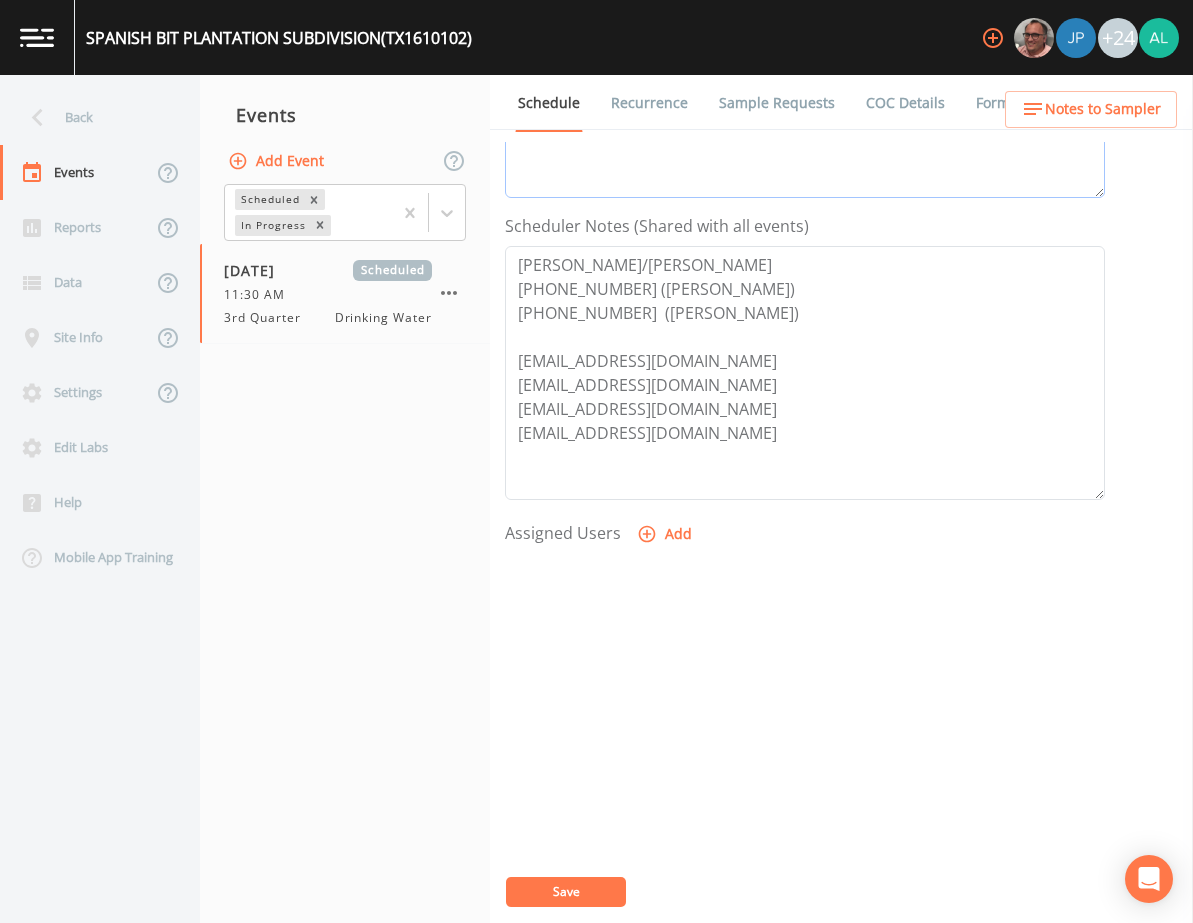 type on "[DATE] 10:29am email sent
[DATE] 10:45am confirmed by [PERSON_NAME]" 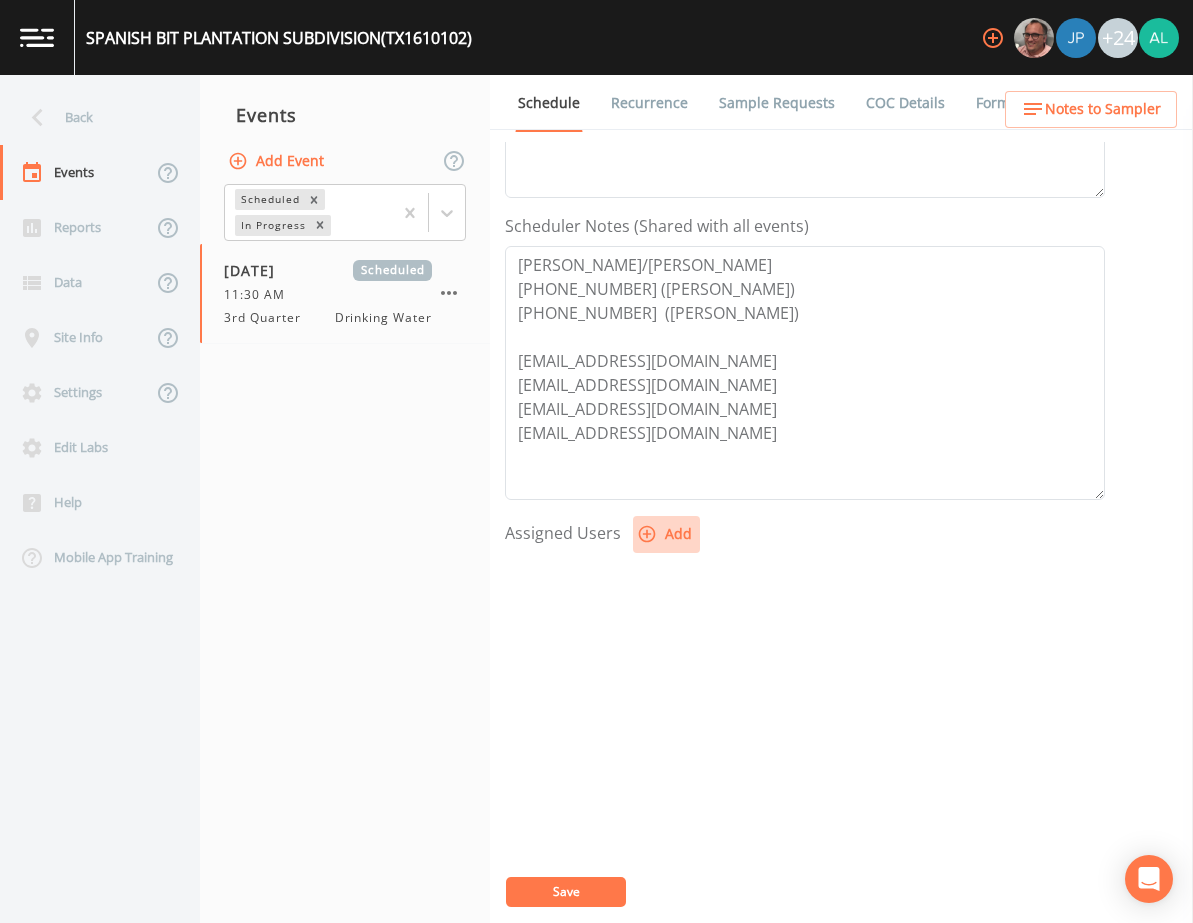 click on "Add" at bounding box center [666, 534] 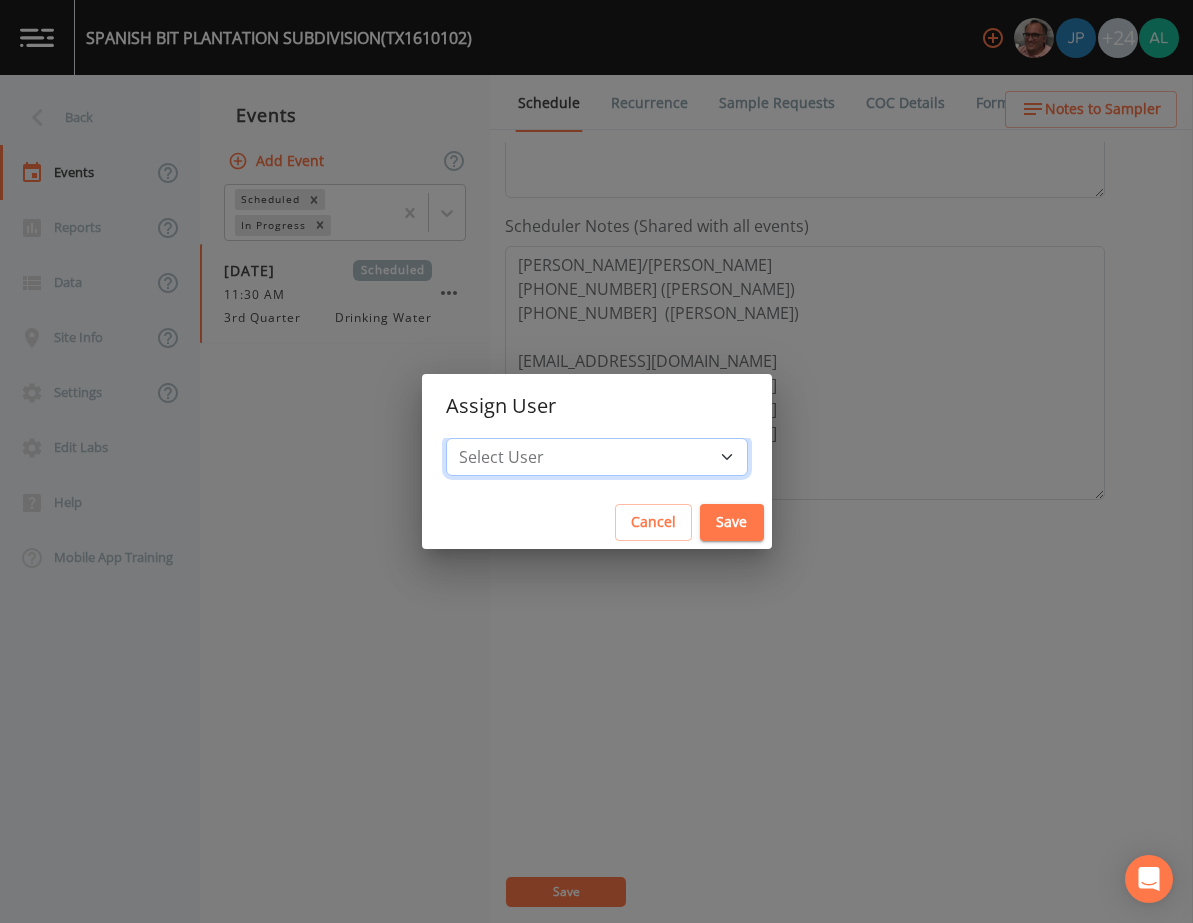 click on "Select User [PERSON_NAME] [PERSON_NAME]  [PERSON_NAME] [PERSON_NAME] [PERSON_NAME] [PERSON_NAME] [PERSON_NAME] [PERSON_NAME] [PERSON_NAME] [PERSON_NAME] [PERSON_NAME]   [PERSON_NAME] [PERSON_NAME] [PERSON_NAME] [PERSON_NAME] [PERSON_NAME] [PERSON_NAME]   [PERSON_NAME] [PERSON_NAME]   [PERSON_NAME] [PERSON_NAME] [PERSON_NAME] [PERSON_NAME] [PERSON_NAME] [PERSON_NAME] [PERSON_NAME] [PERSON_NAME]" at bounding box center [597, 457] 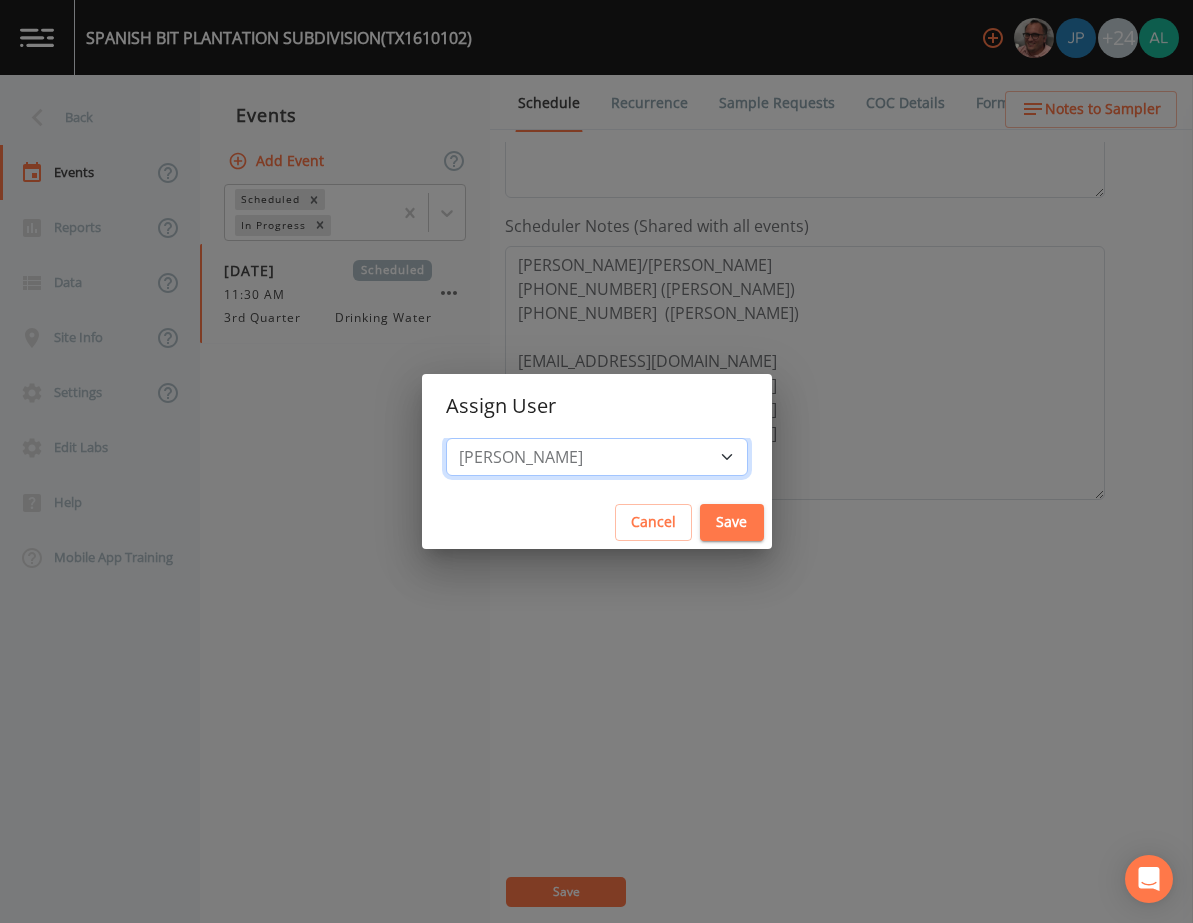 click on "Select User [PERSON_NAME] [PERSON_NAME]  [PERSON_NAME] [PERSON_NAME] [PERSON_NAME] [PERSON_NAME] [PERSON_NAME] [PERSON_NAME] [PERSON_NAME] [PERSON_NAME] [PERSON_NAME]   [PERSON_NAME] [PERSON_NAME] [PERSON_NAME] [PERSON_NAME] [PERSON_NAME] [PERSON_NAME]   [PERSON_NAME] [PERSON_NAME]   [PERSON_NAME] [PERSON_NAME] [PERSON_NAME] [PERSON_NAME] [PERSON_NAME] [PERSON_NAME] [PERSON_NAME] [PERSON_NAME]" at bounding box center [597, 457] 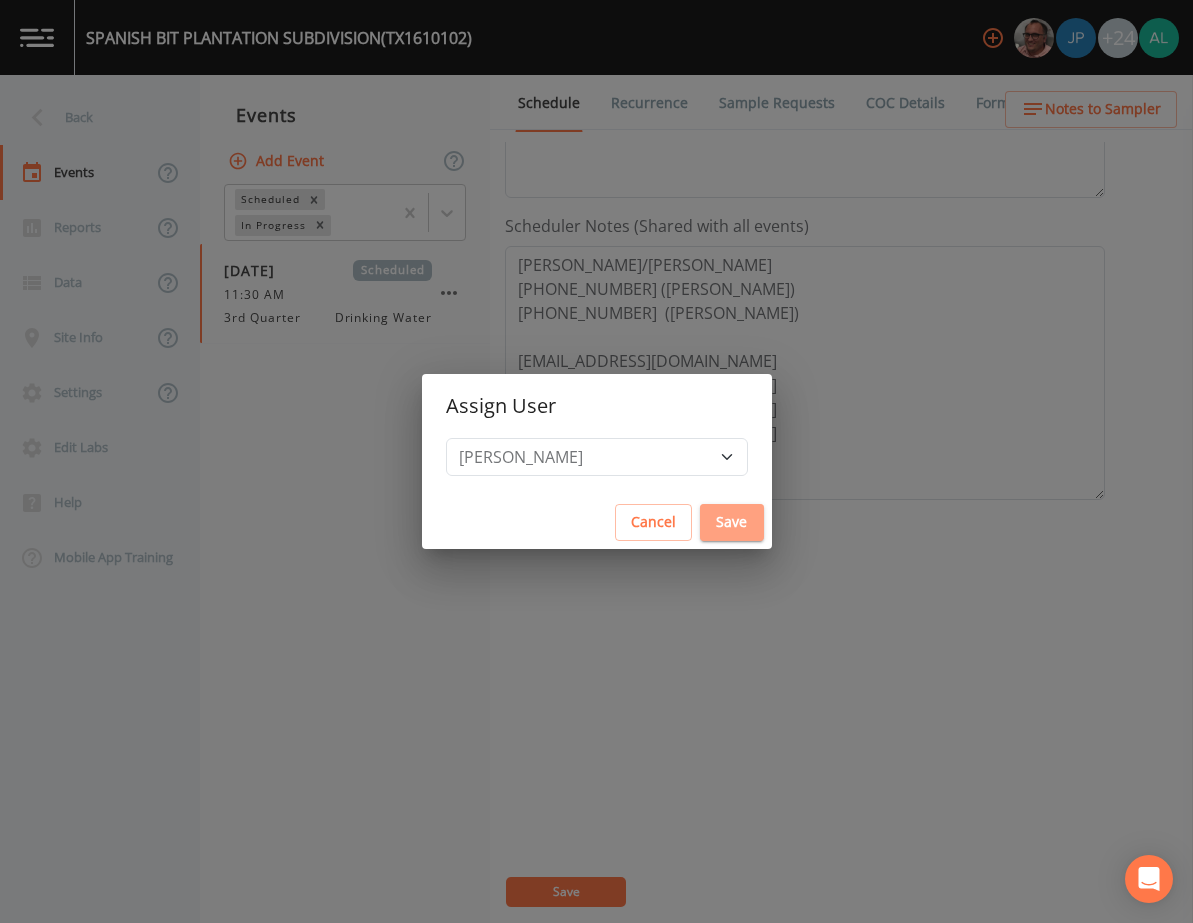 click on "Save" at bounding box center [732, 522] 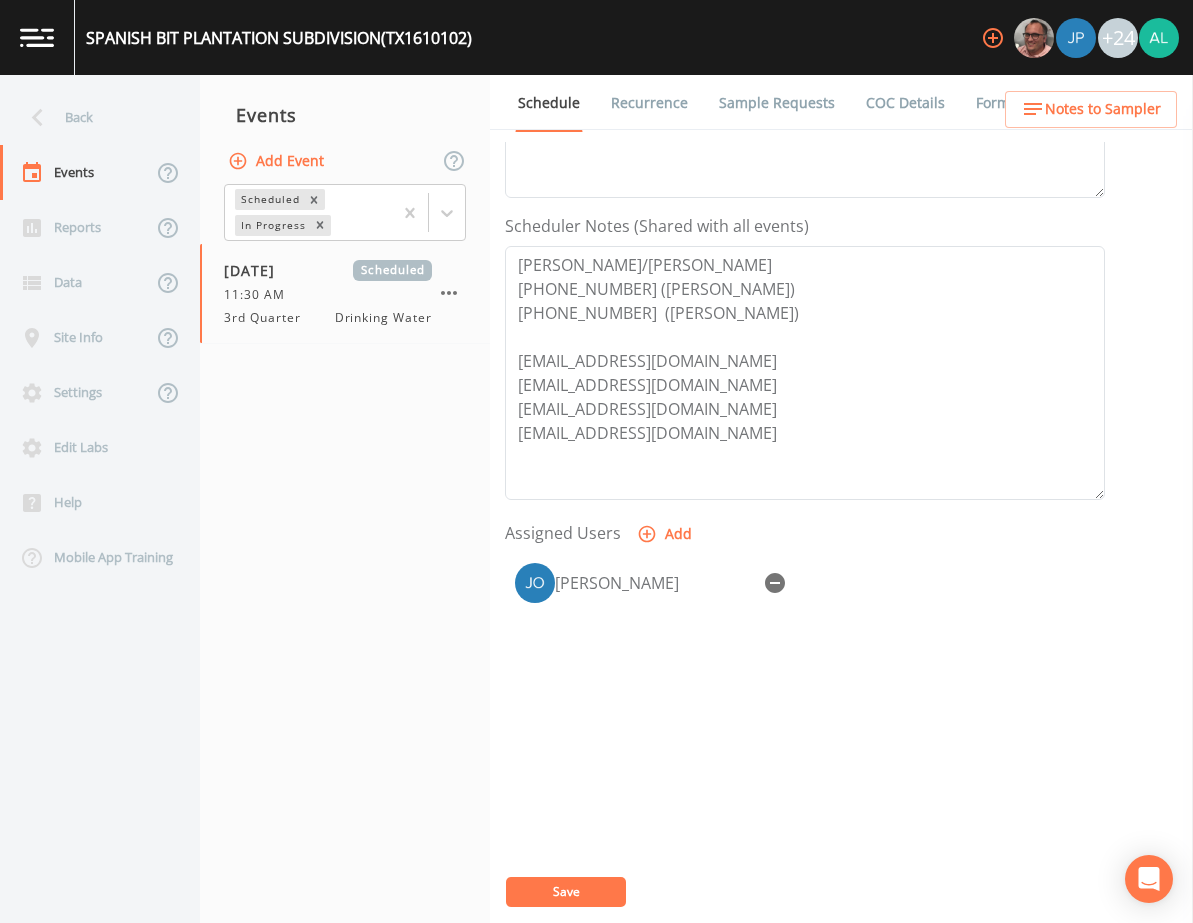 click on "Save" at bounding box center (566, 892) 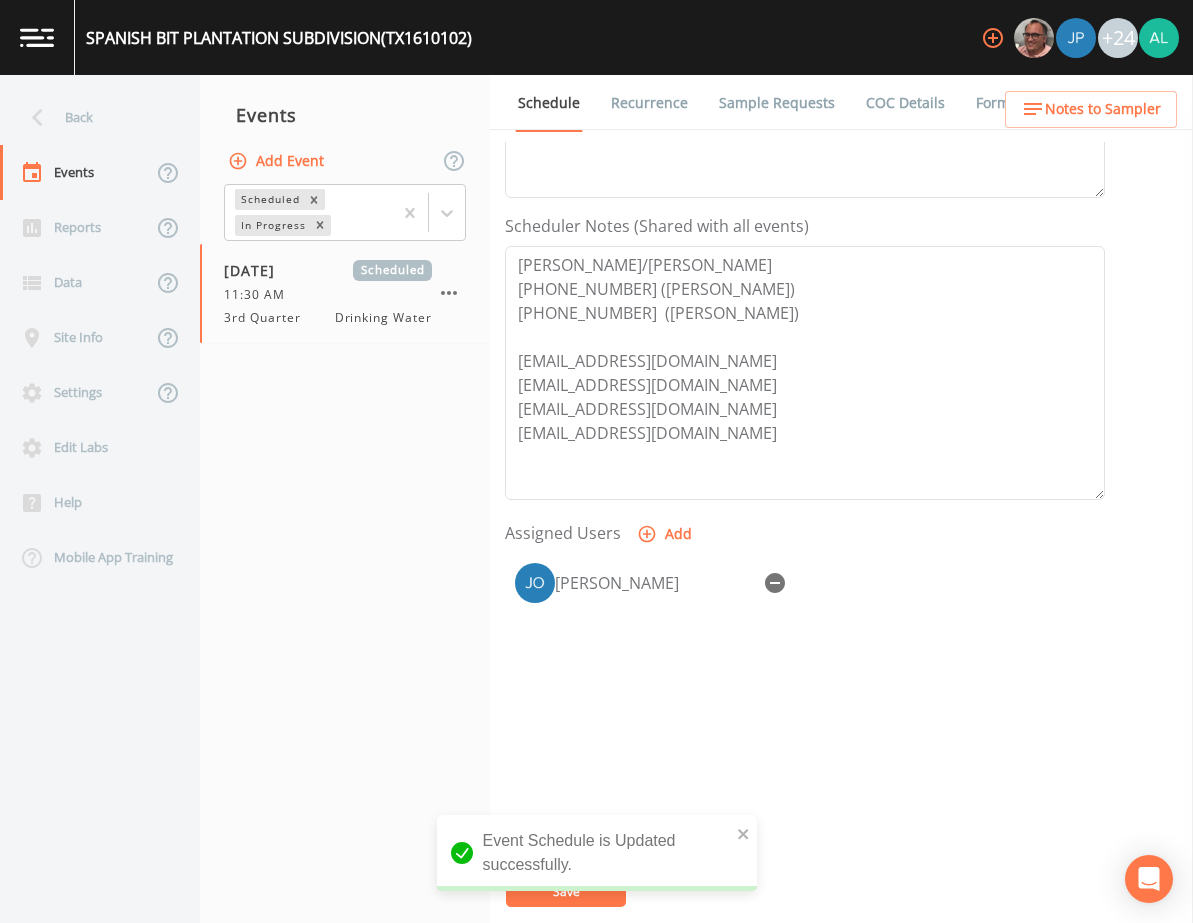 scroll, scrollTop: 0, scrollLeft: 0, axis: both 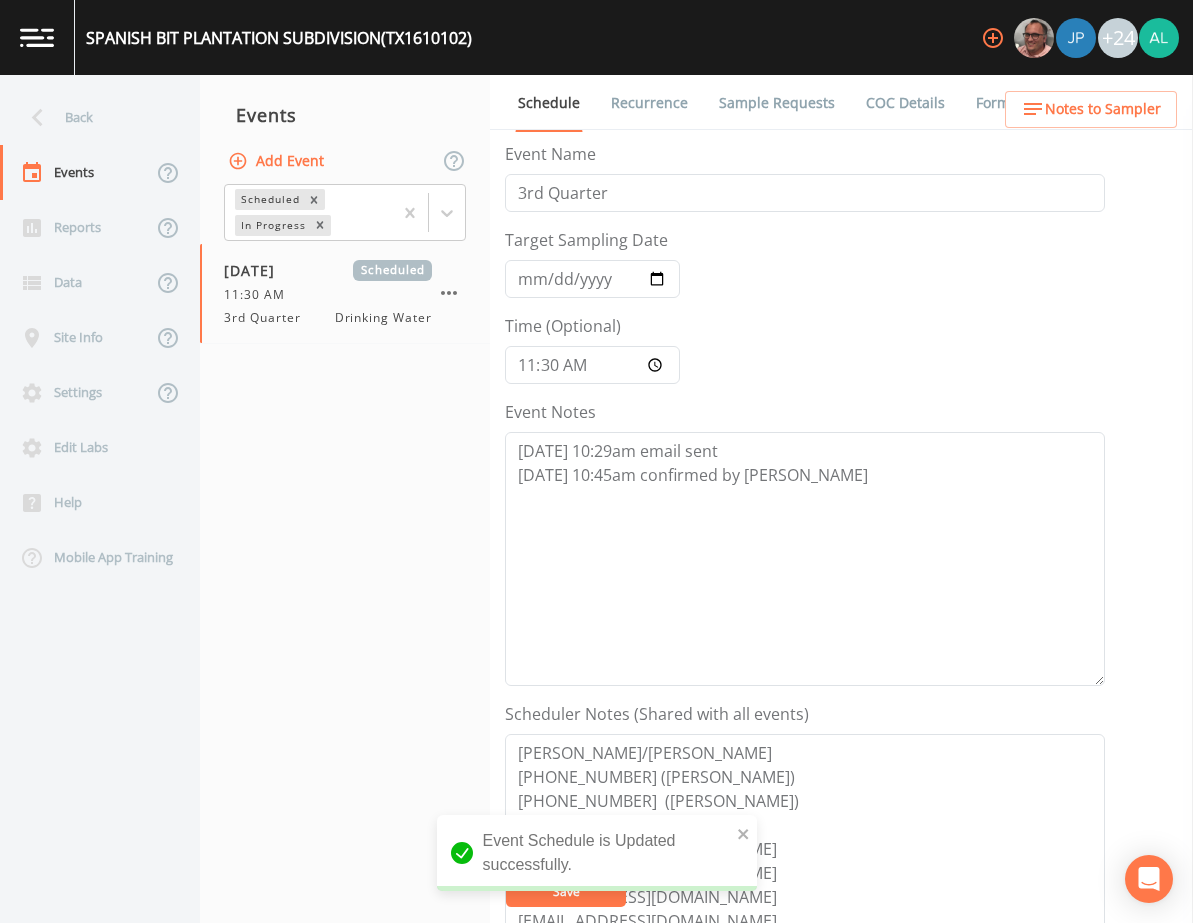 click on "Notes to Sampler" at bounding box center (1103, 109) 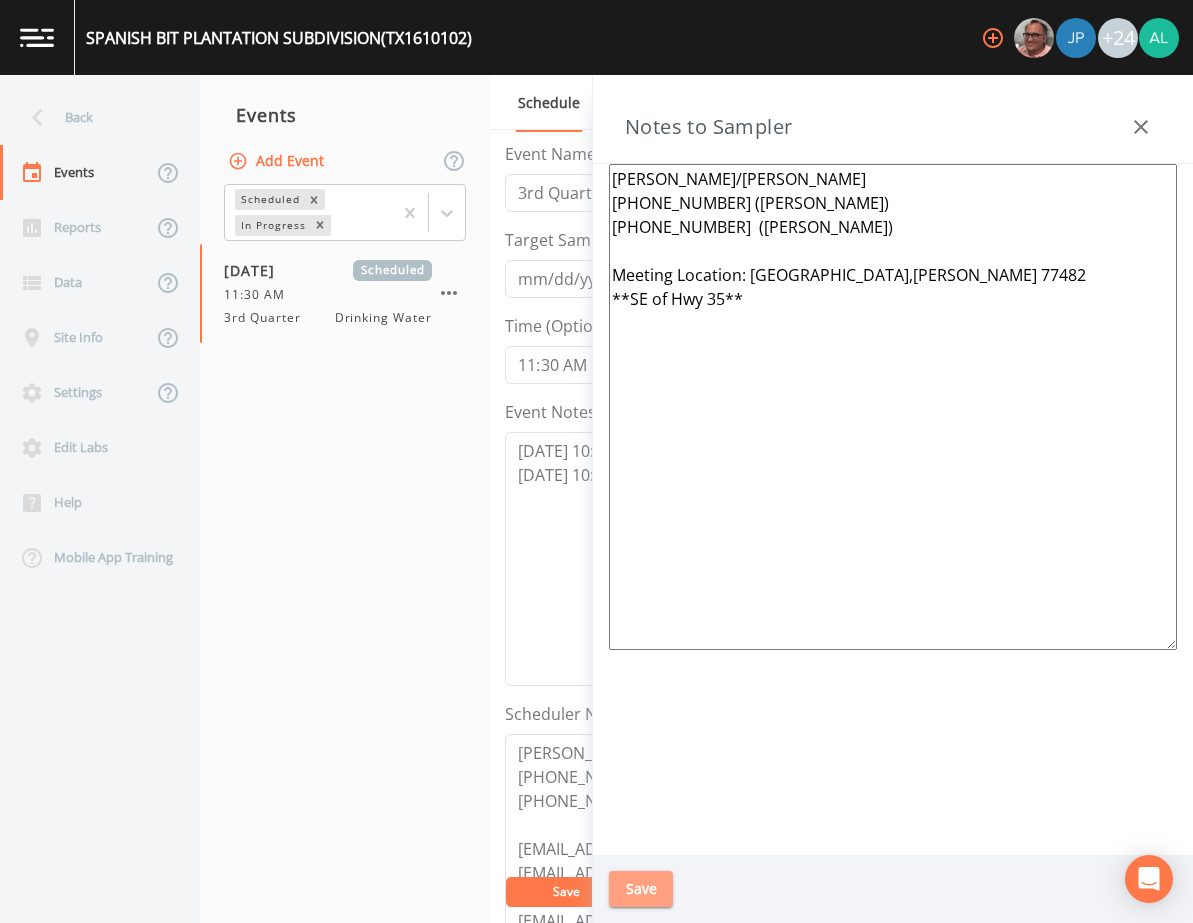 click on "Save" at bounding box center [641, 889] 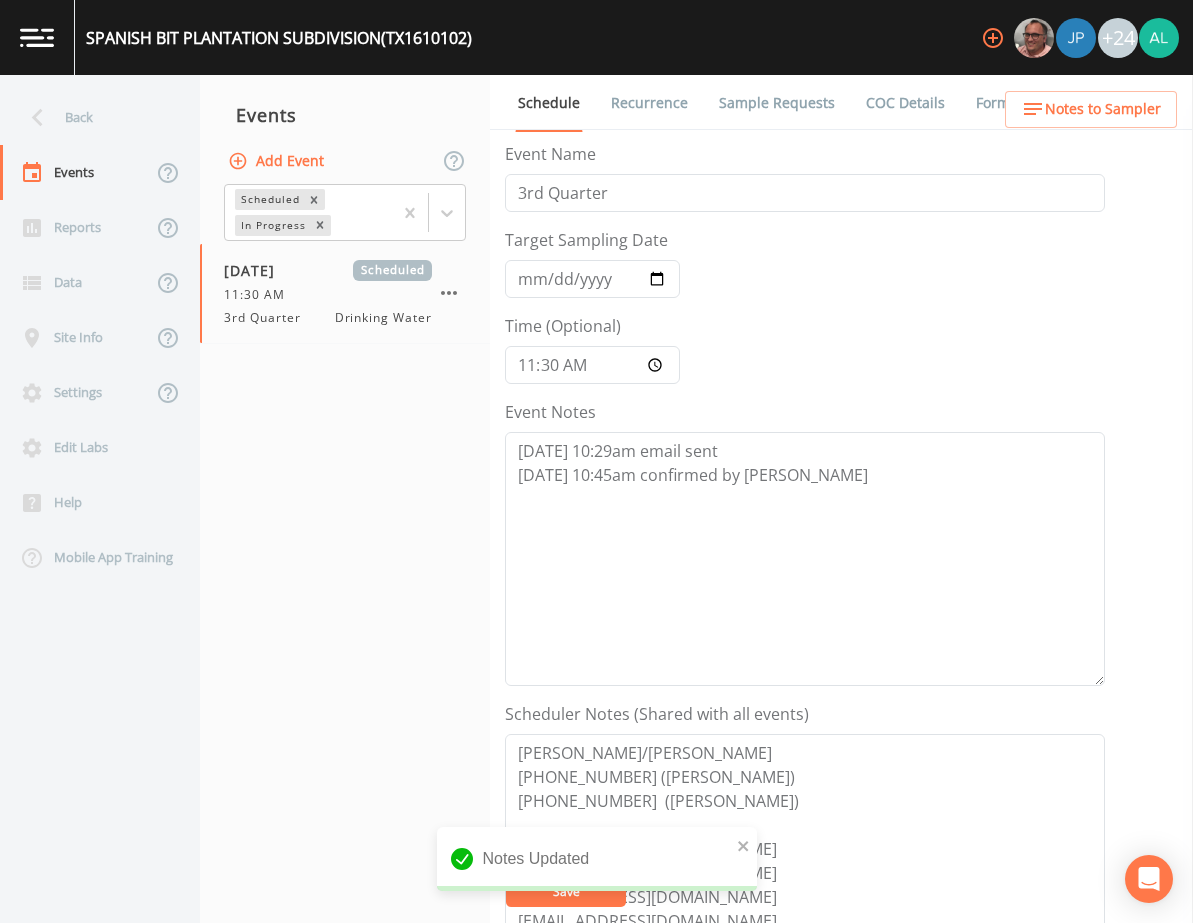 click on "[GEOGRAPHIC_DATA]  (TX1610102)" at bounding box center [273, 37] 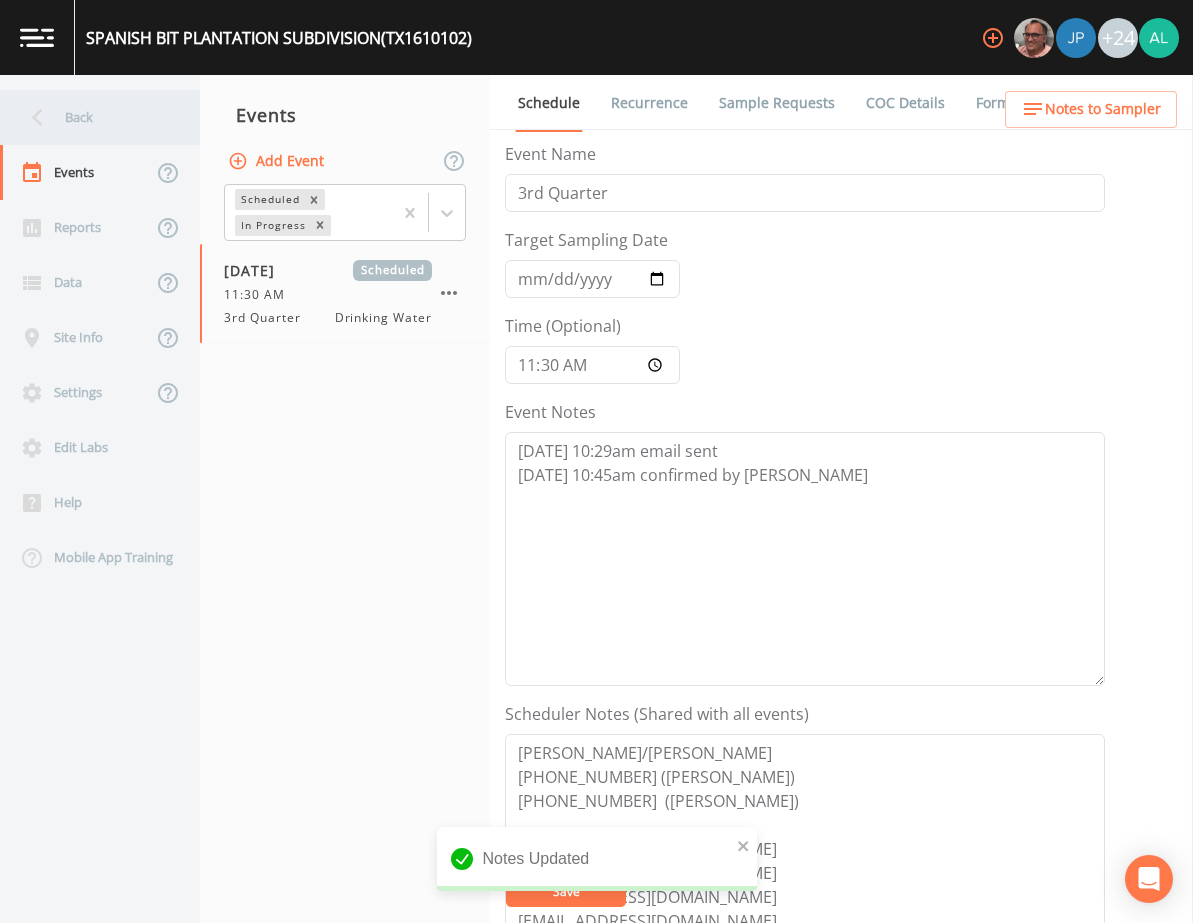 click on "Back" at bounding box center [90, 117] 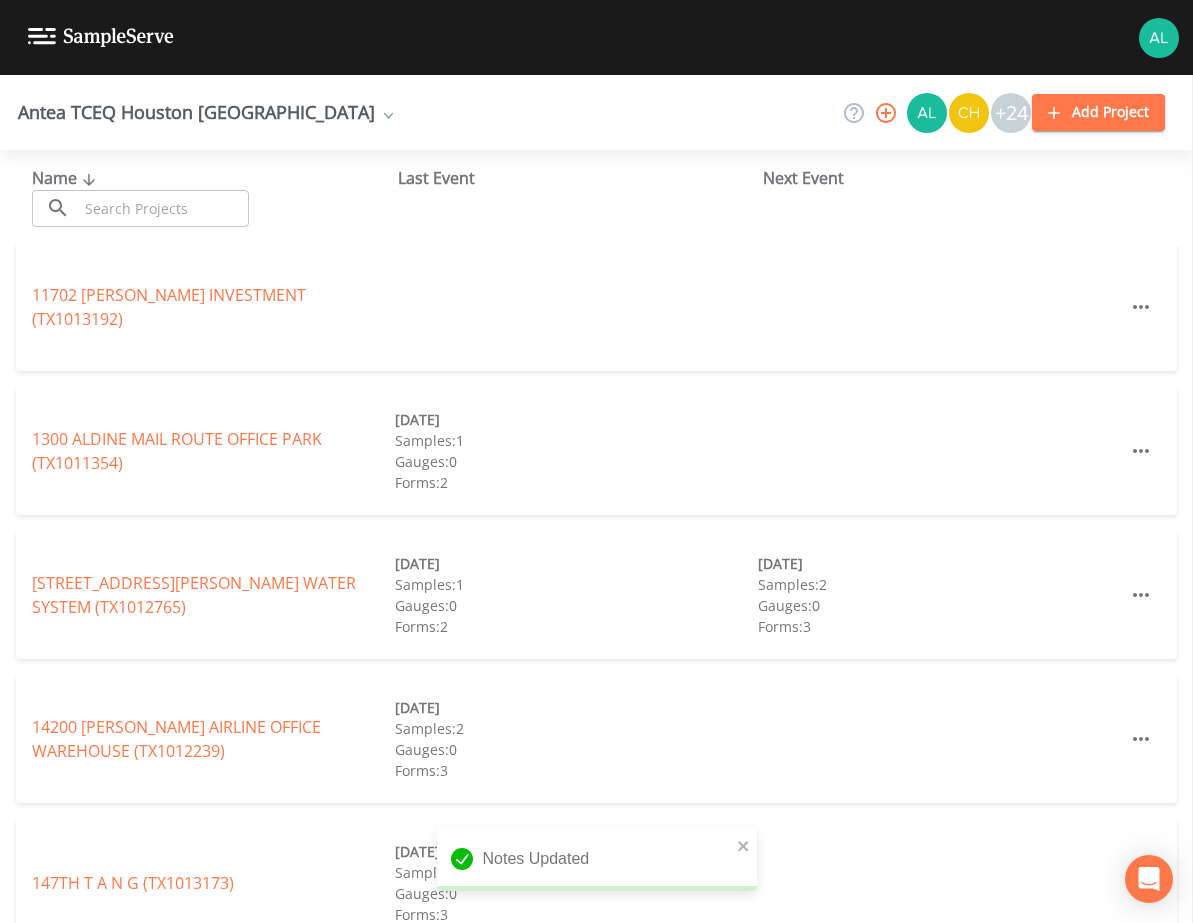 click on "Name ​ ​" at bounding box center (215, 196) 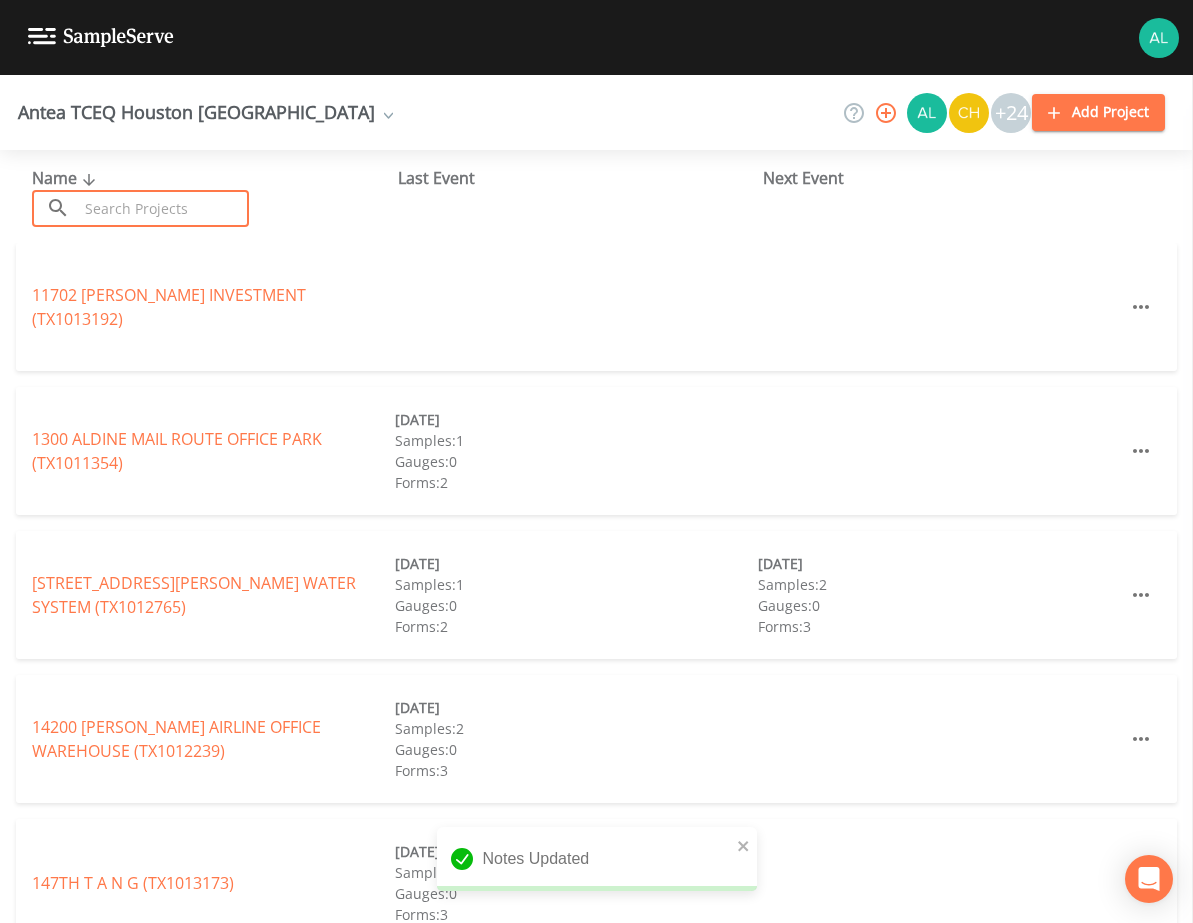 click at bounding box center (163, 208) 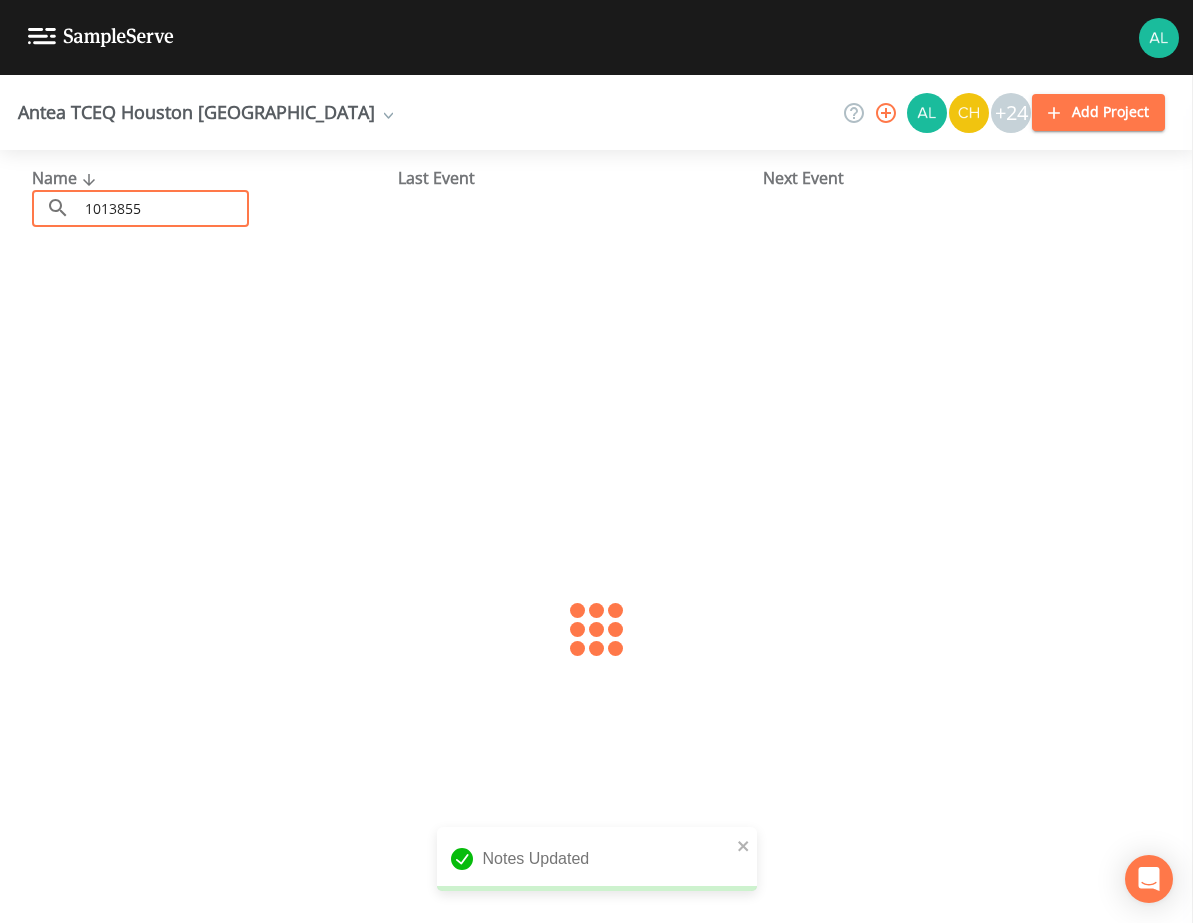 type on "1013855" 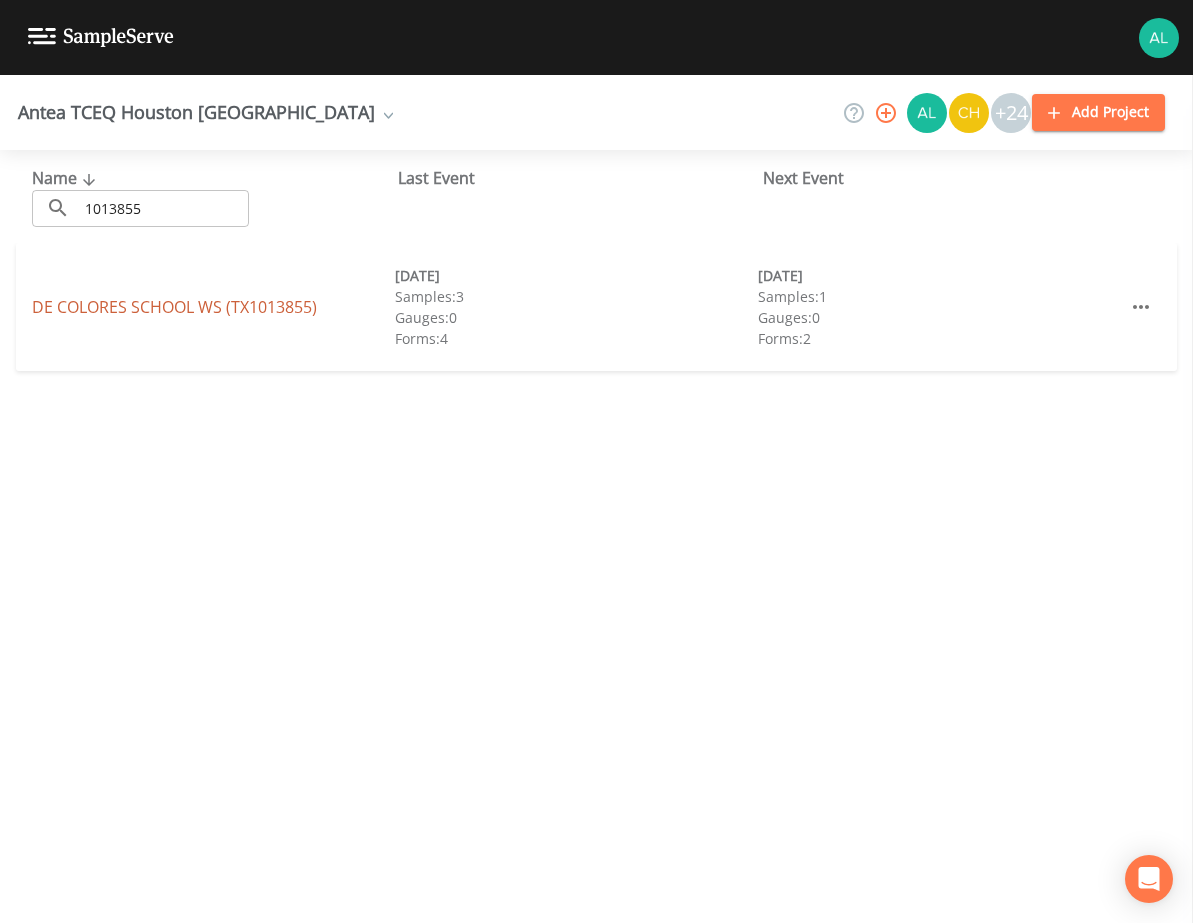click on "DE COLORES SCHOOL WS   (TX1013855)" at bounding box center [174, 307] 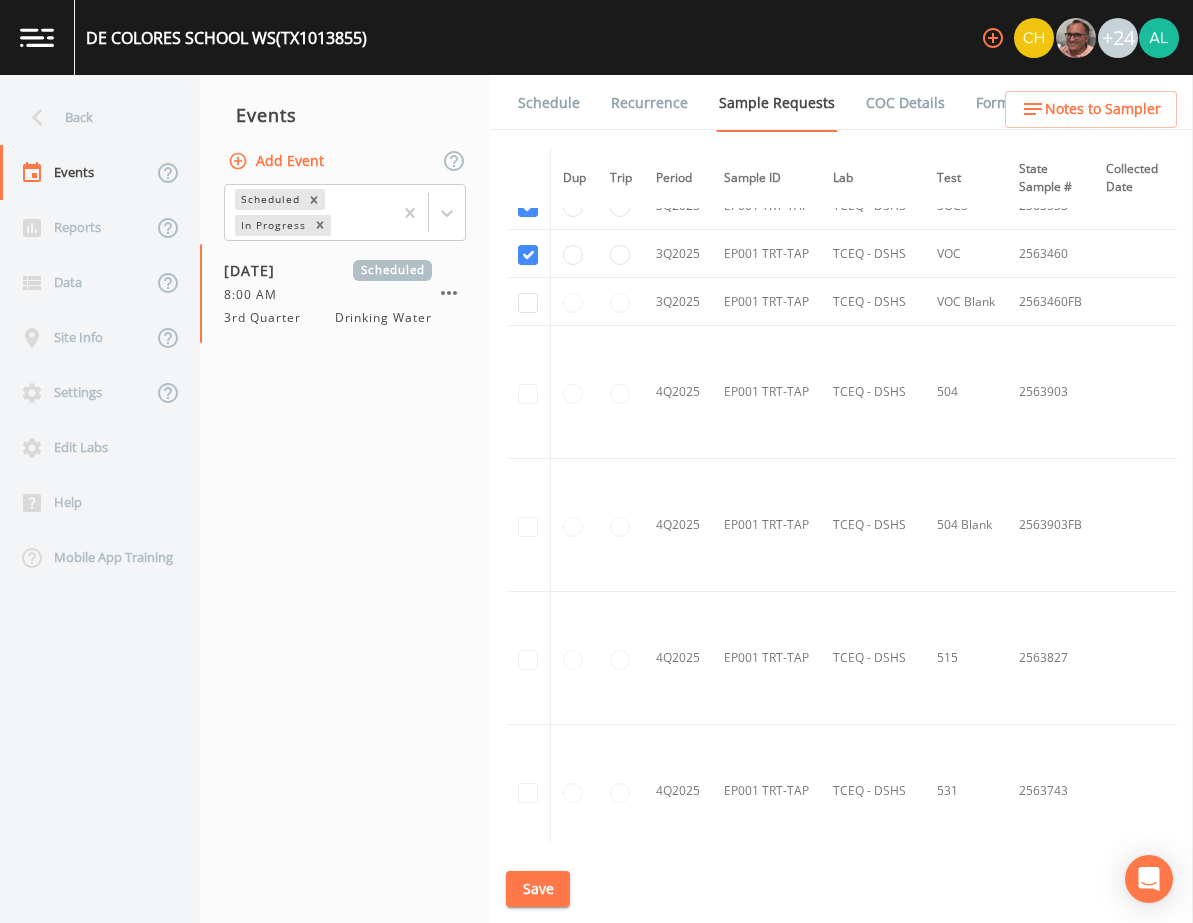 scroll, scrollTop: 1300, scrollLeft: 0, axis: vertical 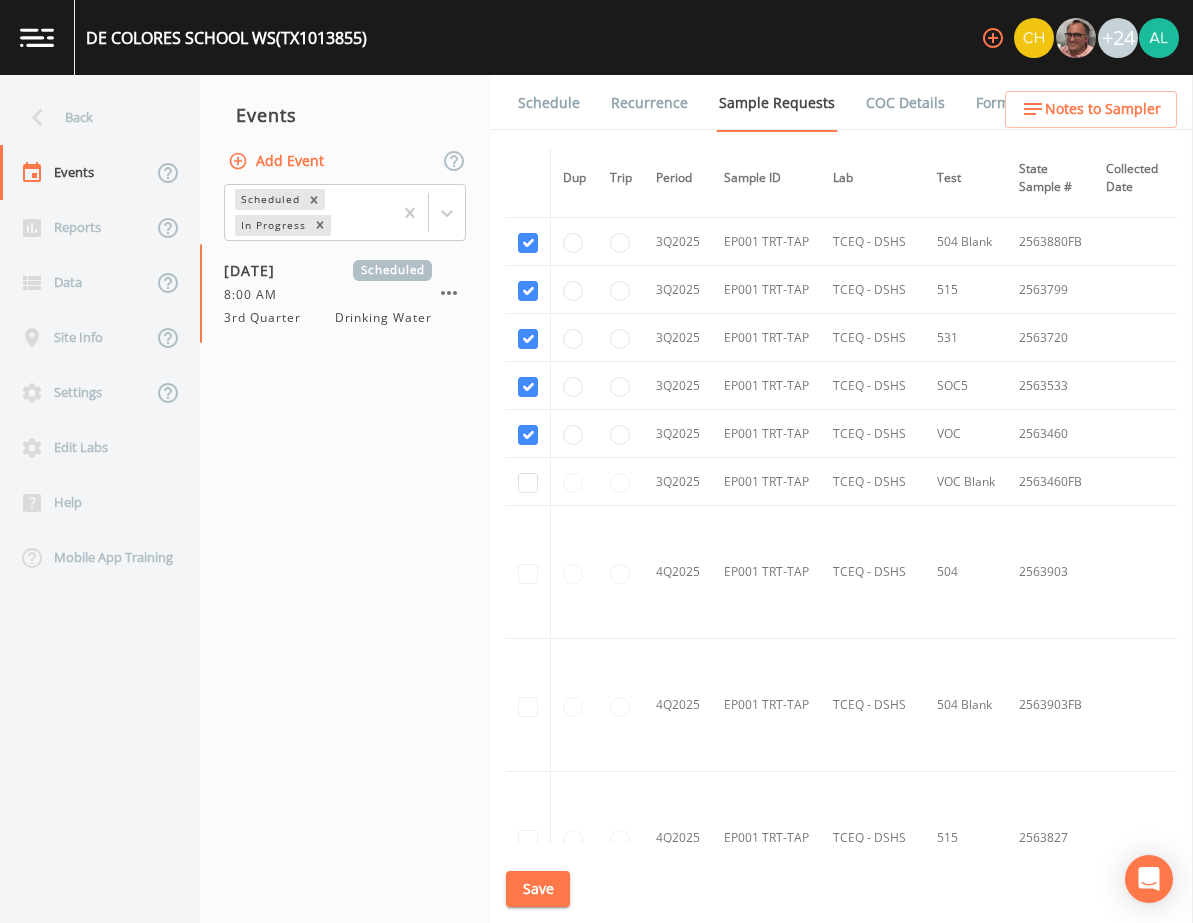 click at bounding box center [528, 482] 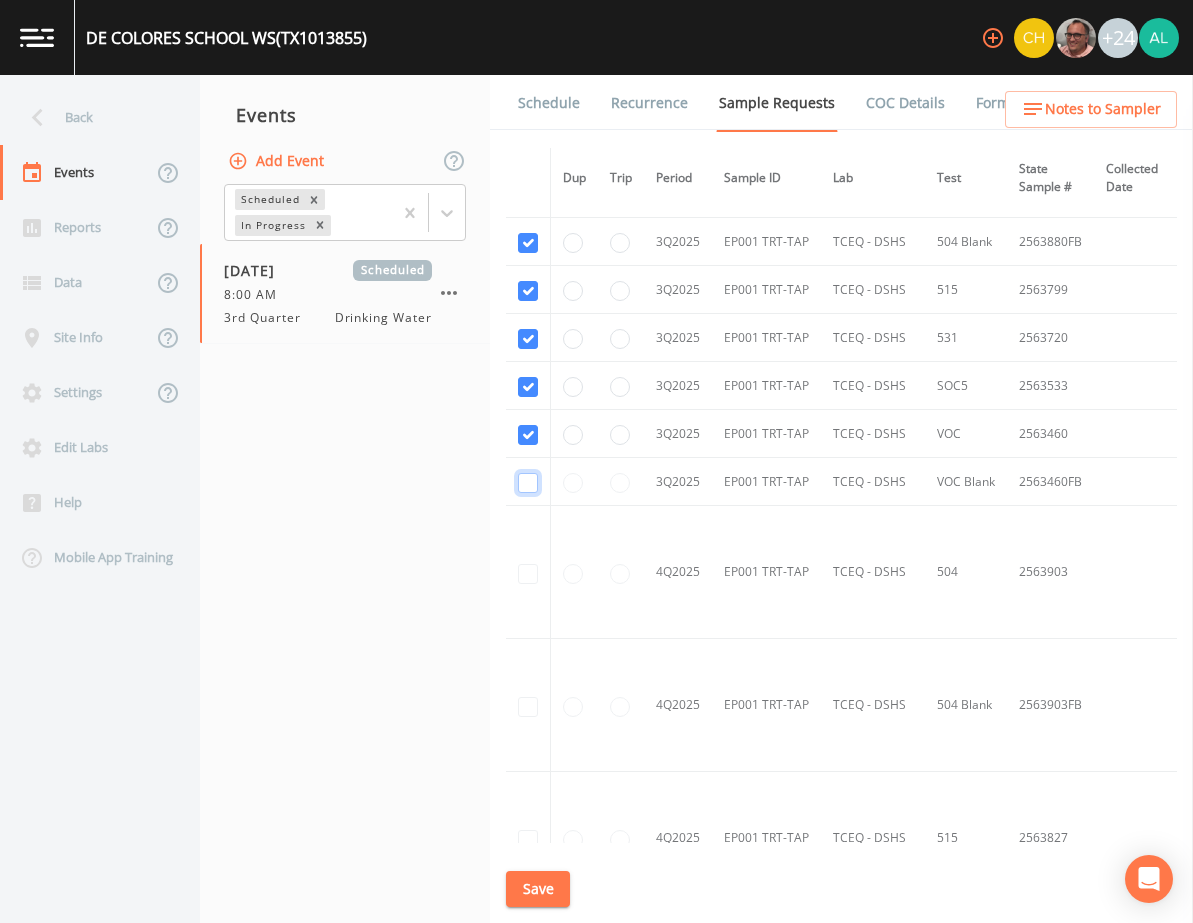 click at bounding box center [528, 123] 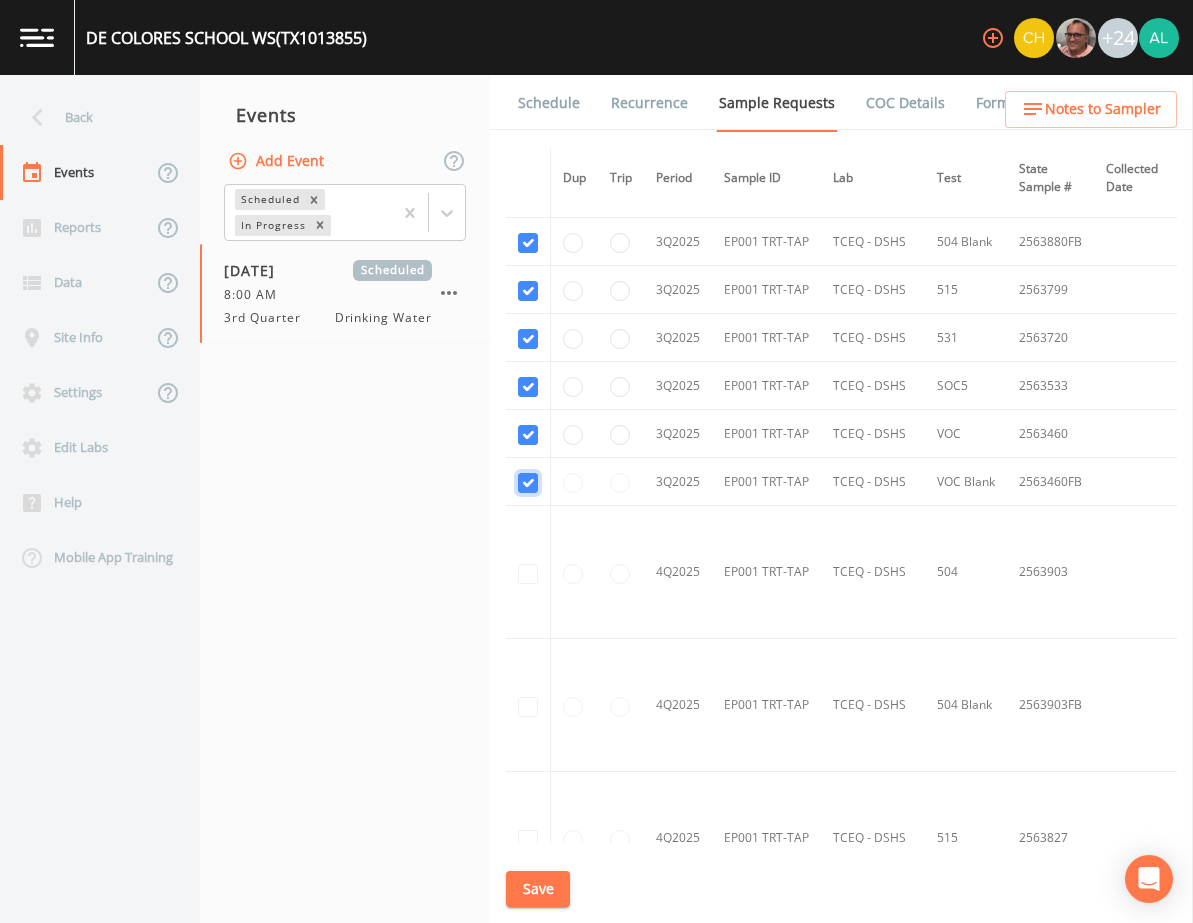 checkbox on "true" 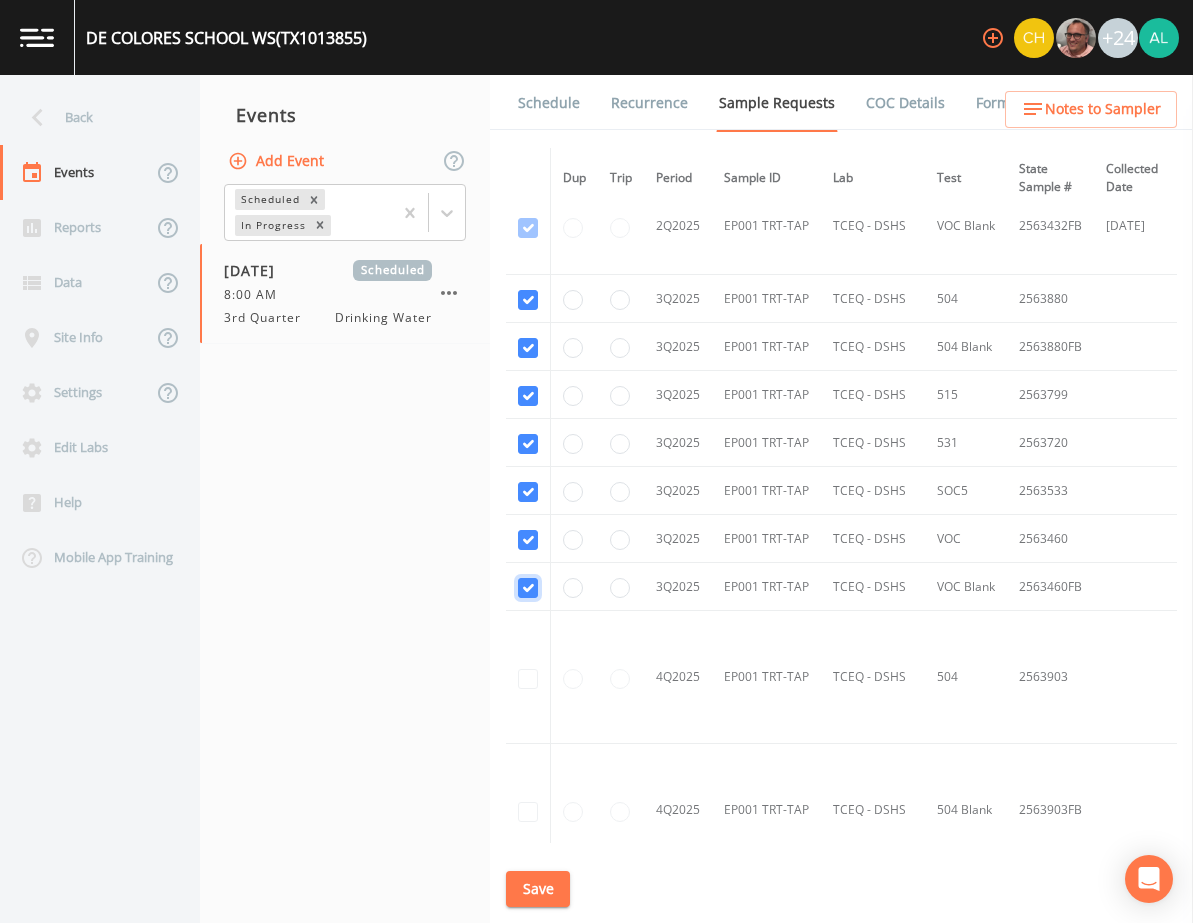 scroll, scrollTop: 1100, scrollLeft: 0, axis: vertical 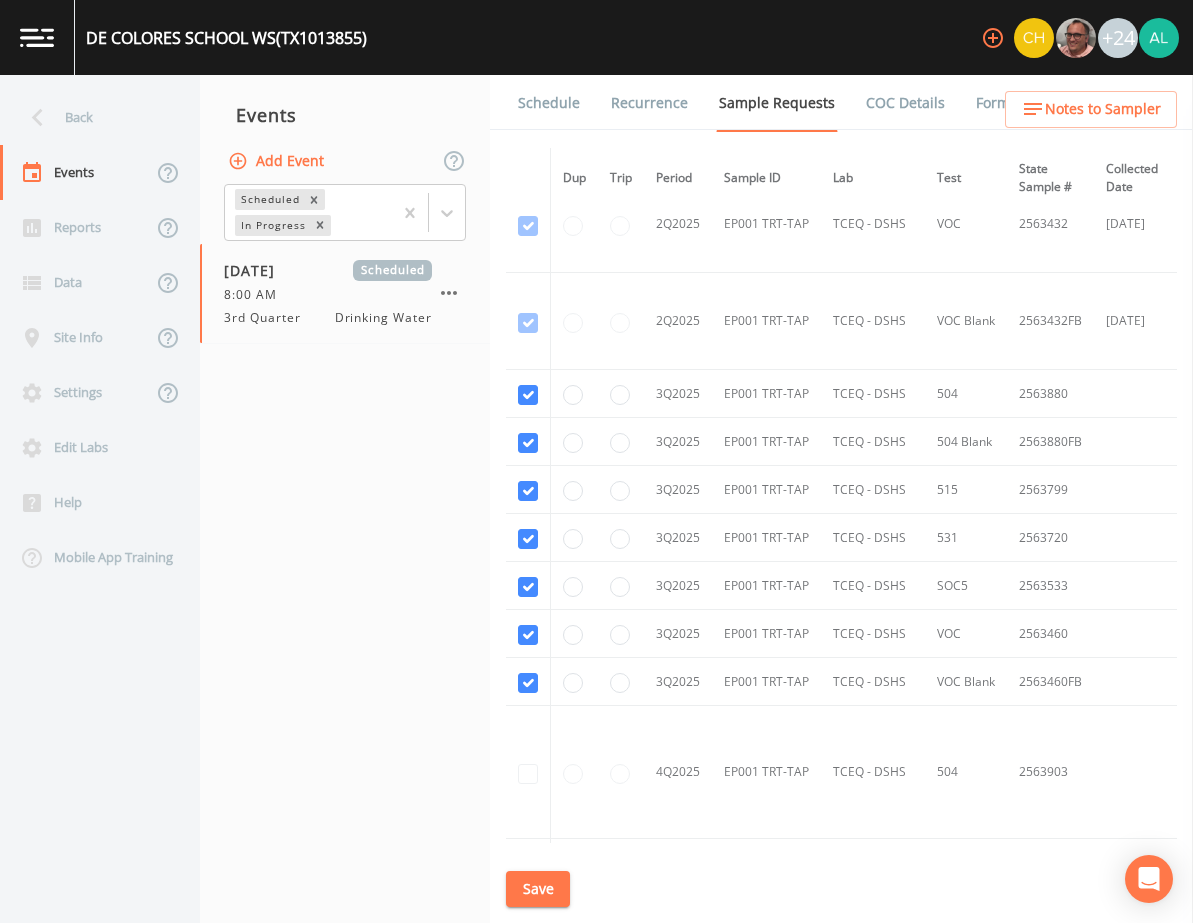 click on "Save" at bounding box center [538, 889] 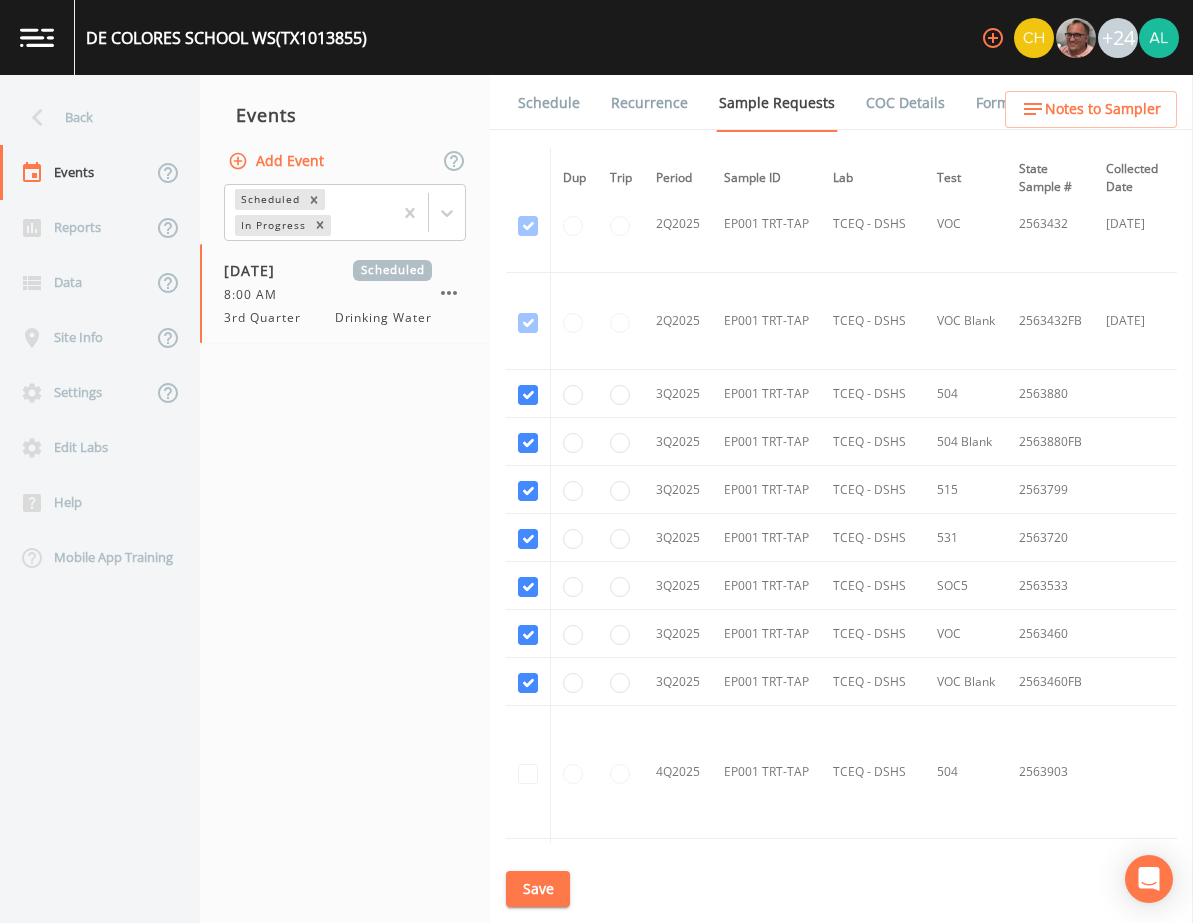 click on "Events Add Event Scheduled In Progress [DATE] Scheduled 8:00 AM 3rd Quarter  Drinking Water" at bounding box center (345, 499) 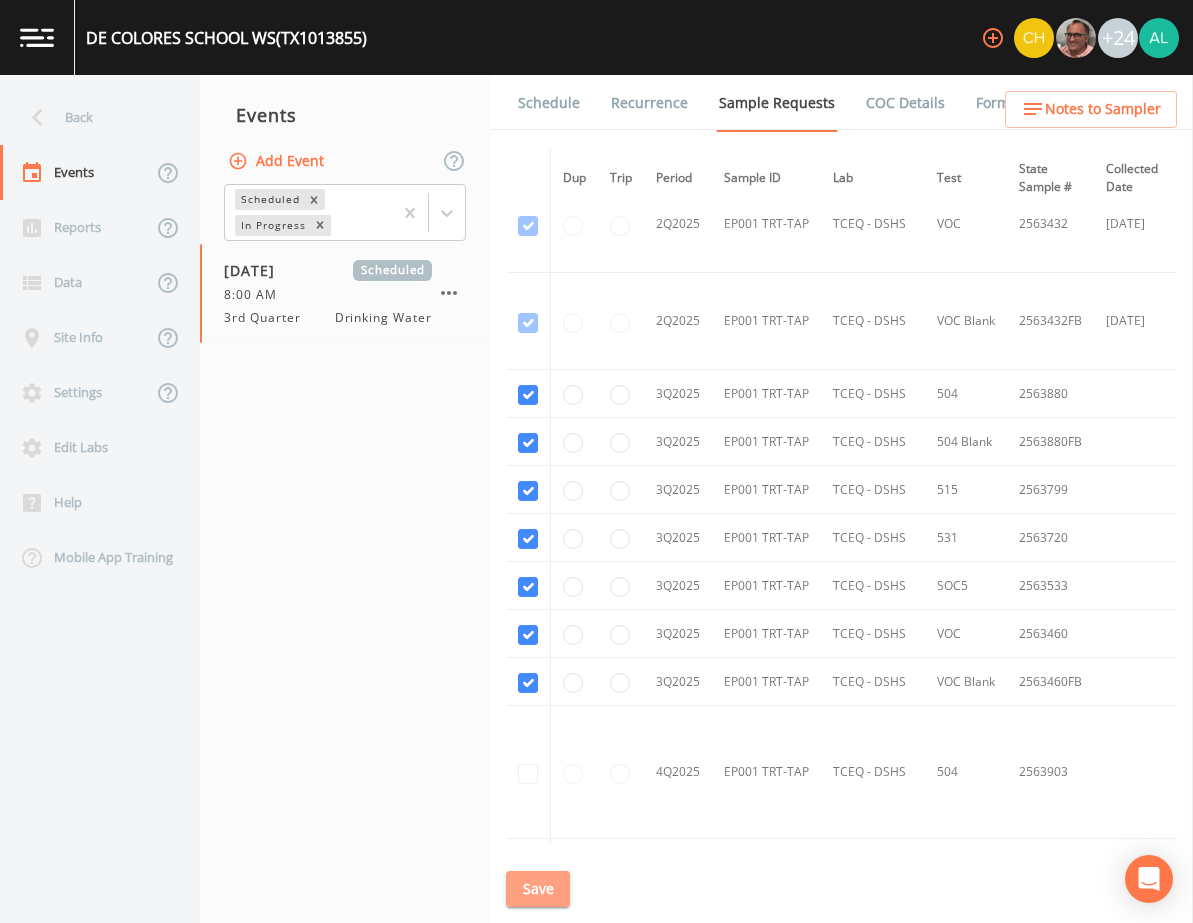 click on "Save" at bounding box center [538, 889] 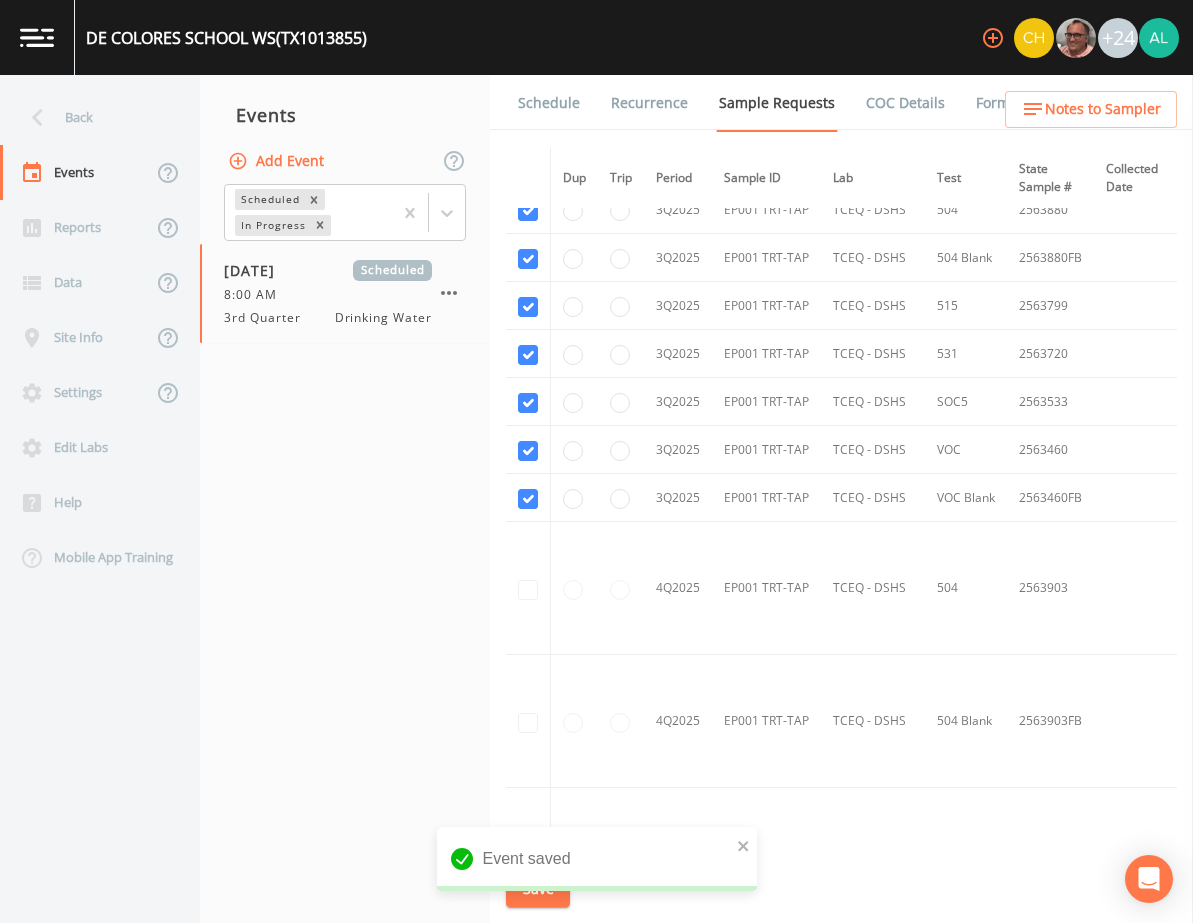 scroll, scrollTop: 1259, scrollLeft: 0, axis: vertical 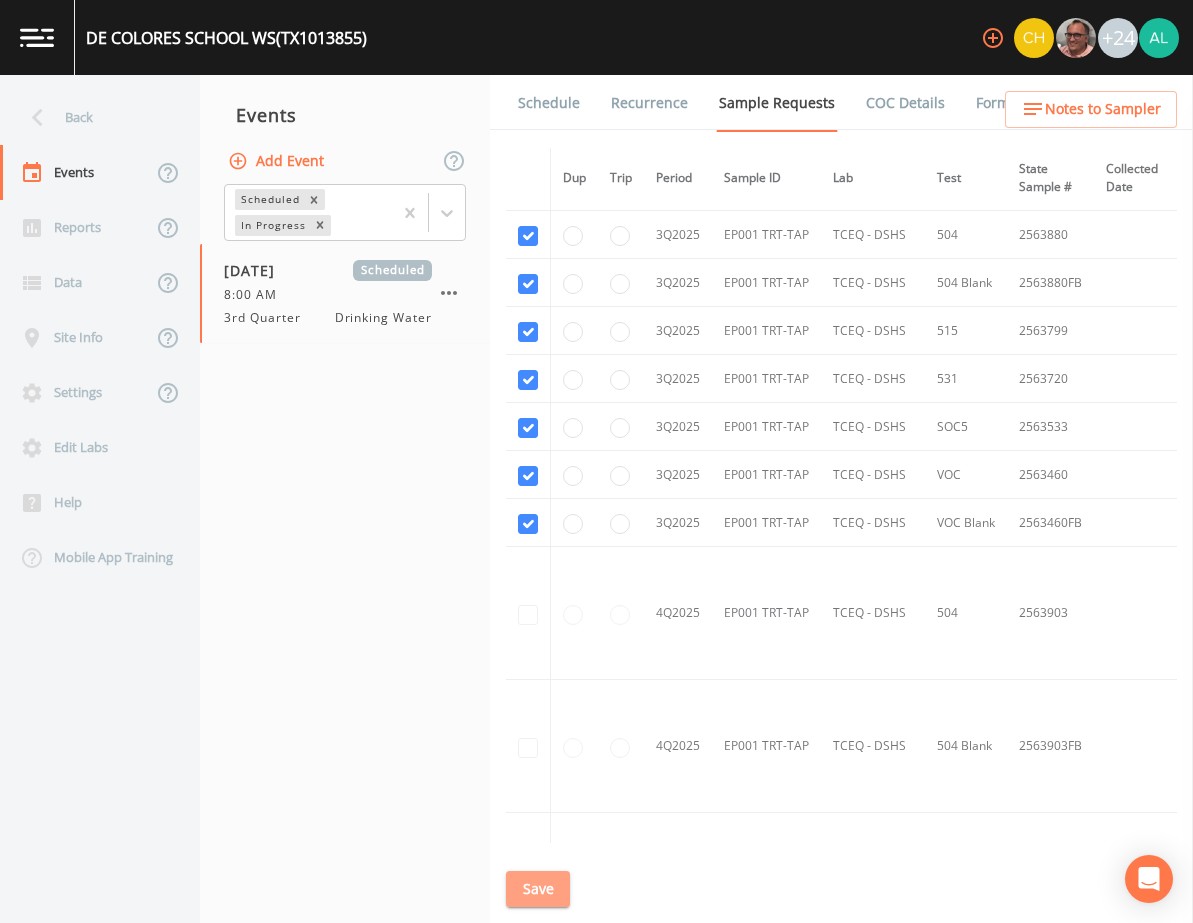 click on "Save" at bounding box center [538, 889] 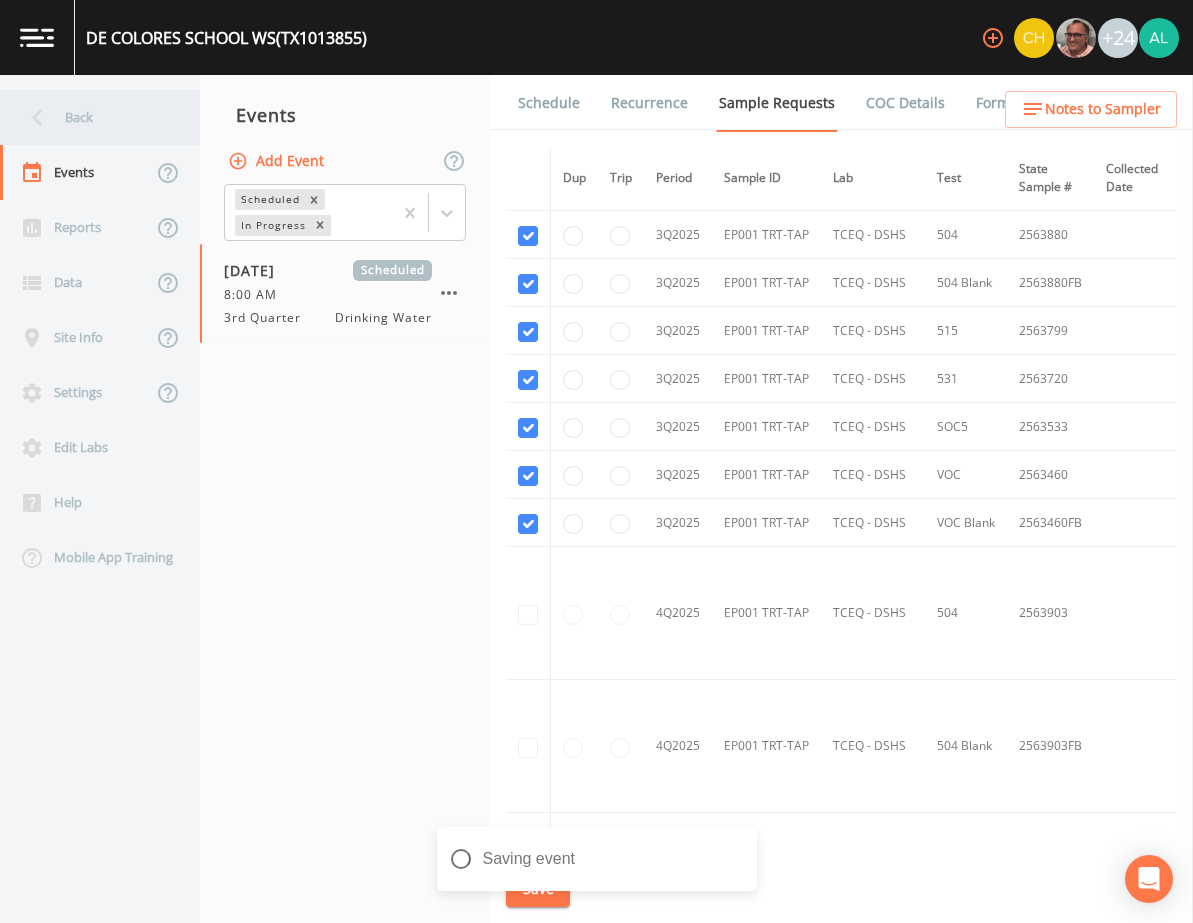 click on "Back" at bounding box center (90, 117) 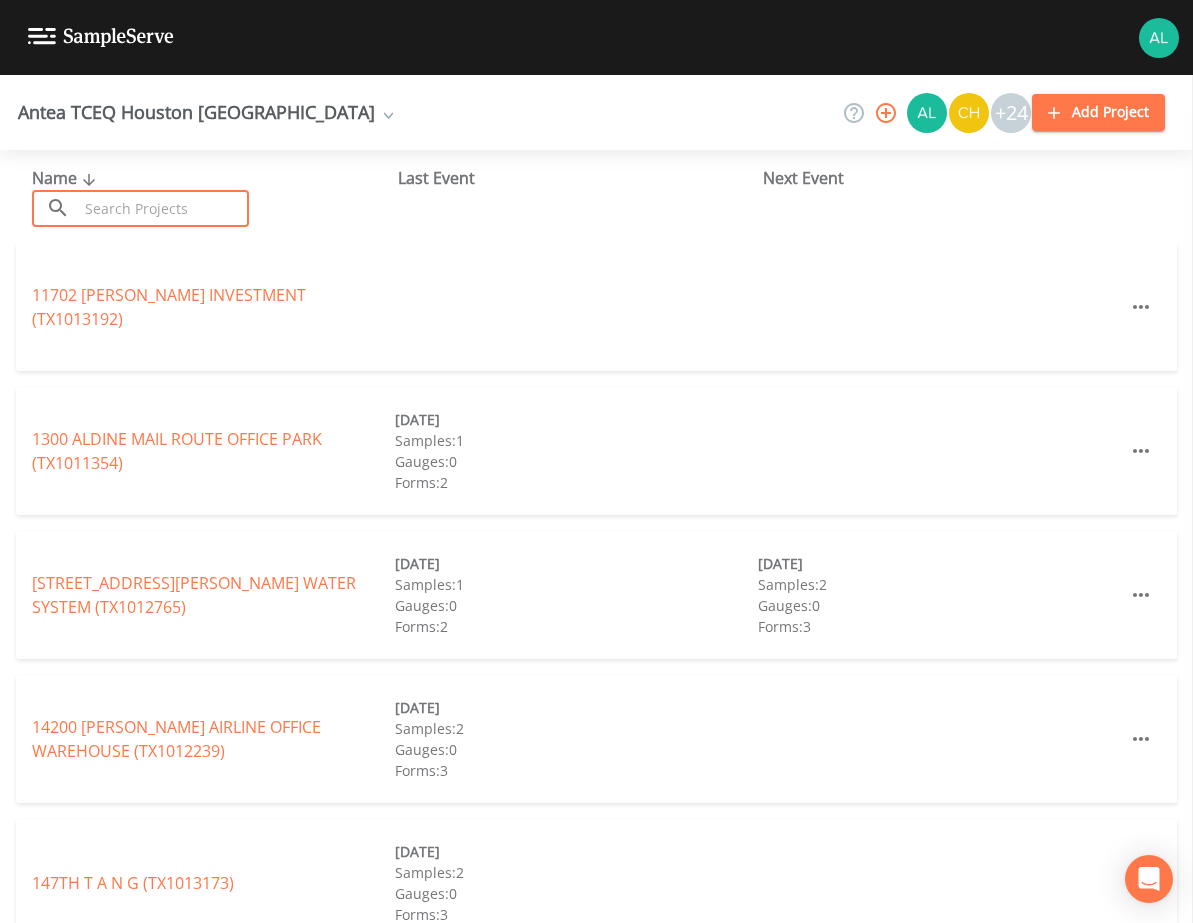 click at bounding box center (163, 208) 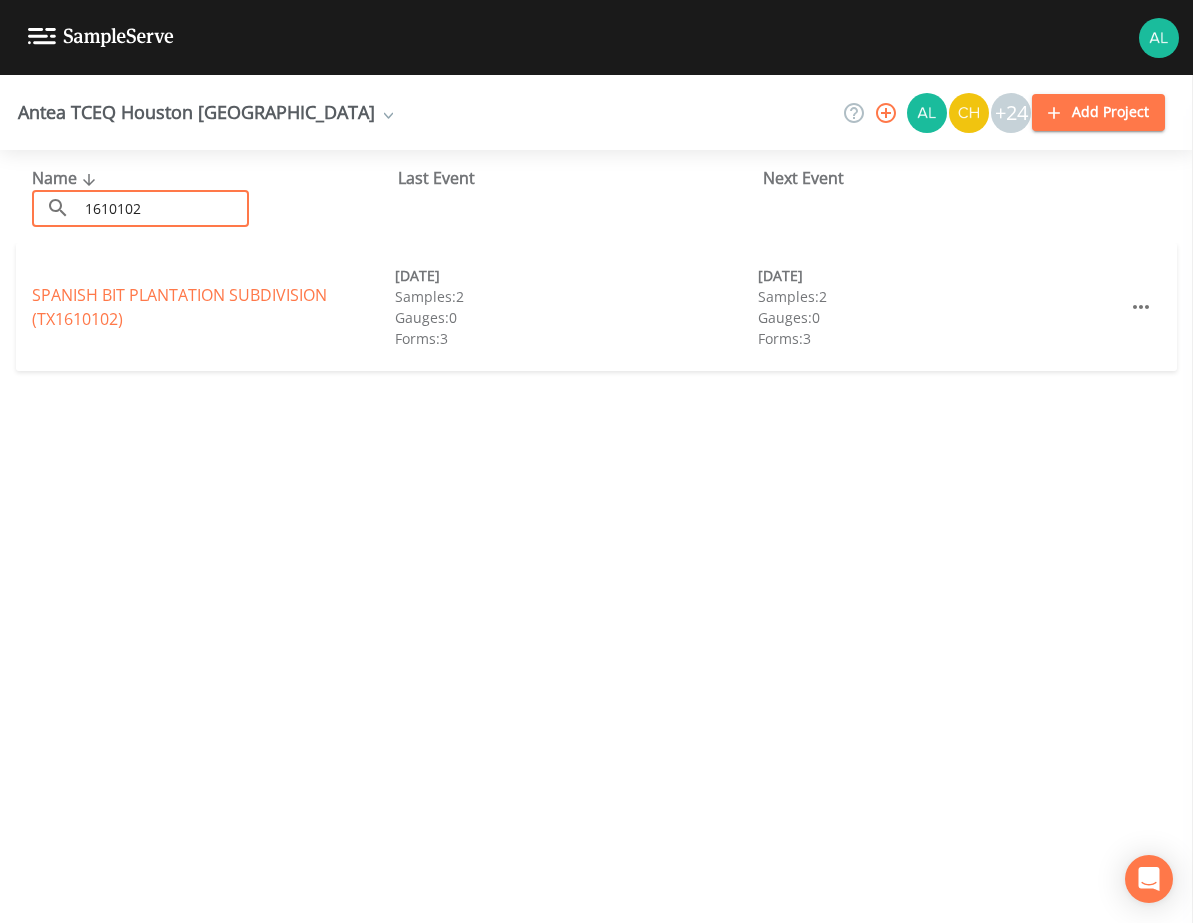 type on "1610102" 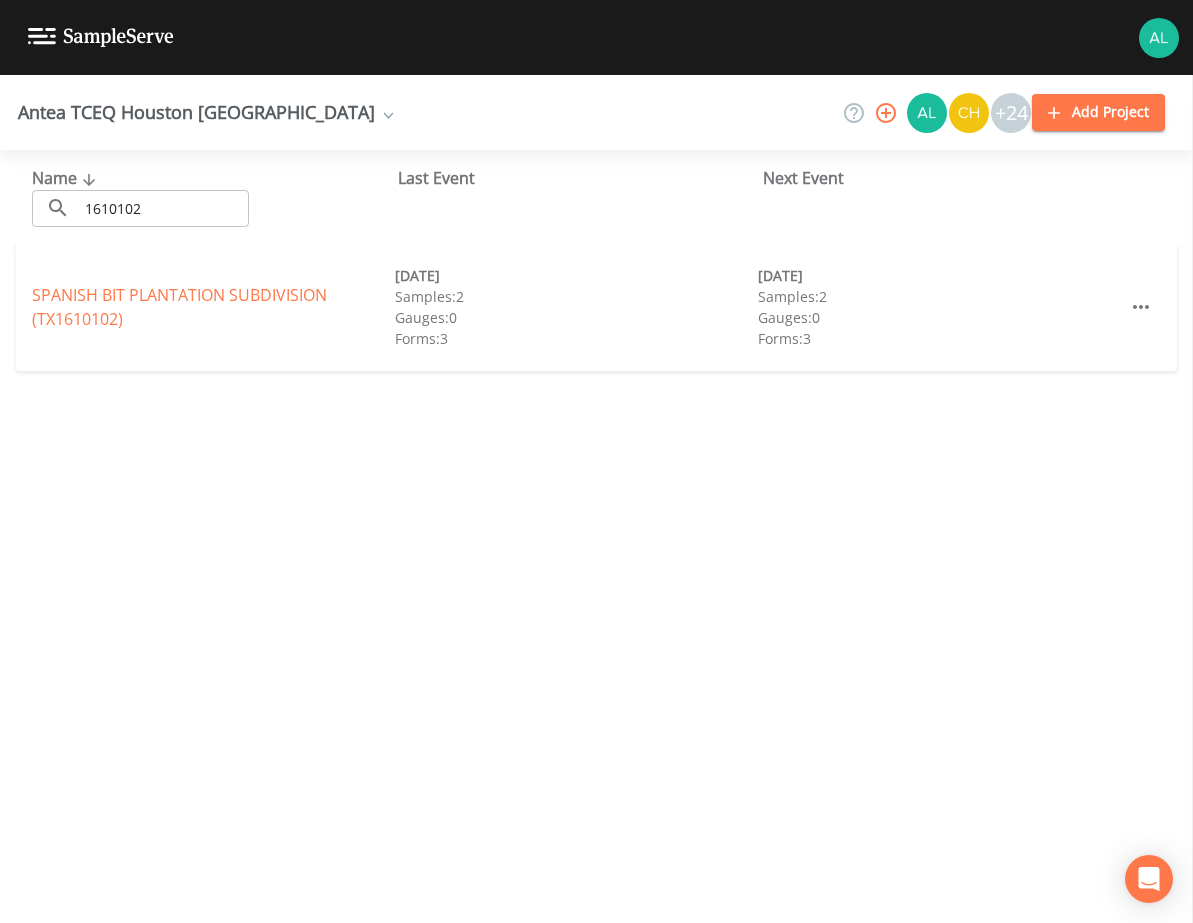click on "[GEOGRAPHIC_DATA]   (TX1610102)" at bounding box center [213, 307] 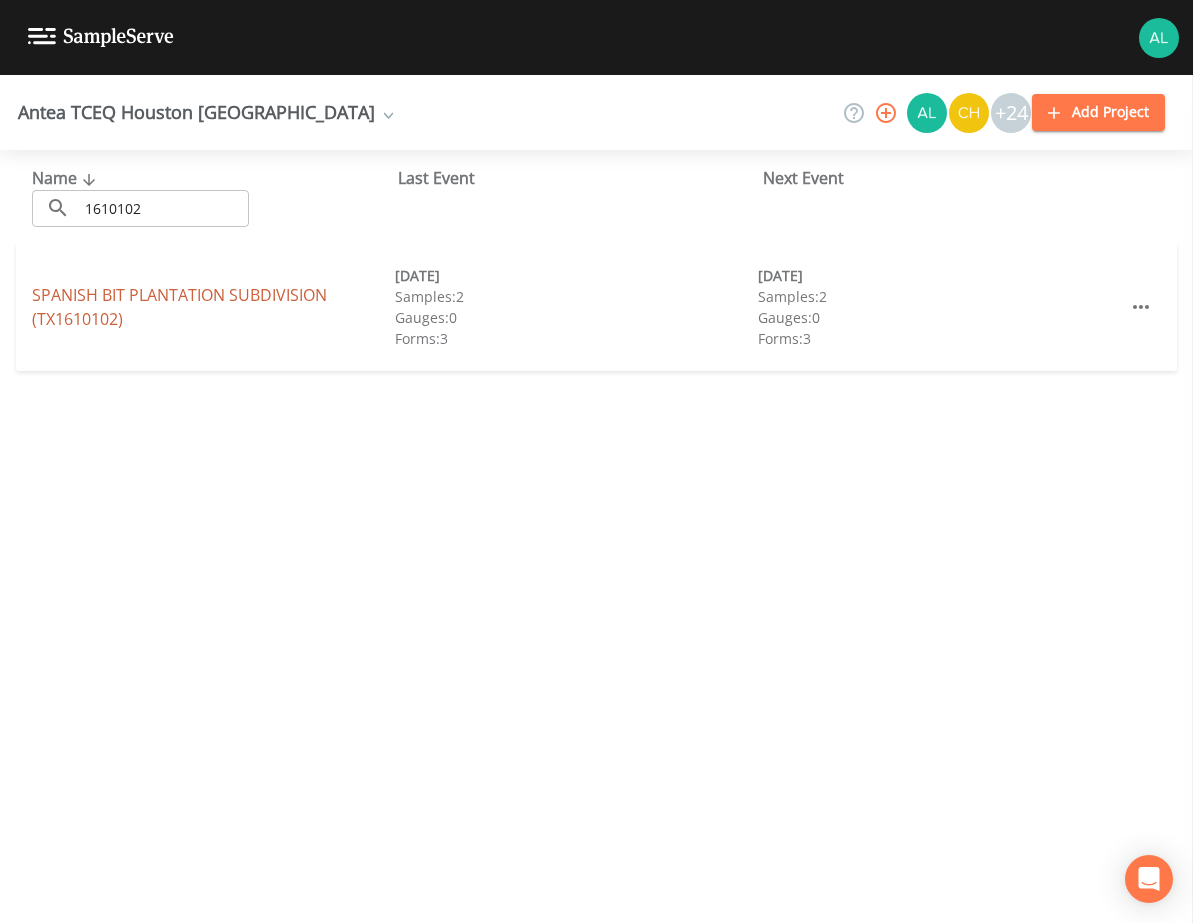 click on "[GEOGRAPHIC_DATA]   (TX1610102)" at bounding box center [179, 307] 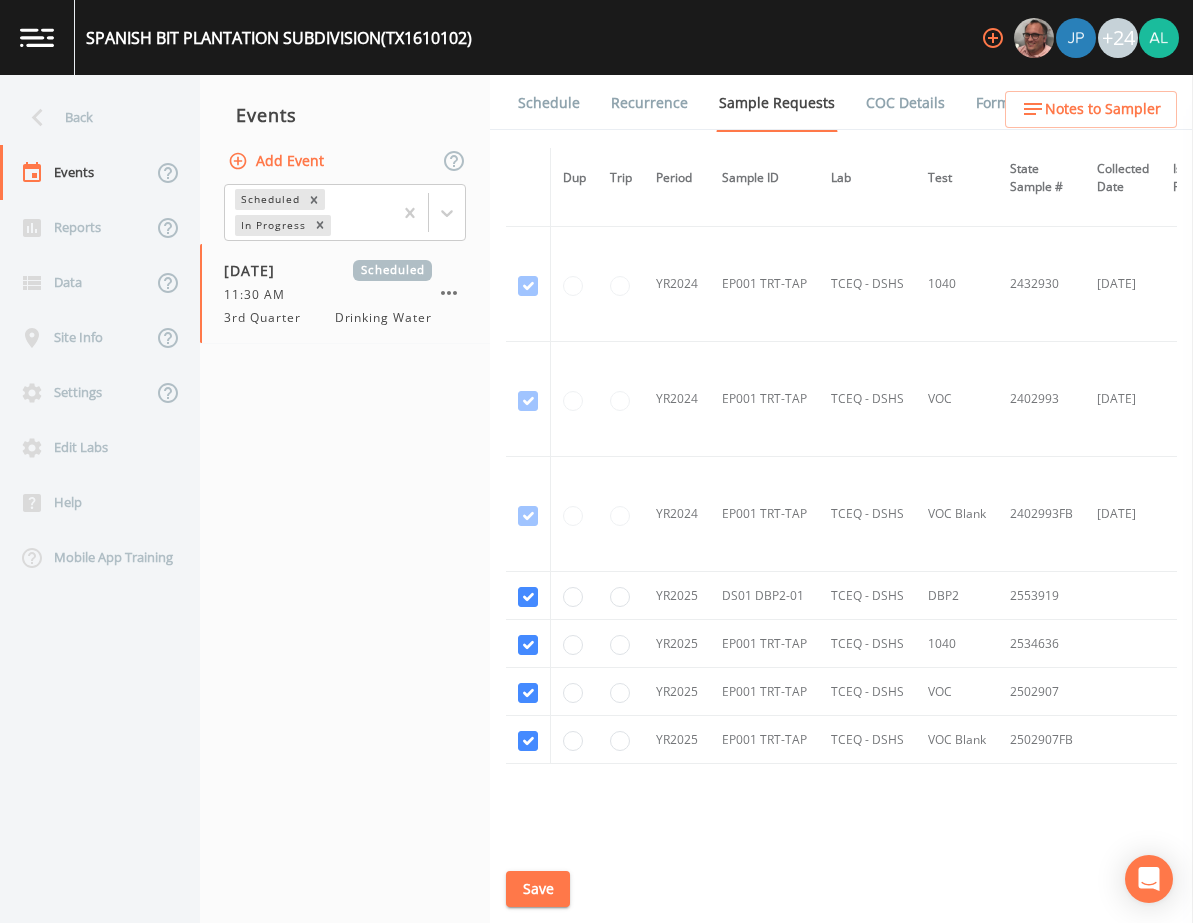 scroll, scrollTop: 183, scrollLeft: 0, axis: vertical 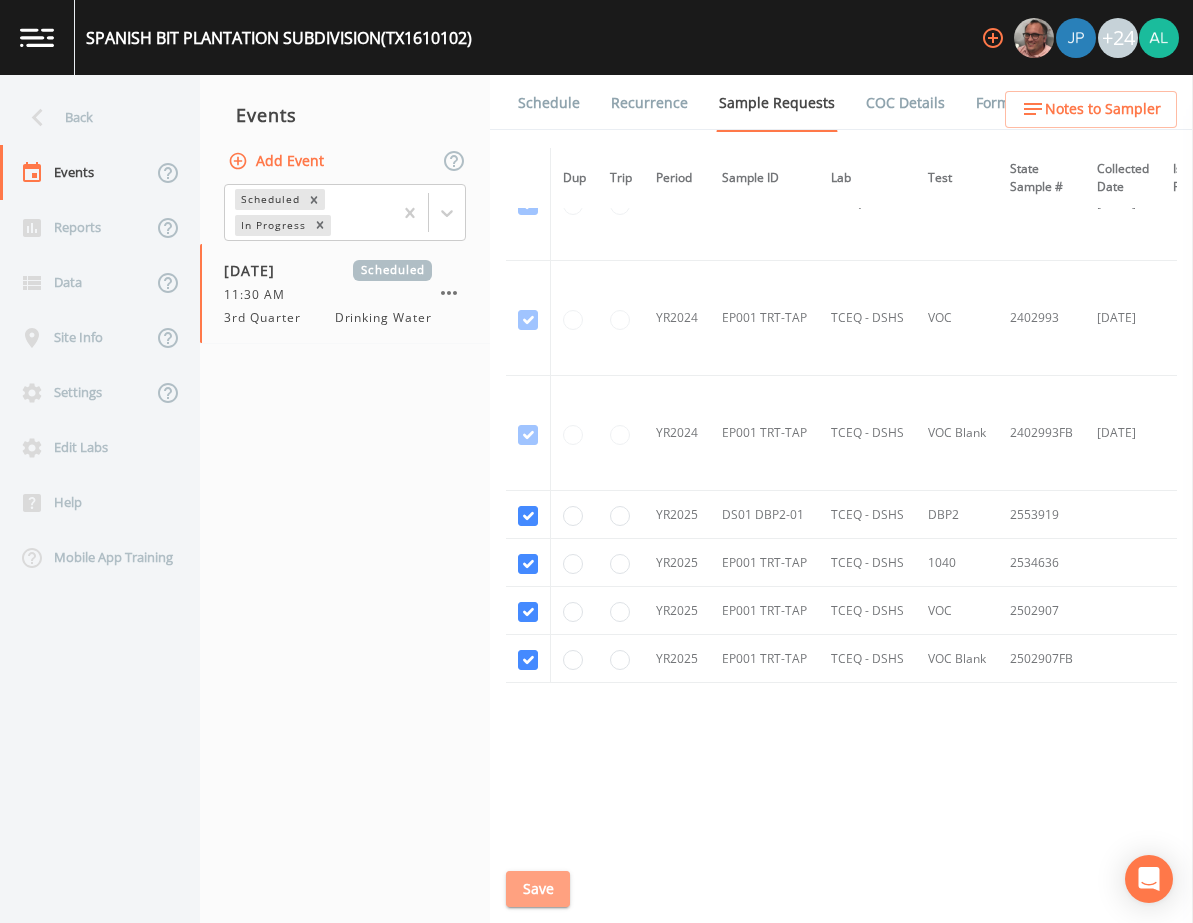 click on "Save" at bounding box center (538, 889) 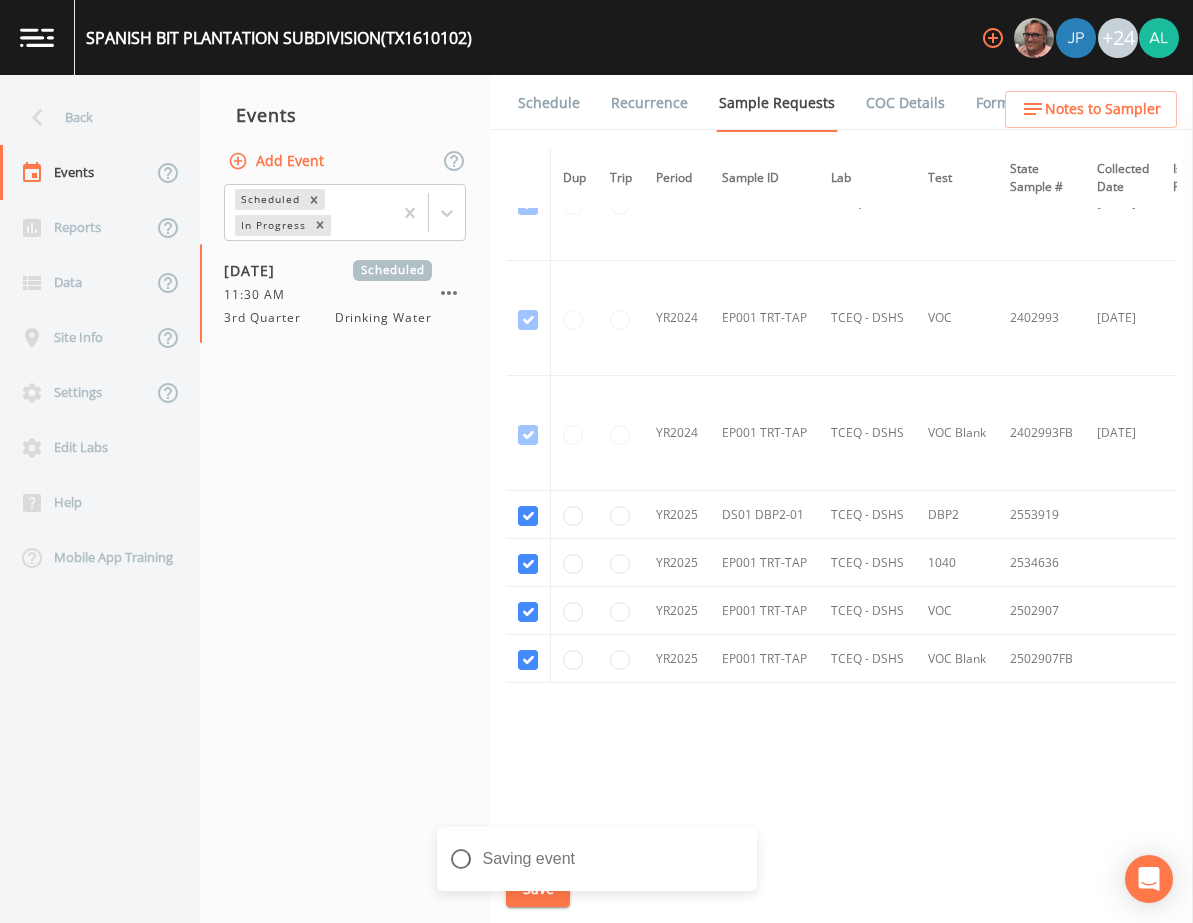 click on "Schedule" at bounding box center (549, 103) 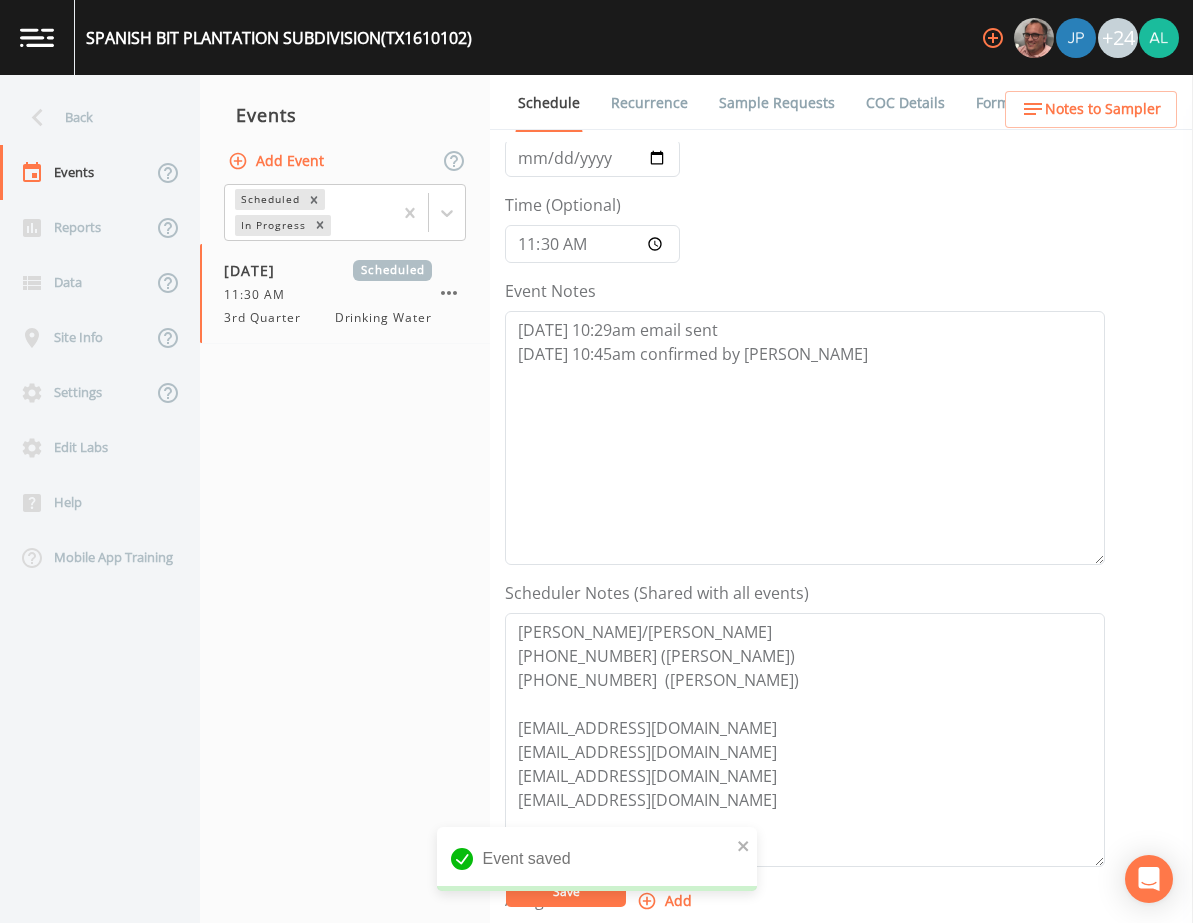 scroll, scrollTop: 300, scrollLeft: 0, axis: vertical 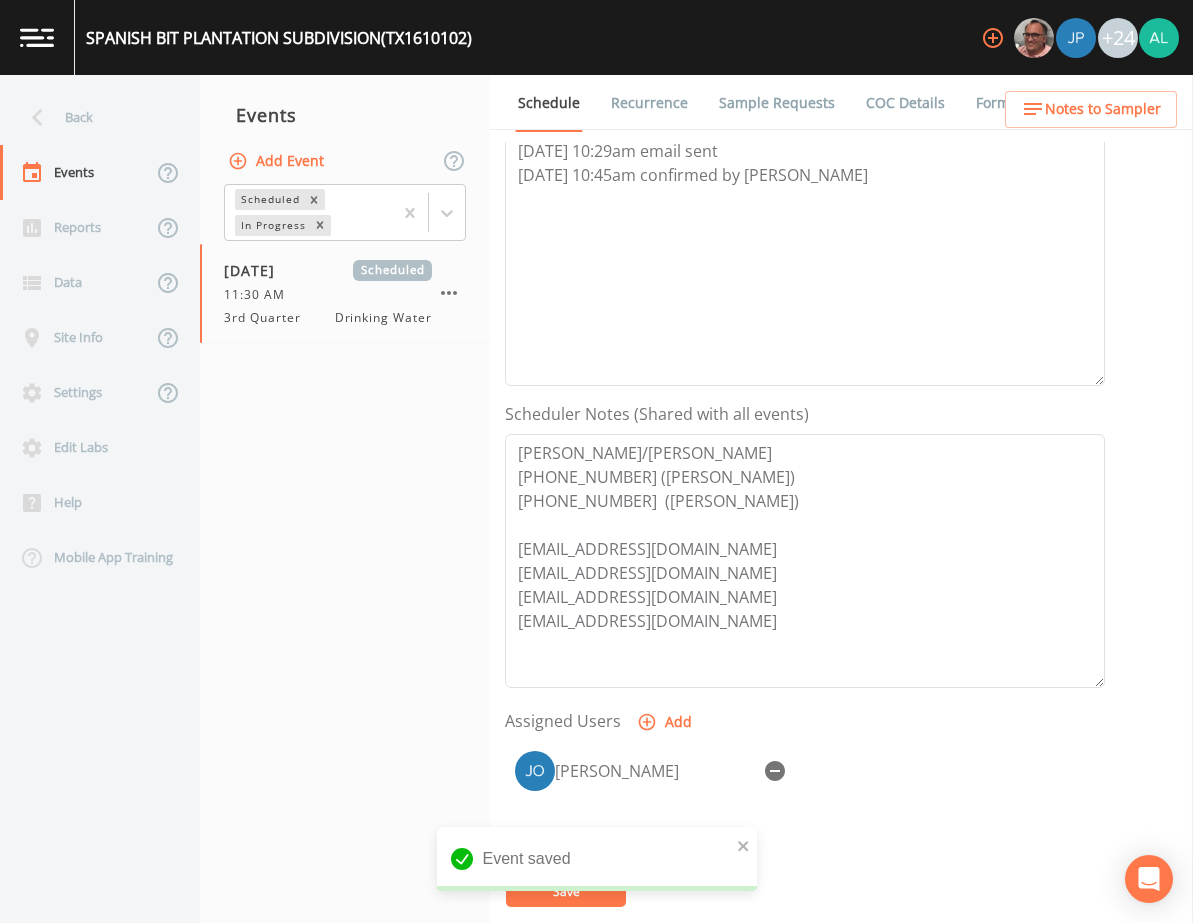 click on "Notes to Sampler" at bounding box center [1091, 109] 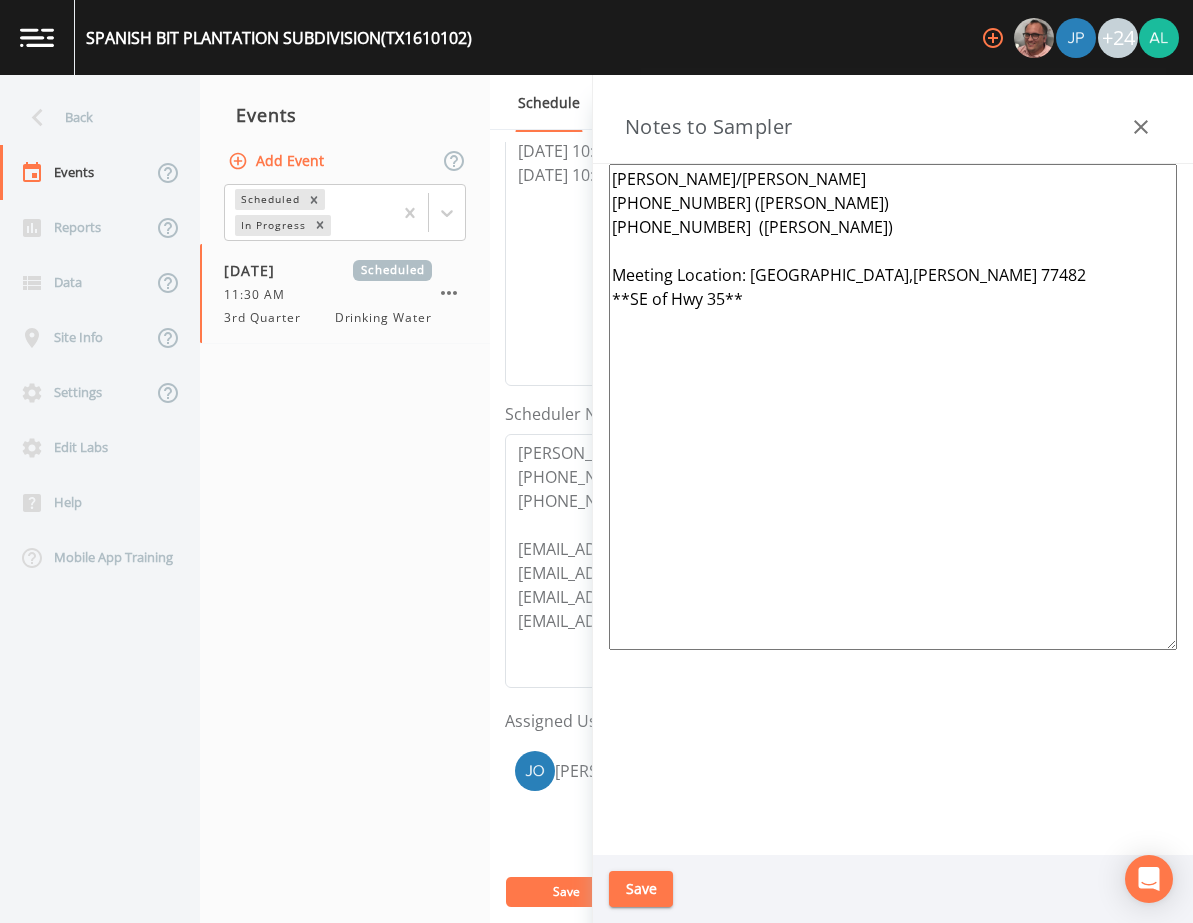 click on "Save" at bounding box center (641, 889) 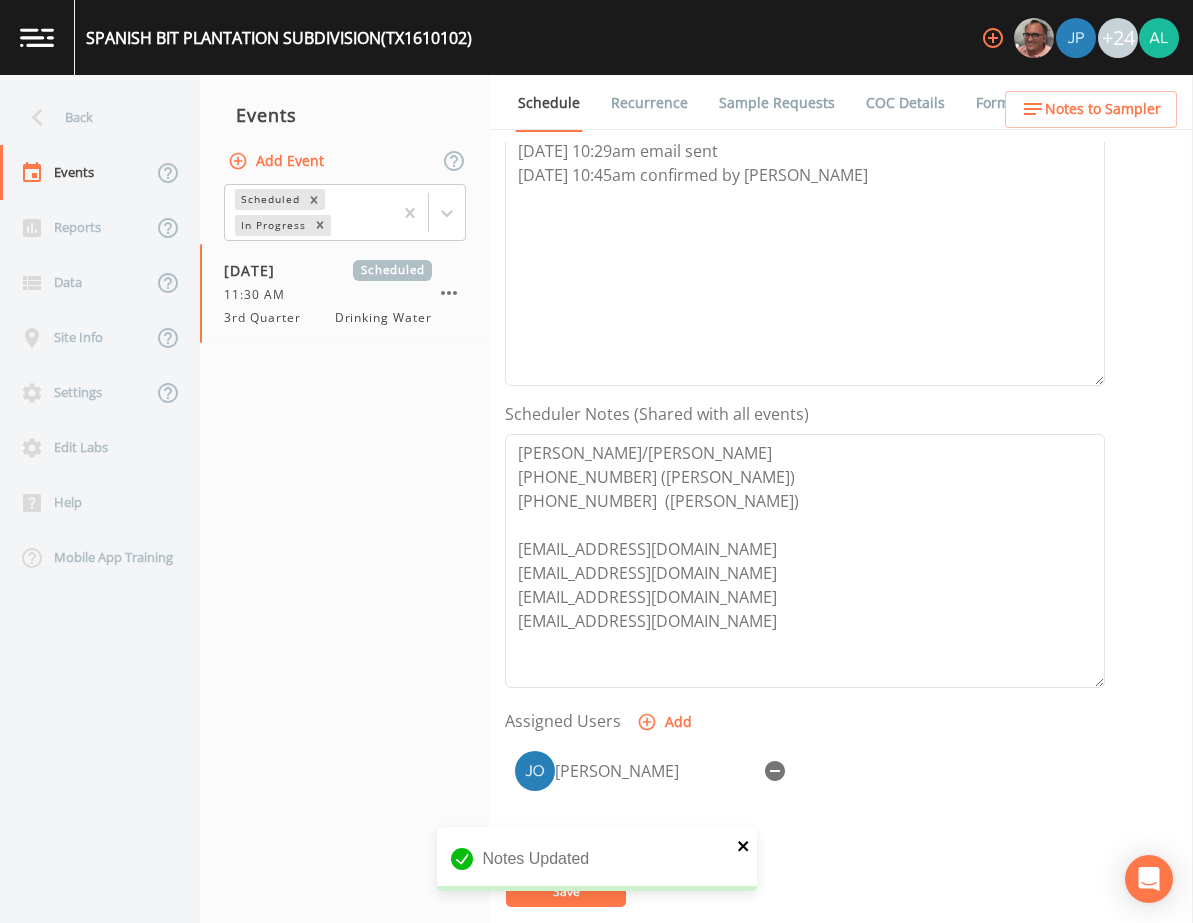click 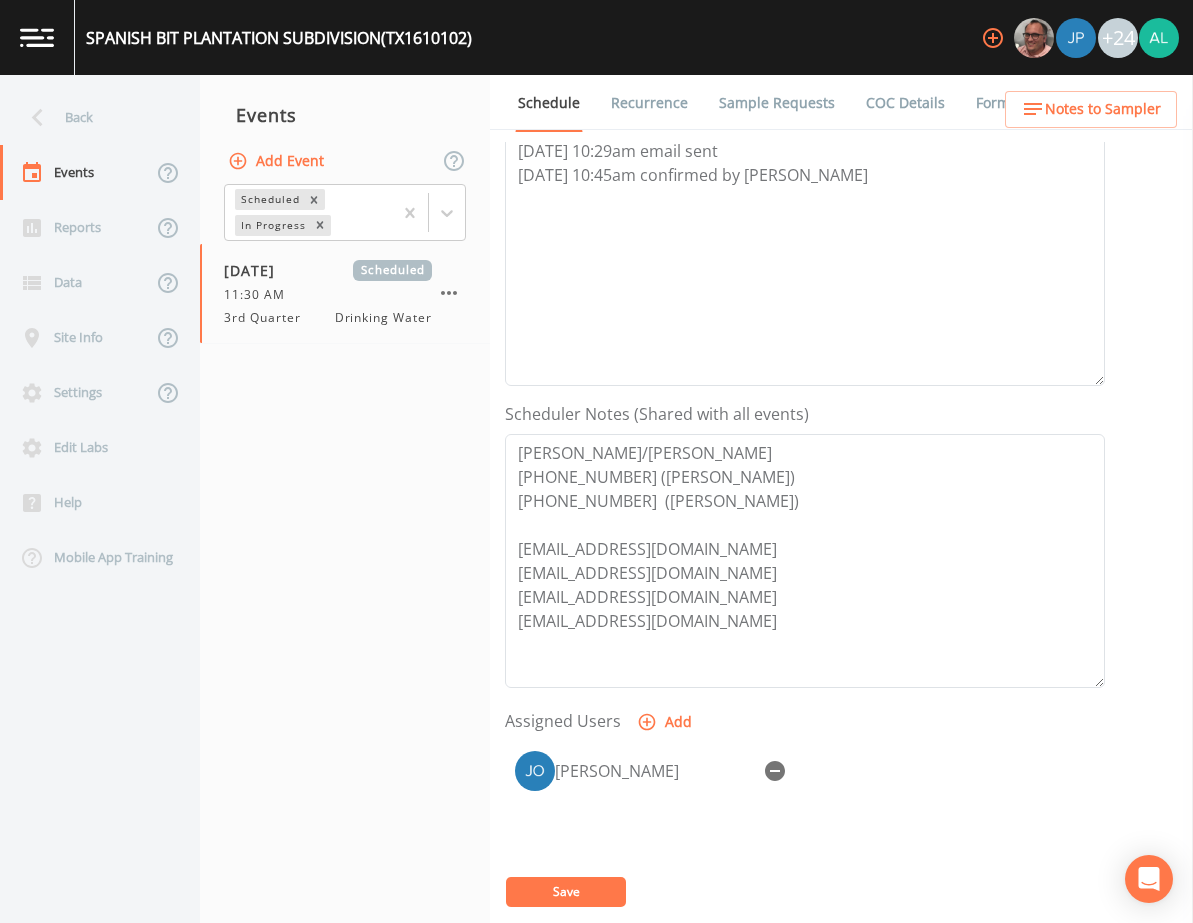click on "Notes Updated" at bounding box center [597, 867] 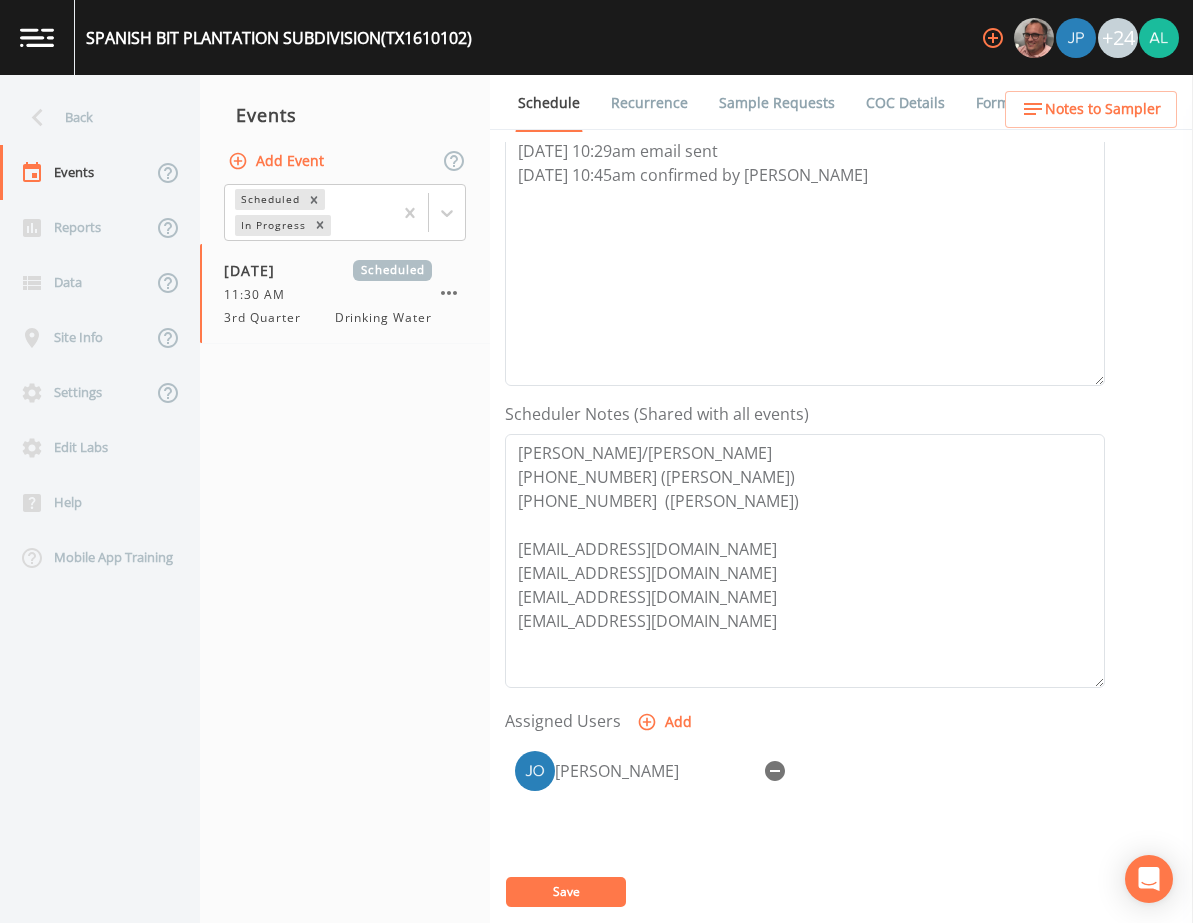 scroll, scrollTop: 0, scrollLeft: 0, axis: both 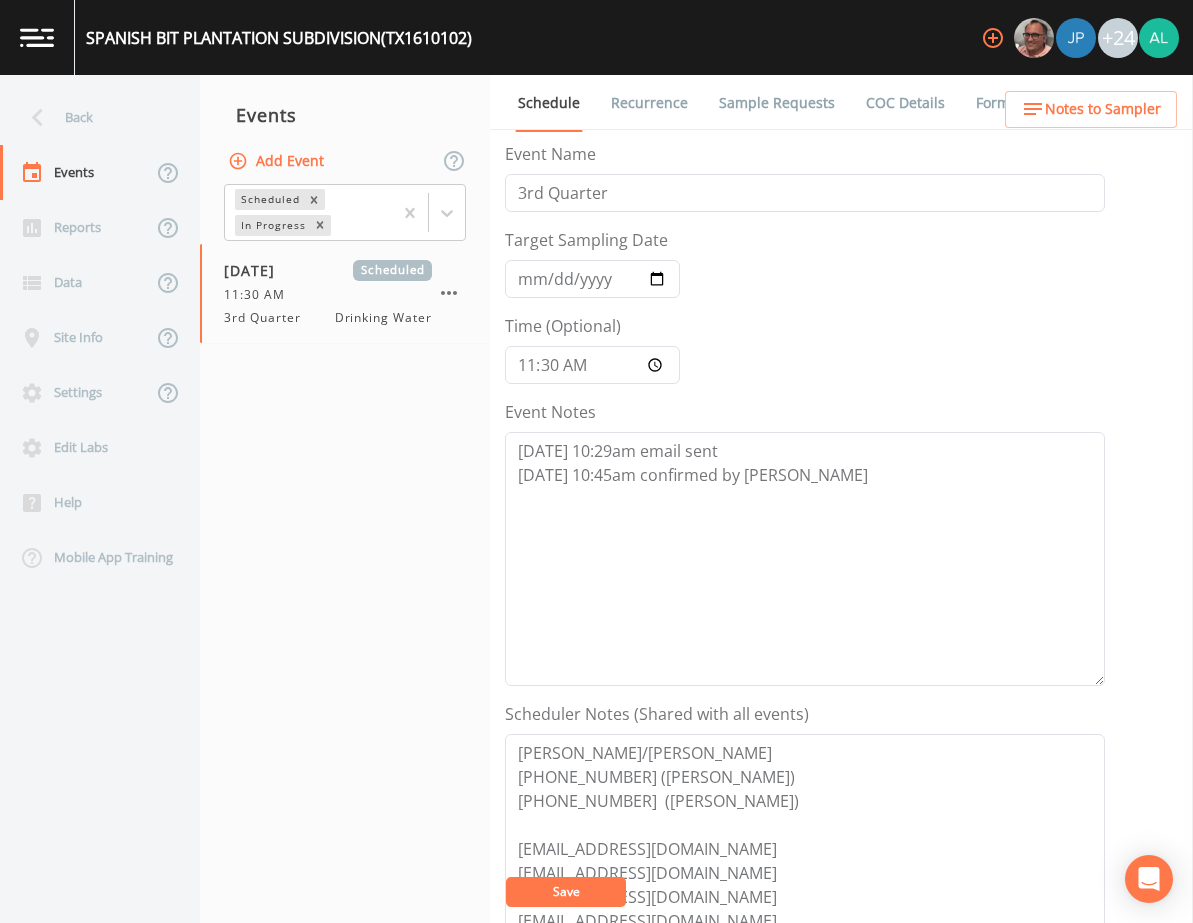 click on "Sample Requests" at bounding box center (777, 103) 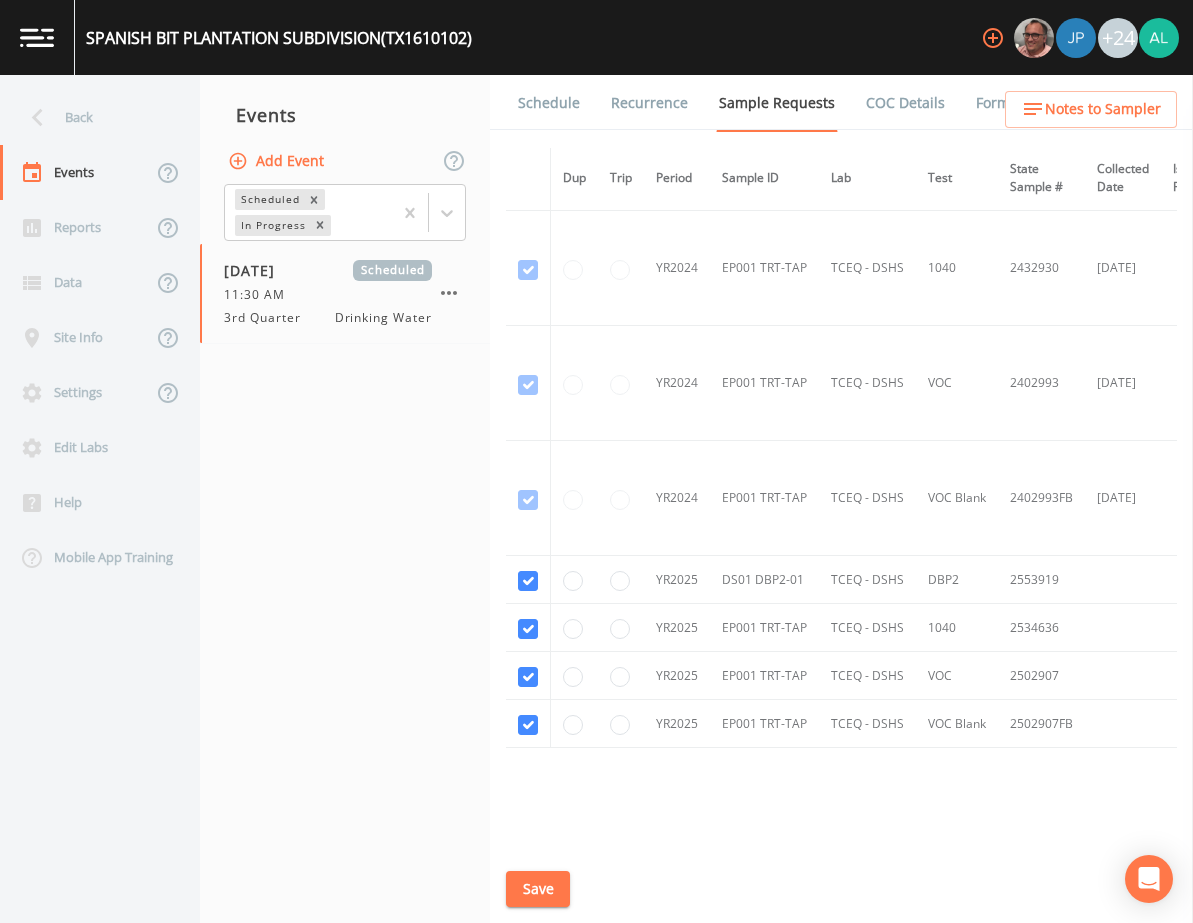 scroll, scrollTop: 183, scrollLeft: 0, axis: vertical 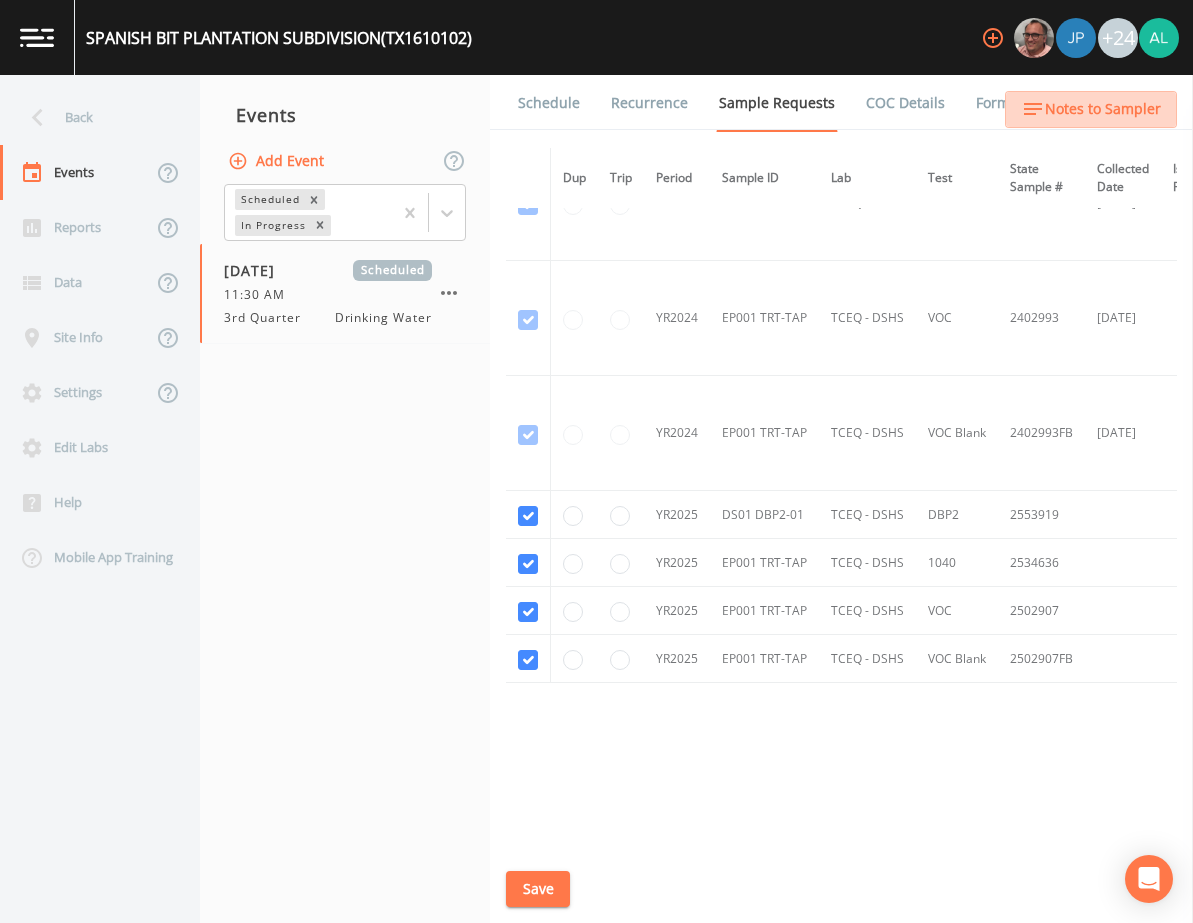 click on "Notes to Sampler" at bounding box center (1103, 109) 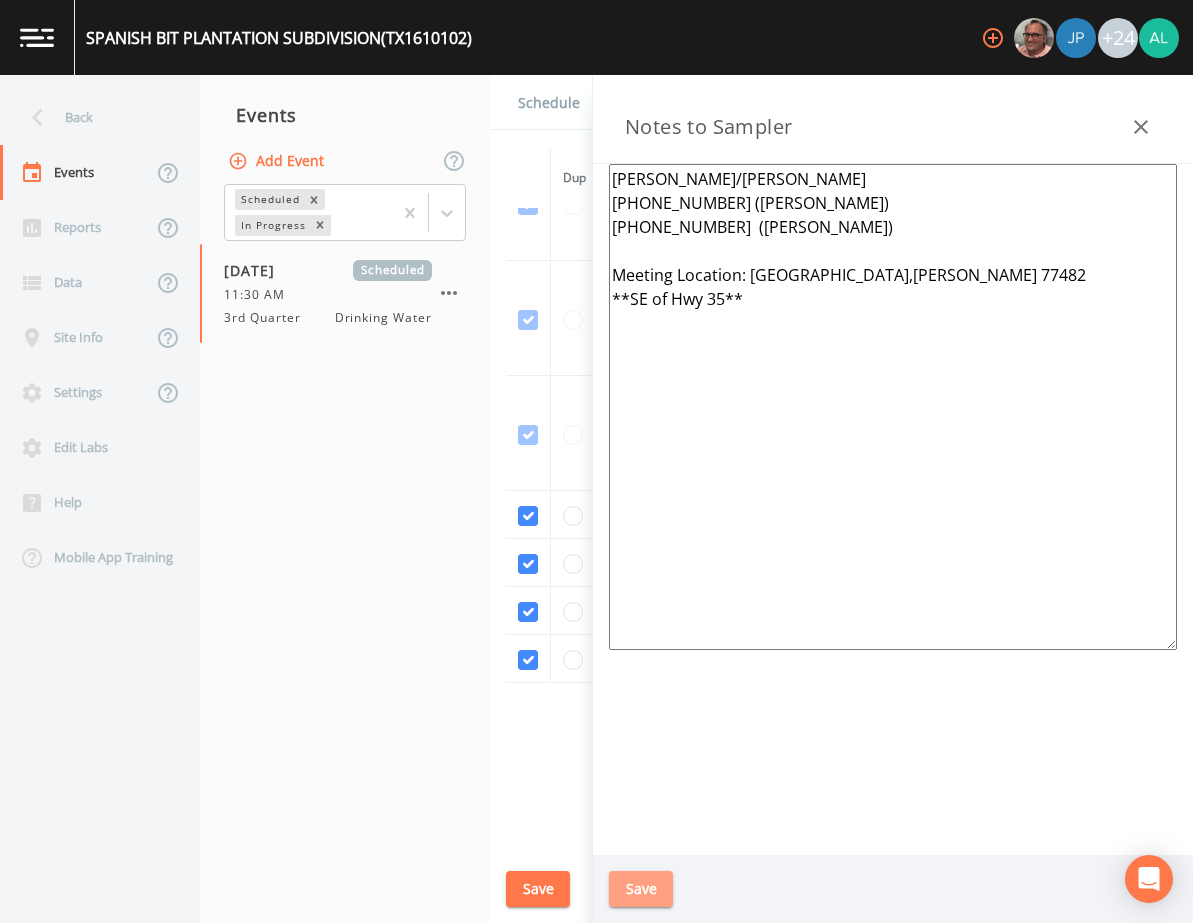 click on "Save" at bounding box center [641, 889] 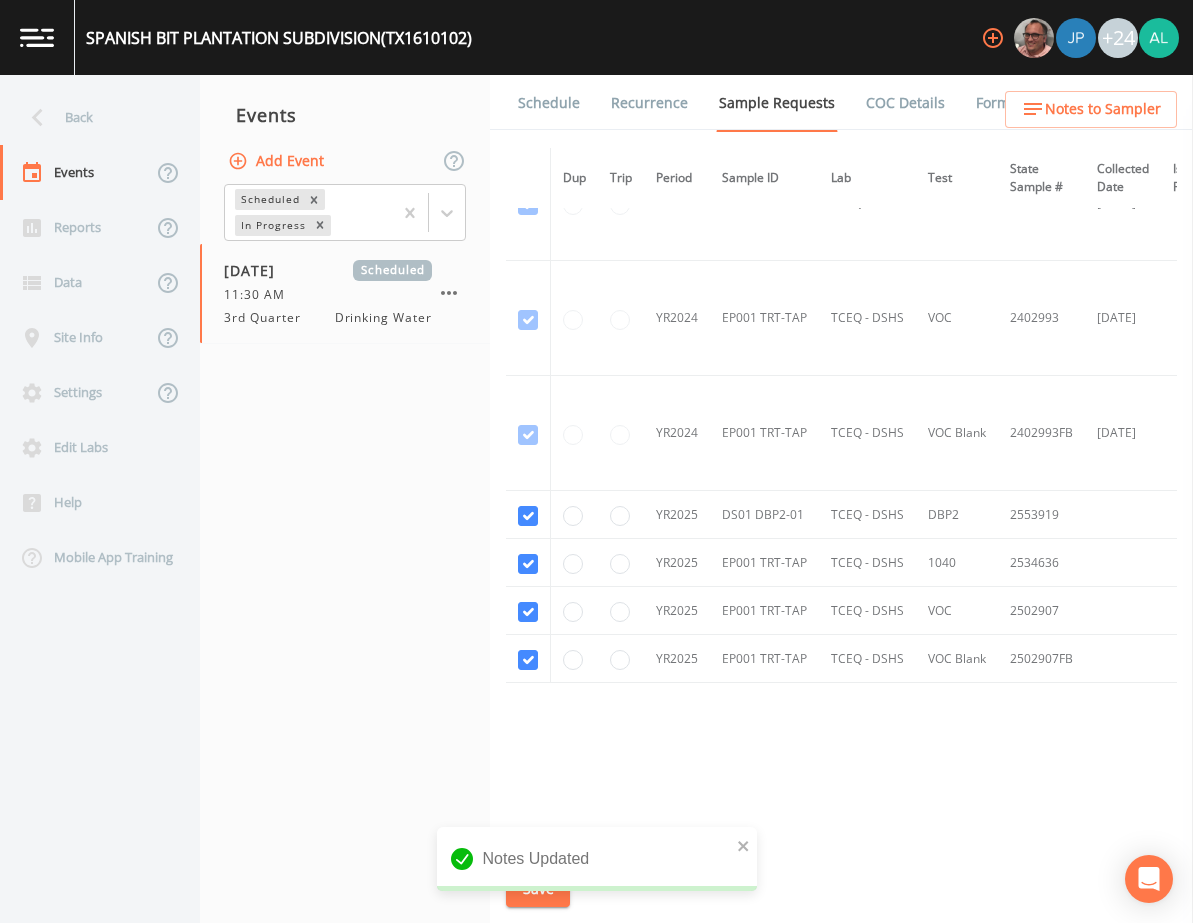 click on "Notes Updated" at bounding box center [597, 867] 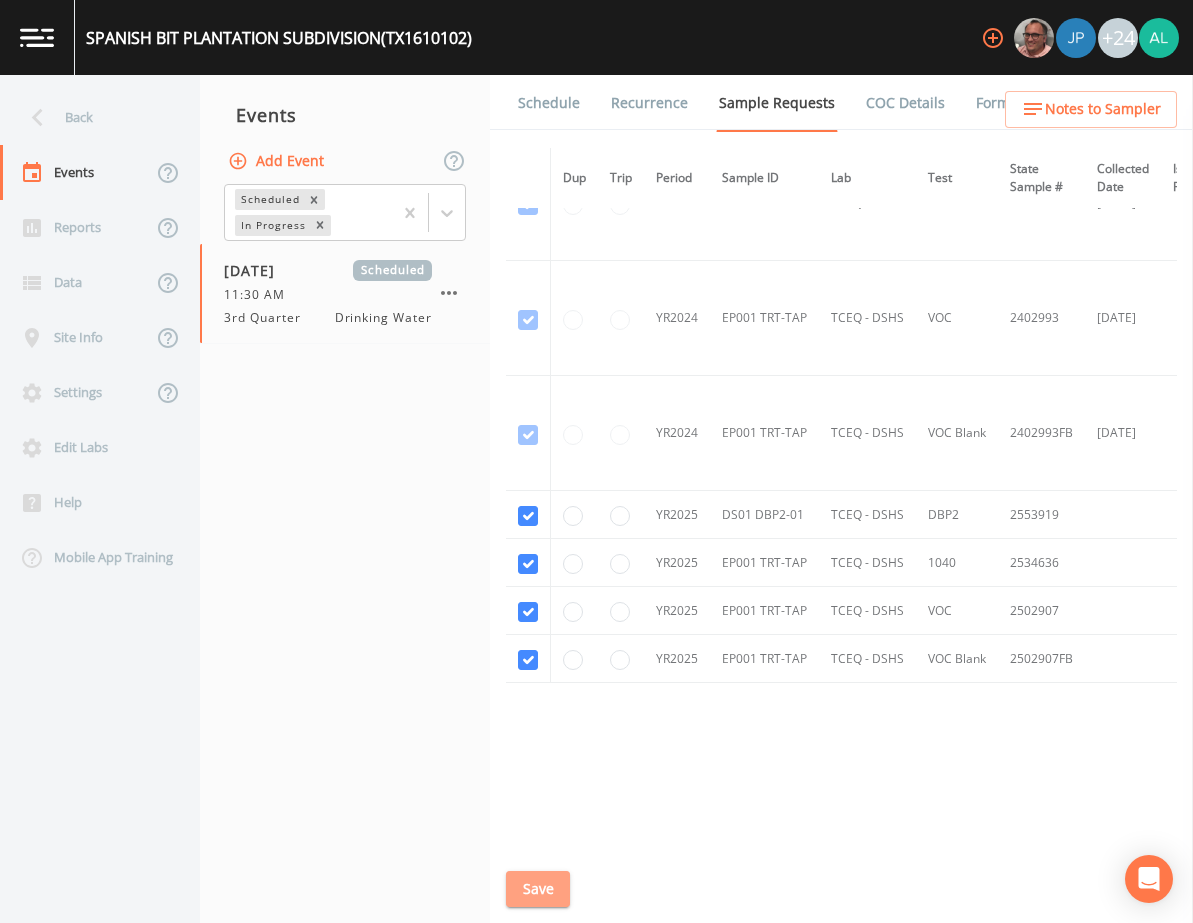 click on "Save" at bounding box center (538, 889) 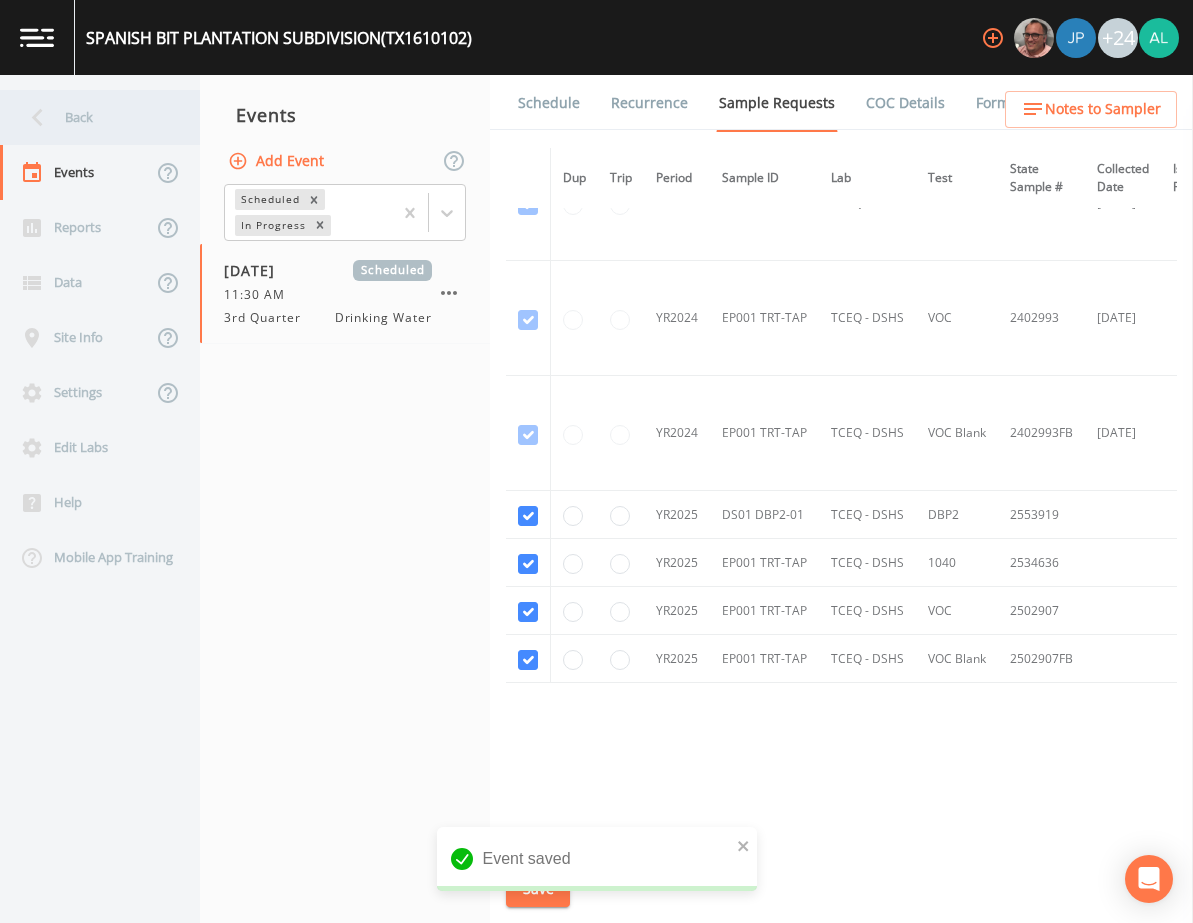 click on "Back" at bounding box center (90, 117) 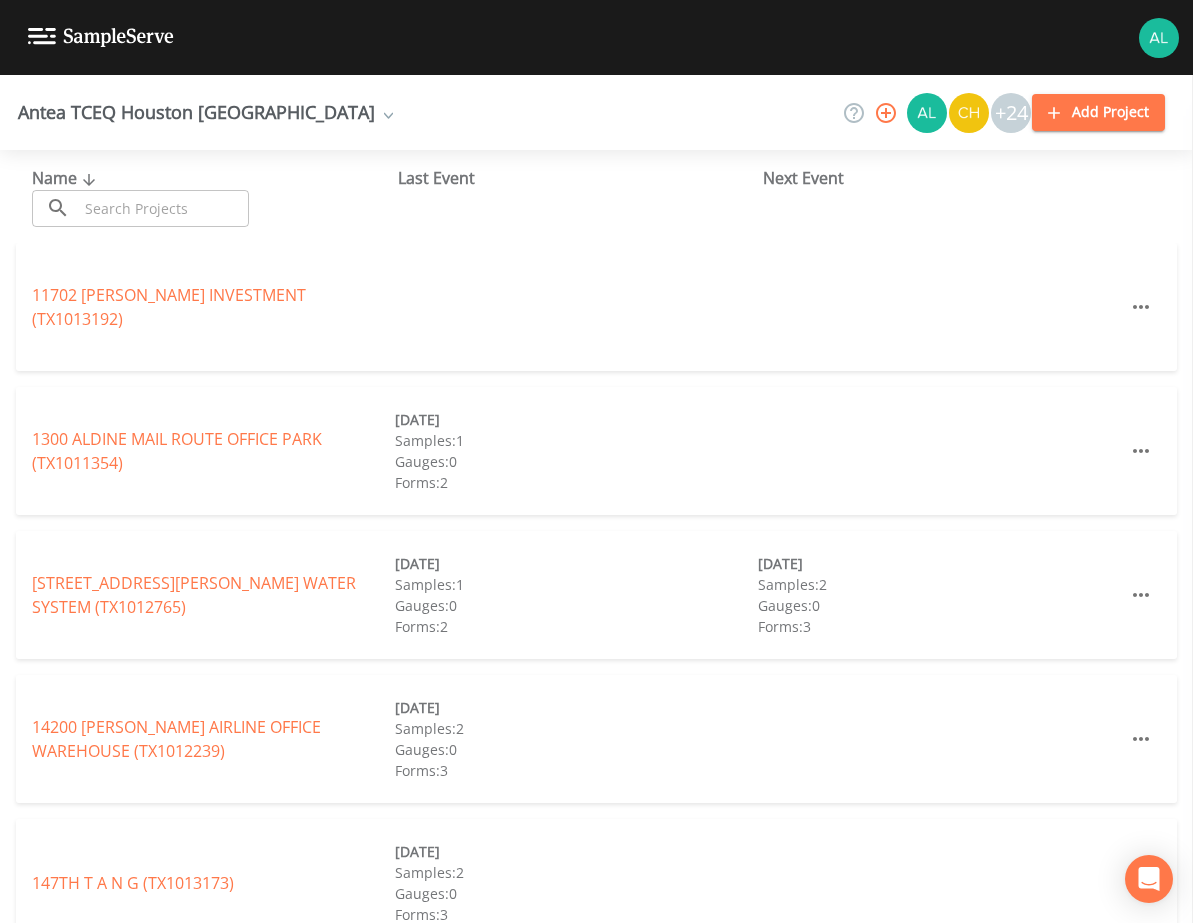click at bounding box center (163, 208) 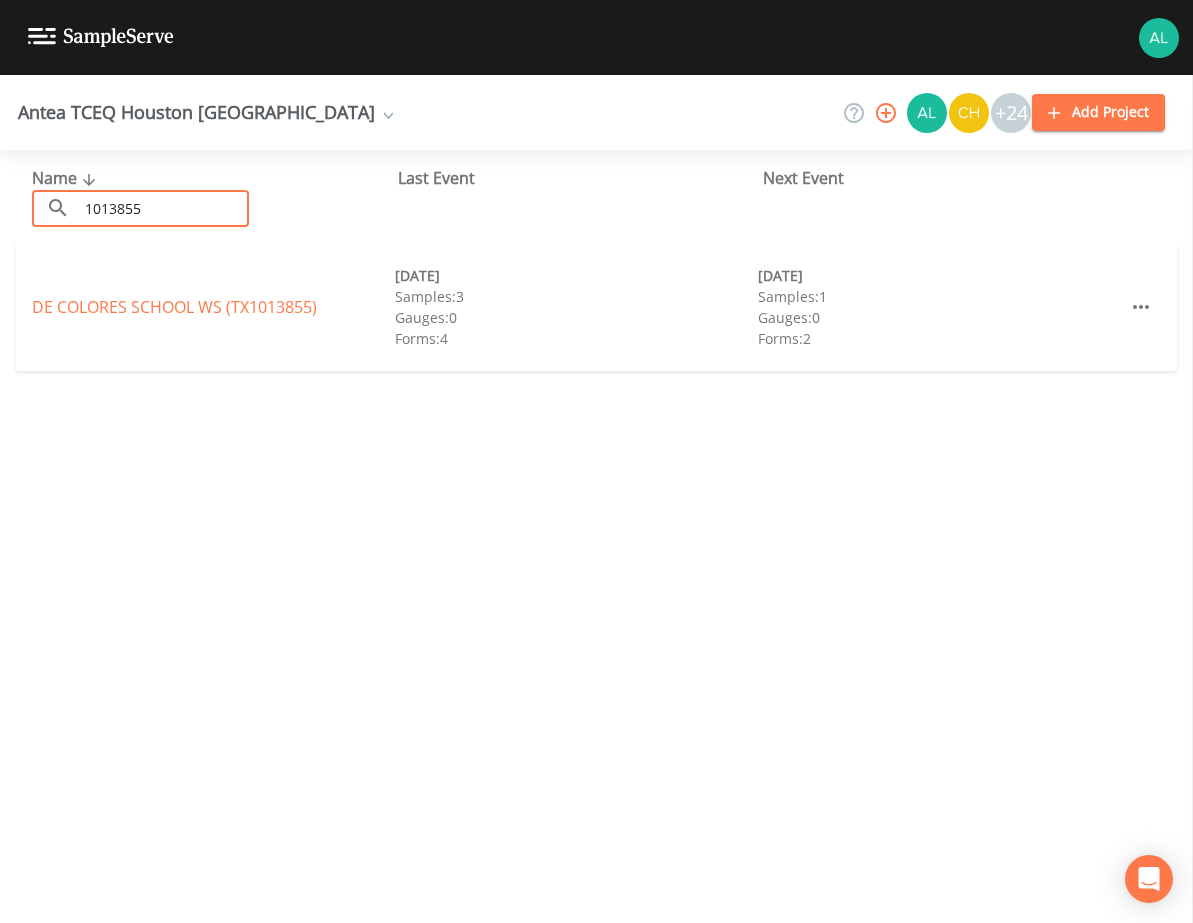 type on "1013855" 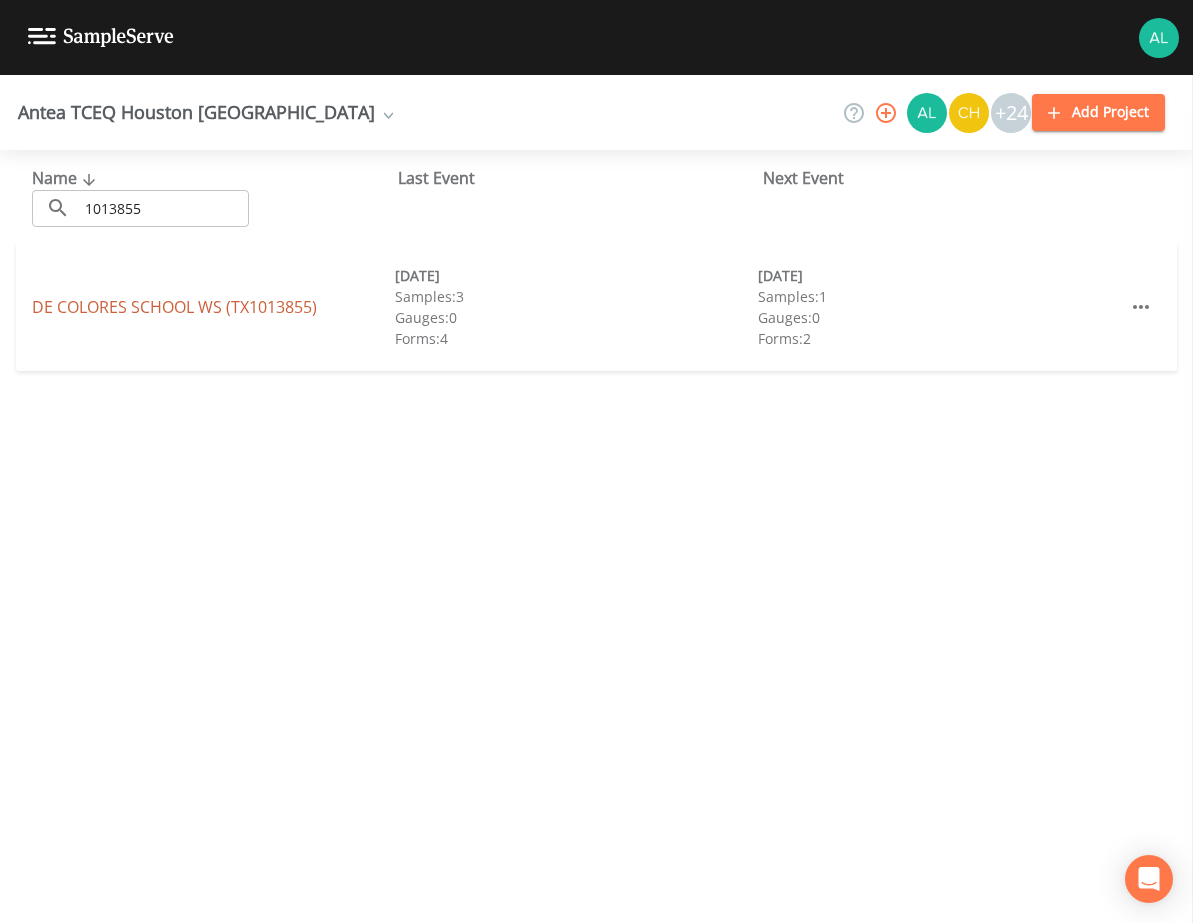 click on "DE COLORES SCHOOL WS   (TX1013855)" at bounding box center (174, 307) 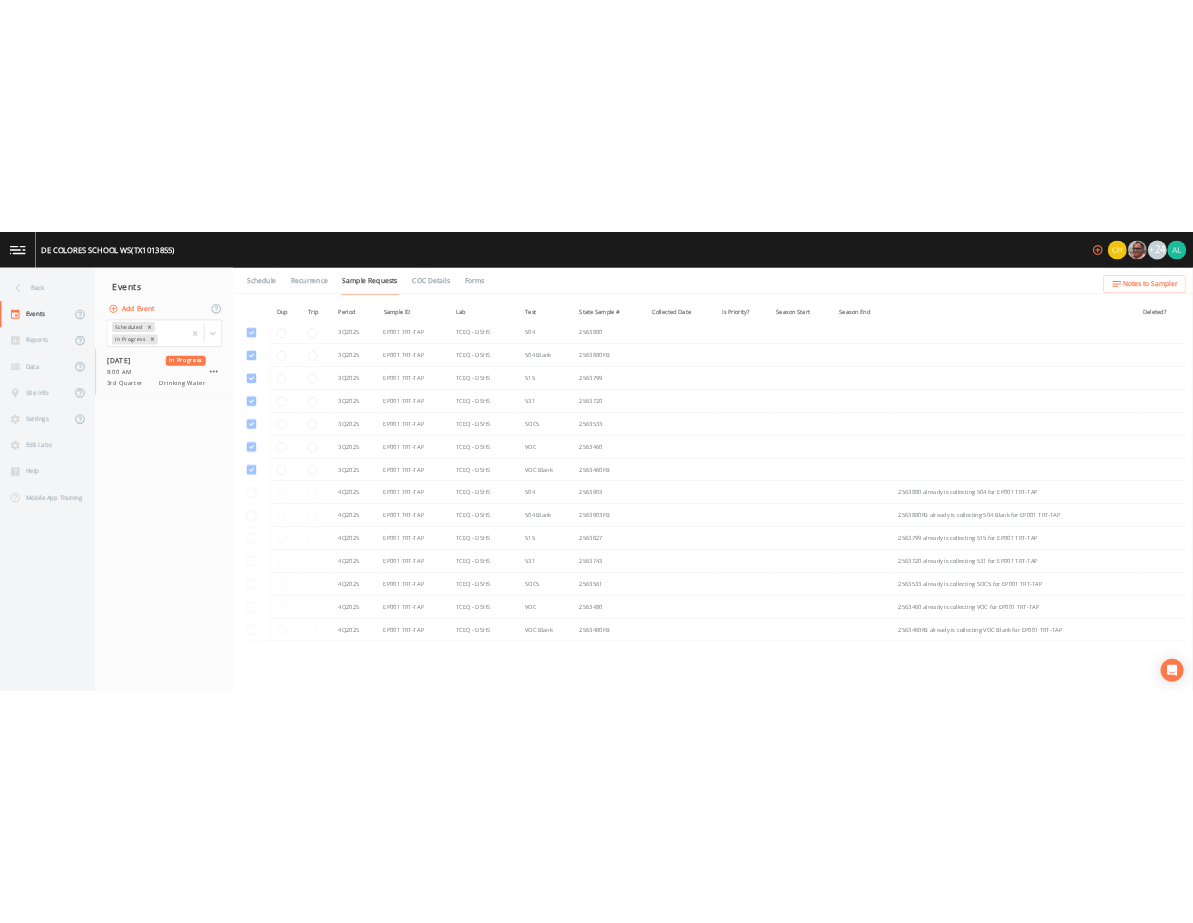 scroll, scrollTop: 1259, scrollLeft: 0, axis: vertical 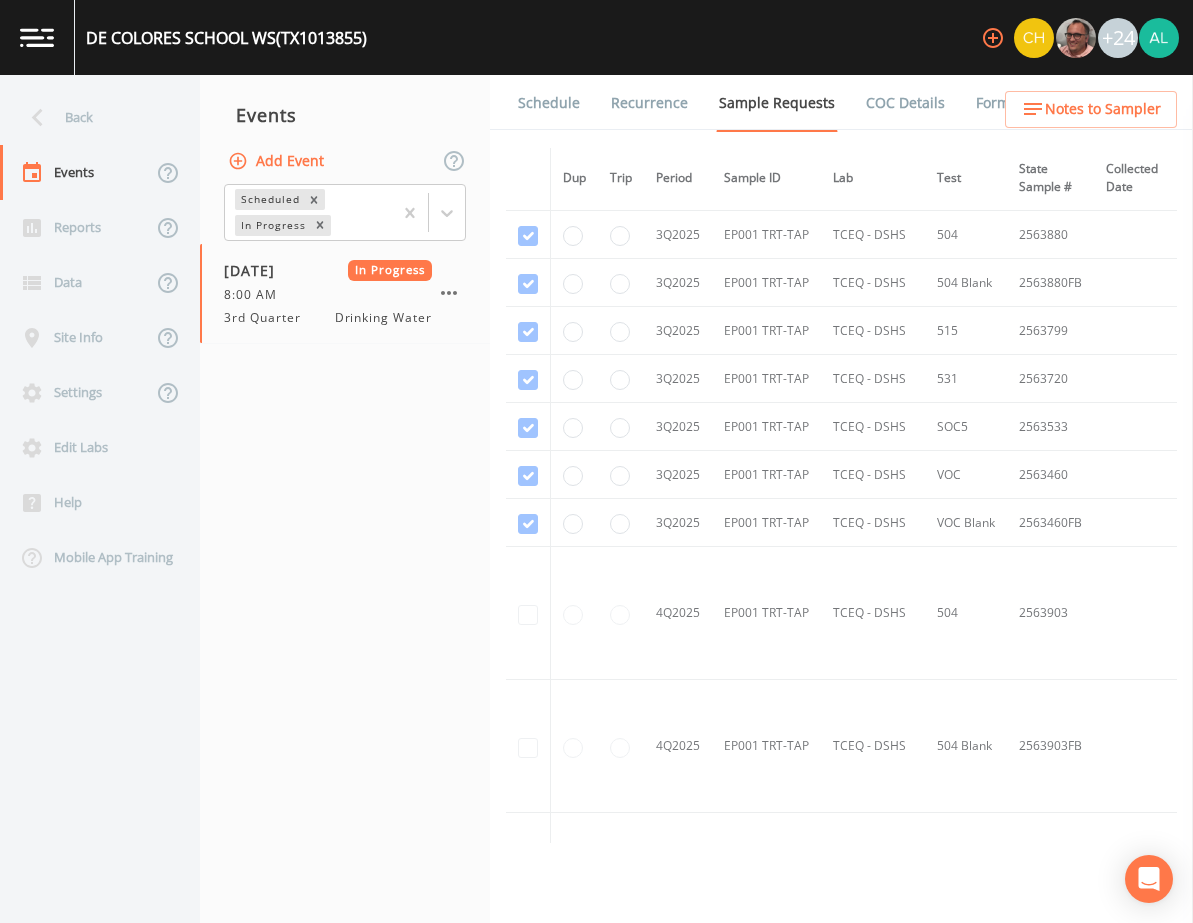 click on "COC Details" at bounding box center (905, 103) 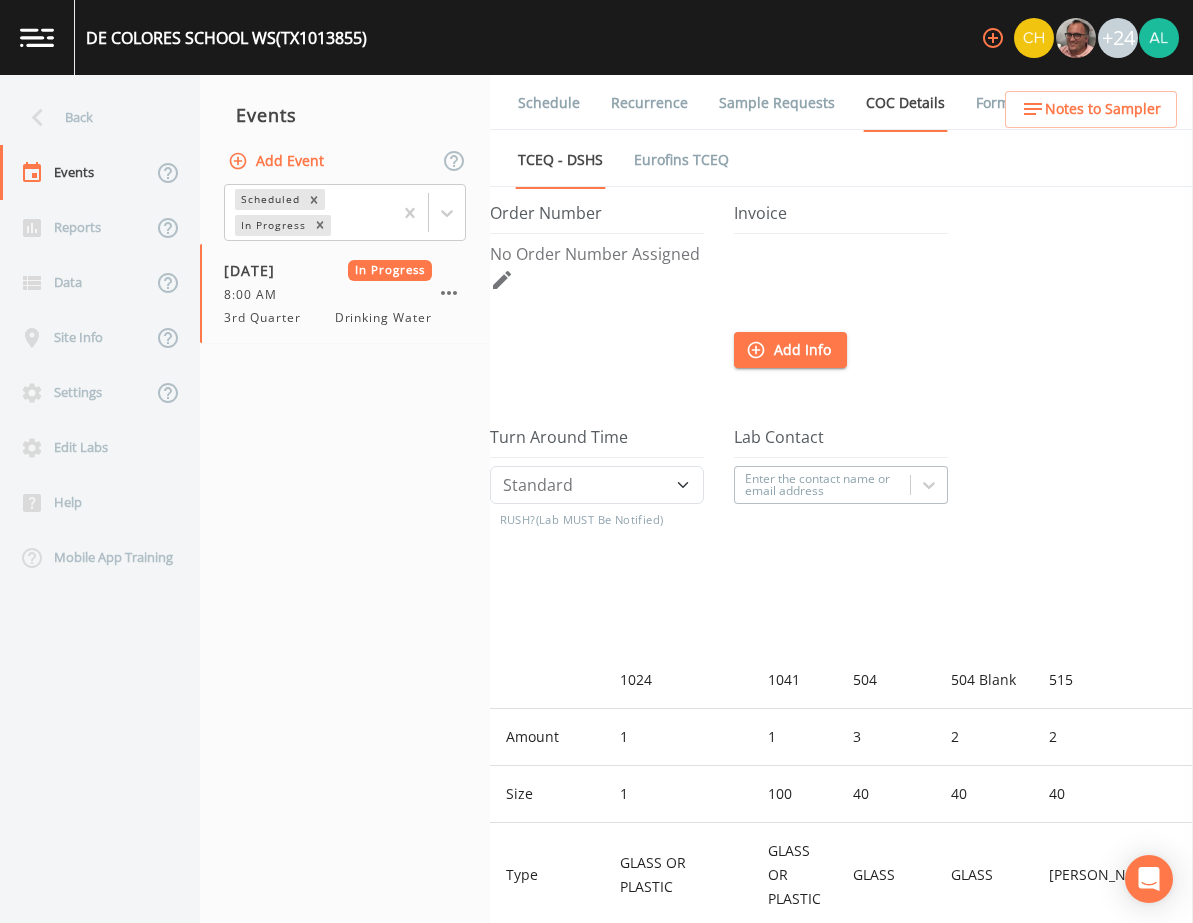 click on "Forms" at bounding box center [996, 103] 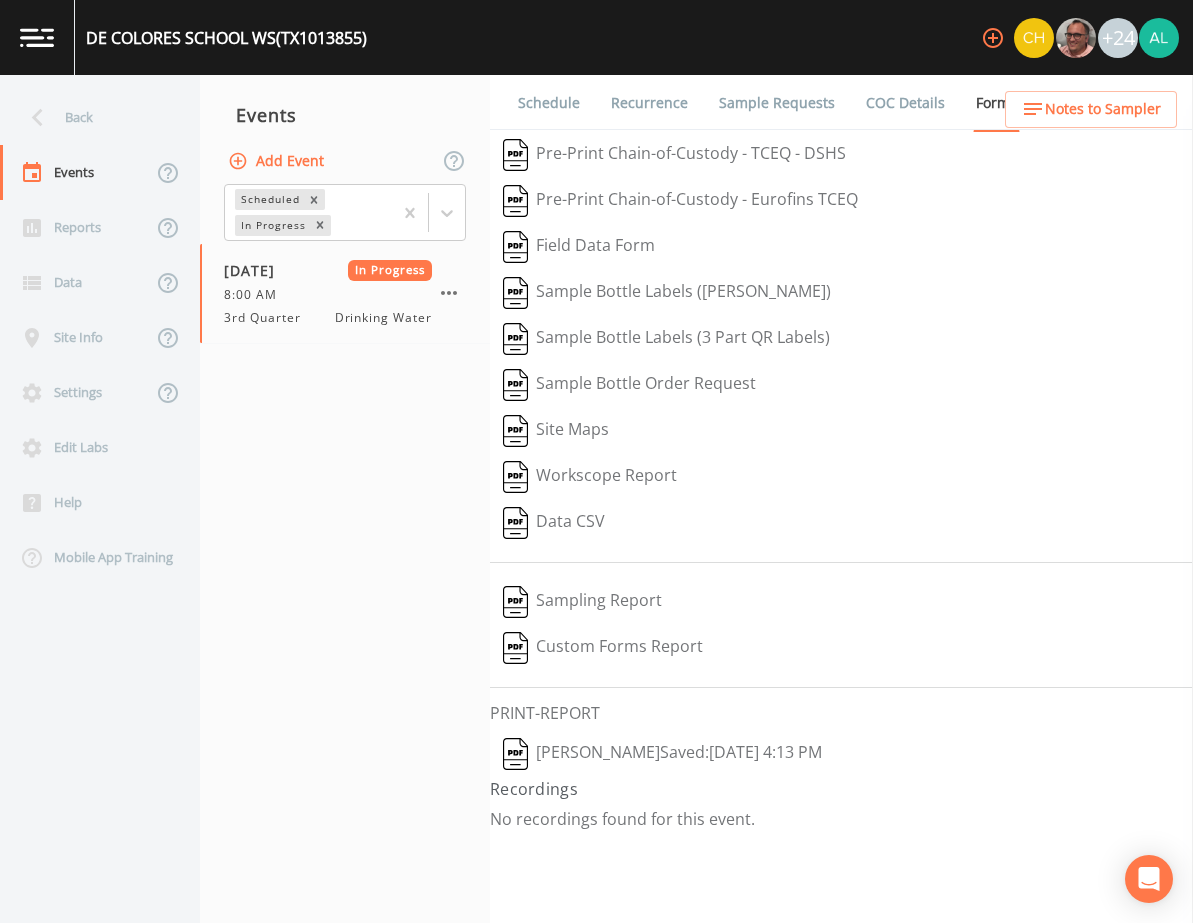 click on "[PERSON_NAME]:  [DATE] 4:13 PM" at bounding box center (662, 754) 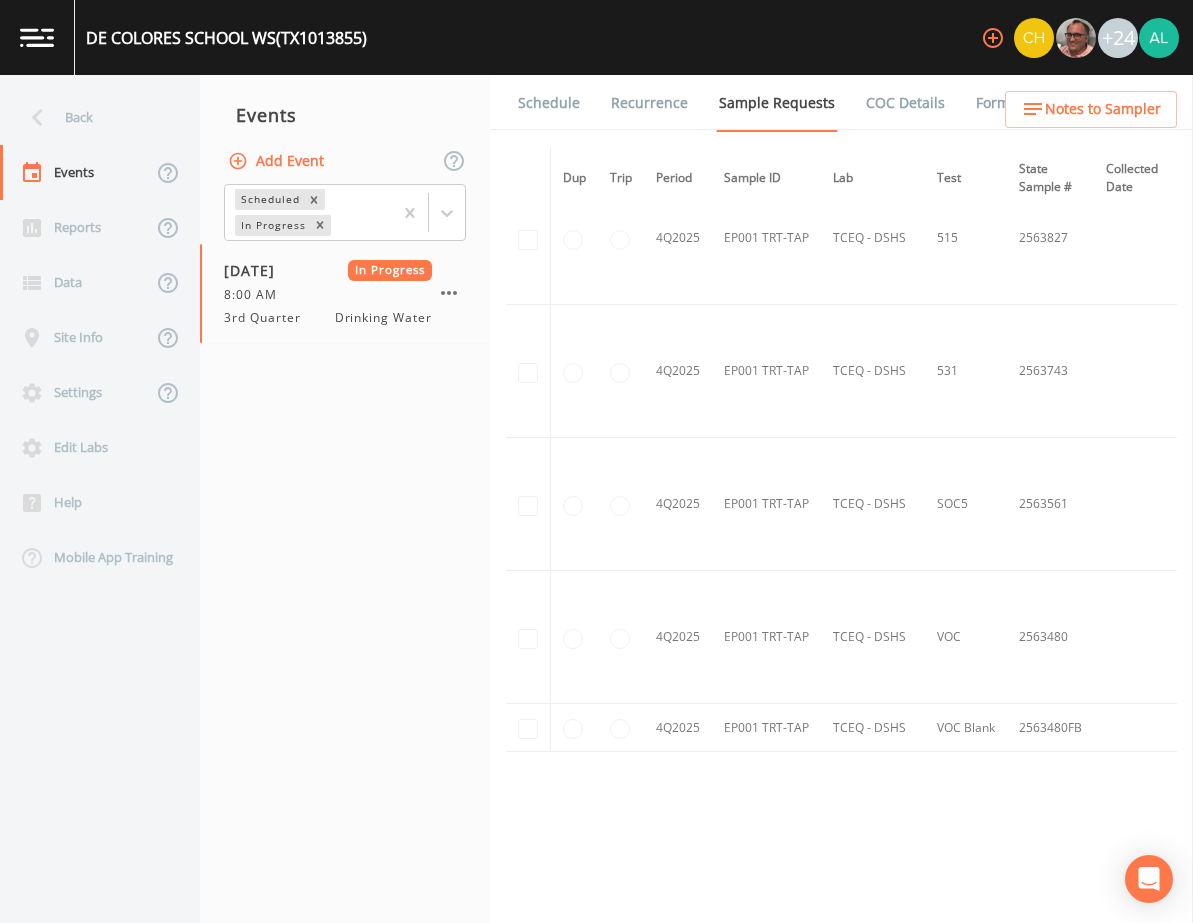scroll, scrollTop: 1400, scrollLeft: 0, axis: vertical 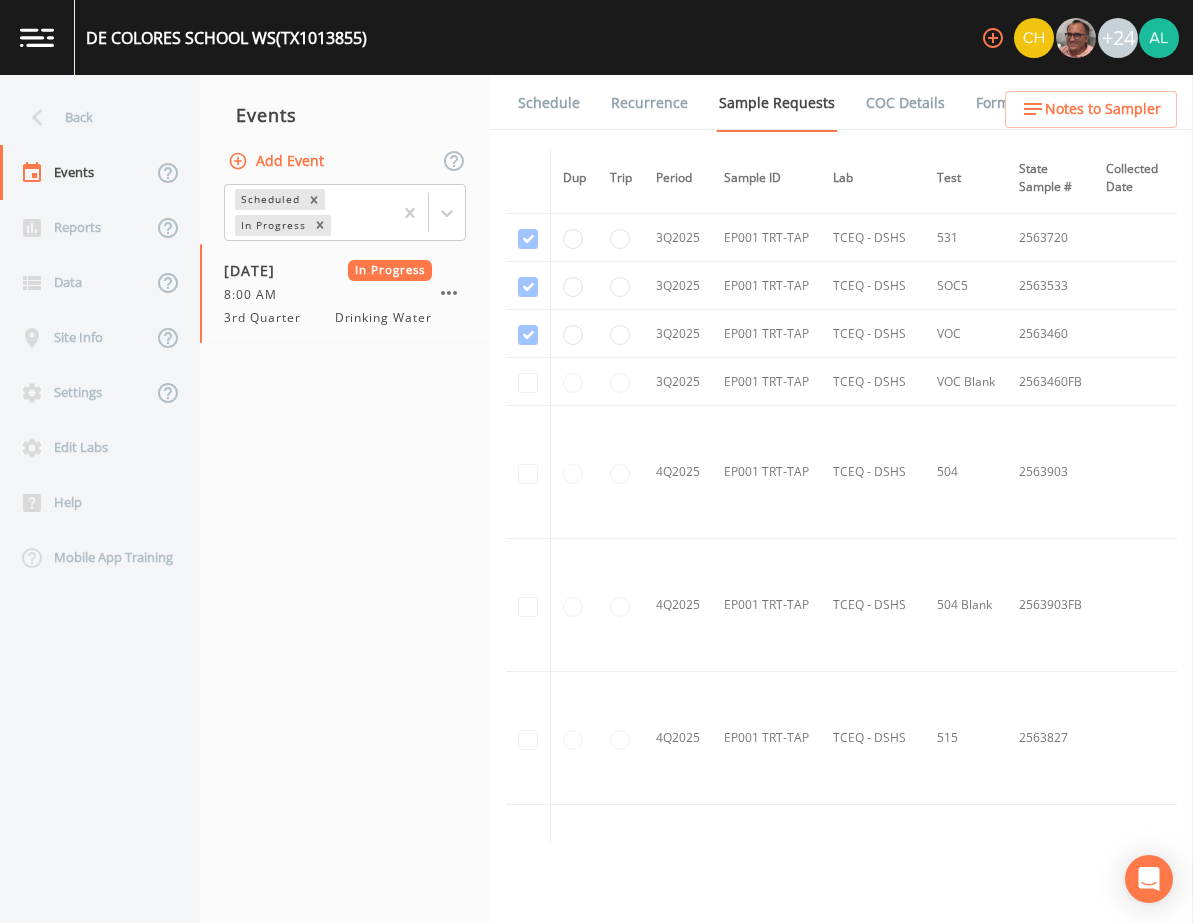click at bounding box center [528, 382] 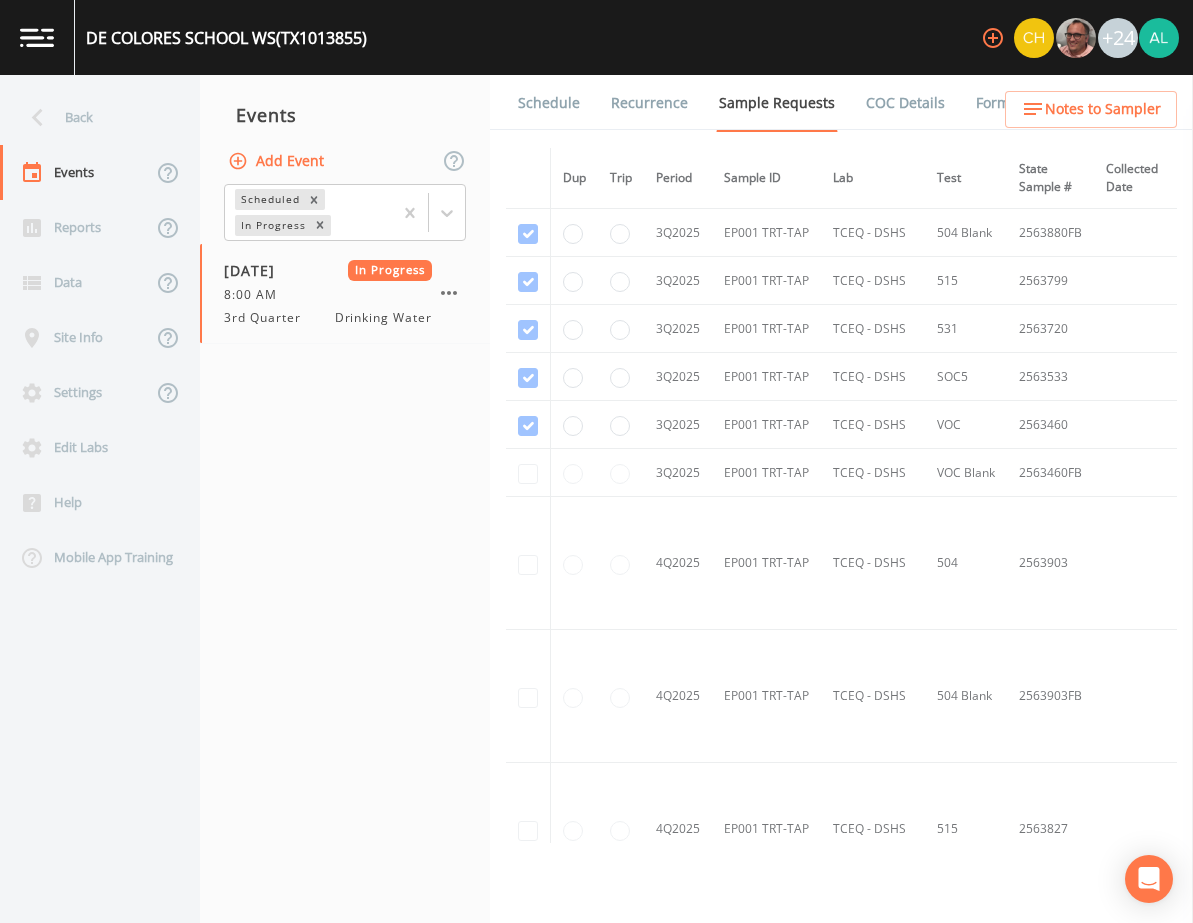 scroll, scrollTop: 1274, scrollLeft: 0, axis: vertical 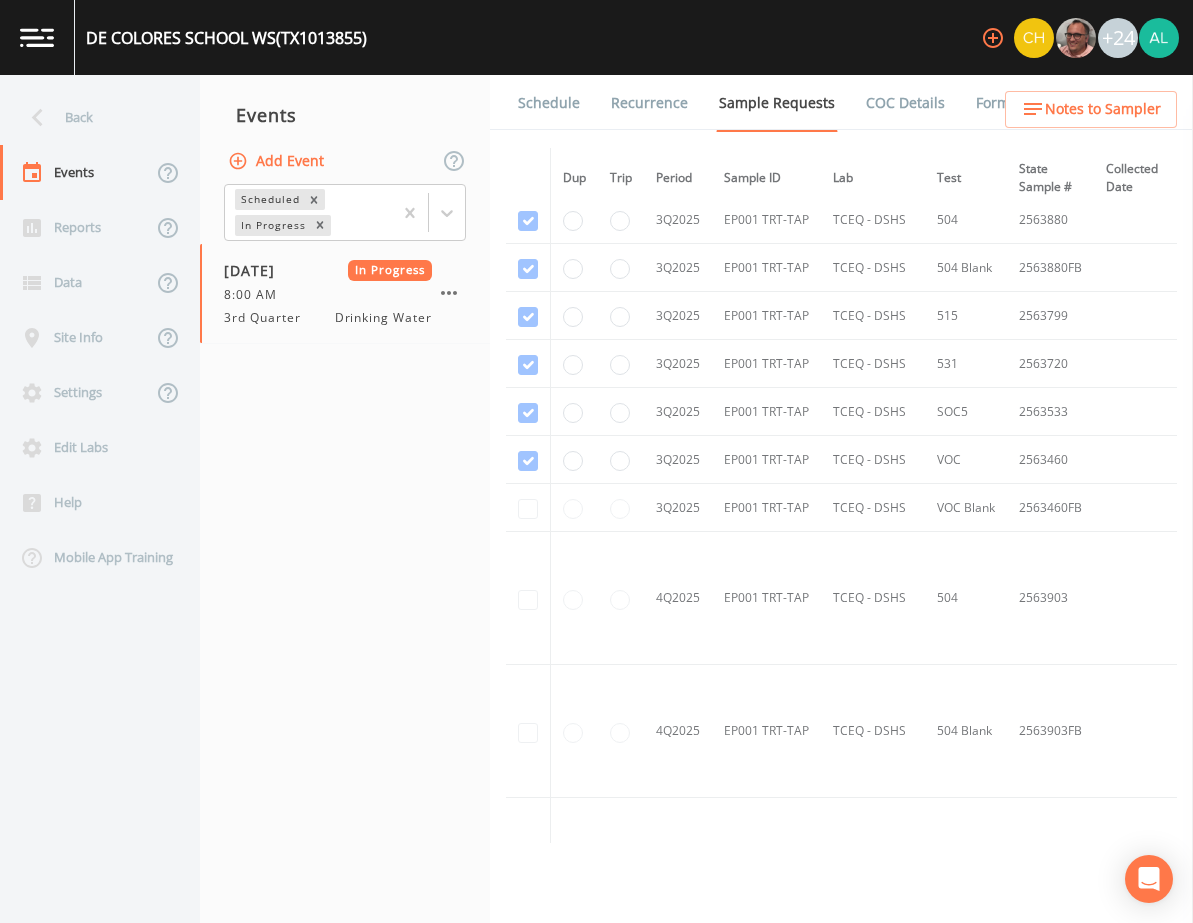 click on "Schedule" at bounding box center [549, 103] 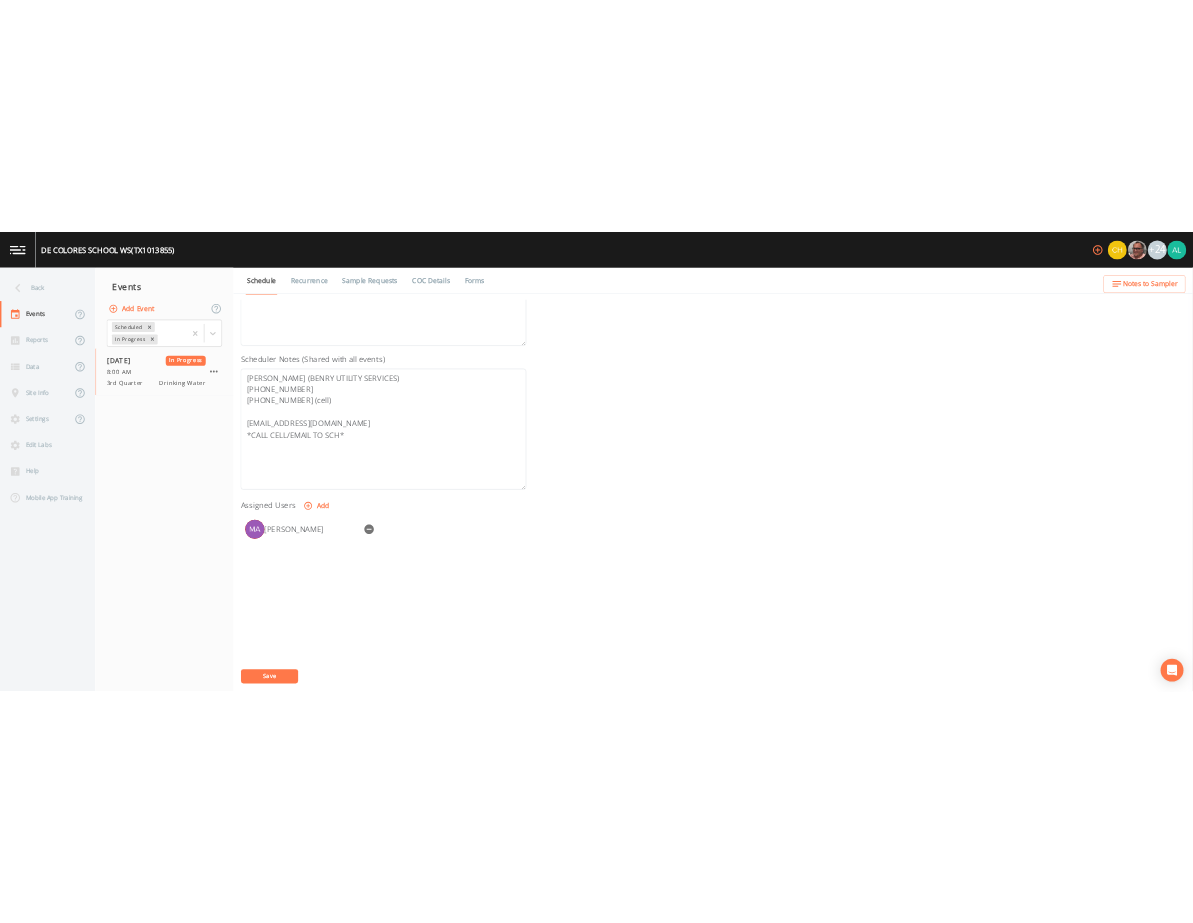scroll, scrollTop: 488, scrollLeft: 0, axis: vertical 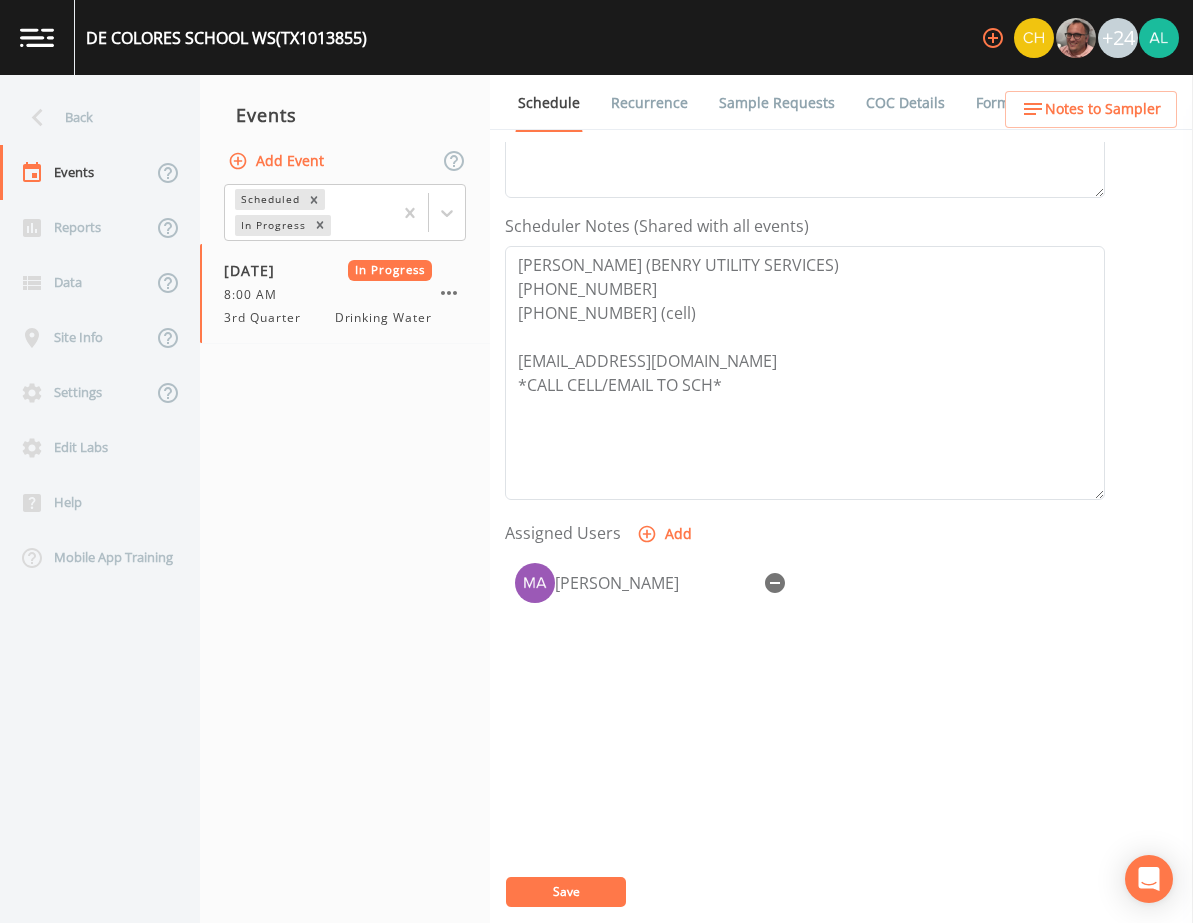 click on "Sample Requests" at bounding box center [777, 103] 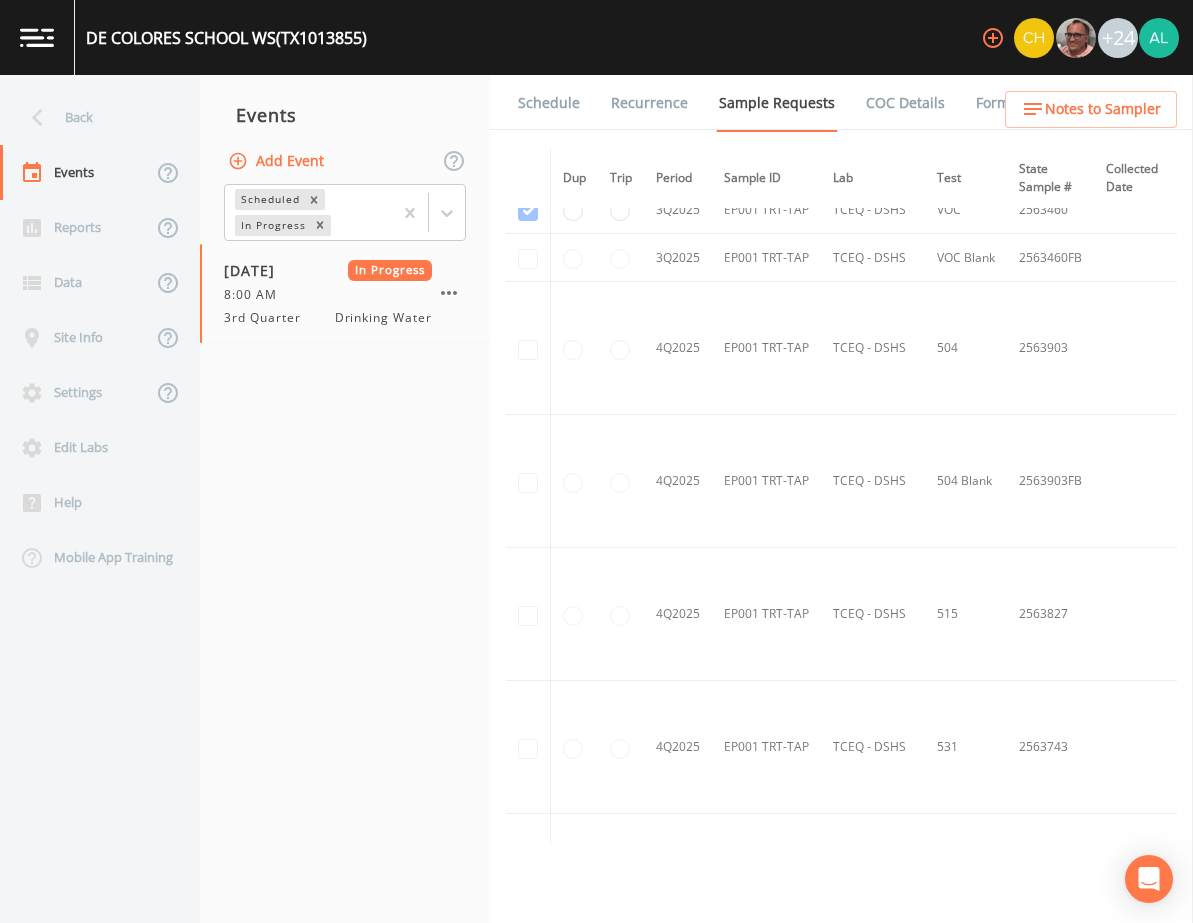 scroll, scrollTop: 1400, scrollLeft: 0, axis: vertical 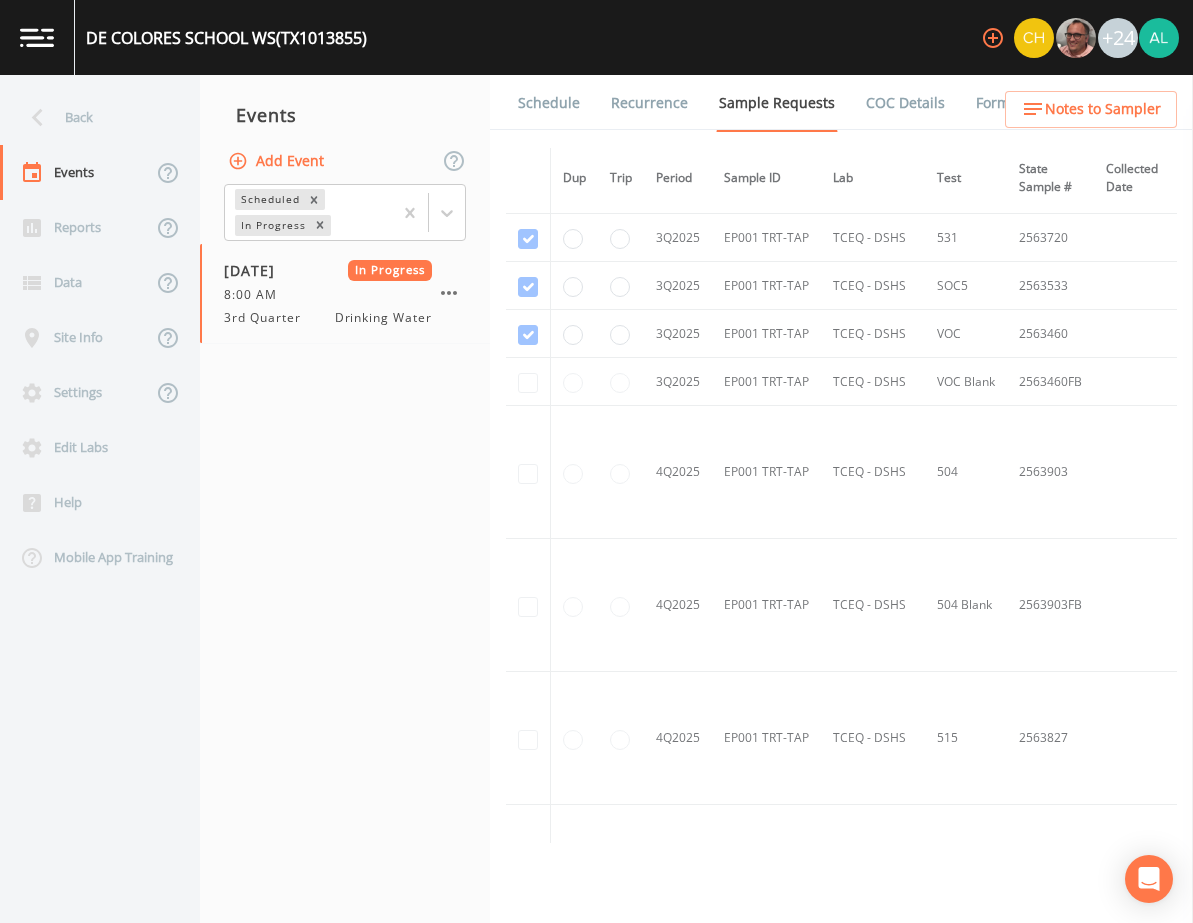 click at bounding box center (528, 382) 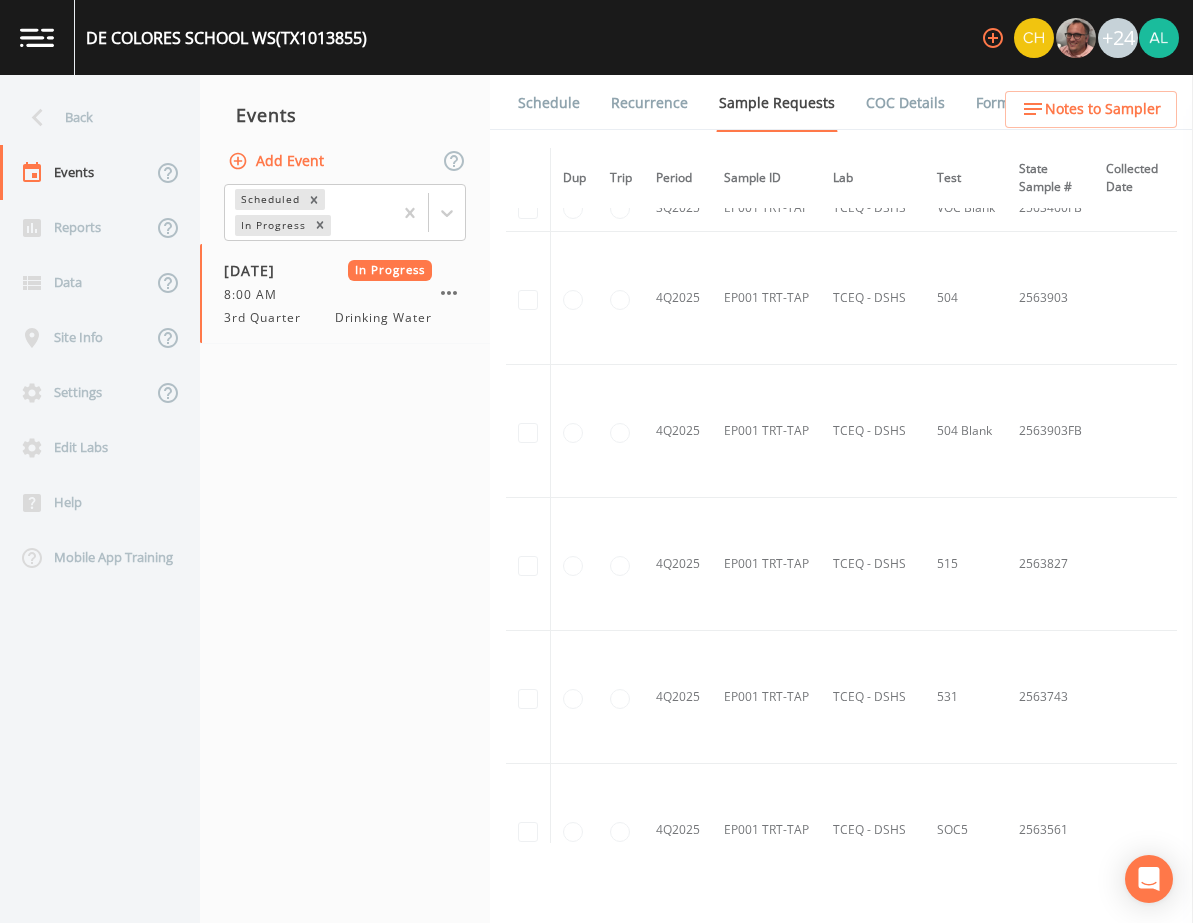 scroll, scrollTop: 1374, scrollLeft: 0, axis: vertical 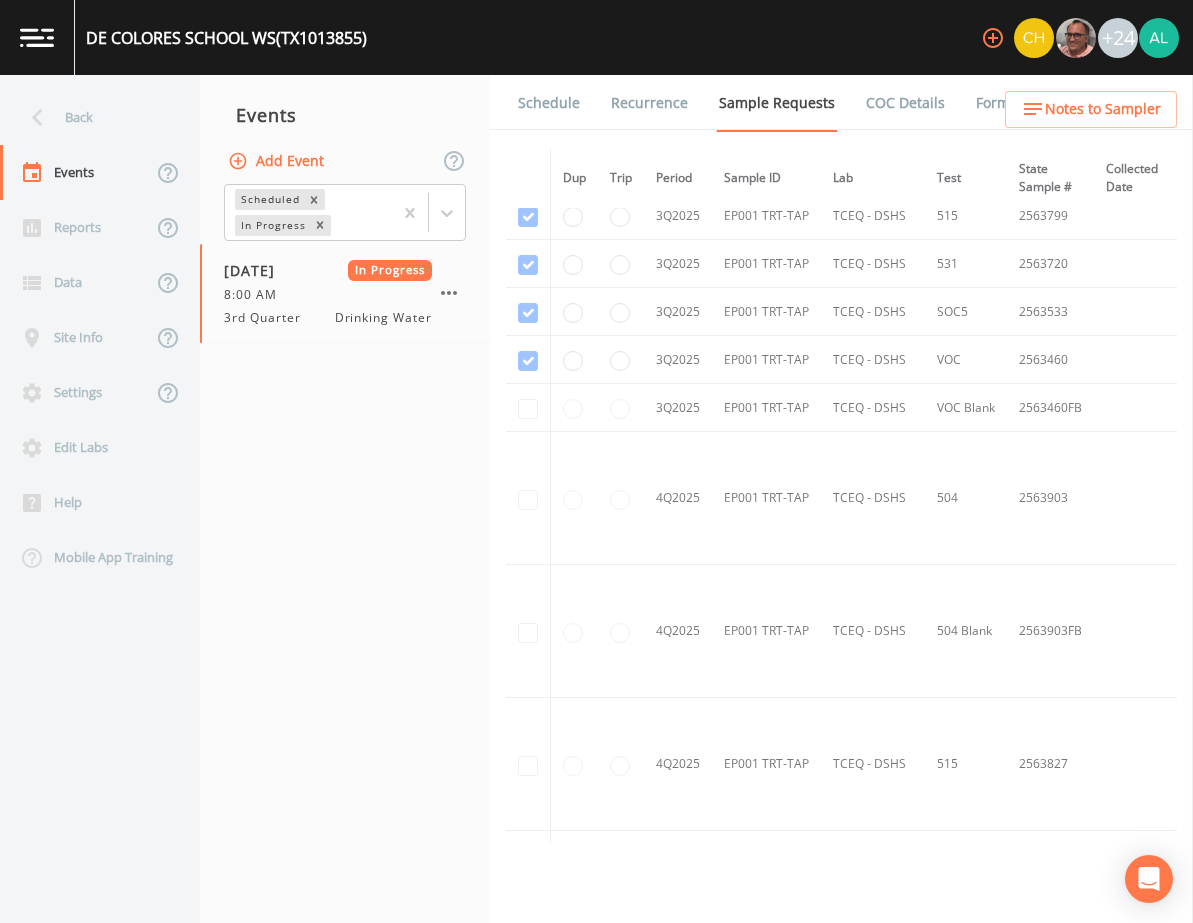 click at bounding box center [528, 408] 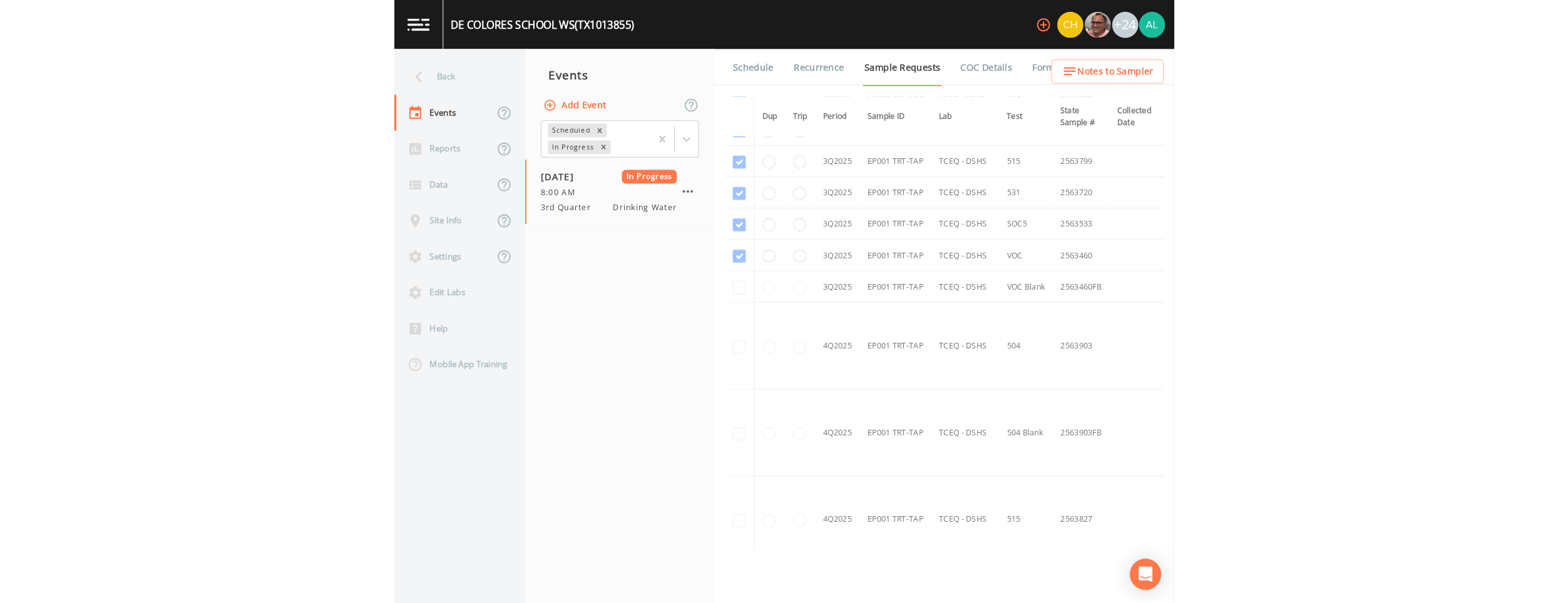 scroll, scrollTop: 797, scrollLeft: 0, axis: vertical 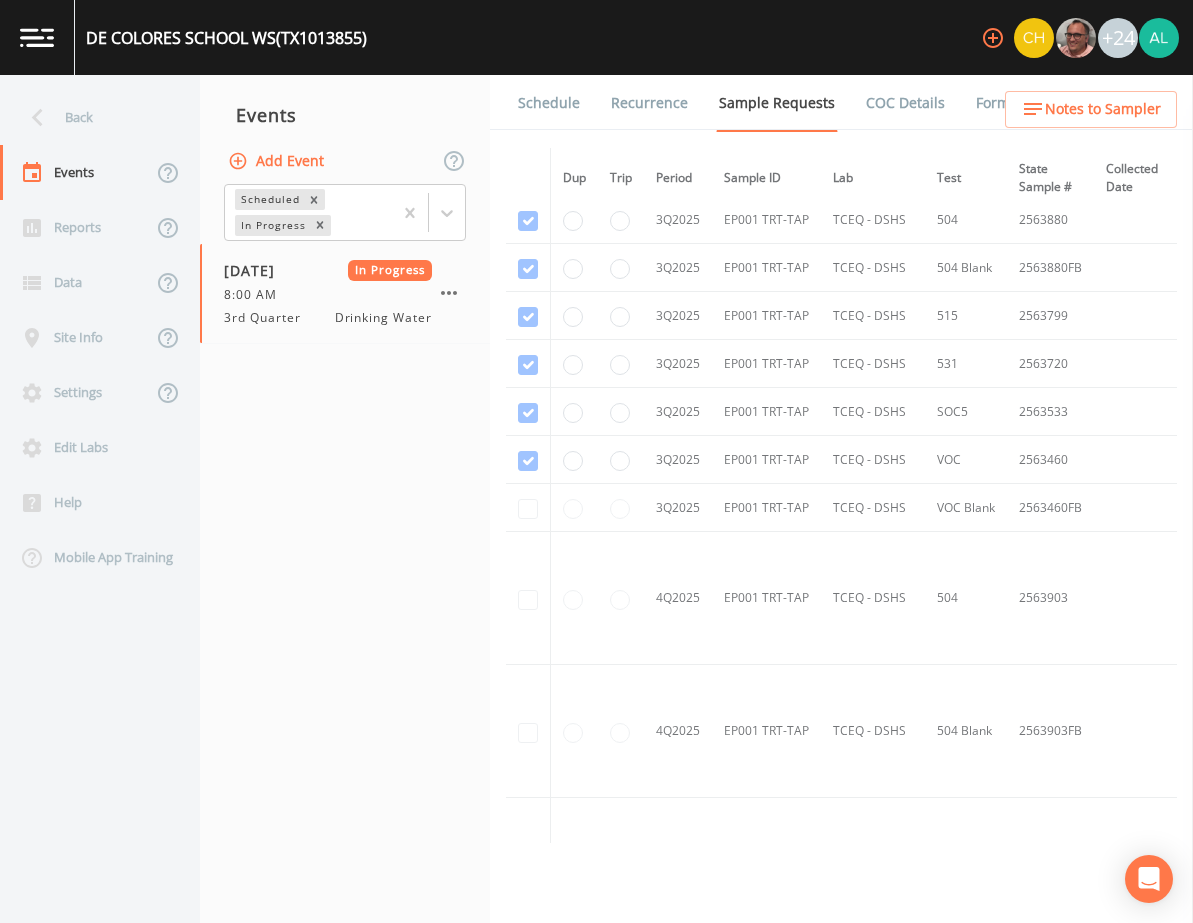 click at bounding box center (528, 508) 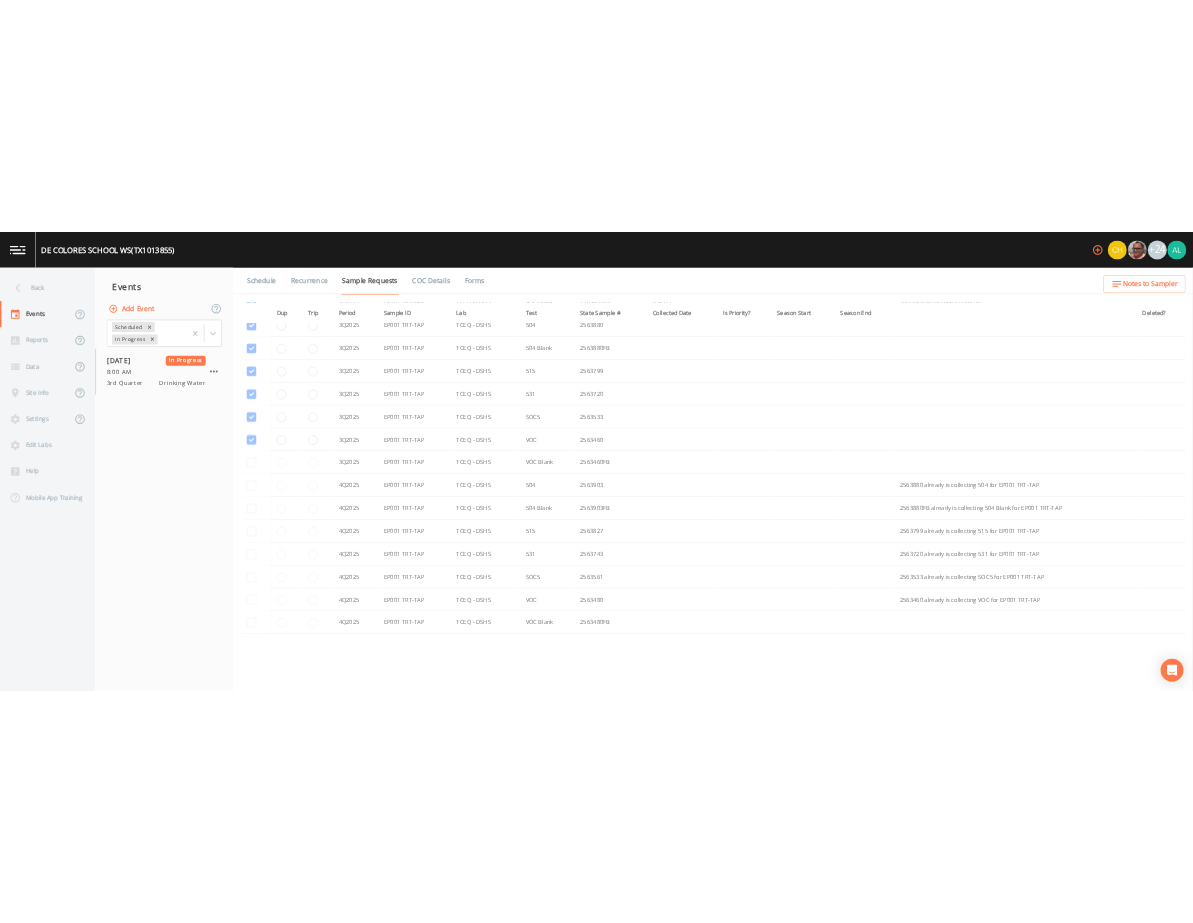 scroll, scrollTop: 1274, scrollLeft: 0, axis: vertical 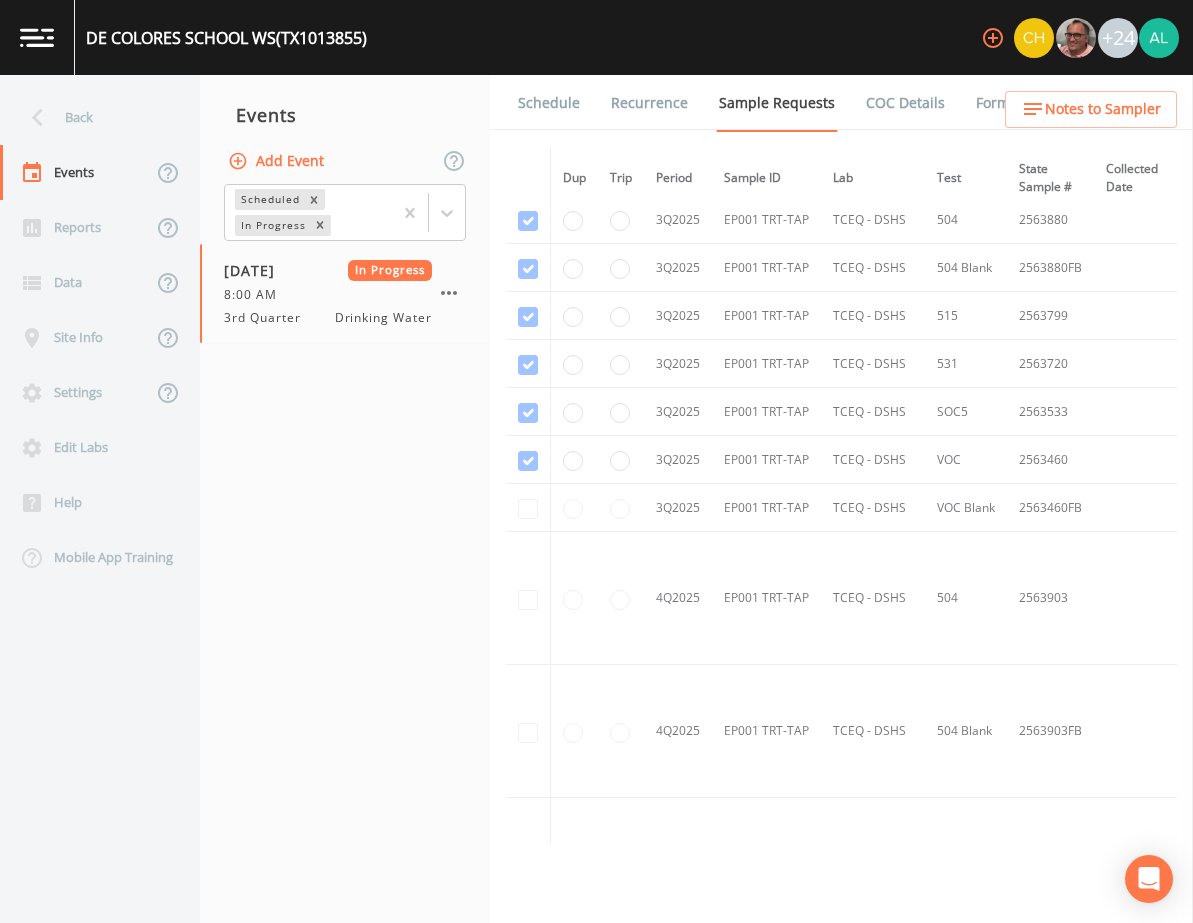 click at bounding box center (528, 508) 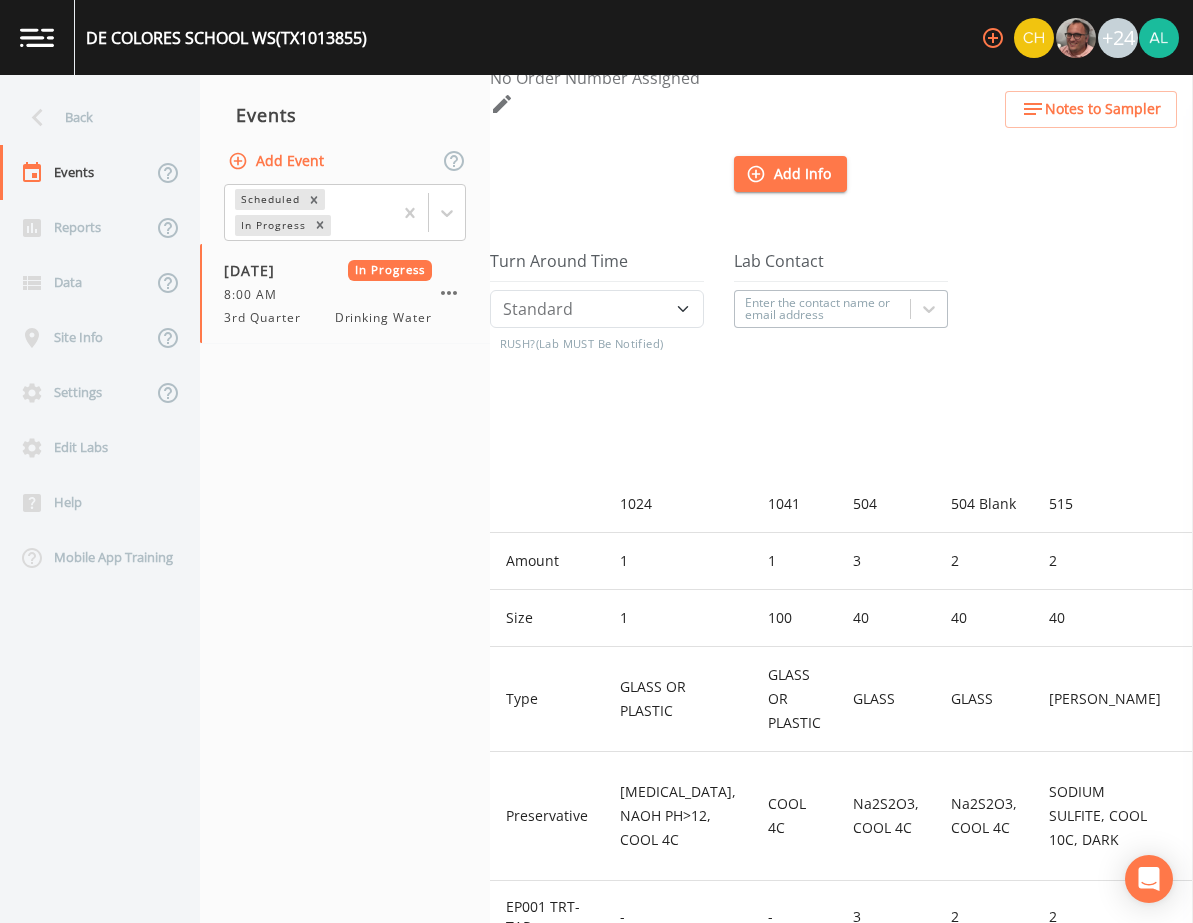 scroll, scrollTop: 0, scrollLeft: 0, axis: both 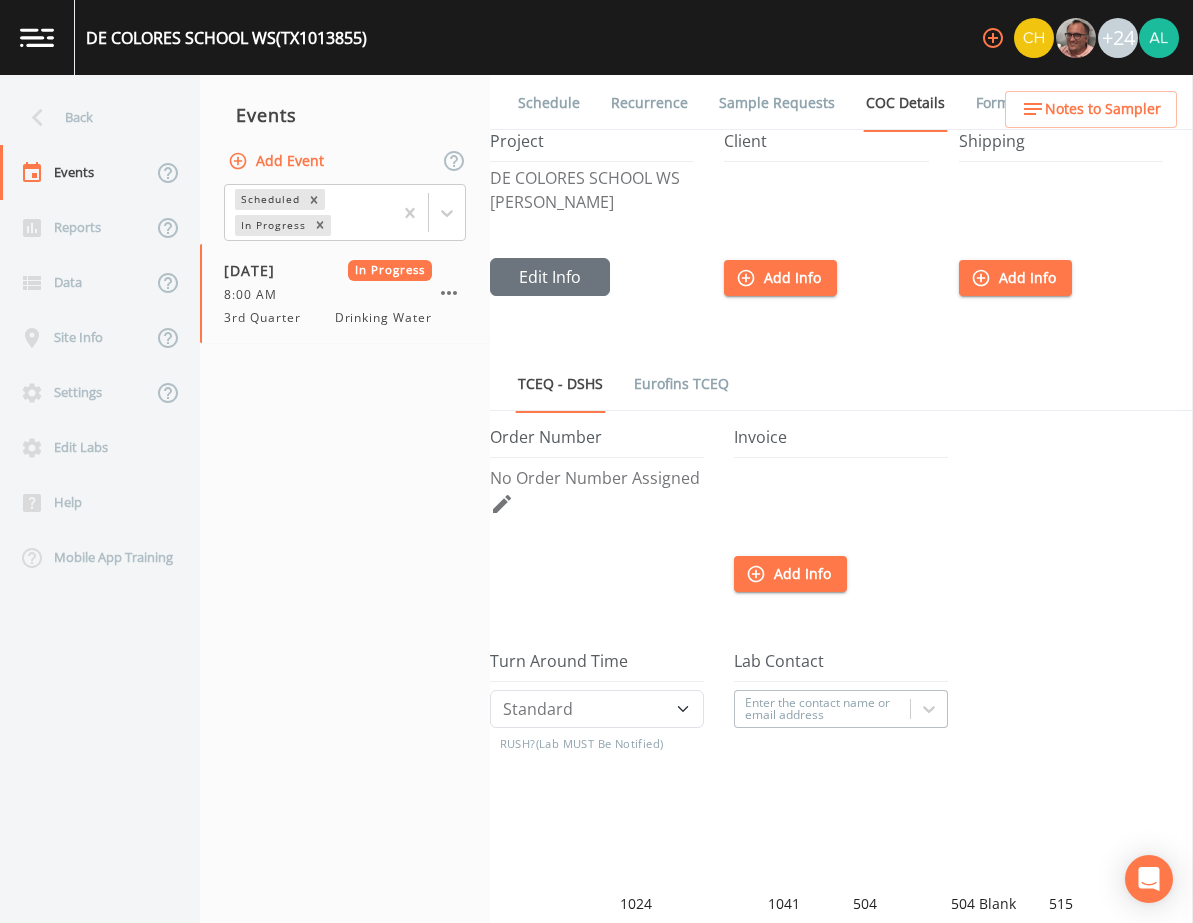click on "Sample Requests" at bounding box center [777, 103] 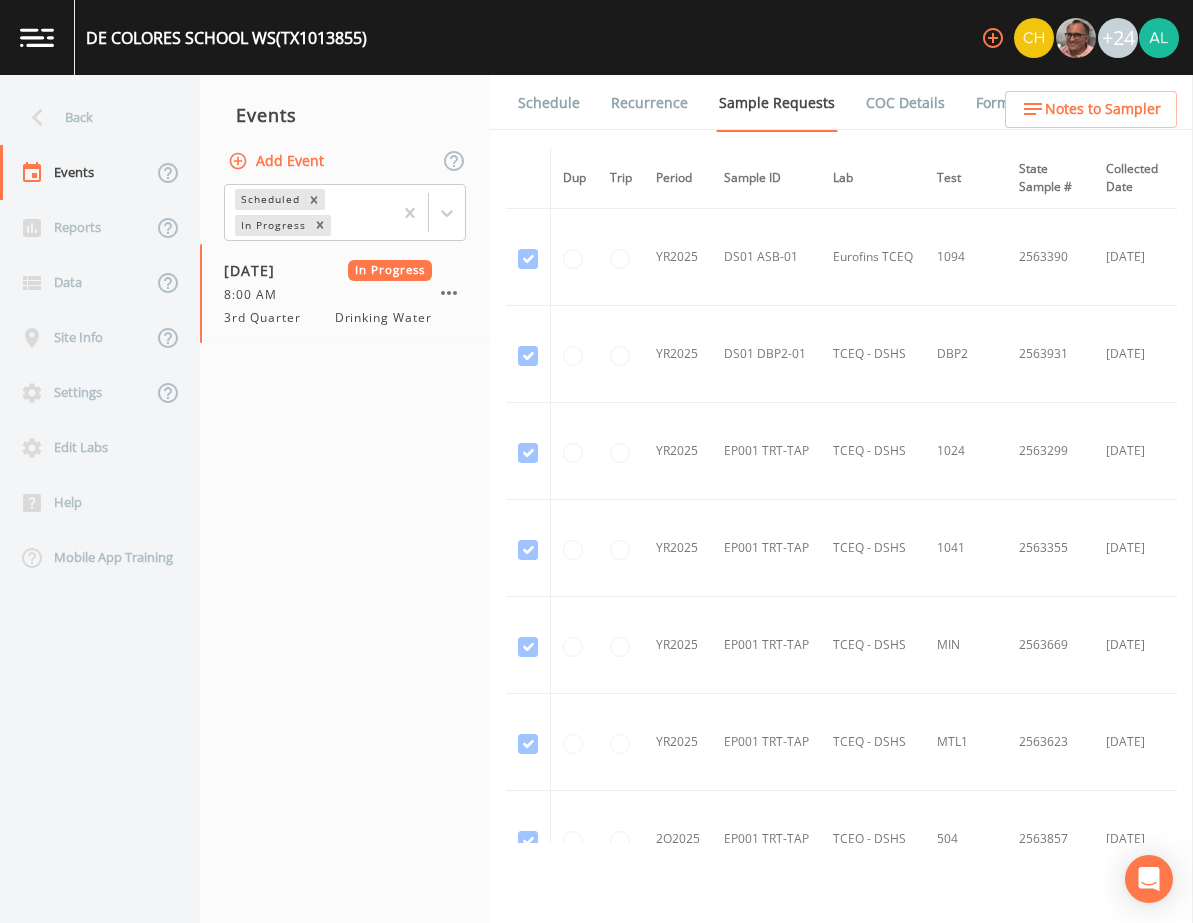 click on "Recurrence" at bounding box center [649, 103] 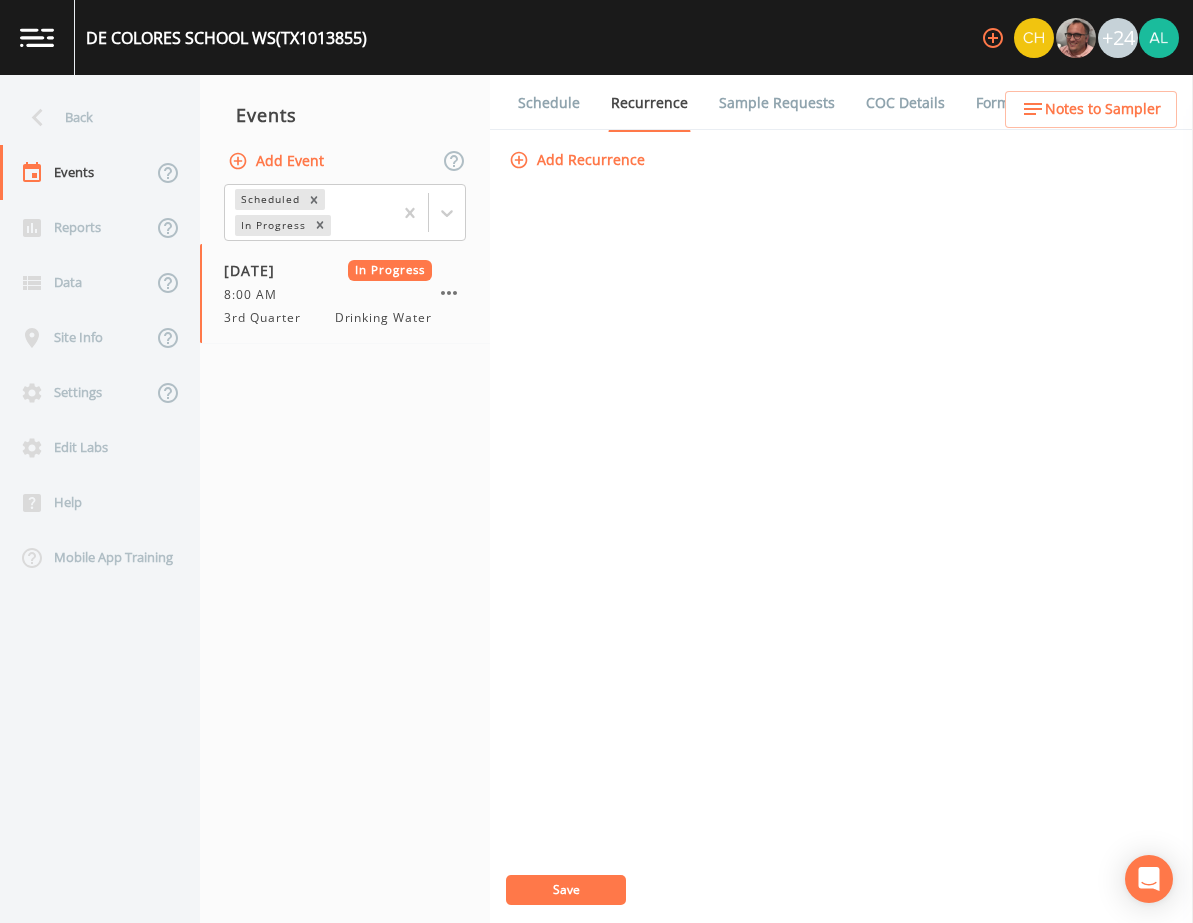 click on "Schedule" at bounding box center [549, 103] 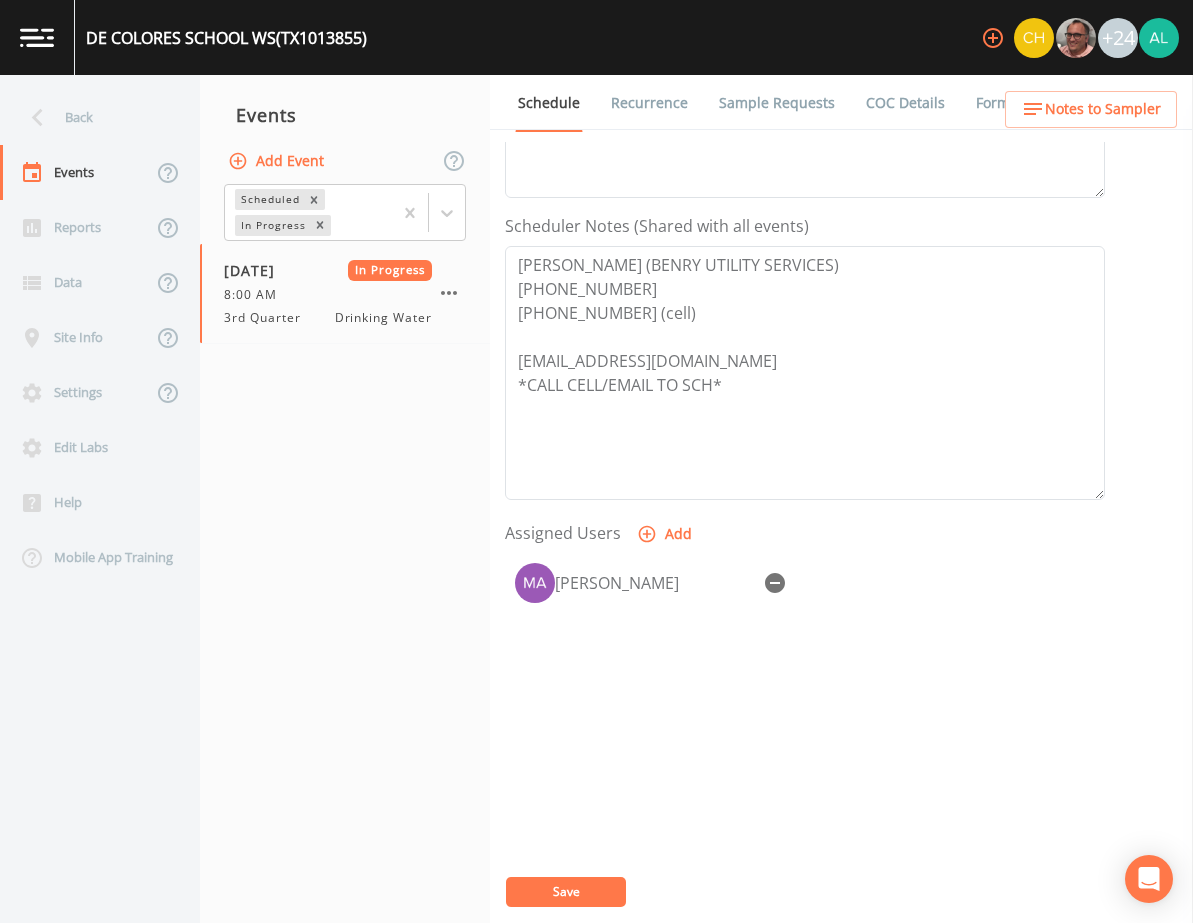 scroll, scrollTop: 0, scrollLeft: 0, axis: both 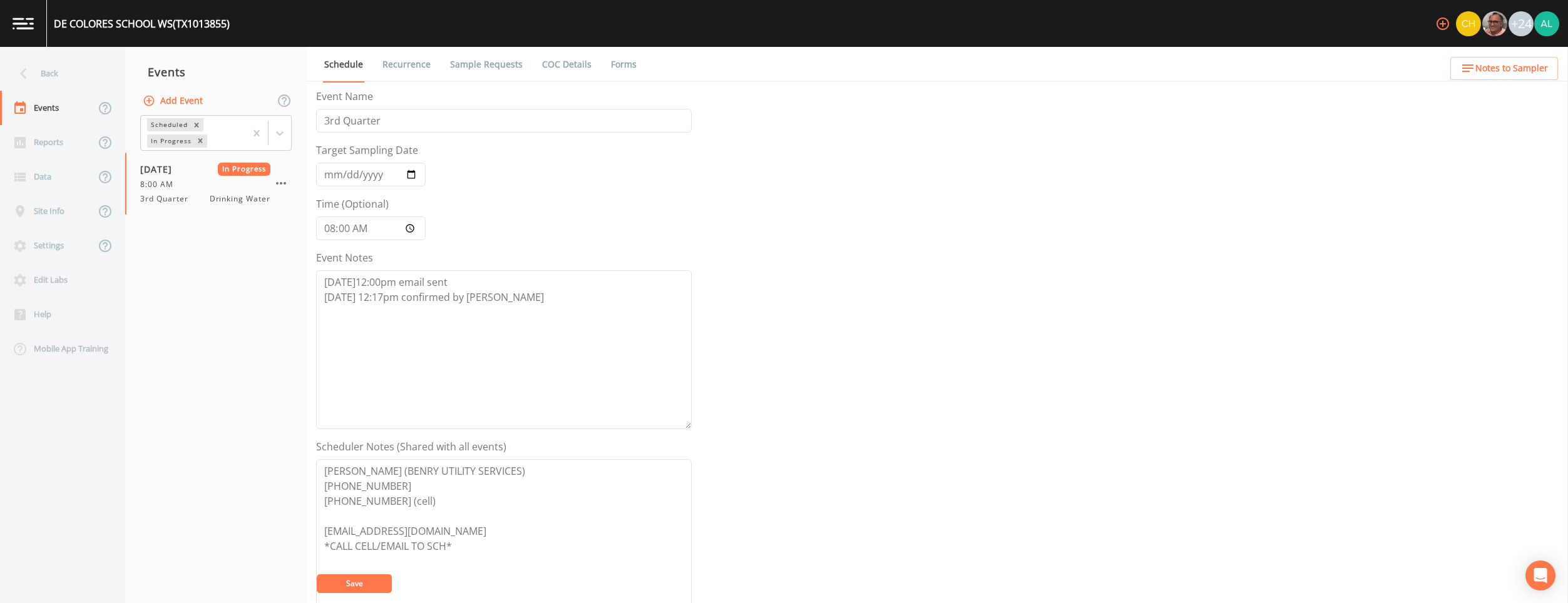 click on "Forms" at bounding box center [623, 64] 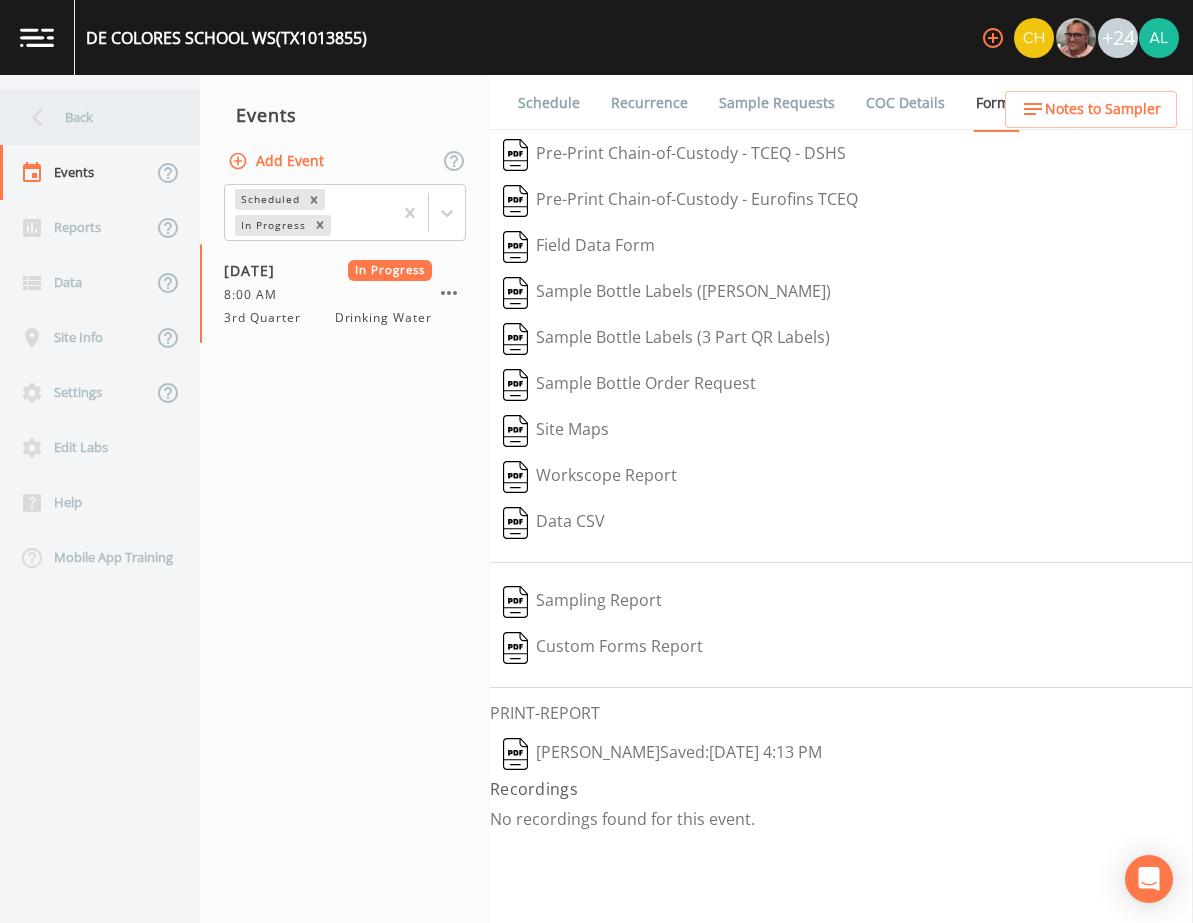 click on "Back" at bounding box center [90, 117] 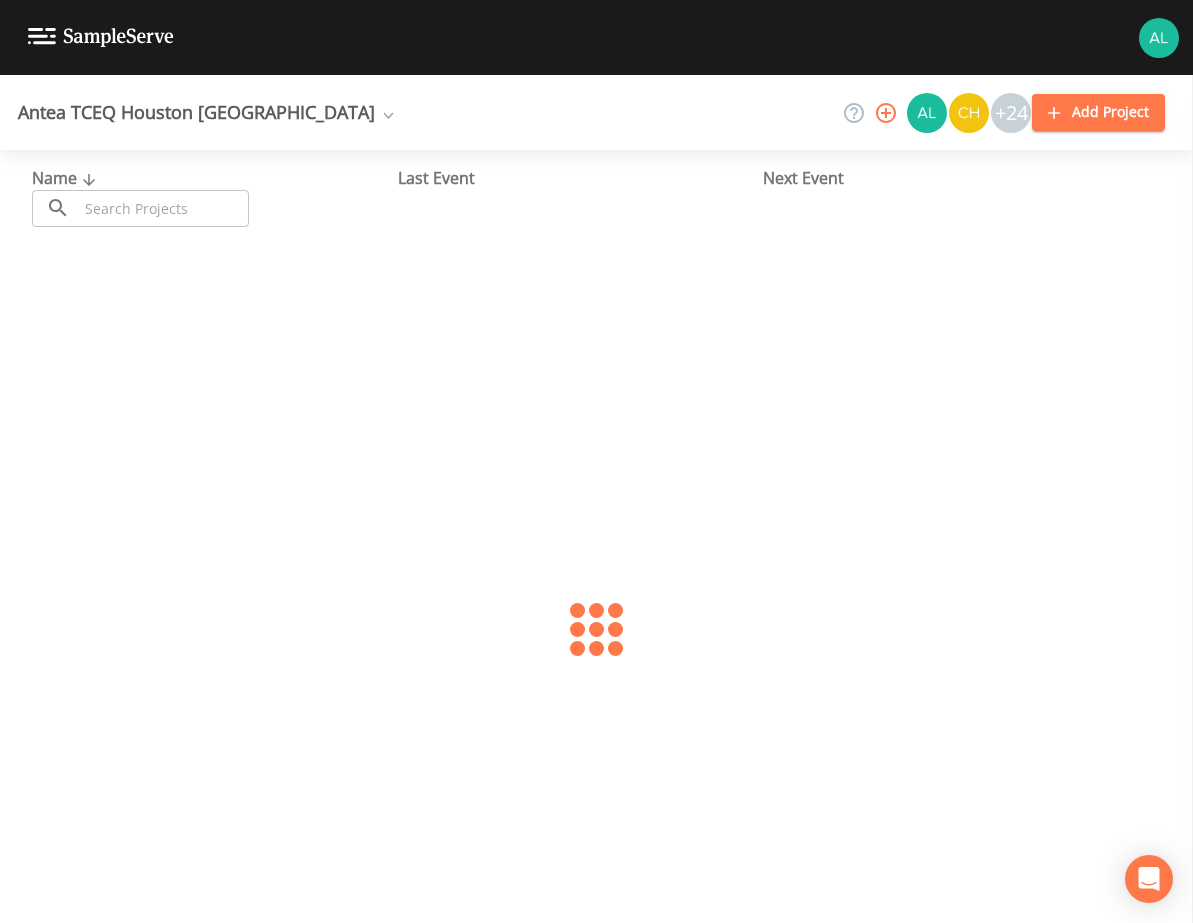 drag, startPoint x: 188, startPoint y: 200, endPoint x: 198, endPoint y: 198, distance: 10.198039 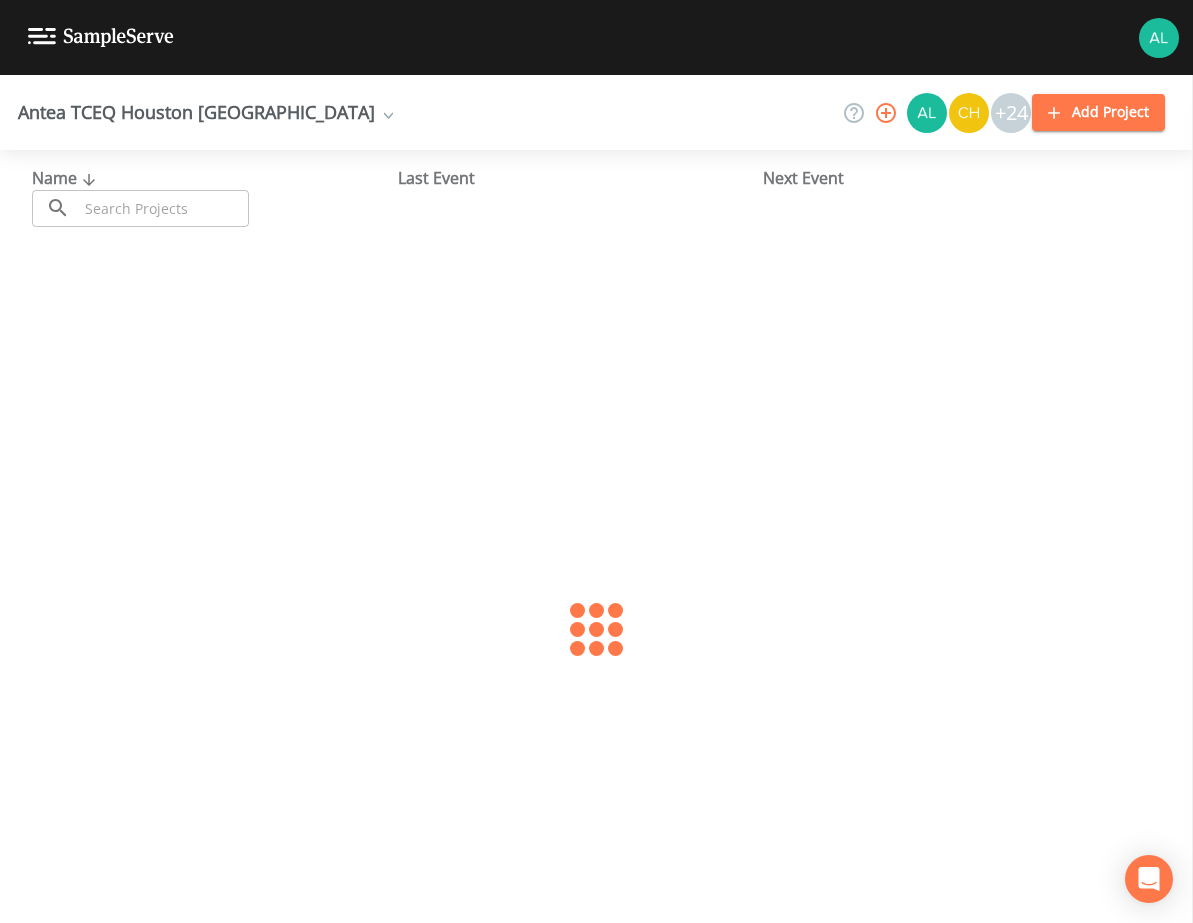 click at bounding box center [163, 208] 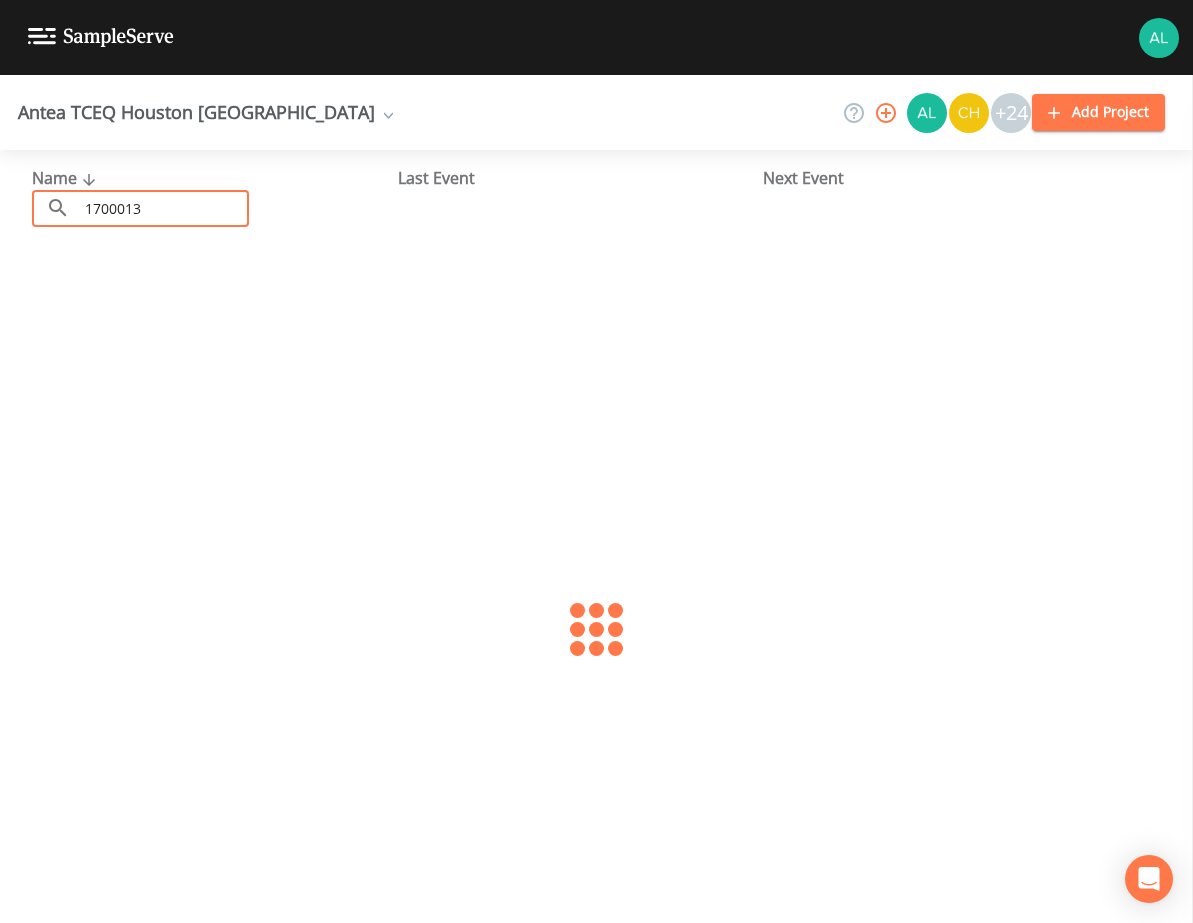 type on "1700013" 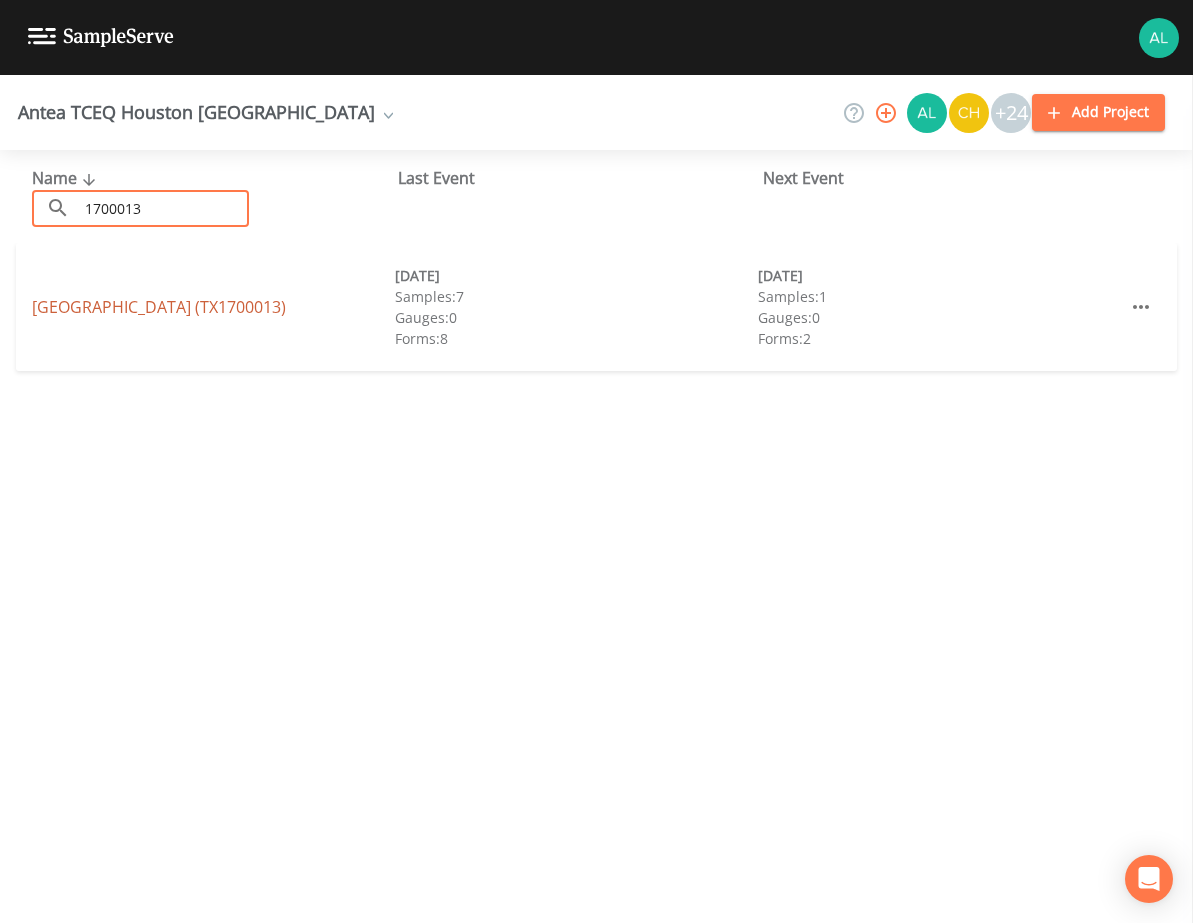 click on "[GEOGRAPHIC_DATA]   (TX1700013)" at bounding box center [159, 307] 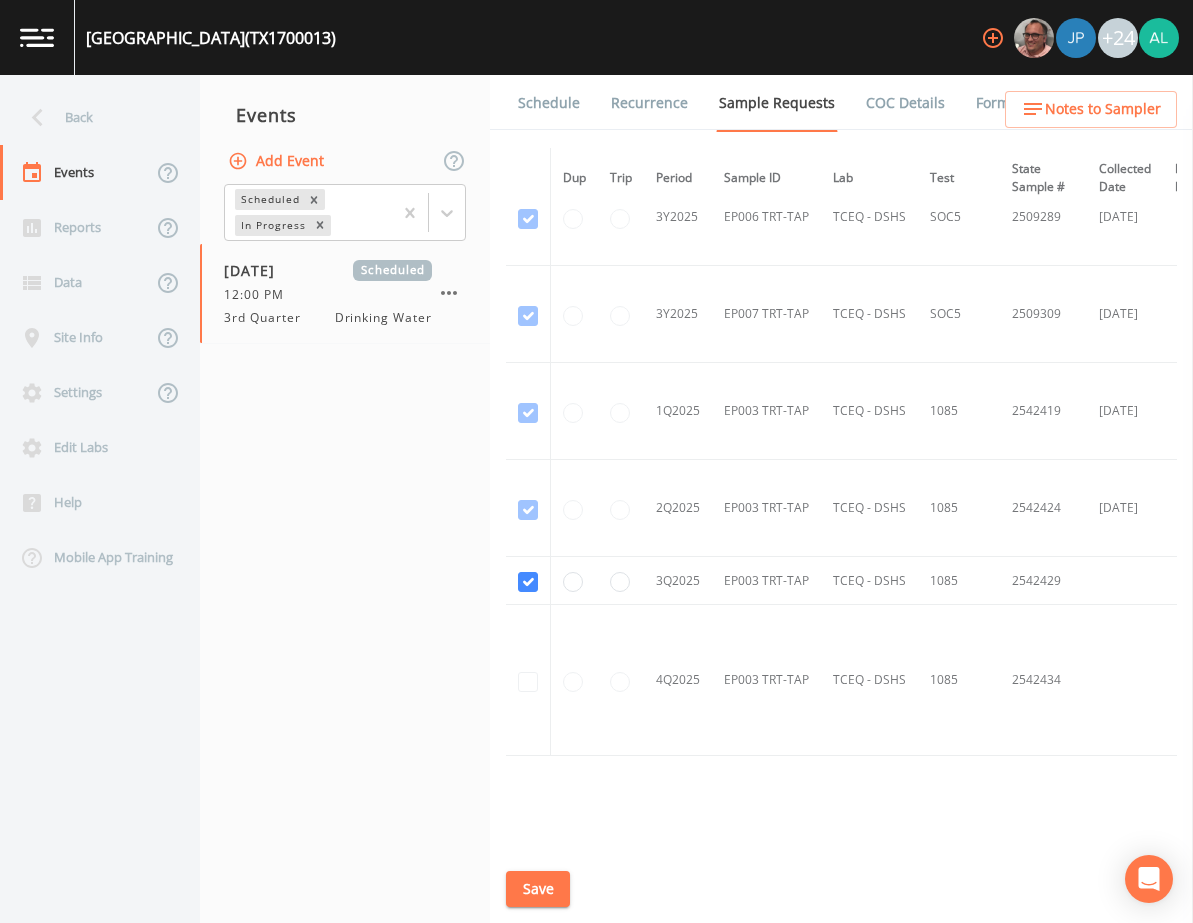 scroll, scrollTop: 12716, scrollLeft: 0, axis: vertical 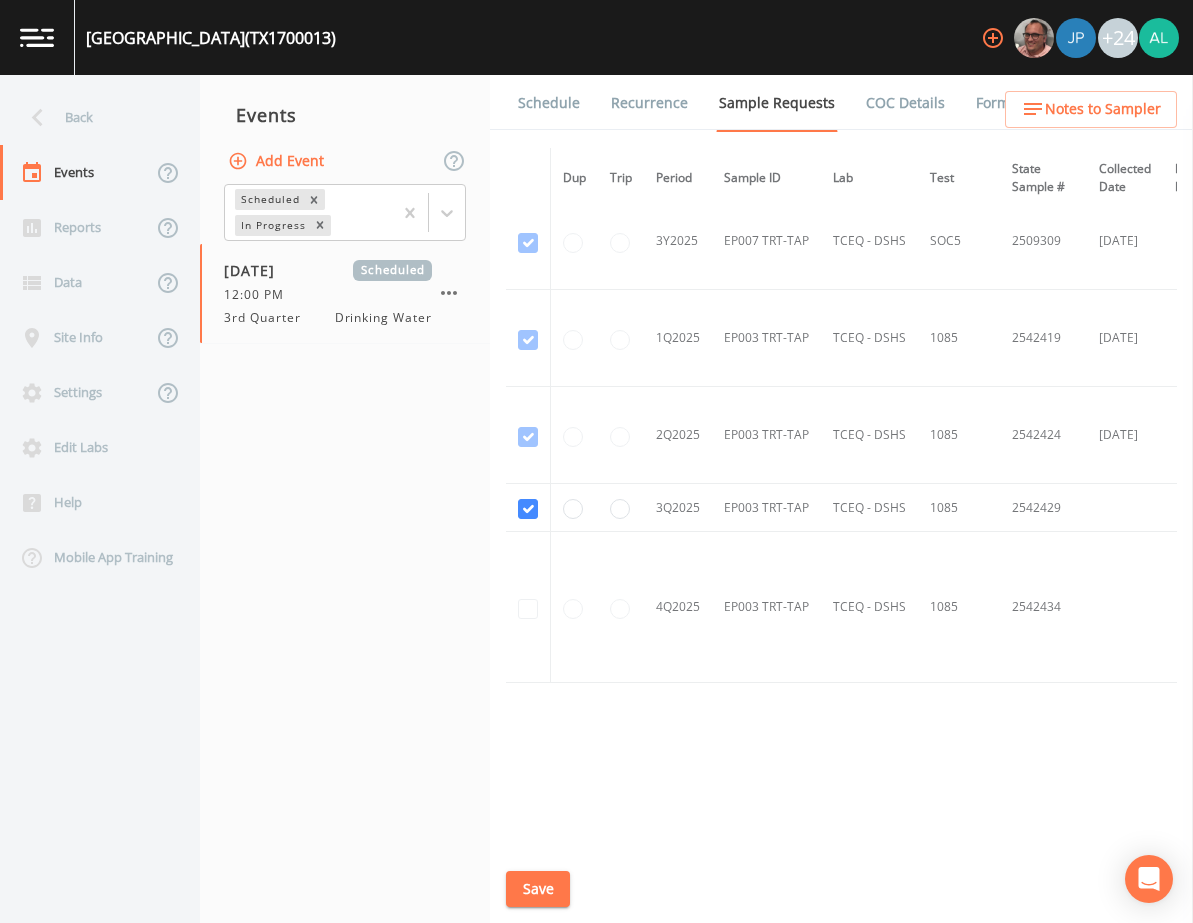 click on "Schedule" at bounding box center (549, 103) 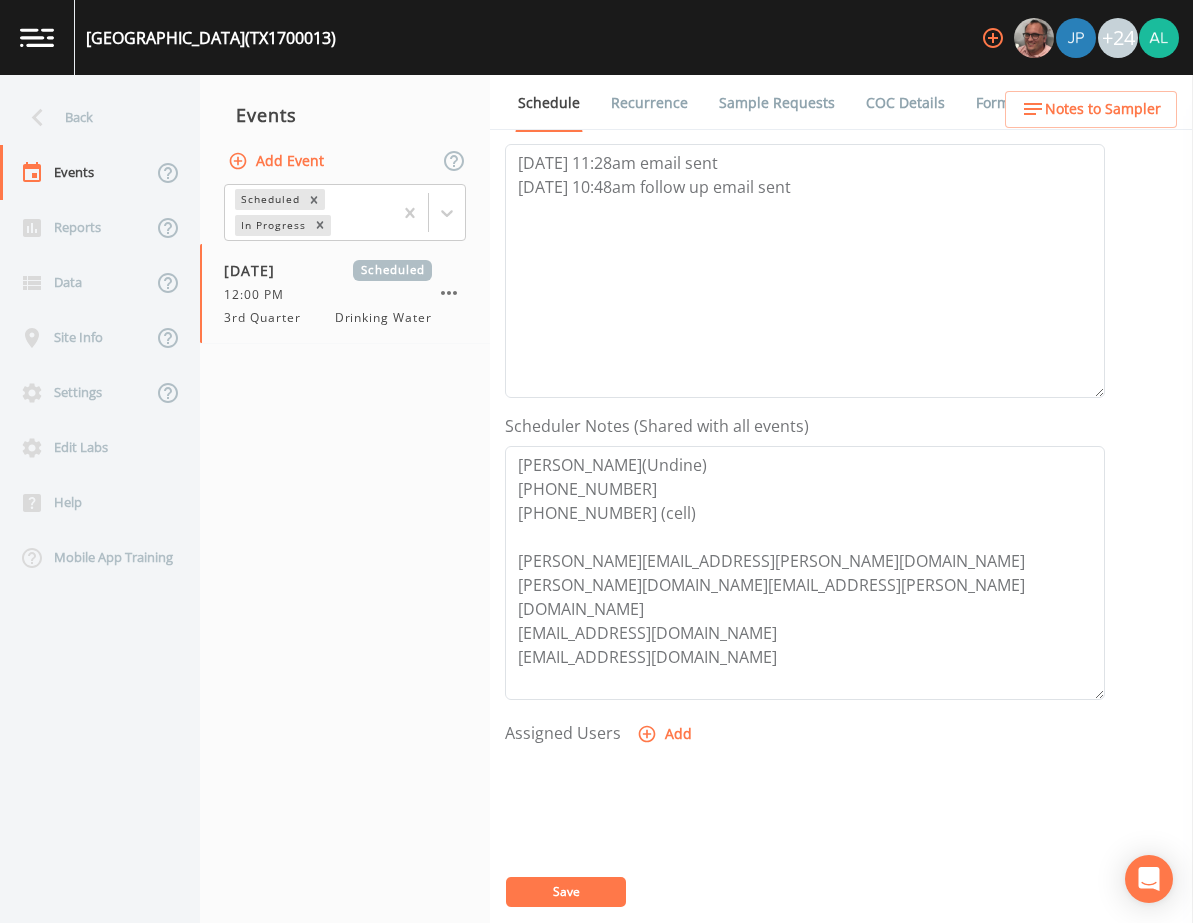 scroll, scrollTop: 0, scrollLeft: 0, axis: both 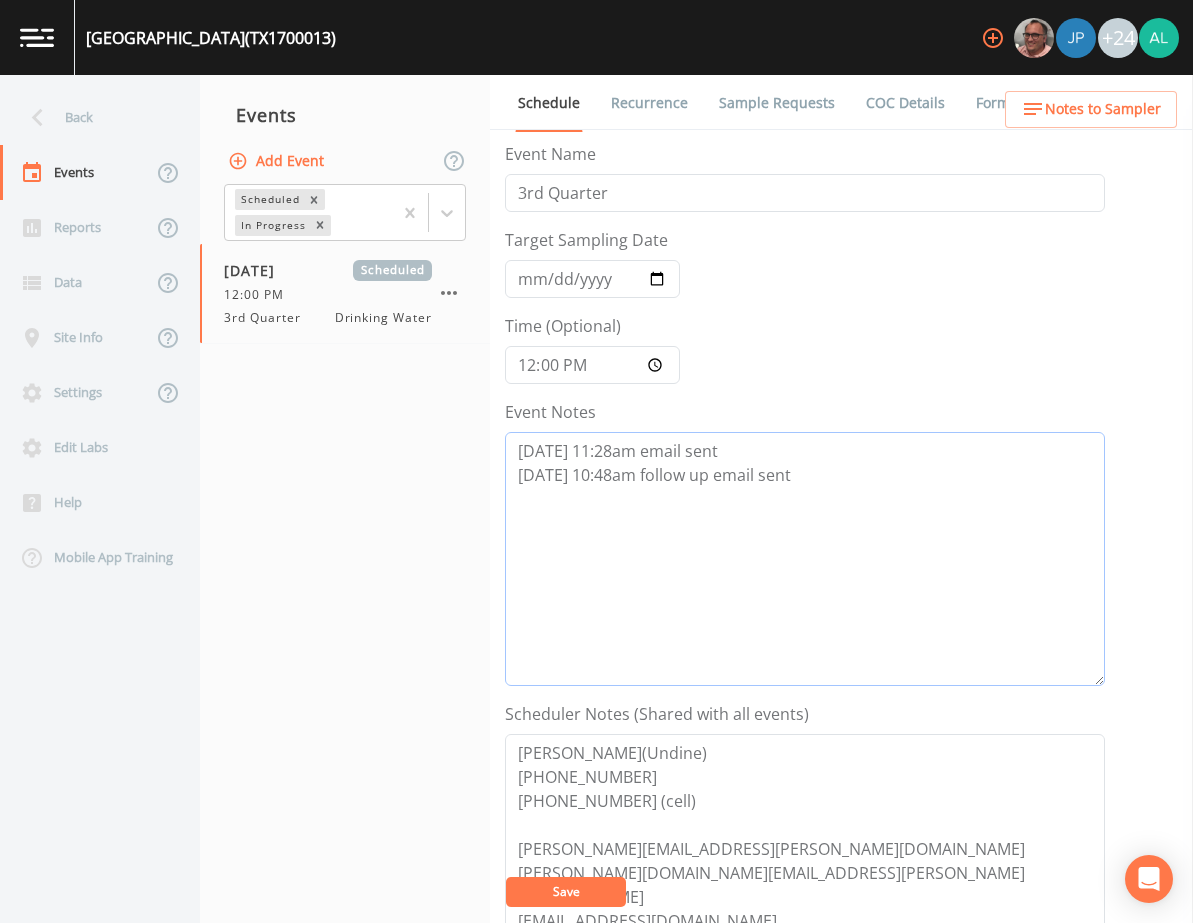 click on "[DATE] 11:28am email sent
[DATE] 10:48am follow up email sent" at bounding box center (805, 559) 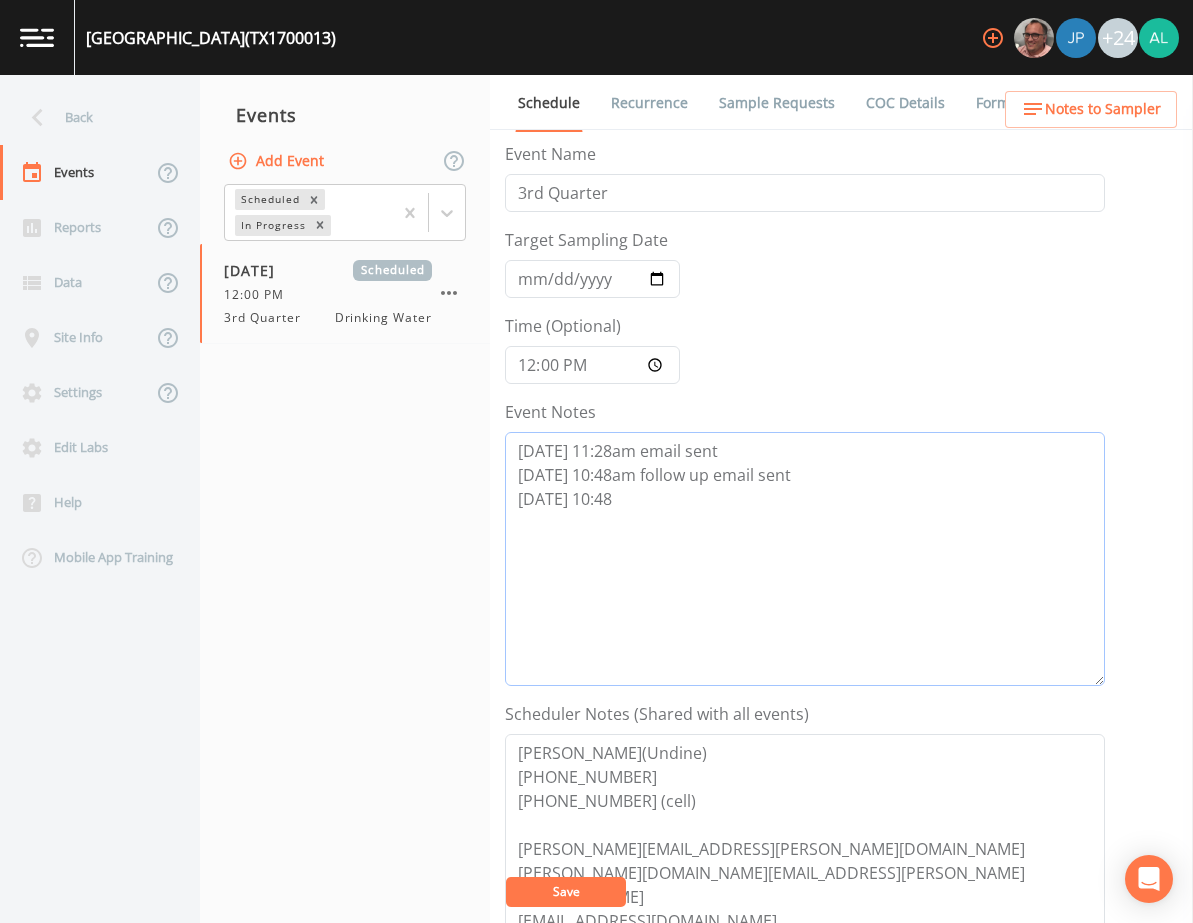 drag, startPoint x: 636, startPoint y: 508, endPoint x: 578, endPoint y: 509, distance: 58.00862 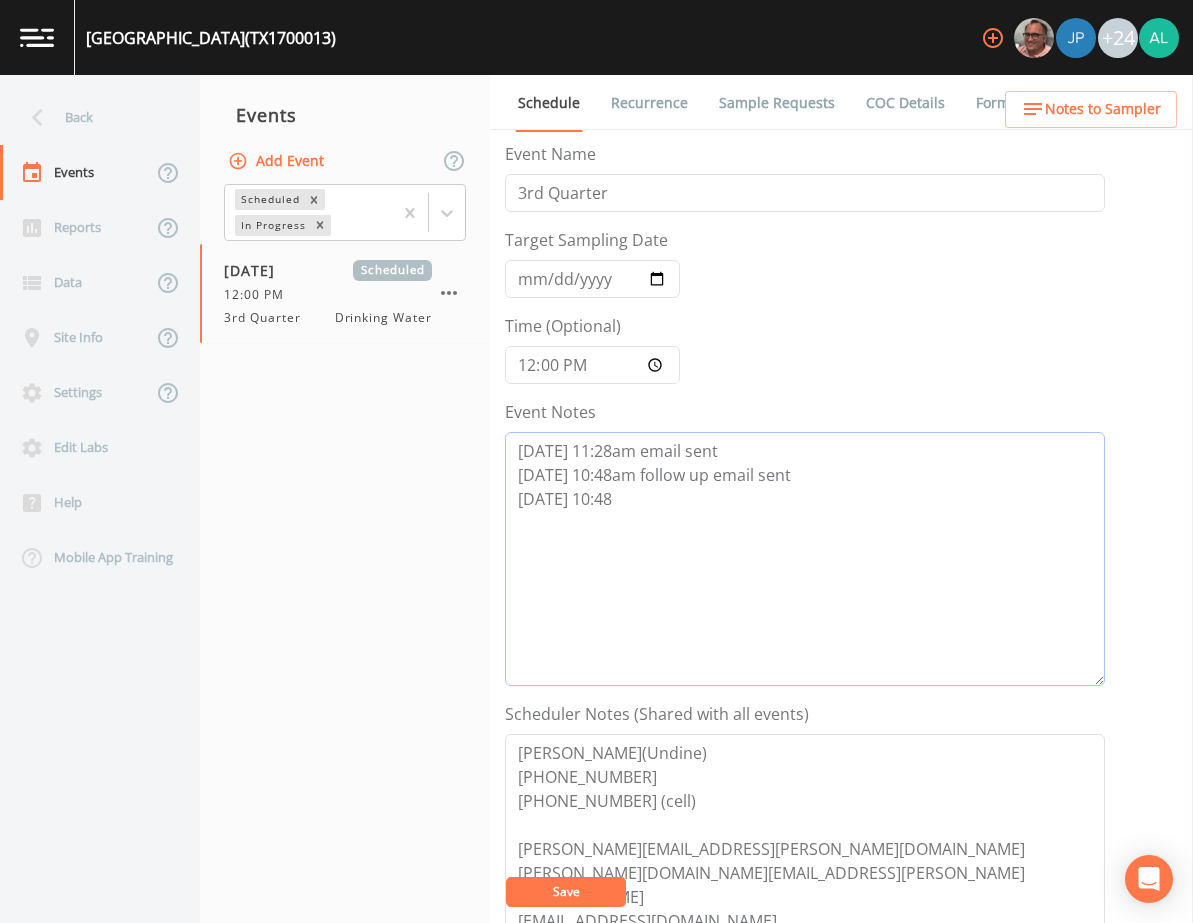 click on "[DATE] 11:28am email sent
[DATE] 10:48am follow up email sent
[DATE] 10:48" at bounding box center [805, 559] 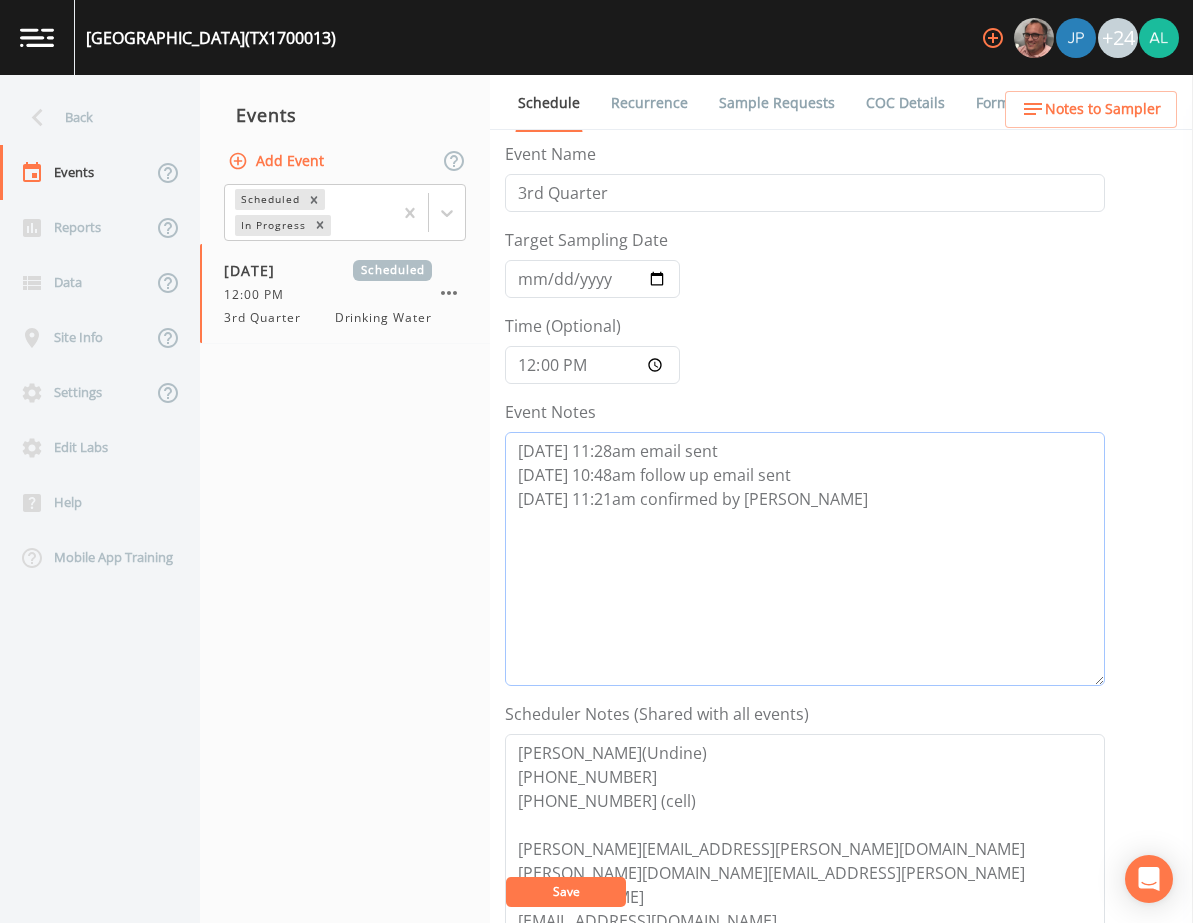 type on "[DATE] 11:28am email sent
[DATE] 10:48am follow up email sent
[DATE] 11:21am confirmed by [PERSON_NAME]" 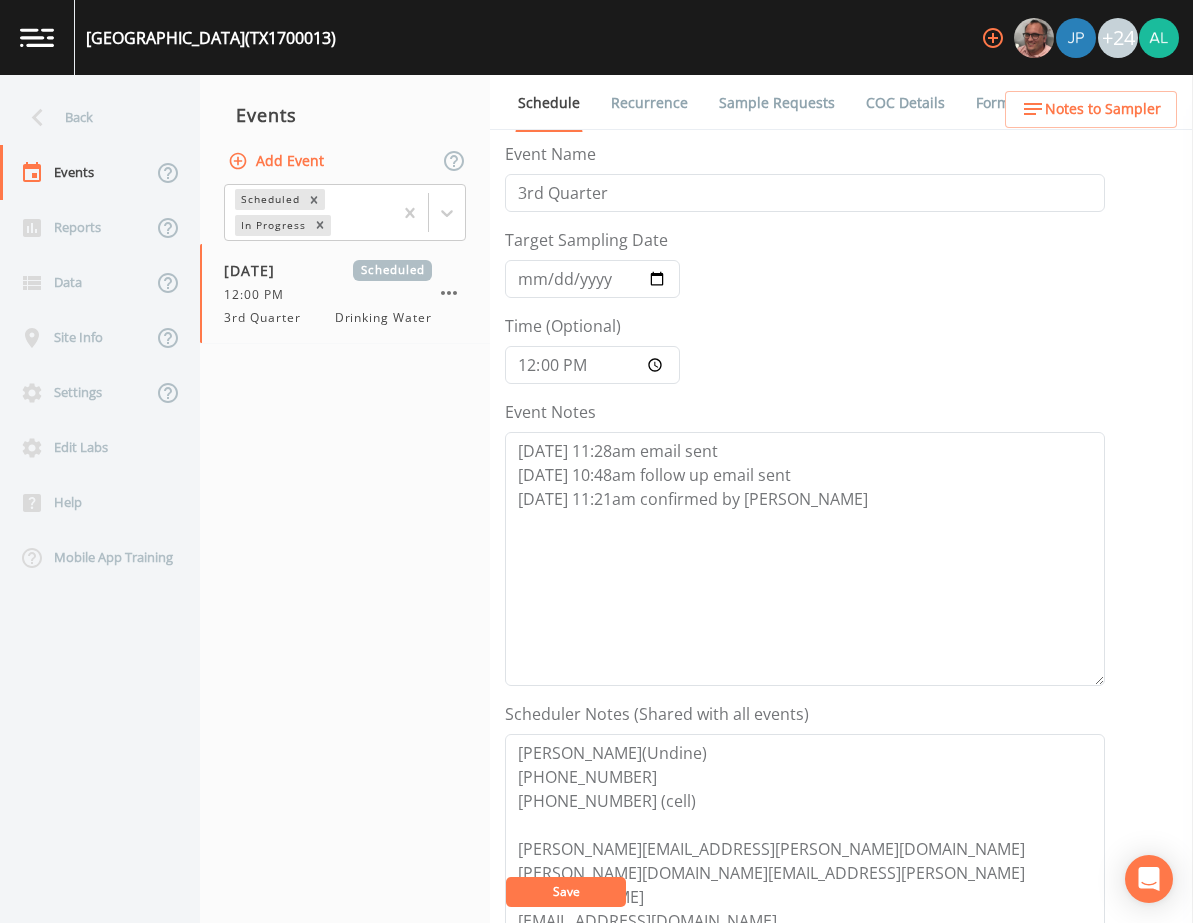 click on "Save" at bounding box center (566, 891) 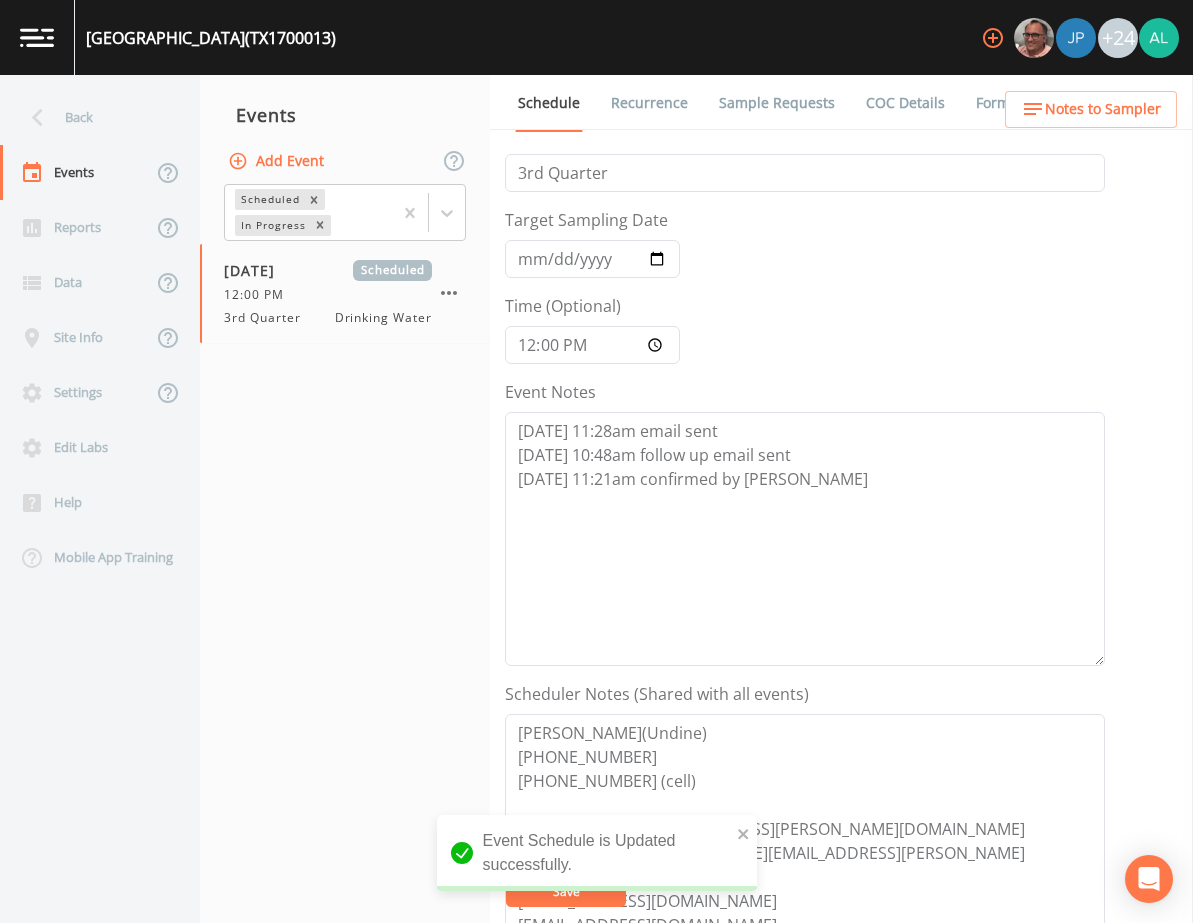 scroll, scrollTop: 0, scrollLeft: 0, axis: both 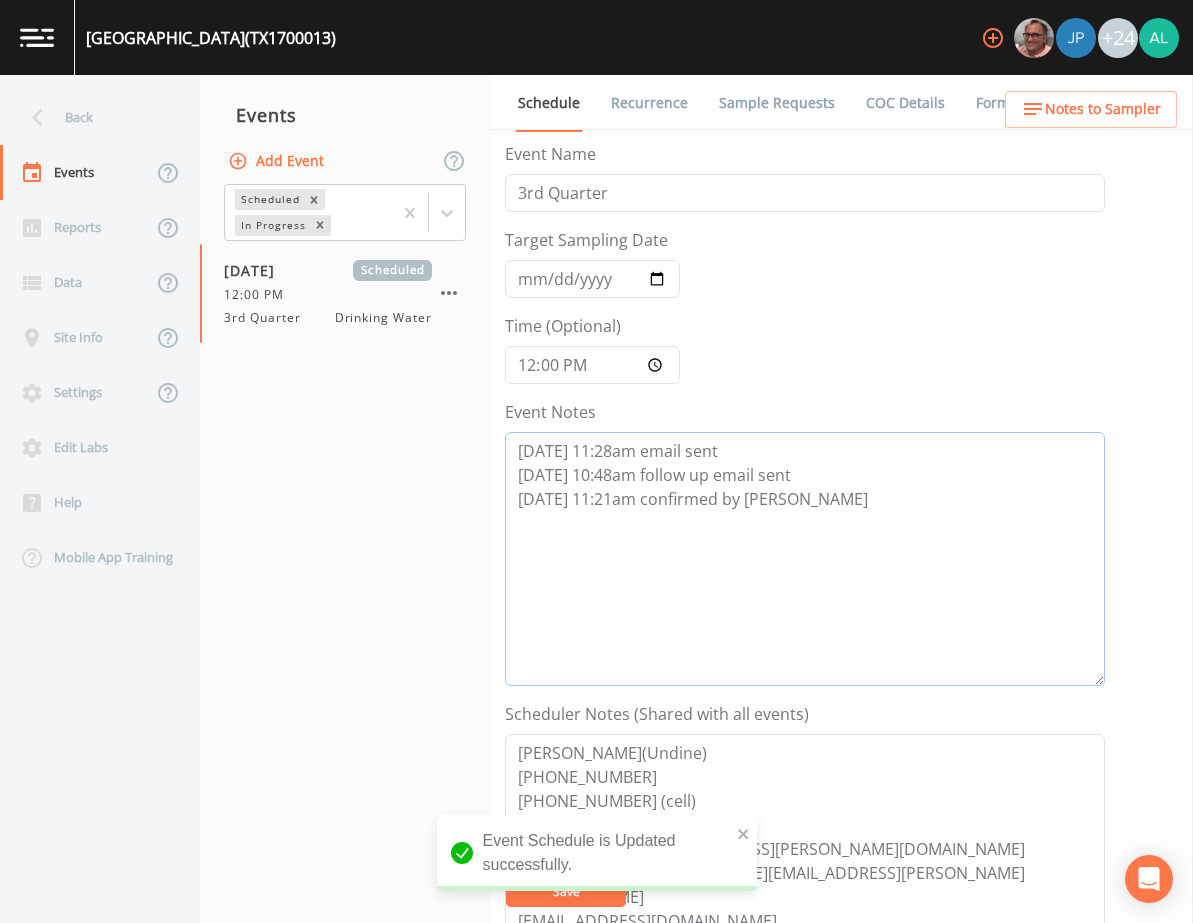 drag, startPoint x: 847, startPoint y: 510, endPoint x: 505, endPoint y: 511, distance: 342.00146 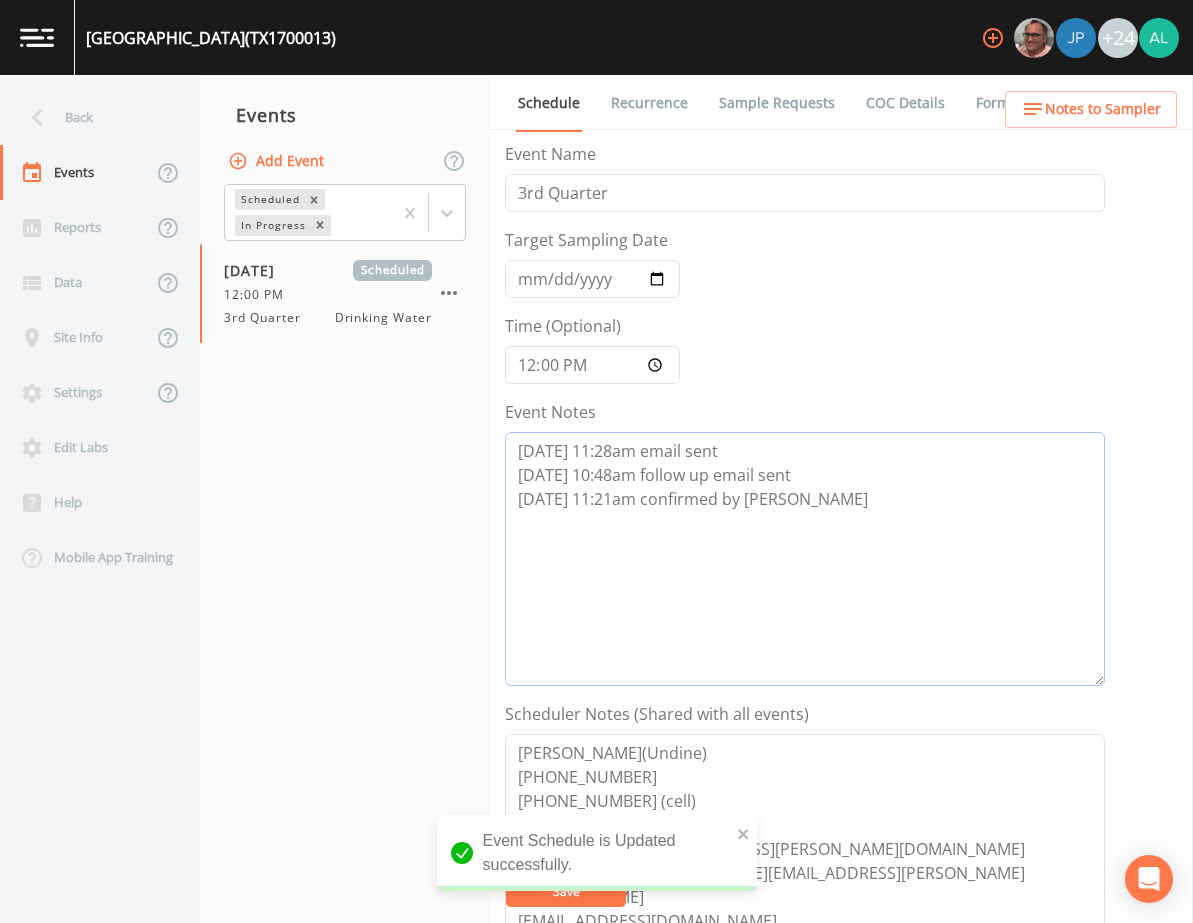click on "[DATE] 11:28am email sent
[DATE] 10:48am follow up email sent
[DATE] 11:21am confirmed by [PERSON_NAME]" at bounding box center [805, 559] 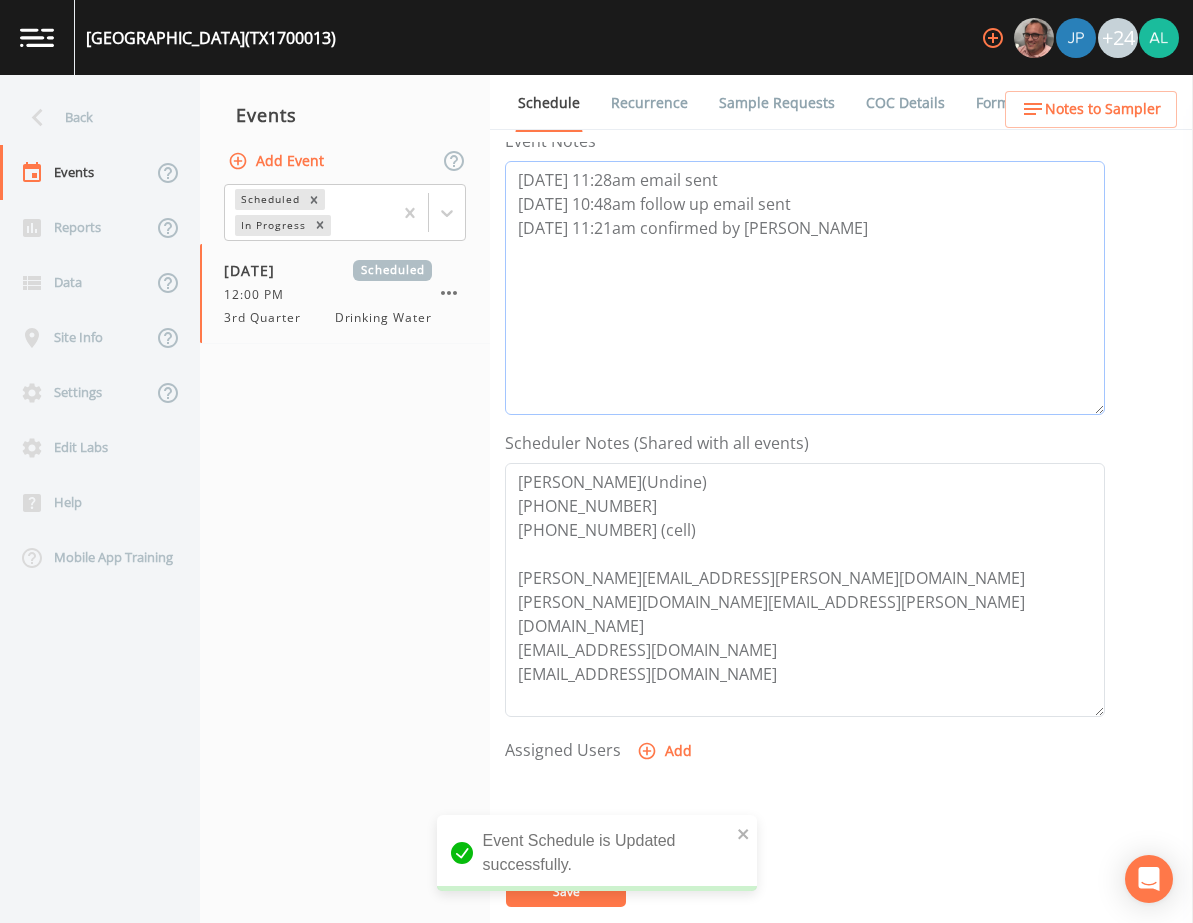 scroll, scrollTop: 300, scrollLeft: 0, axis: vertical 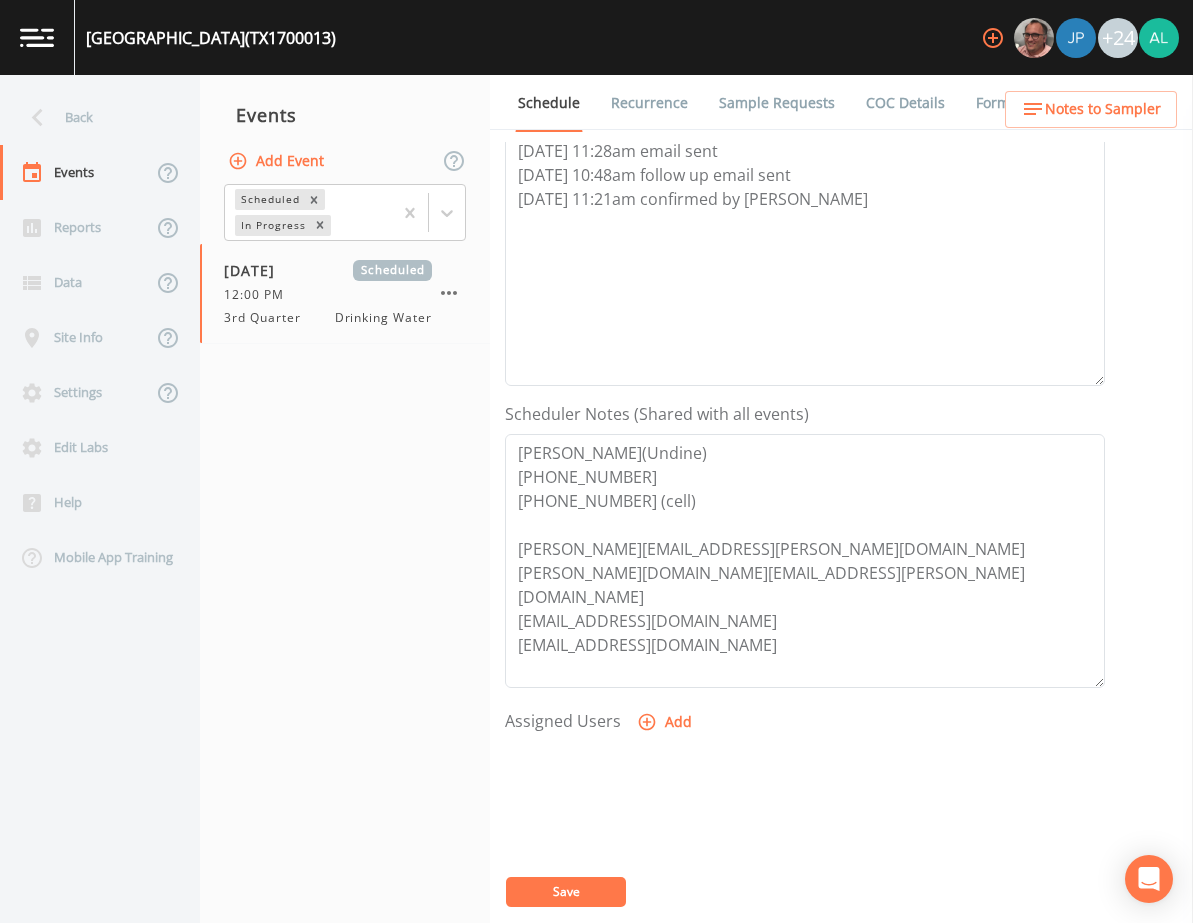 click on "Add" at bounding box center [666, 722] 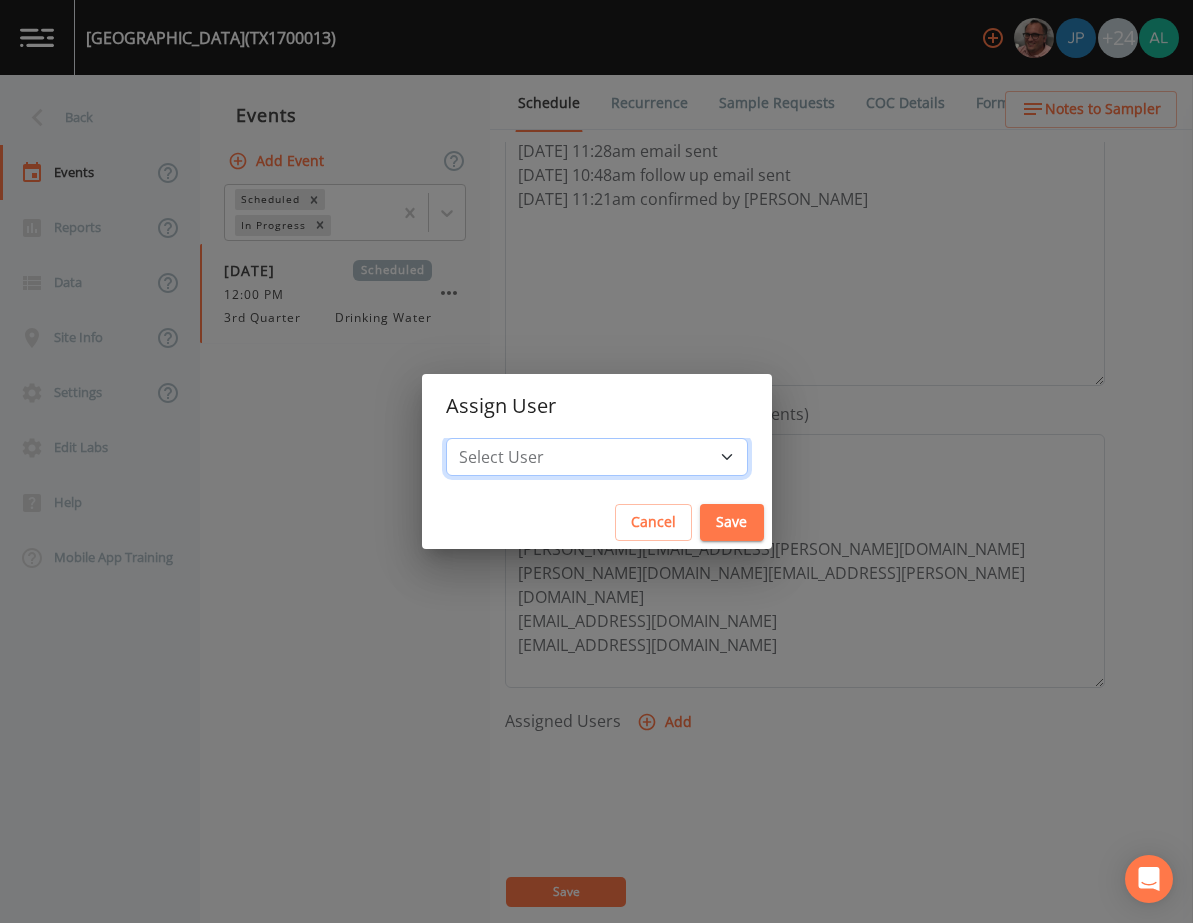 click on "Select User [PERSON_NAME] [PERSON_NAME]  [PERSON_NAME] [PERSON_NAME] [PERSON_NAME] [PERSON_NAME] [PERSON_NAME] [PERSON_NAME] [PERSON_NAME] [PERSON_NAME] [PERSON_NAME]   [PERSON_NAME] [PERSON_NAME] [PERSON_NAME] [PERSON_NAME] [PERSON_NAME] [PERSON_NAME]   [PERSON_NAME] [PERSON_NAME]   [PERSON_NAME] [PERSON_NAME] [PERSON_NAME] [PERSON_NAME] [PERSON_NAME] [PERSON_NAME] [PERSON_NAME] [PERSON_NAME]" at bounding box center (597, 457) 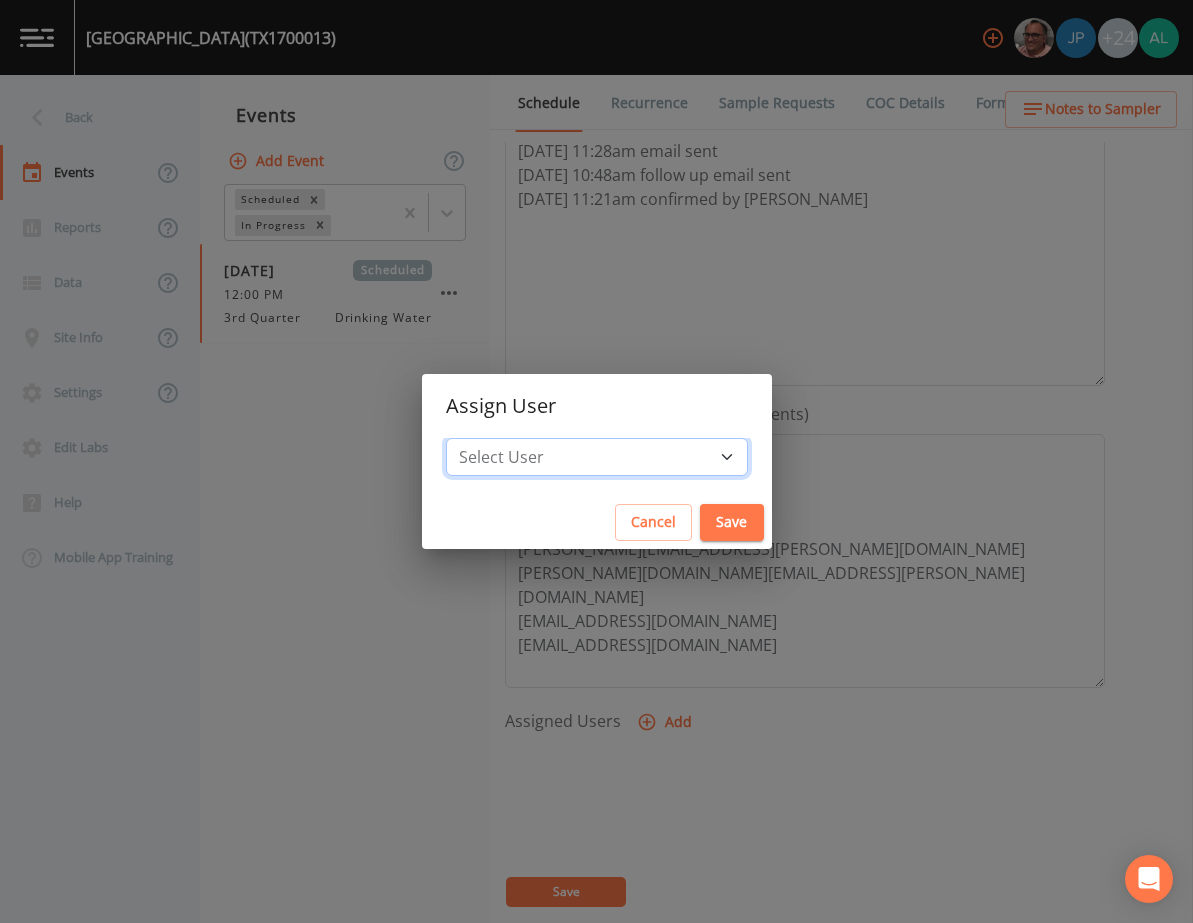 select on "af93318b-11dc-4776-bee1-f4056f560a61" 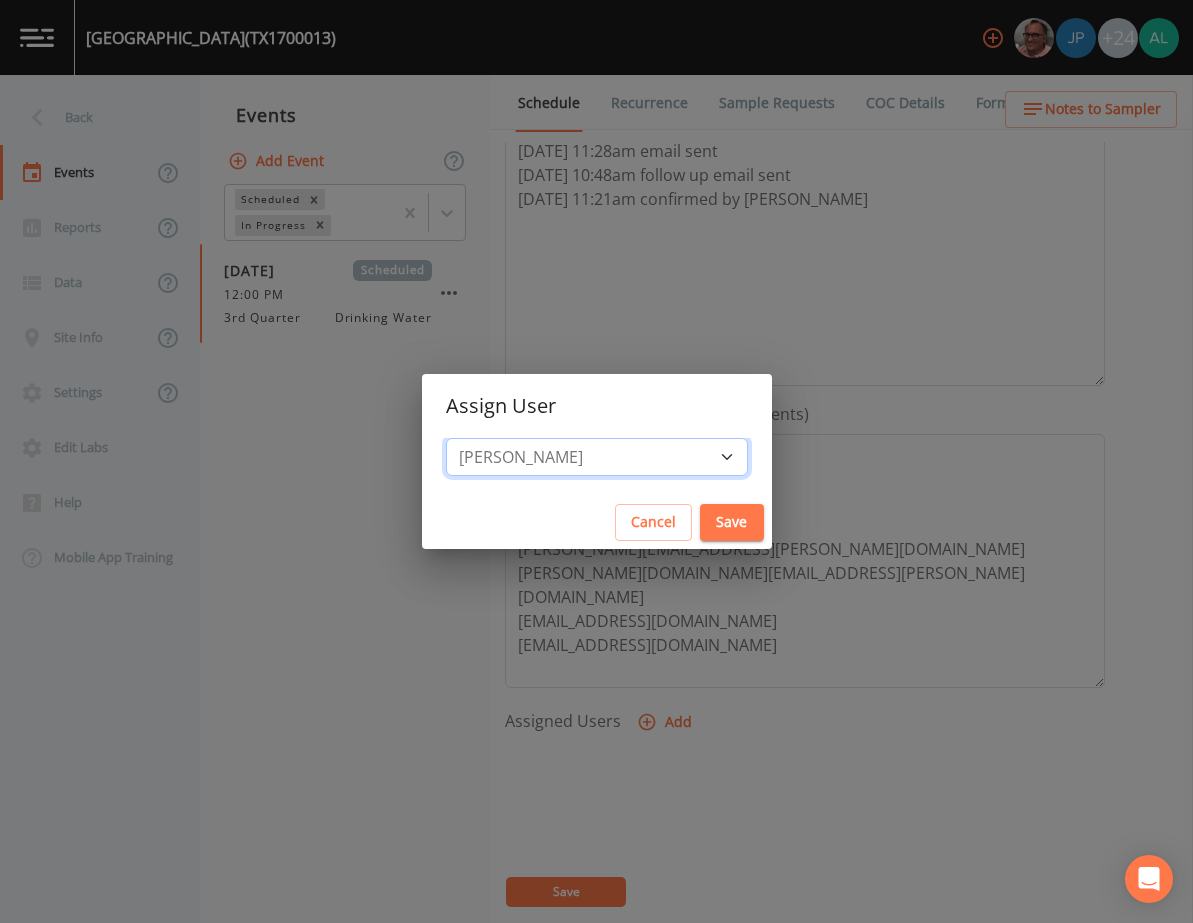 click on "Select User [PERSON_NAME] [PERSON_NAME]  [PERSON_NAME] [PERSON_NAME] [PERSON_NAME] [PERSON_NAME] [PERSON_NAME] [PERSON_NAME] [PERSON_NAME] [PERSON_NAME] [PERSON_NAME]   [PERSON_NAME] [PERSON_NAME] [PERSON_NAME] [PERSON_NAME] [PERSON_NAME] [PERSON_NAME]   [PERSON_NAME] [PERSON_NAME]   [PERSON_NAME] [PERSON_NAME] [PERSON_NAME] [PERSON_NAME] [PERSON_NAME] [PERSON_NAME] [PERSON_NAME] [PERSON_NAME]" at bounding box center [597, 457] 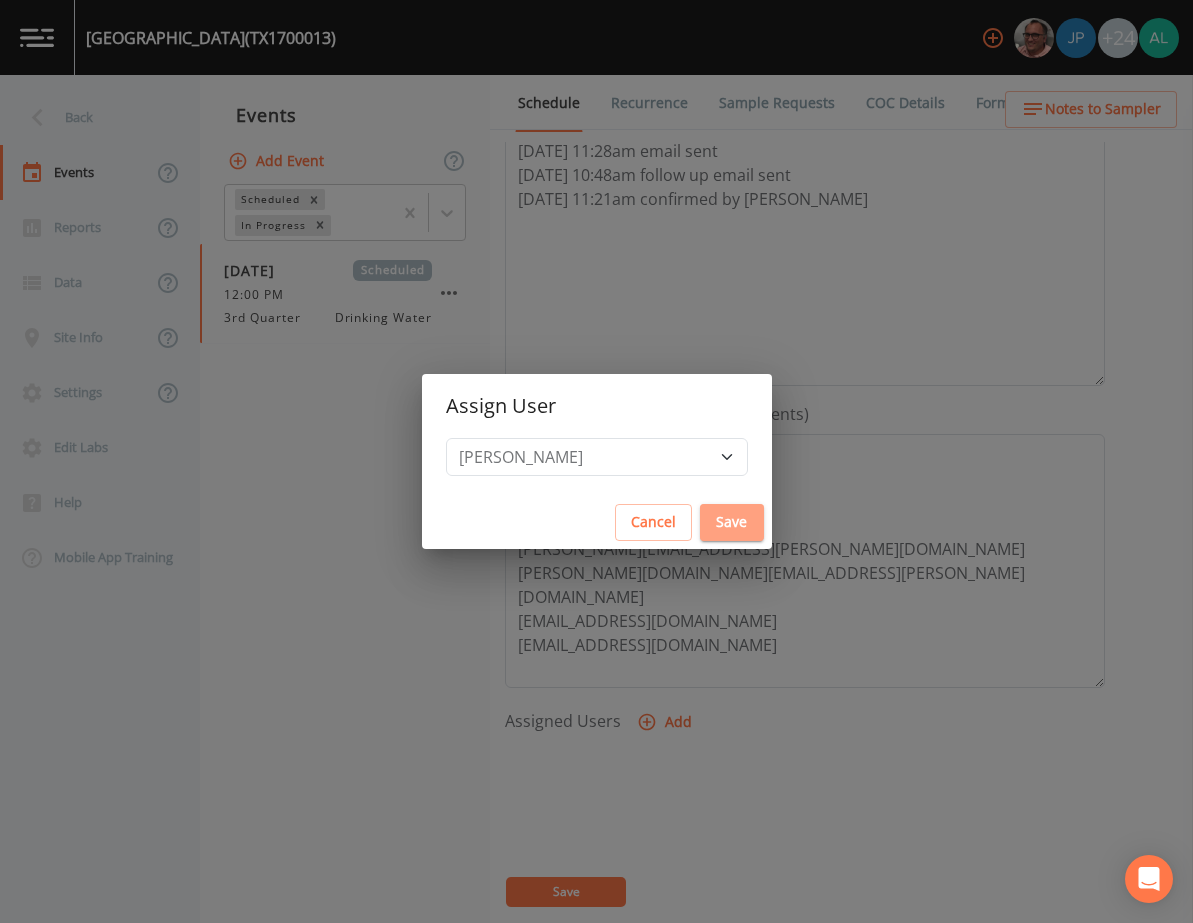 click on "Save" at bounding box center [732, 522] 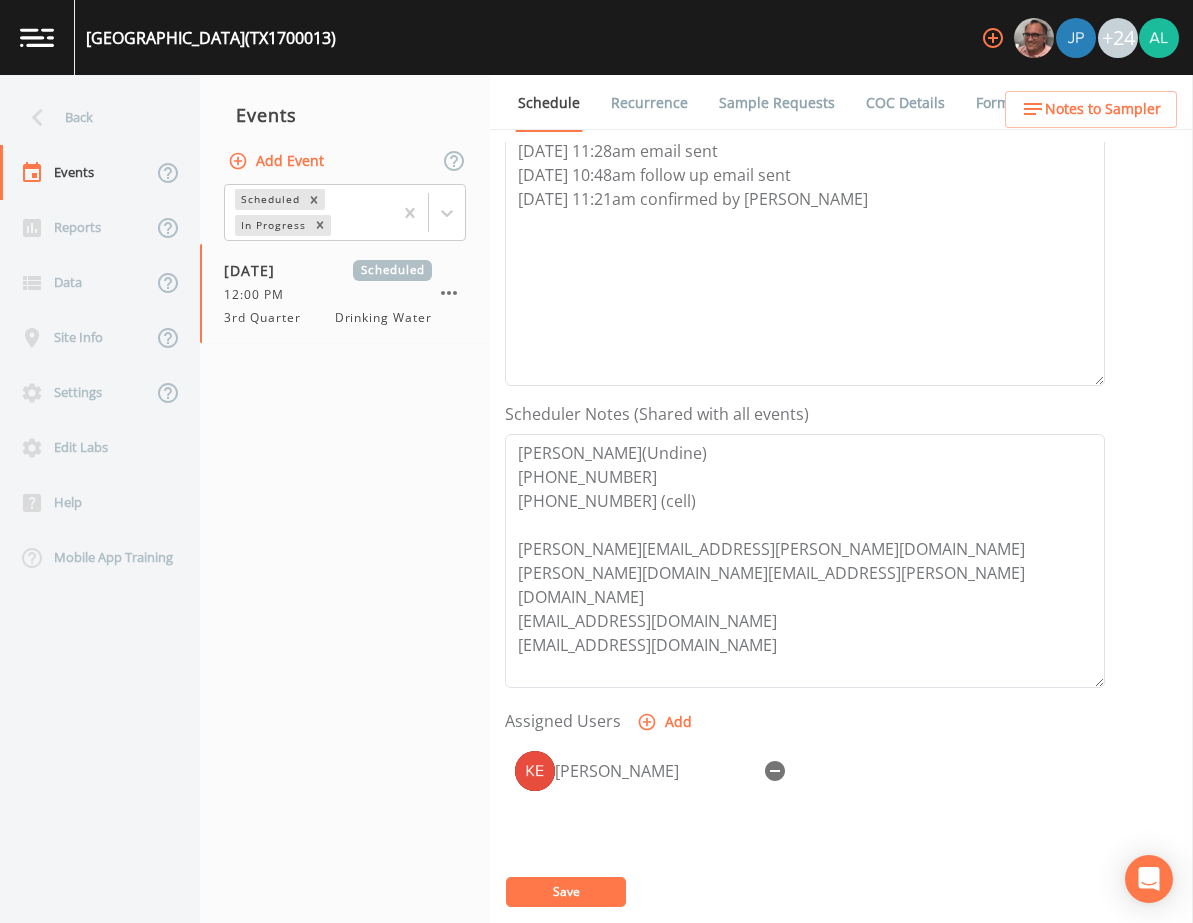 click on "Save" at bounding box center (566, 891) 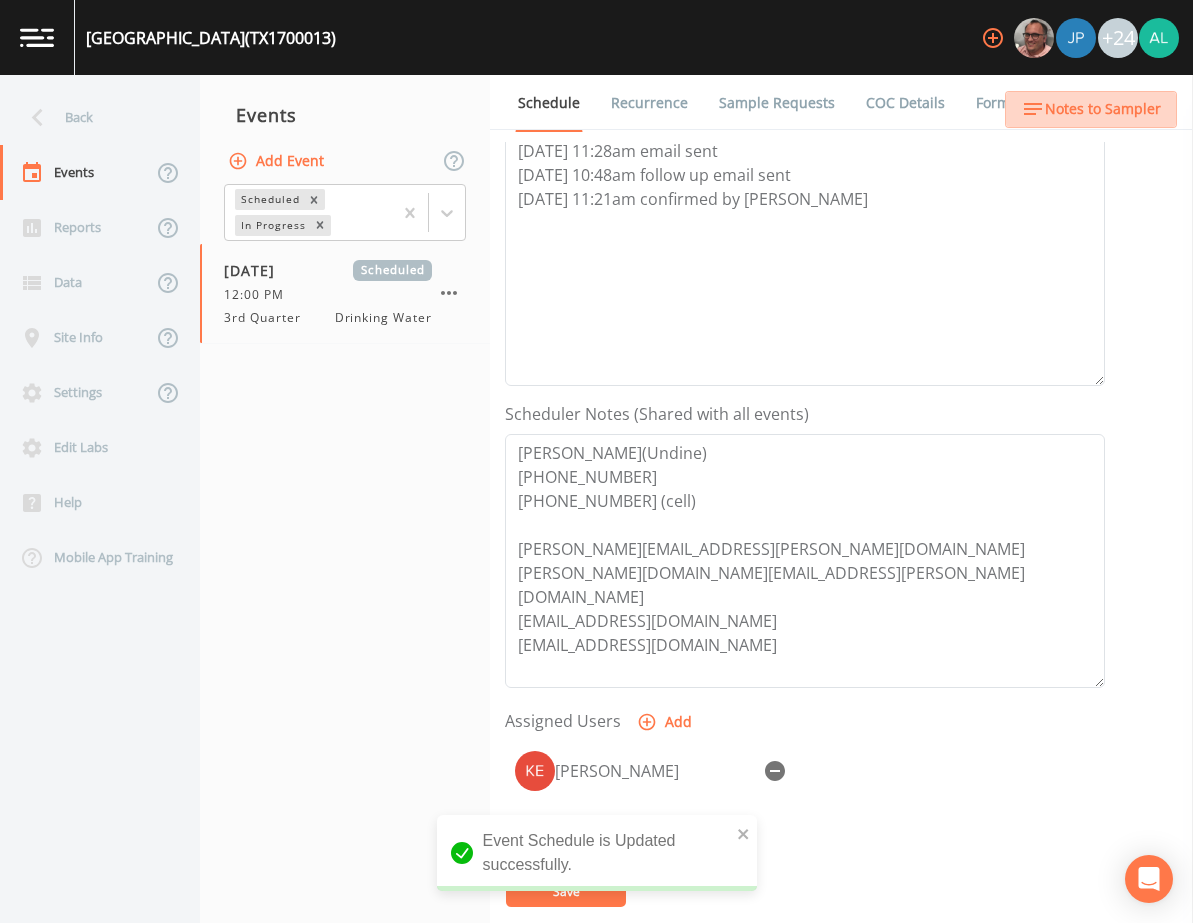 click on "Notes to Sampler" at bounding box center [1091, 109] 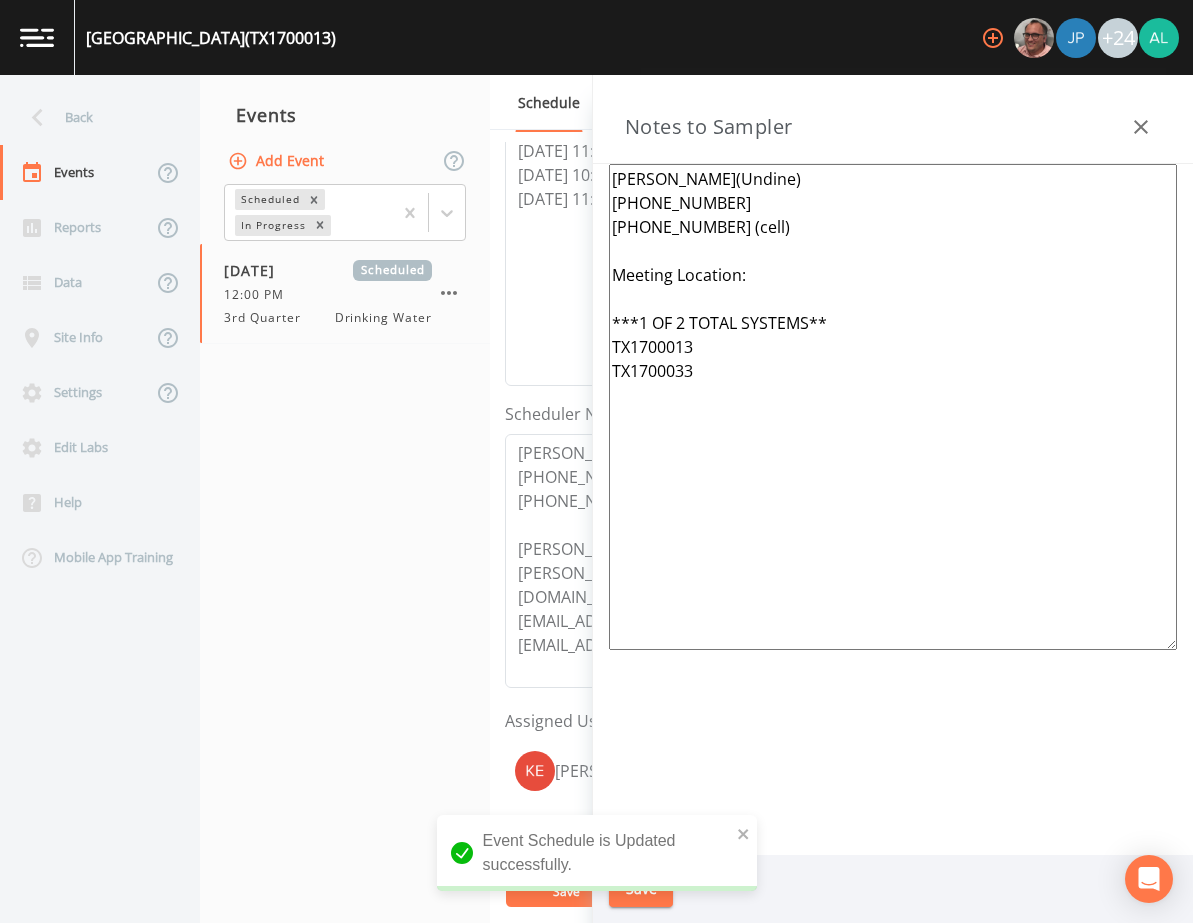 click on "[PERSON_NAME](Undine)
[PHONE_NUMBER]
[PHONE_NUMBER] (cell)
Meeting Location:
***1 OF 2 TOTAL SYSTEMS**
TX1700013
TX1700033" at bounding box center [893, 407] 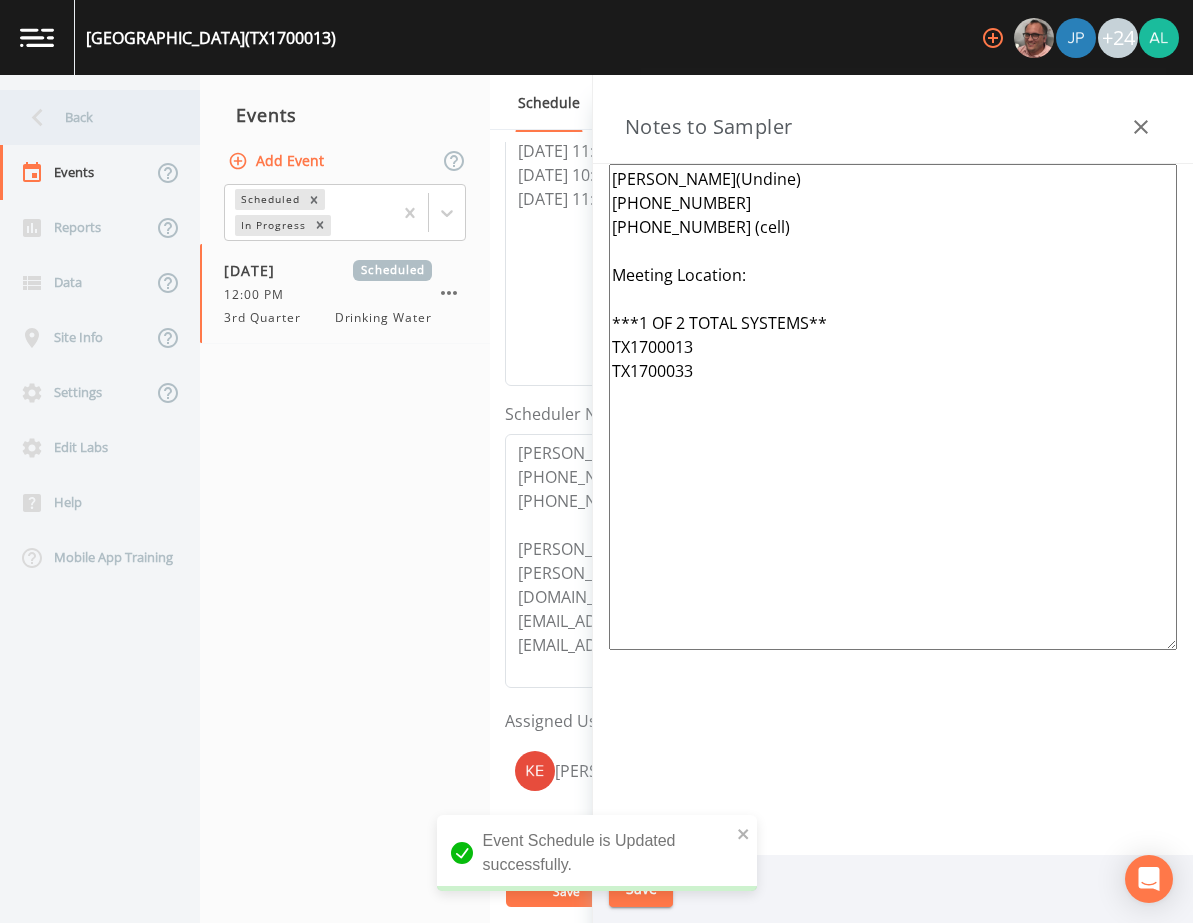 click on "Back" at bounding box center [90, 117] 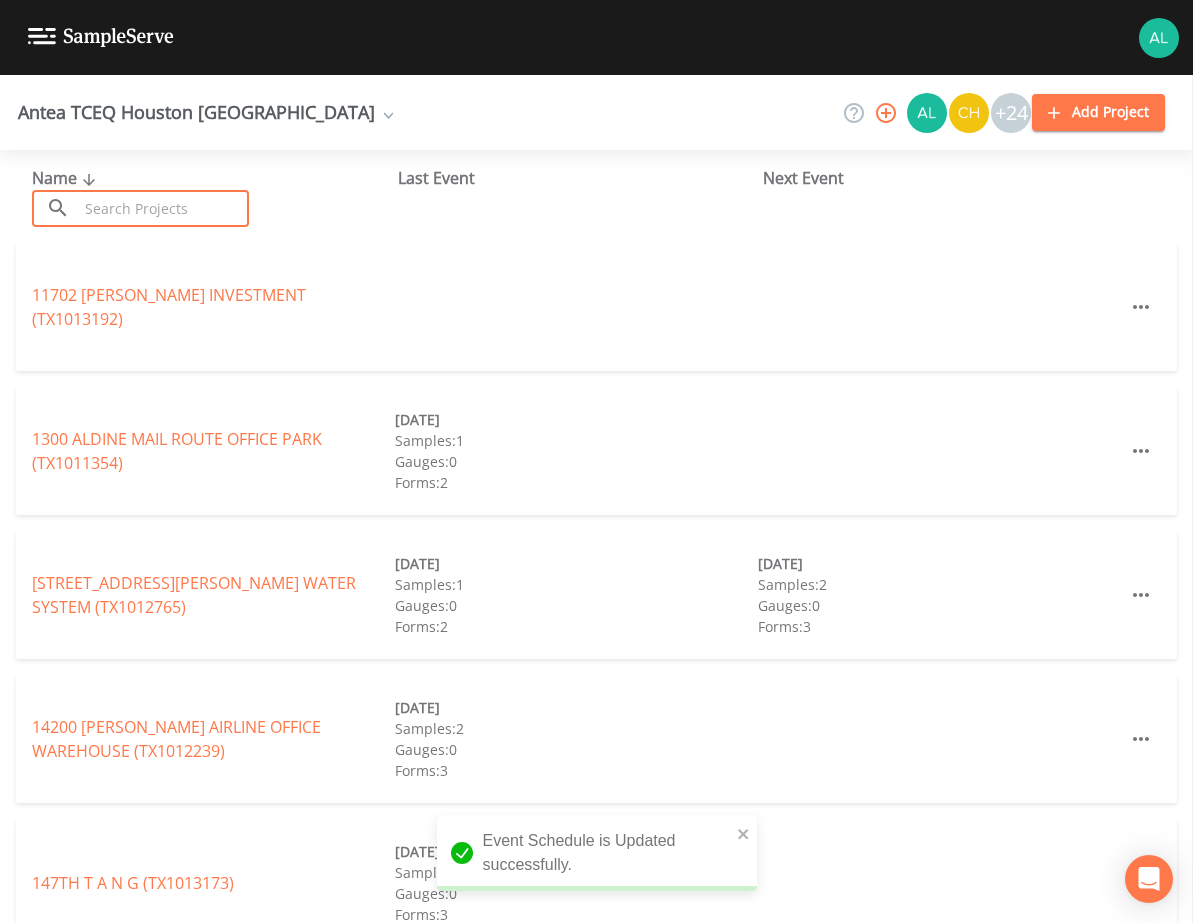 click at bounding box center [163, 208] 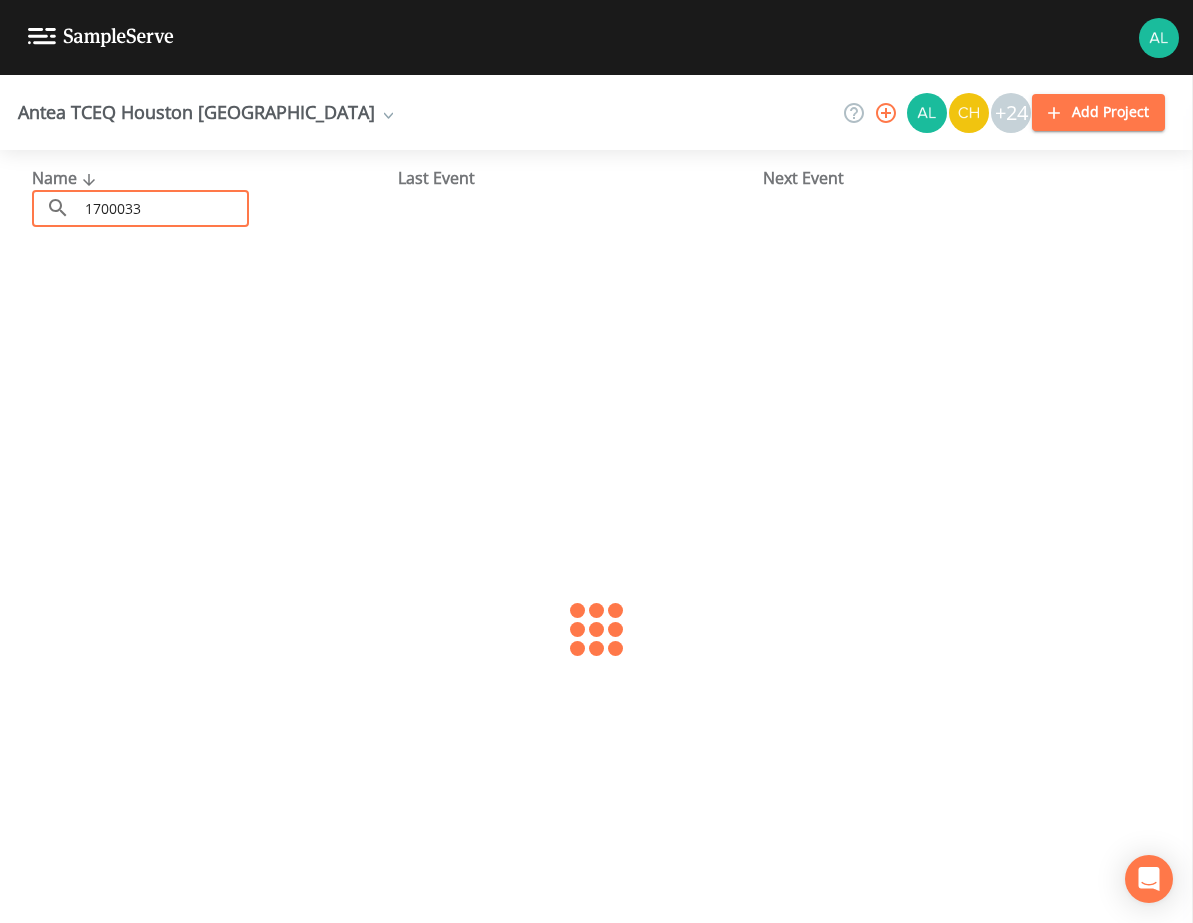 type on "1700033" 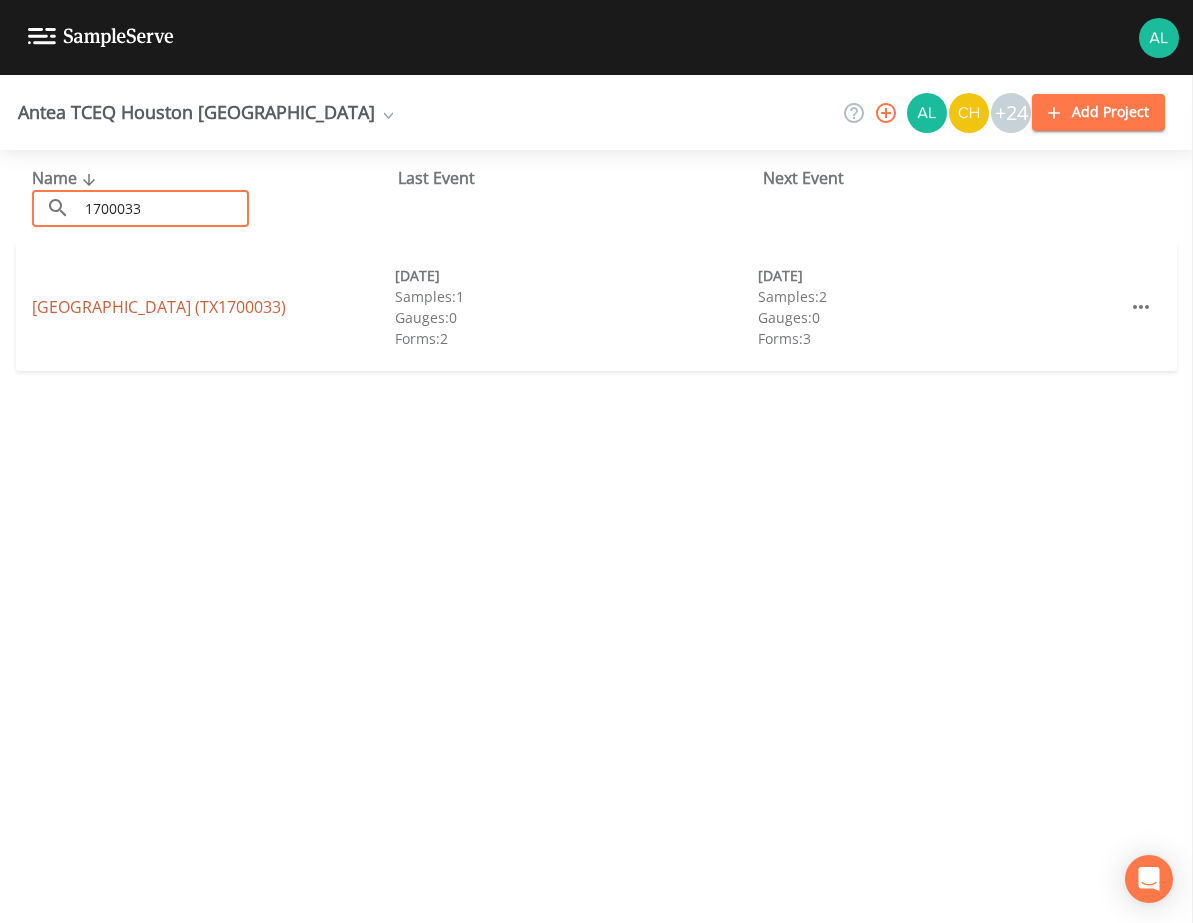click on "[GEOGRAPHIC_DATA]   (TX1700033)" at bounding box center [159, 307] 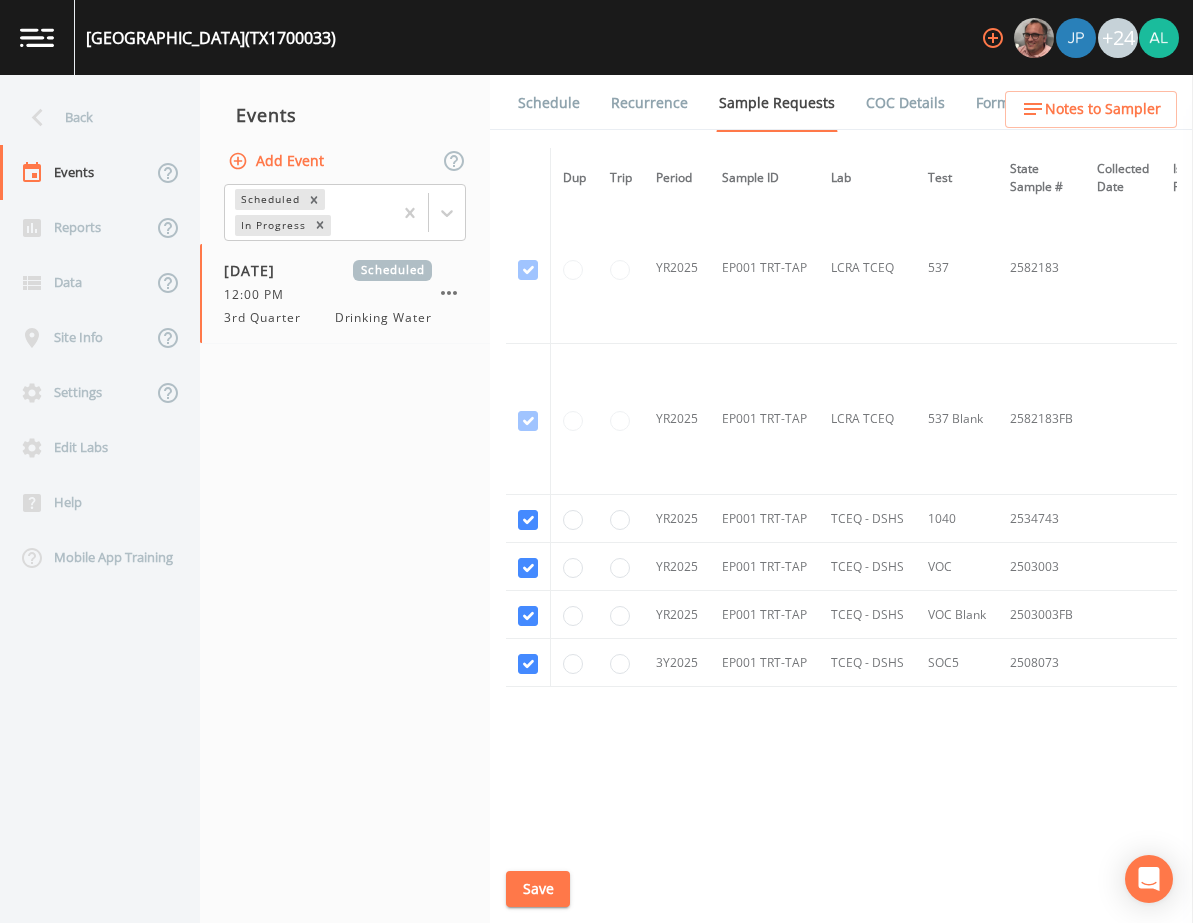 scroll, scrollTop: 1525, scrollLeft: 0, axis: vertical 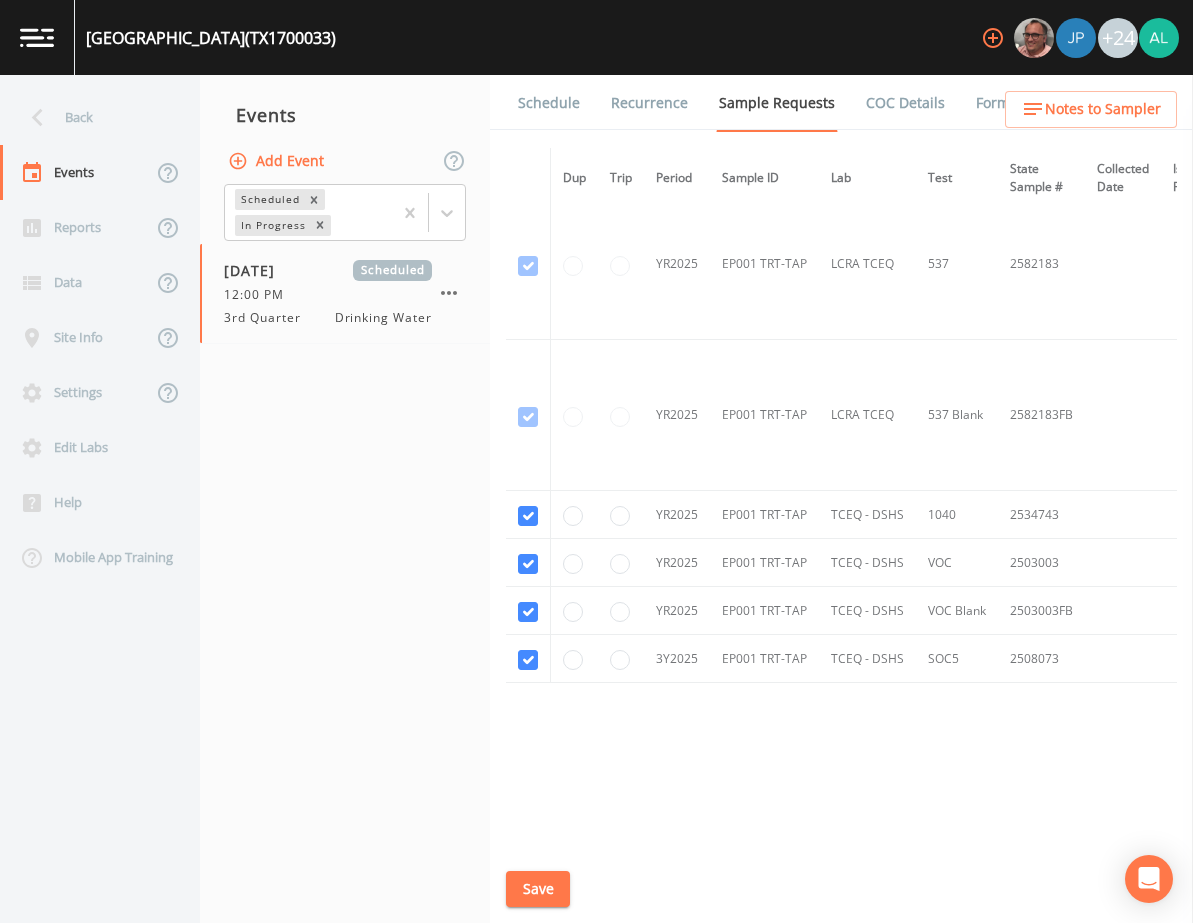 click on "Schedule" at bounding box center (549, 103) 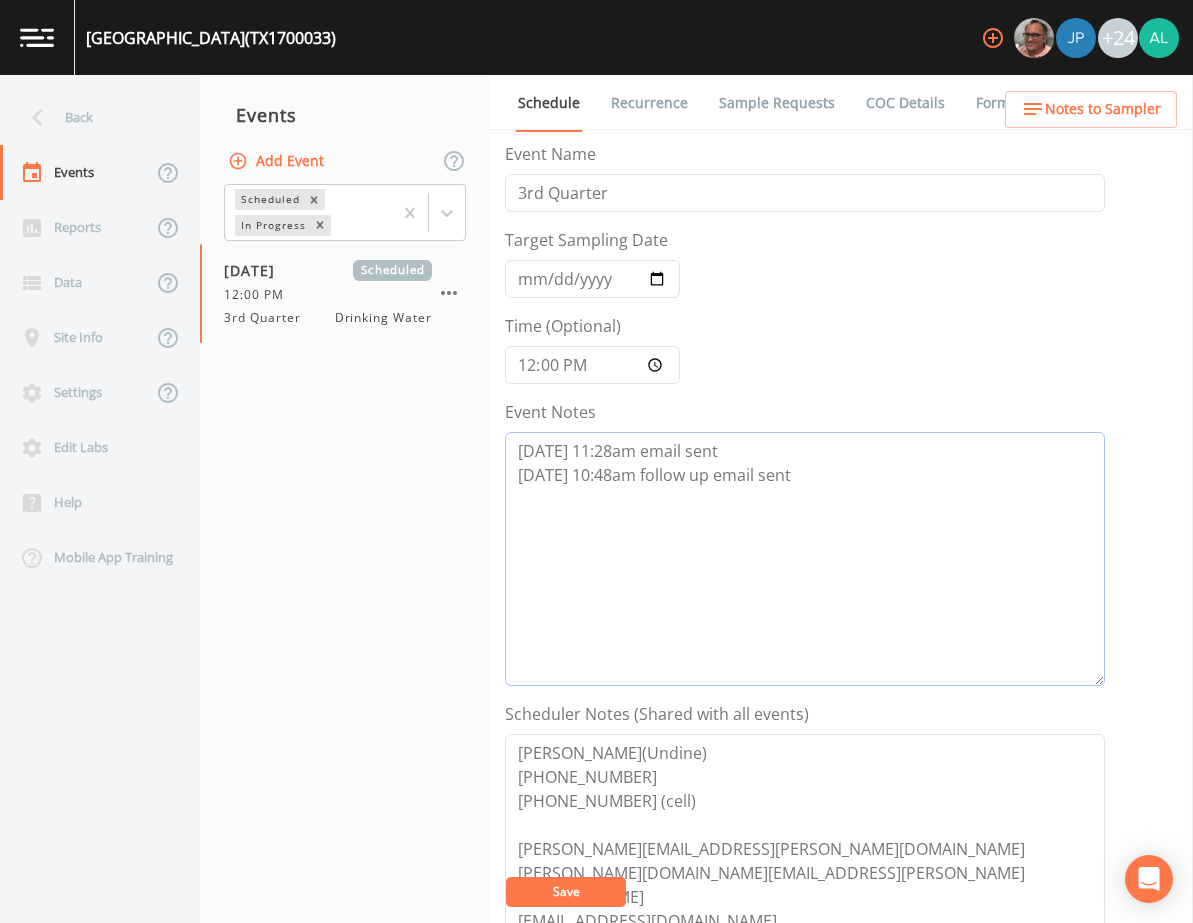 click on "[DATE] 11:28am email sent
[DATE] 10:48am follow up email sent" at bounding box center [805, 559] 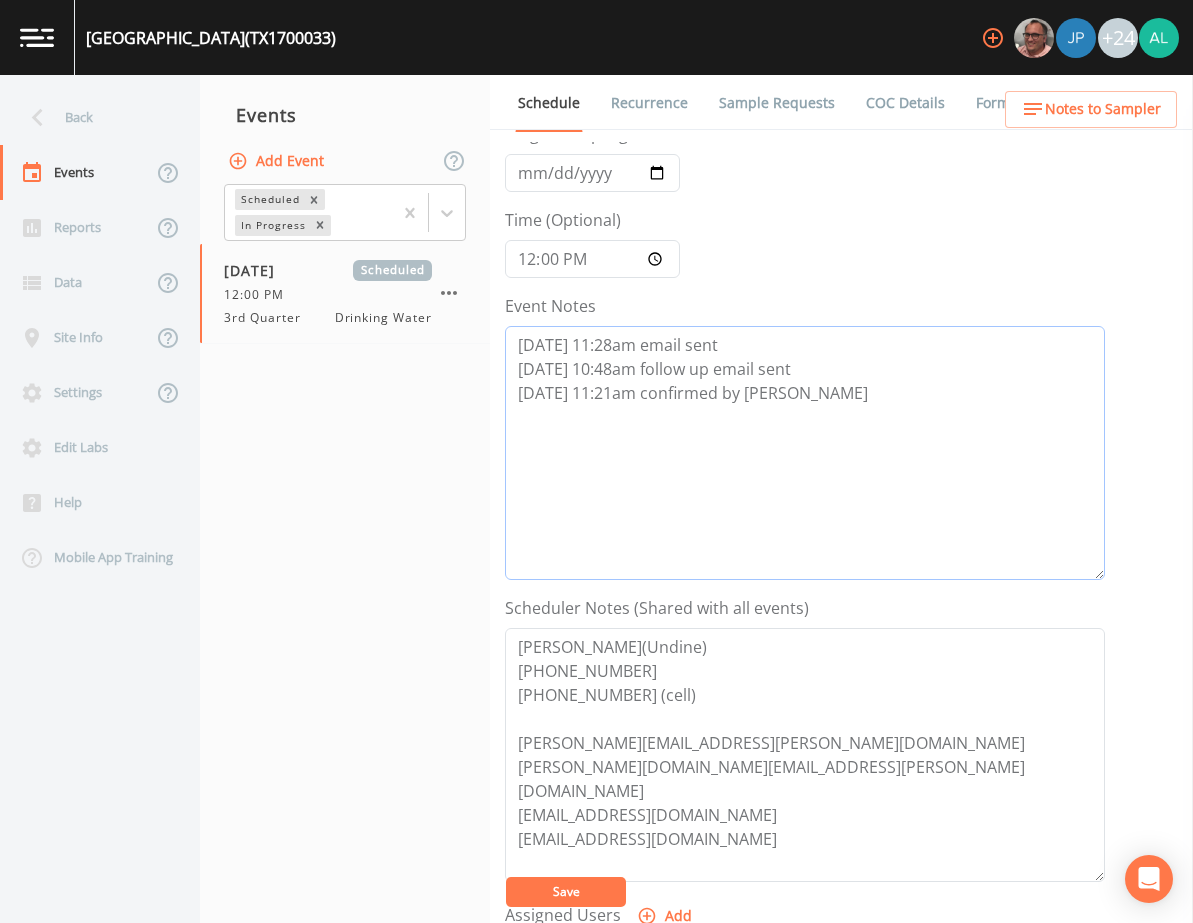 scroll, scrollTop: 400, scrollLeft: 0, axis: vertical 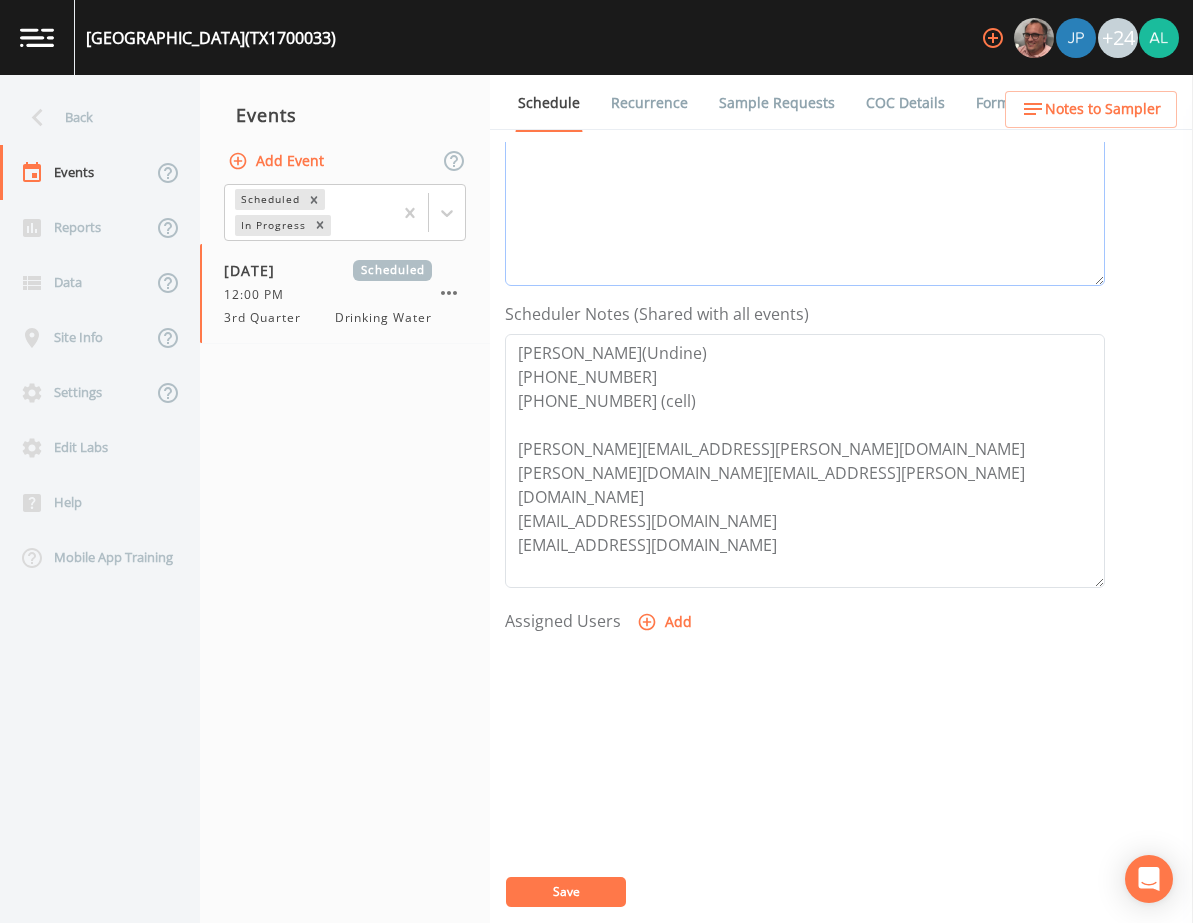 type on "[DATE] 11:28am email sent
[DATE] 10:48am follow up email sent
[DATE] 11:21am confirmed by [PERSON_NAME]" 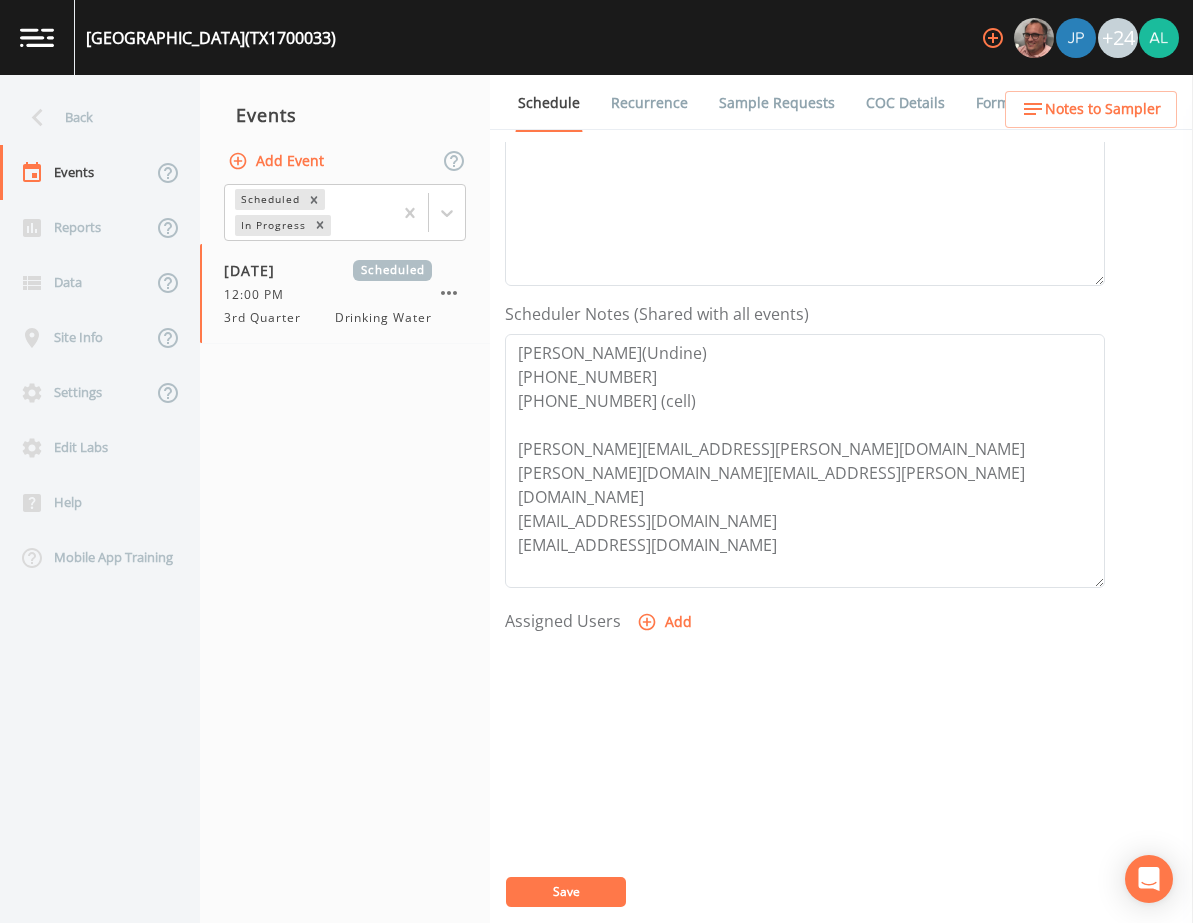 click on "Assigned Users Add" at bounding box center [805, 727] 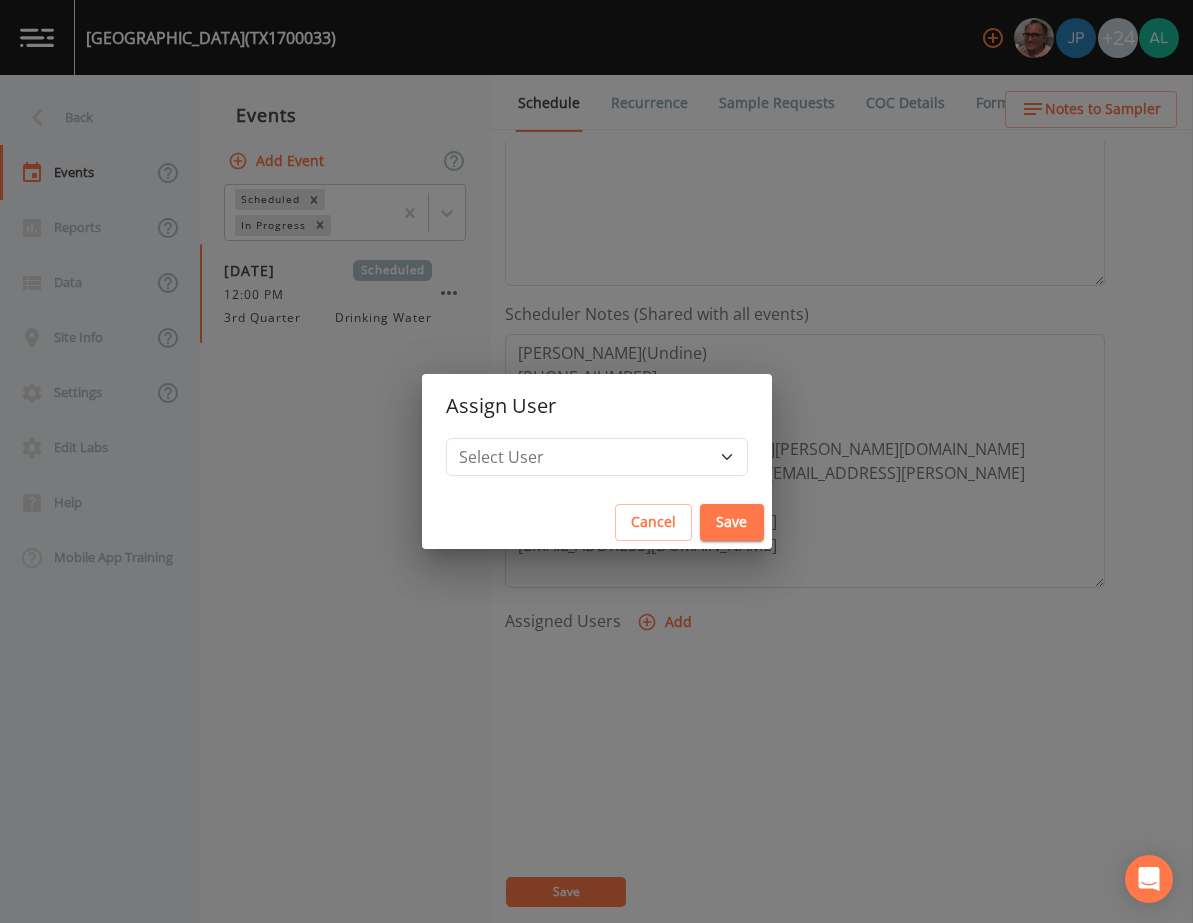 click on "Assign User" at bounding box center [597, 406] 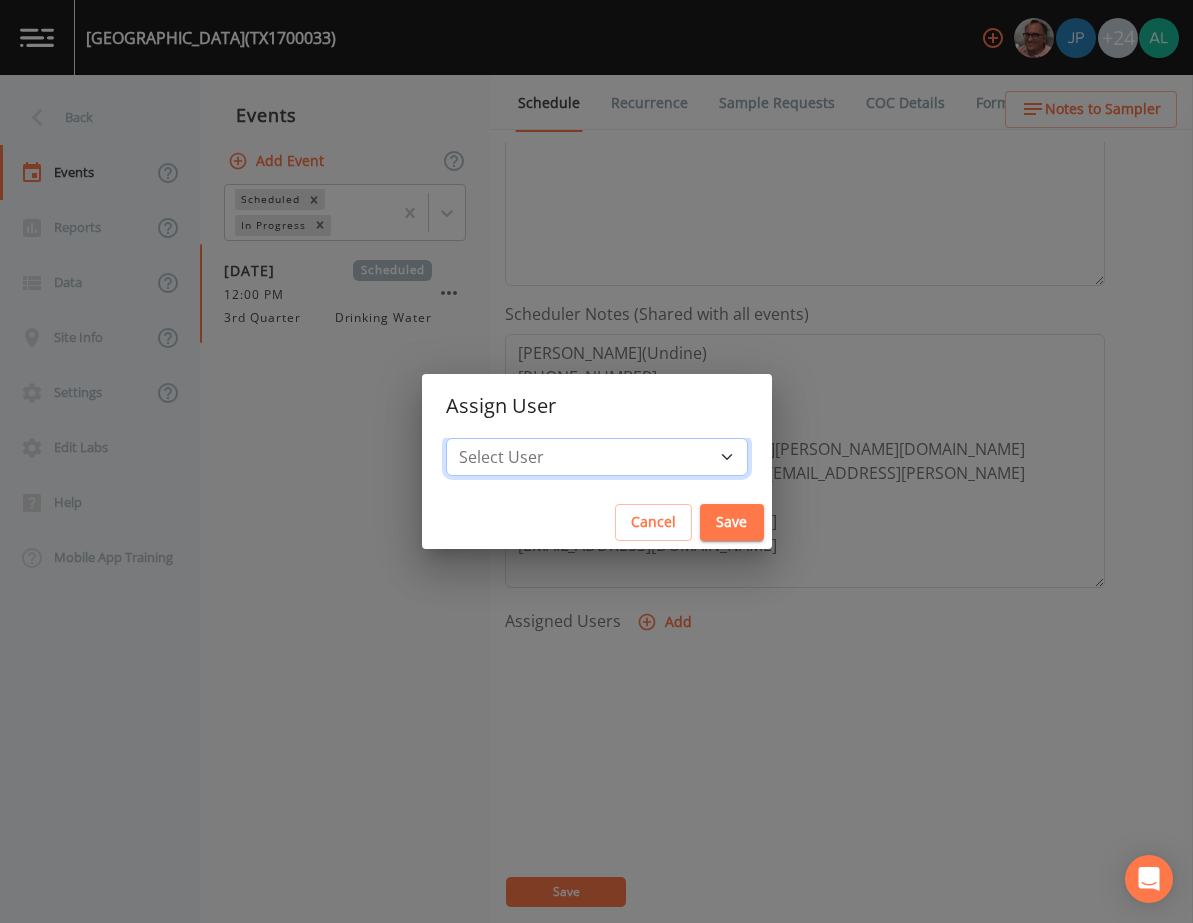 click on "Select User [PERSON_NAME] [PERSON_NAME]  [PERSON_NAME] [PERSON_NAME] [PERSON_NAME] [PERSON_NAME] [PERSON_NAME] [PERSON_NAME] [PERSON_NAME] [PERSON_NAME] [PERSON_NAME]   [PERSON_NAME] [PERSON_NAME] [PERSON_NAME] [PERSON_NAME] [PERSON_NAME] [PERSON_NAME]   [PERSON_NAME] [PERSON_NAME]   [PERSON_NAME] [PERSON_NAME] [PERSON_NAME] [PERSON_NAME] [PERSON_NAME] [PERSON_NAME] [PERSON_NAME] [PERSON_NAME]" at bounding box center (597, 457) 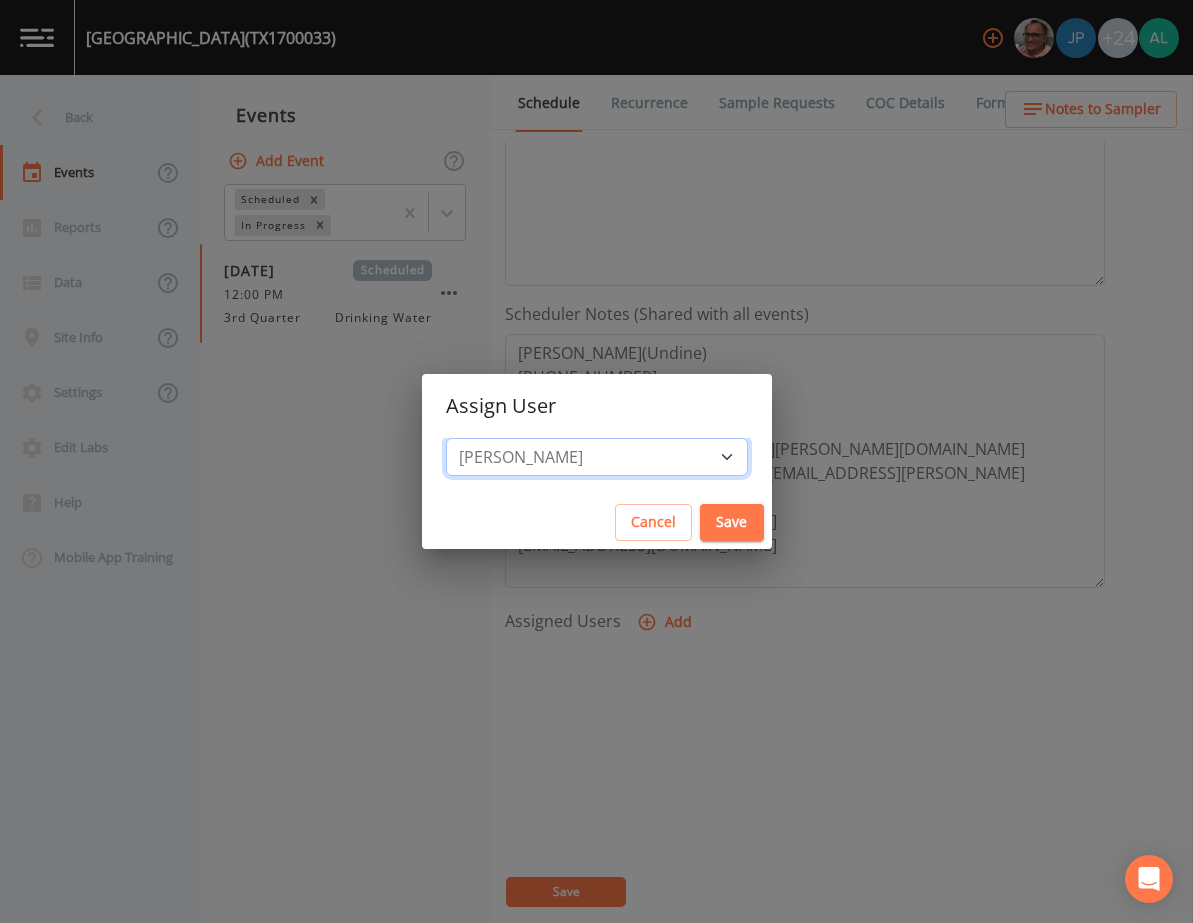 click on "Select User [PERSON_NAME] [PERSON_NAME]  [PERSON_NAME] [PERSON_NAME] [PERSON_NAME] [PERSON_NAME] [PERSON_NAME] [PERSON_NAME] [PERSON_NAME] [PERSON_NAME] [PERSON_NAME]   [PERSON_NAME] [PERSON_NAME] [PERSON_NAME] [PERSON_NAME] [PERSON_NAME] [PERSON_NAME]   [PERSON_NAME] [PERSON_NAME]   [PERSON_NAME] [PERSON_NAME] [PERSON_NAME] [PERSON_NAME] [PERSON_NAME] [PERSON_NAME] [PERSON_NAME] [PERSON_NAME]" at bounding box center (597, 457) 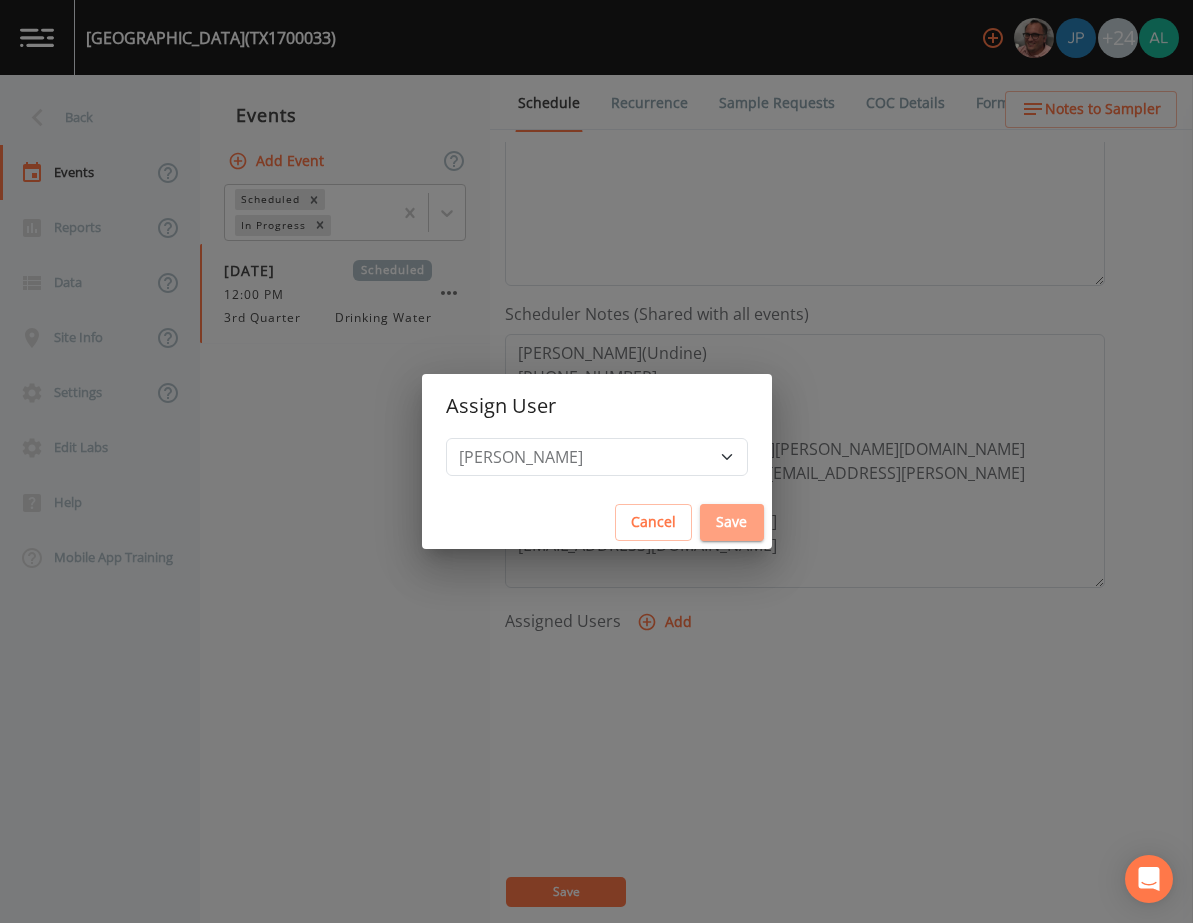 click on "Save" at bounding box center (732, 522) 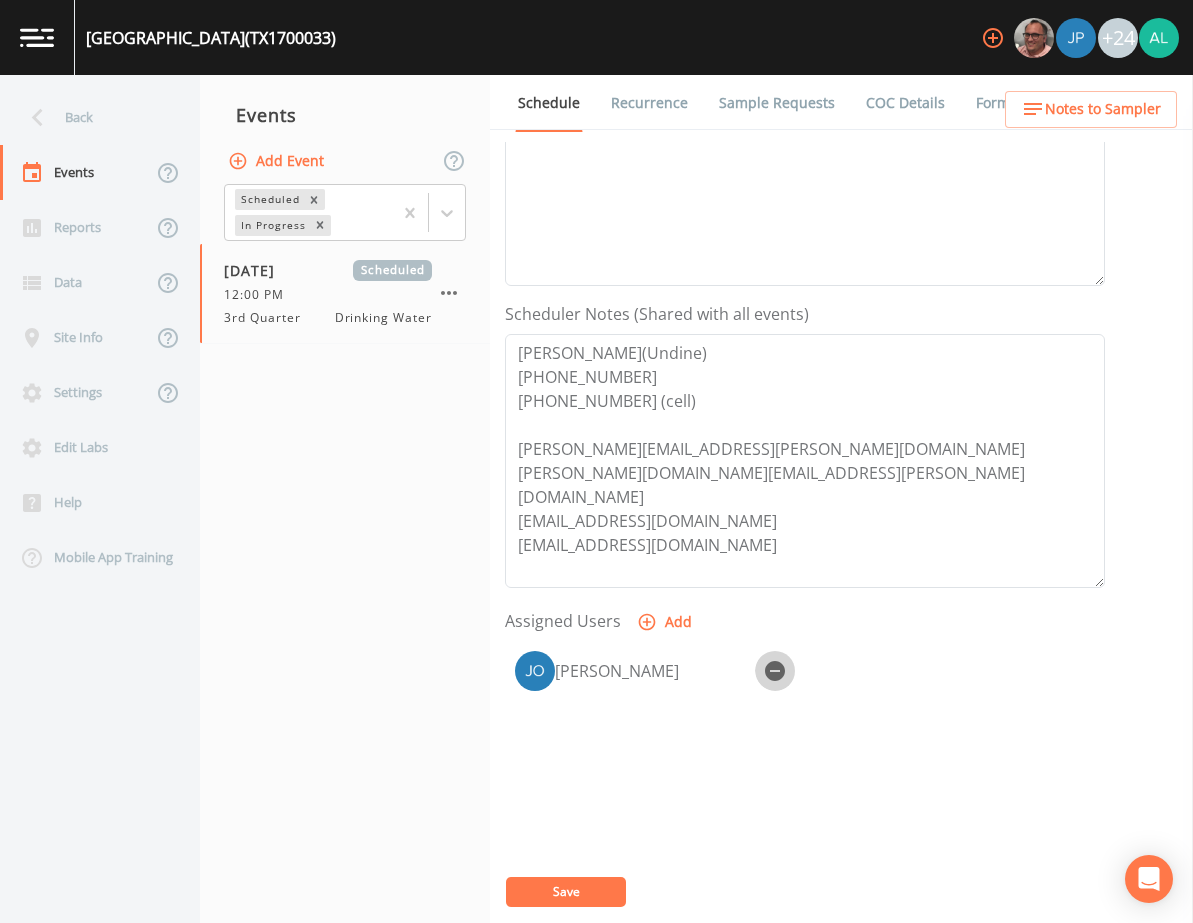 click 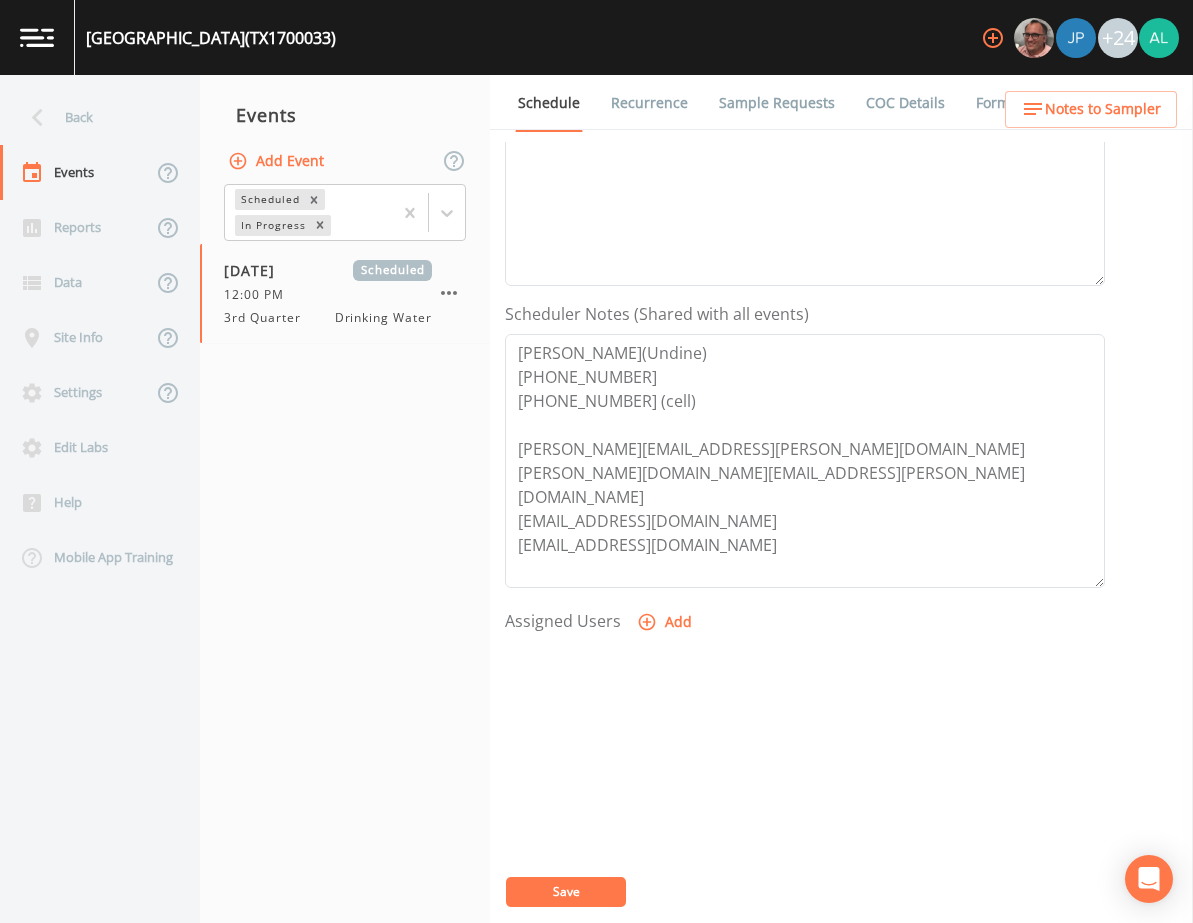click on "Add" at bounding box center [666, 622] 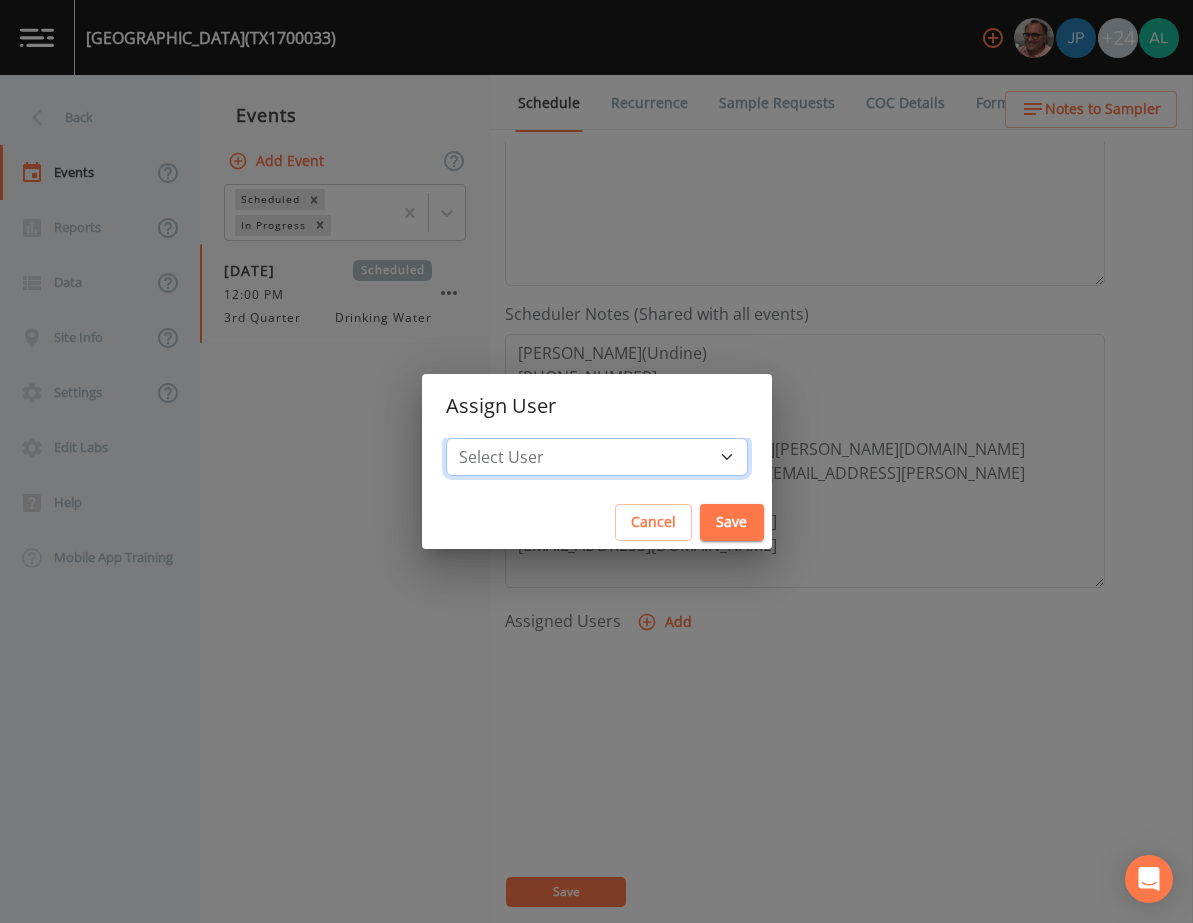 click on "Select User [PERSON_NAME] [PERSON_NAME]  [PERSON_NAME] [PERSON_NAME] [PERSON_NAME] [PERSON_NAME] [PERSON_NAME] [PERSON_NAME] [PERSON_NAME] [PERSON_NAME] [PERSON_NAME]   [PERSON_NAME] [PERSON_NAME] [PERSON_NAME] [PERSON_NAME] [PERSON_NAME] [PERSON_NAME]   [PERSON_NAME] [PERSON_NAME]   [PERSON_NAME] [PERSON_NAME] [PERSON_NAME] [PERSON_NAME] [PERSON_NAME] [PERSON_NAME] [PERSON_NAME] [PERSON_NAME]" at bounding box center (597, 457) 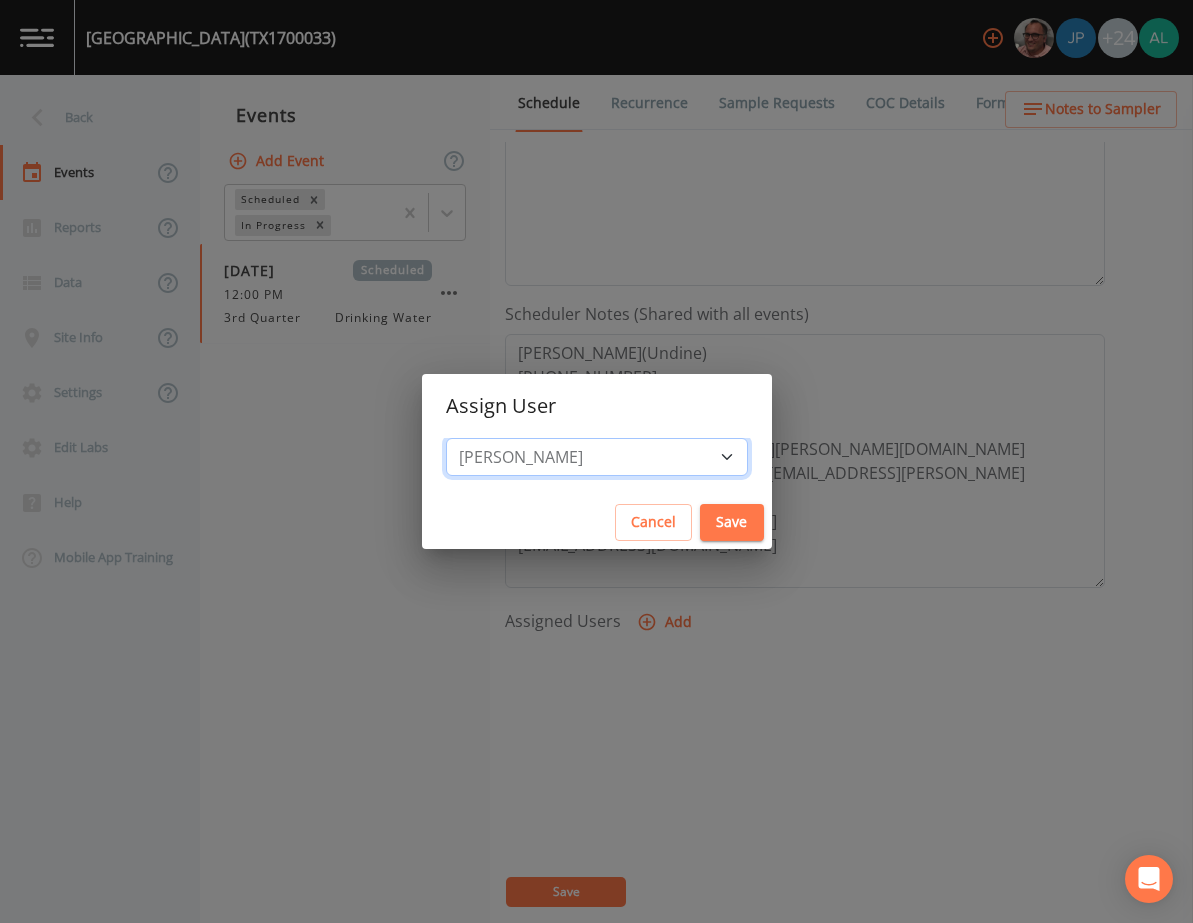 click on "Select User [PERSON_NAME] [PERSON_NAME]  [PERSON_NAME] [PERSON_NAME] [PERSON_NAME] [PERSON_NAME] [PERSON_NAME] [PERSON_NAME] [PERSON_NAME] [PERSON_NAME] [PERSON_NAME]   [PERSON_NAME] [PERSON_NAME] [PERSON_NAME] [PERSON_NAME] [PERSON_NAME] [PERSON_NAME]   [PERSON_NAME] [PERSON_NAME]   [PERSON_NAME] [PERSON_NAME] [PERSON_NAME] [PERSON_NAME] [PERSON_NAME] [PERSON_NAME] [PERSON_NAME] [PERSON_NAME]" at bounding box center [597, 457] 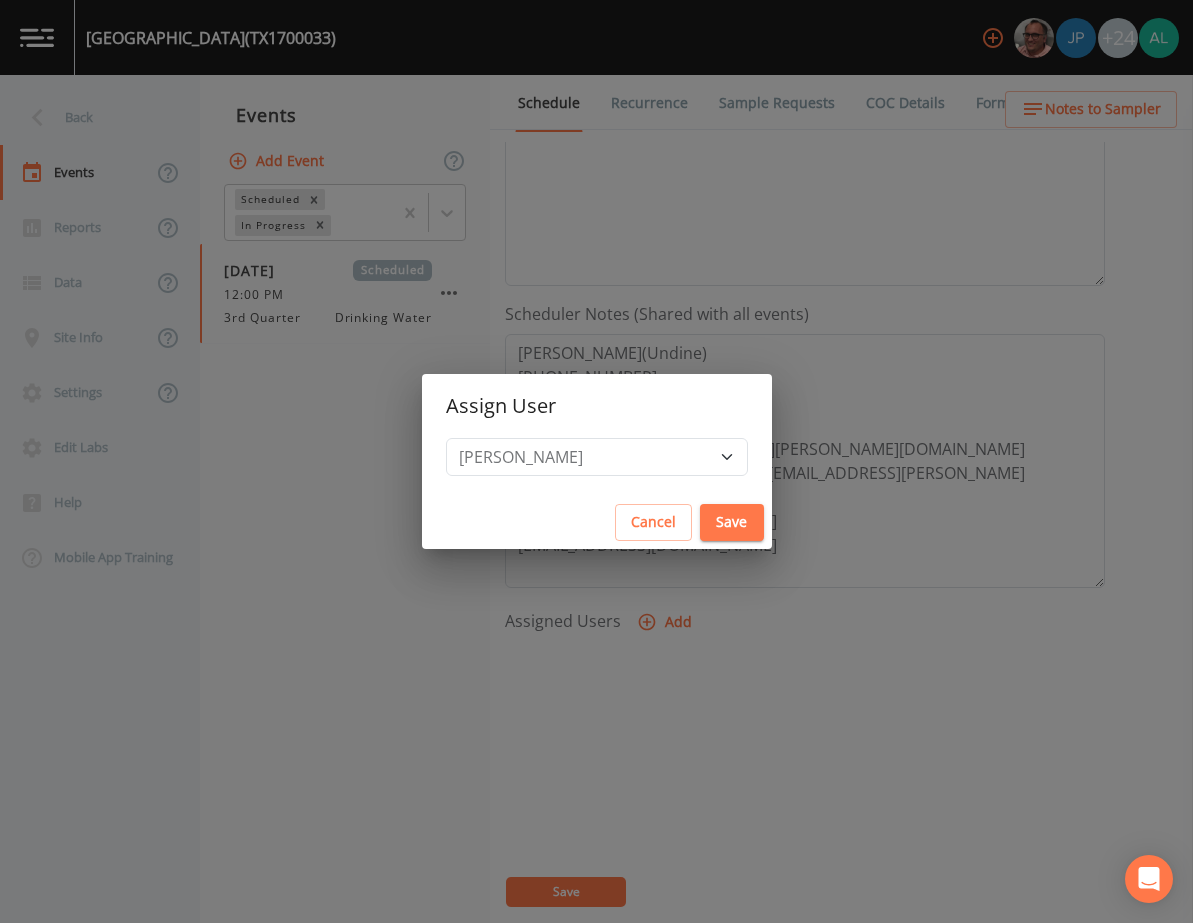 click on "Cancel Save" at bounding box center [597, 522] 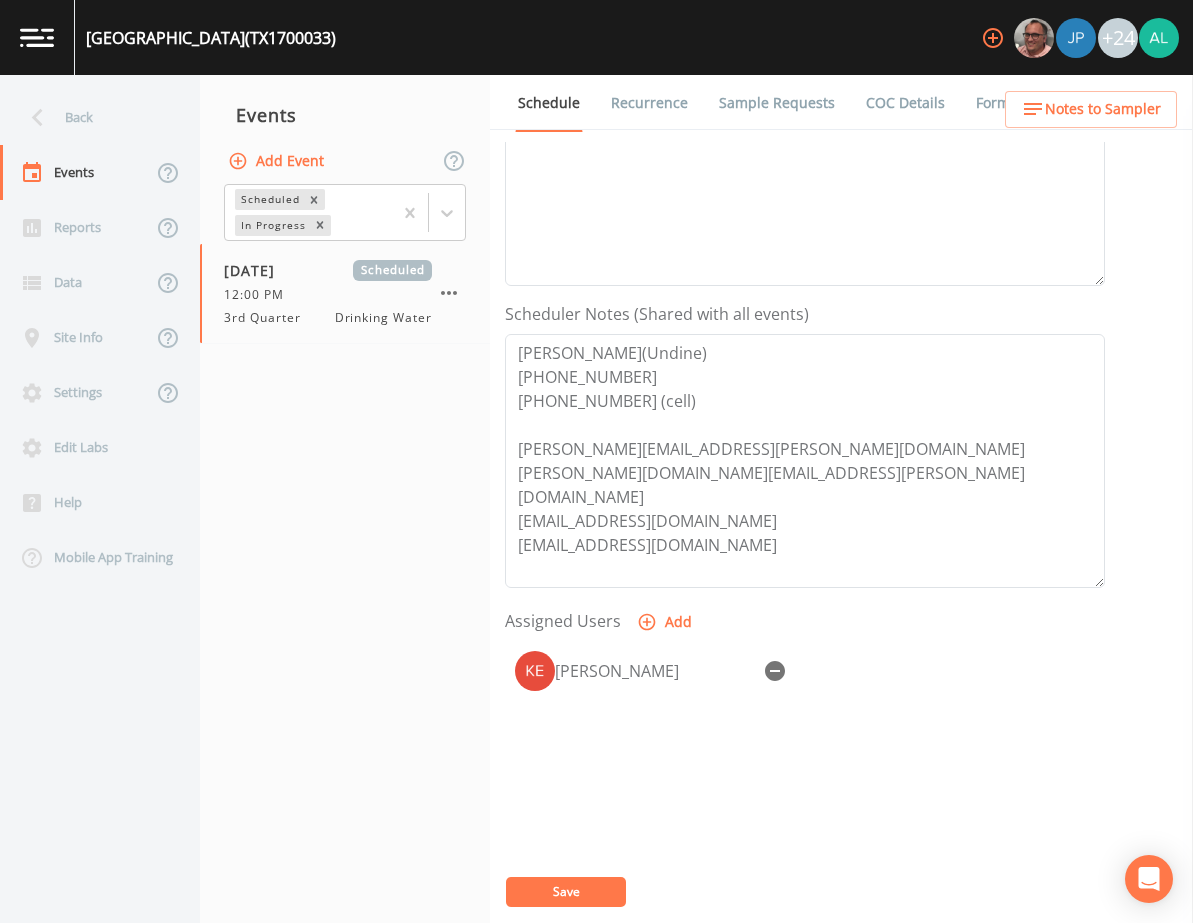 click on "Event Name 3rd Quarter Target Sampling Date [DATE] Time (Optional) 12:00:00 Event Notes [DATE] 11:28am email sent
[DATE] 10:48am follow up email sent
[DATE] 11:21am confirmed by [PERSON_NAME] Notes (Shared with all events) [PERSON_NAME](Undine)
[PHONE_NUMBER]
[PHONE_NUMBER] (cell)
[PERSON_NAME][EMAIL_ADDRESS][PERSON_NAME][DOMAIN_NAME]
[PERSON_NAME][DOMAIN_NAME][EMAIL_ADDRESS][PERSON_NAME][DOMAIN_NAME]
[EMAIL_ADDRESS][DOMAIN_NAME]
[EMAIL_ADDRESS][DOMAIN_NAME] Assigned Users Add [PERSON_NAME] Save" at bounding box center (849, 532) 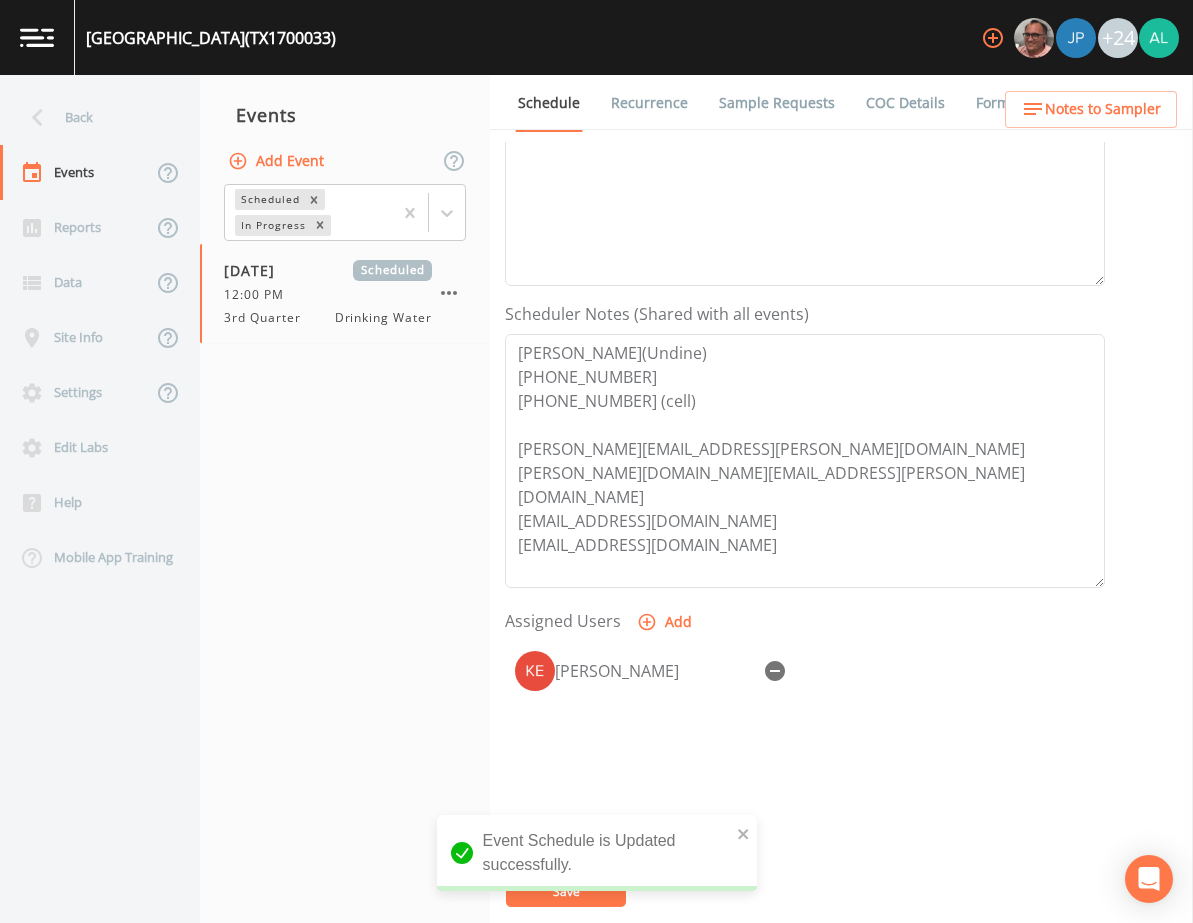 click on "Notes to Sampler" at bounding box center [1091, 109] 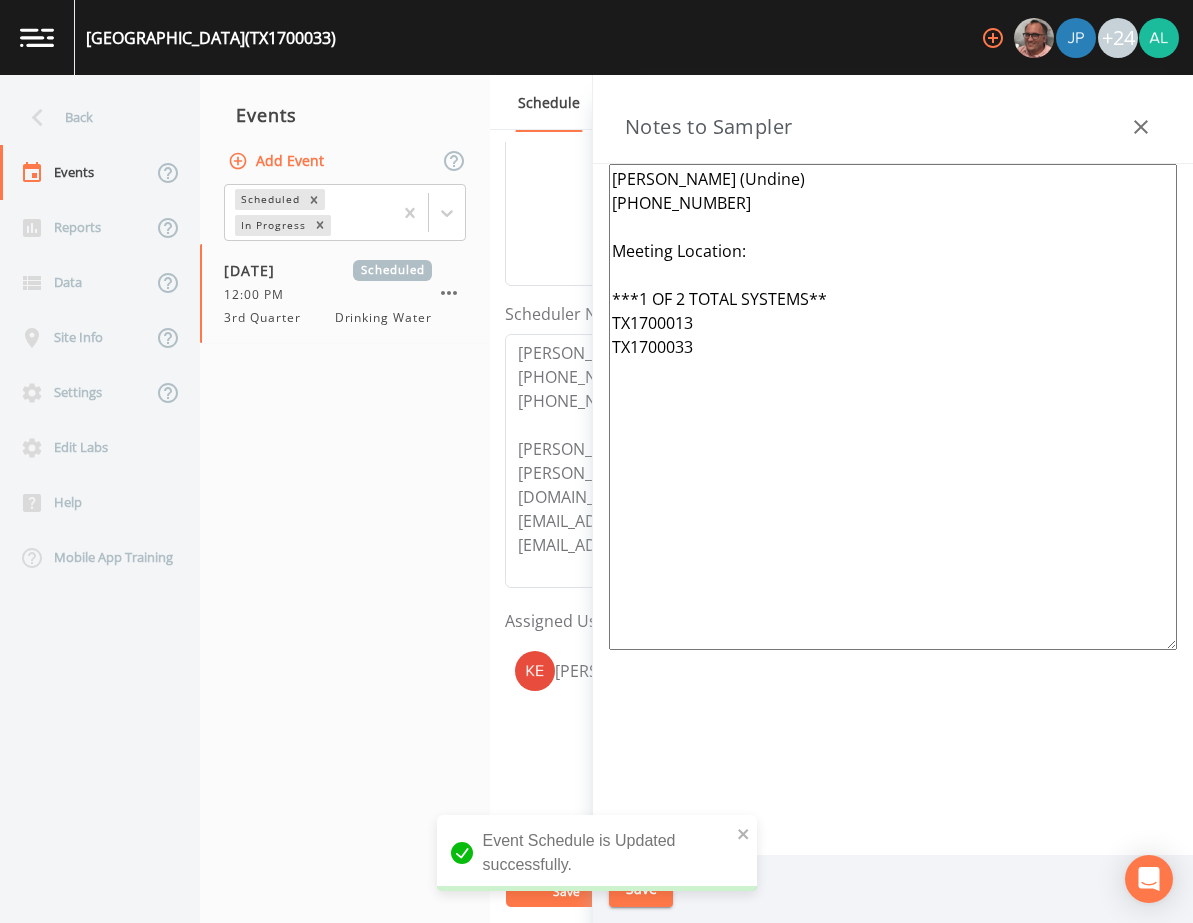 click on "[PERSON_NAME] (Undine)
[PHONE_NUMBER]
Meeting Location:
***1 OF 2 TOTAL SYSTEMS**
TX1700013
TX1700033" at bounding box center (893, 407) 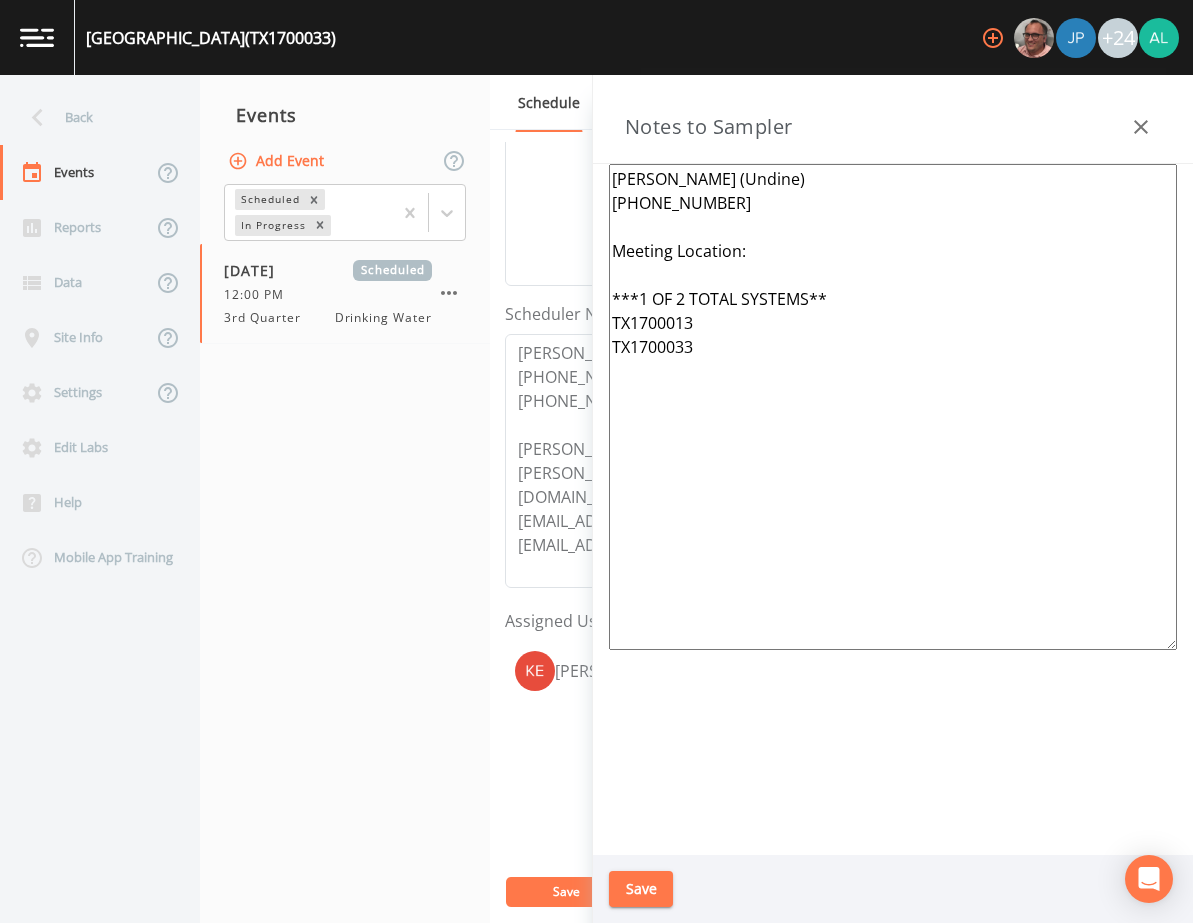 paste on "[GEOGRAPHIC_DATA]" 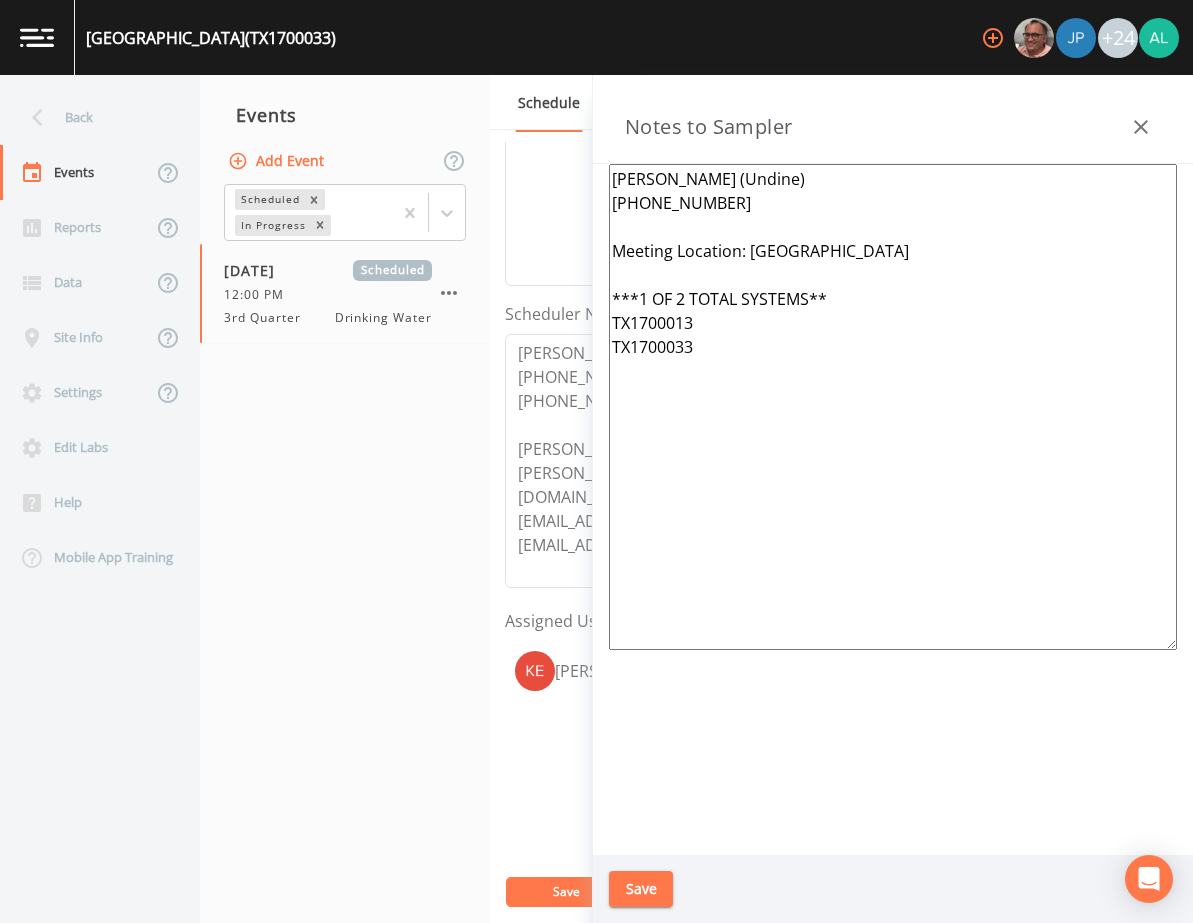 drag, startPoint x: 996, startPoint y: 252, endPoint x: 749, endPoint y: 251, distance: 247.00203 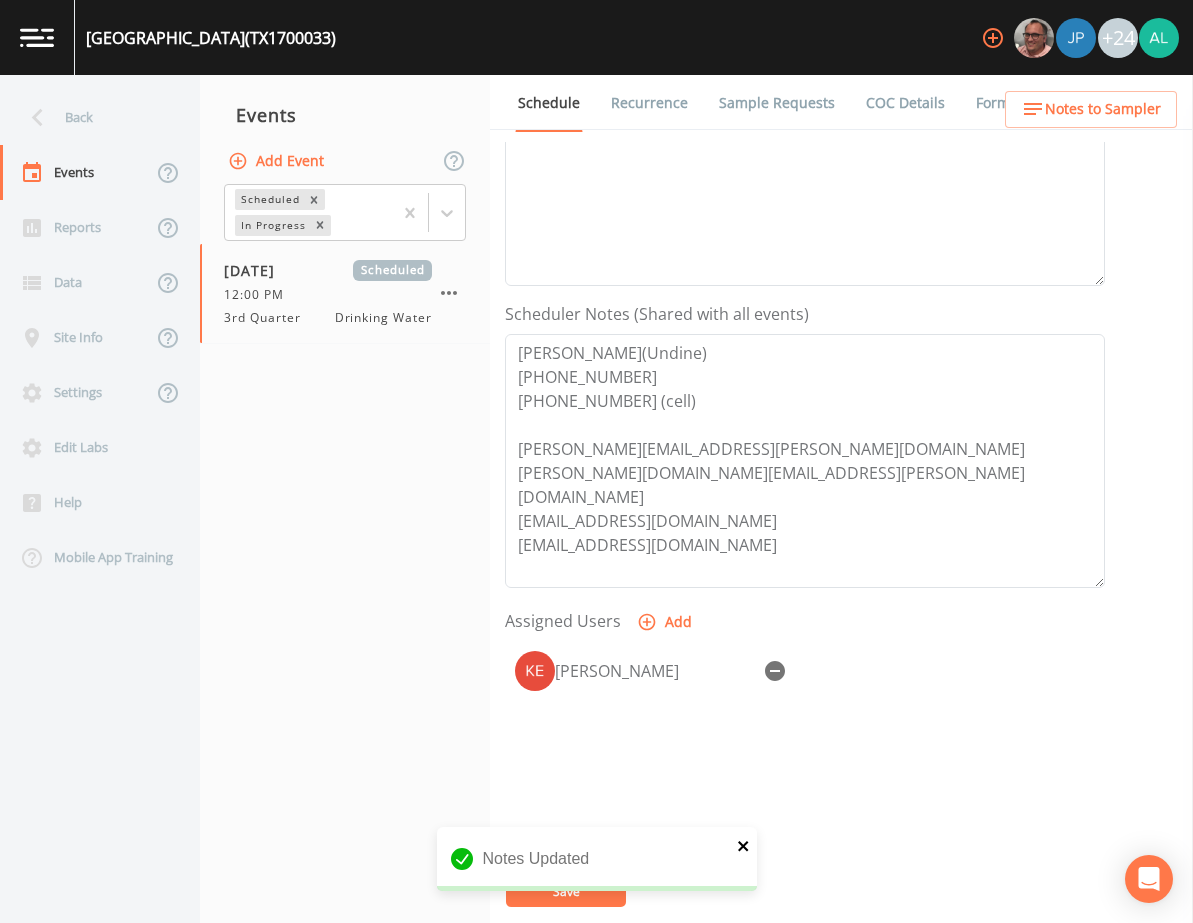 click 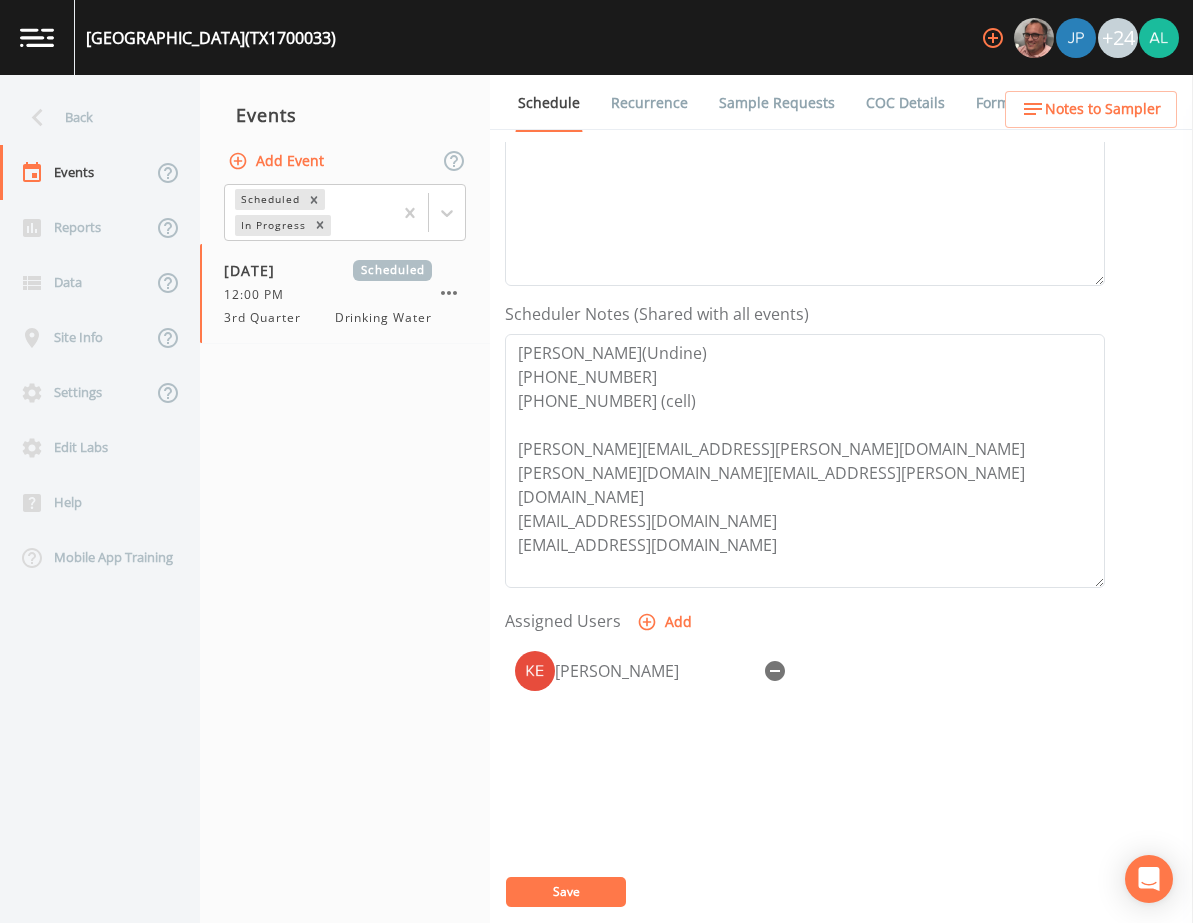 click on "Save" at bounding box center (566, 892) 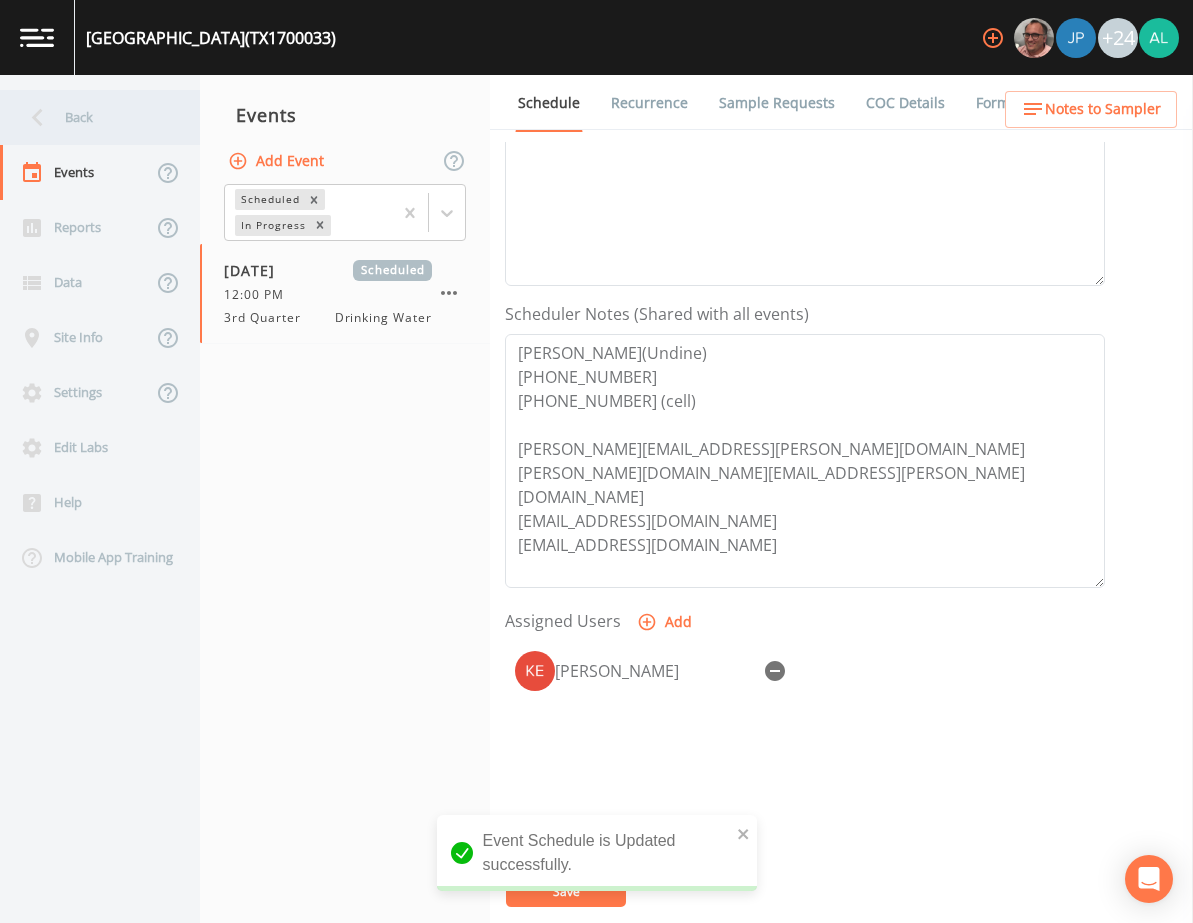 click on "Back" at bounding box center (90, 117) 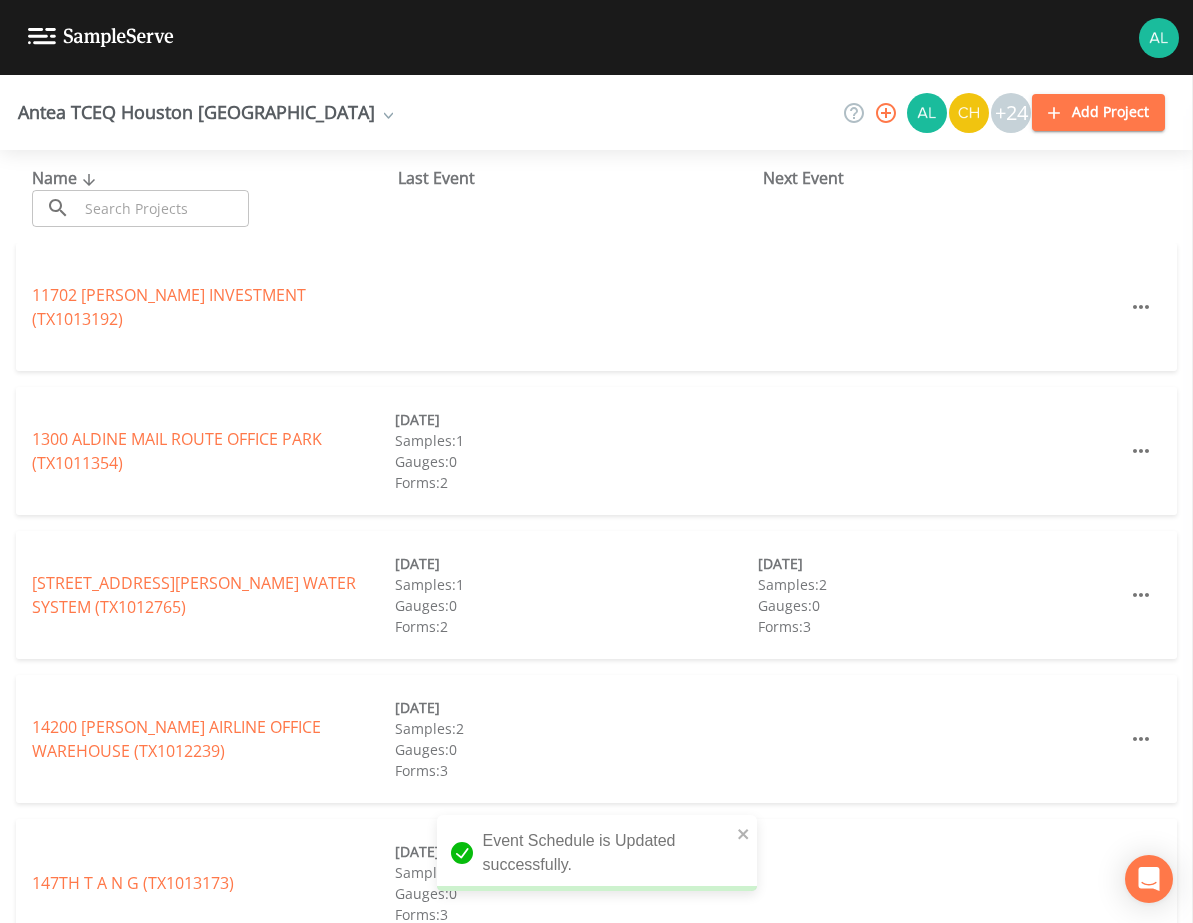 click on "Name ​ ​" at bounding box center [215, 196] 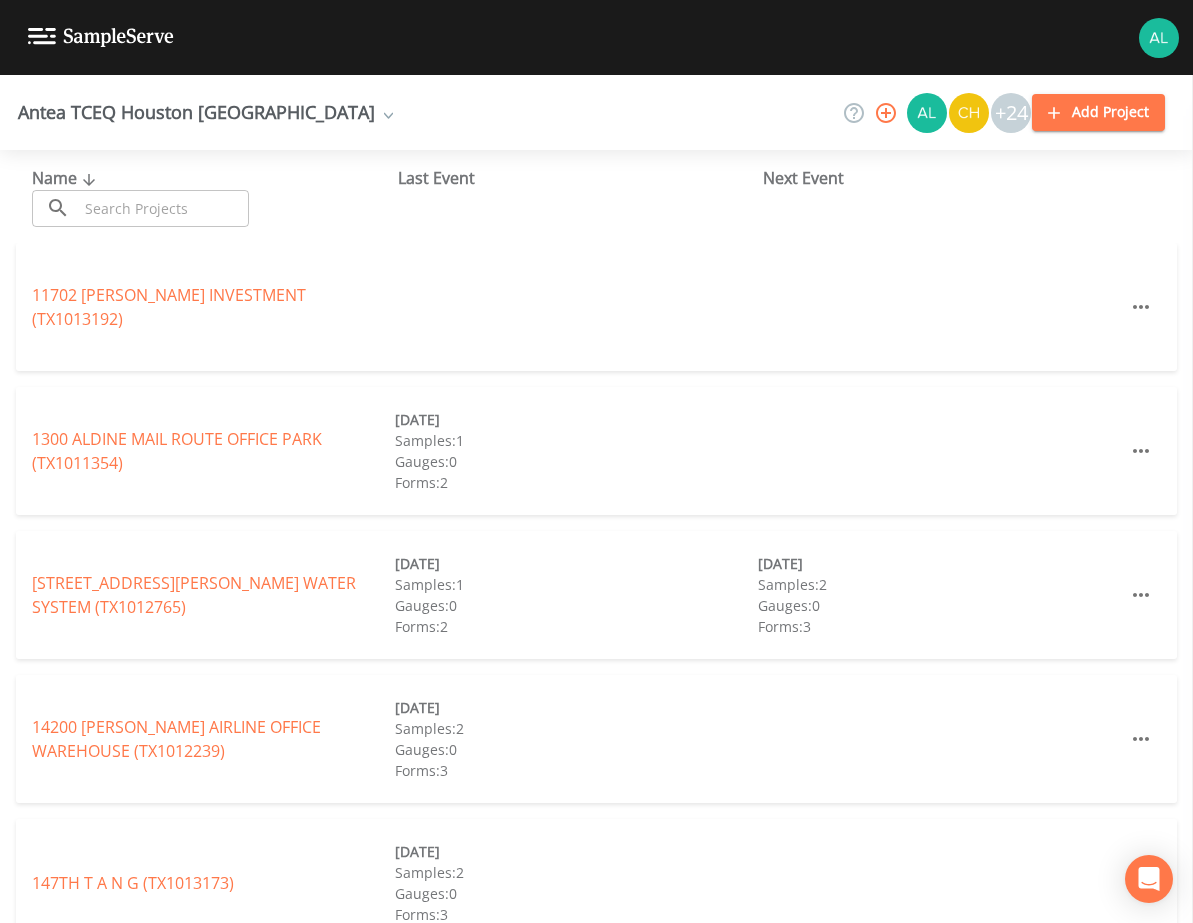 click at bounding box center [163, 208] 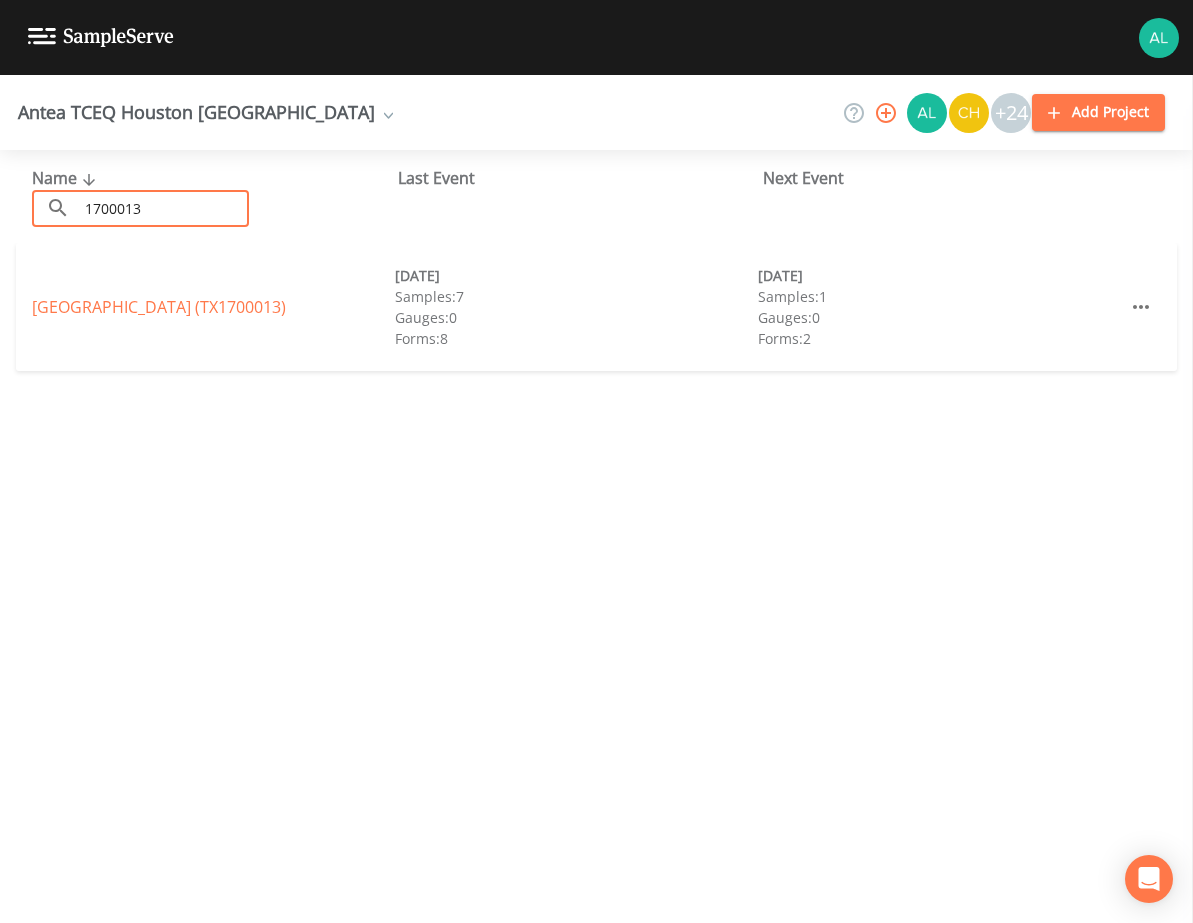 type on "1700013" 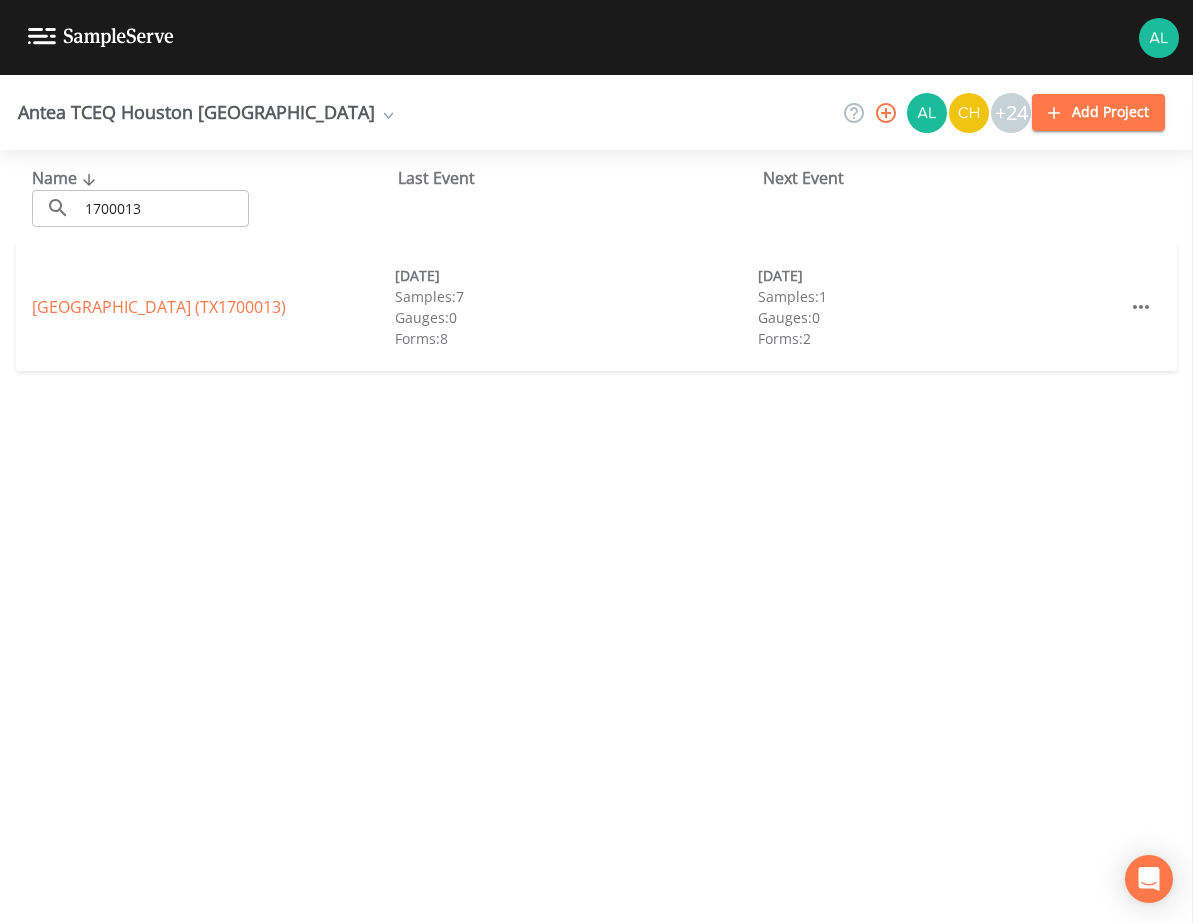drag, startPoint x: 92, startPoint y: 287, endPoint x: 76, endPoint y: 330, distance: 45.88028 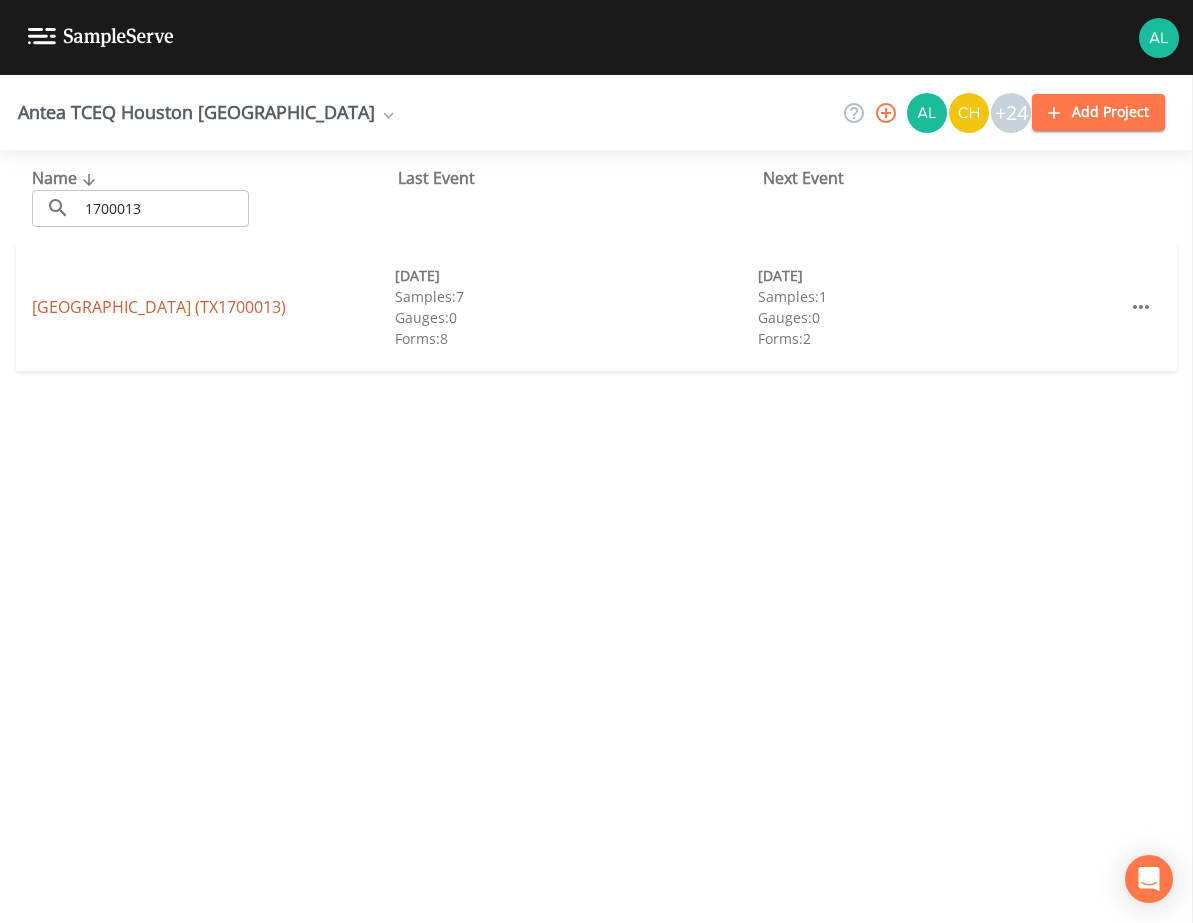 click on "[GEOGRAPHIC_DATA]   (TX1700013)" at bounding box center [159, 307] 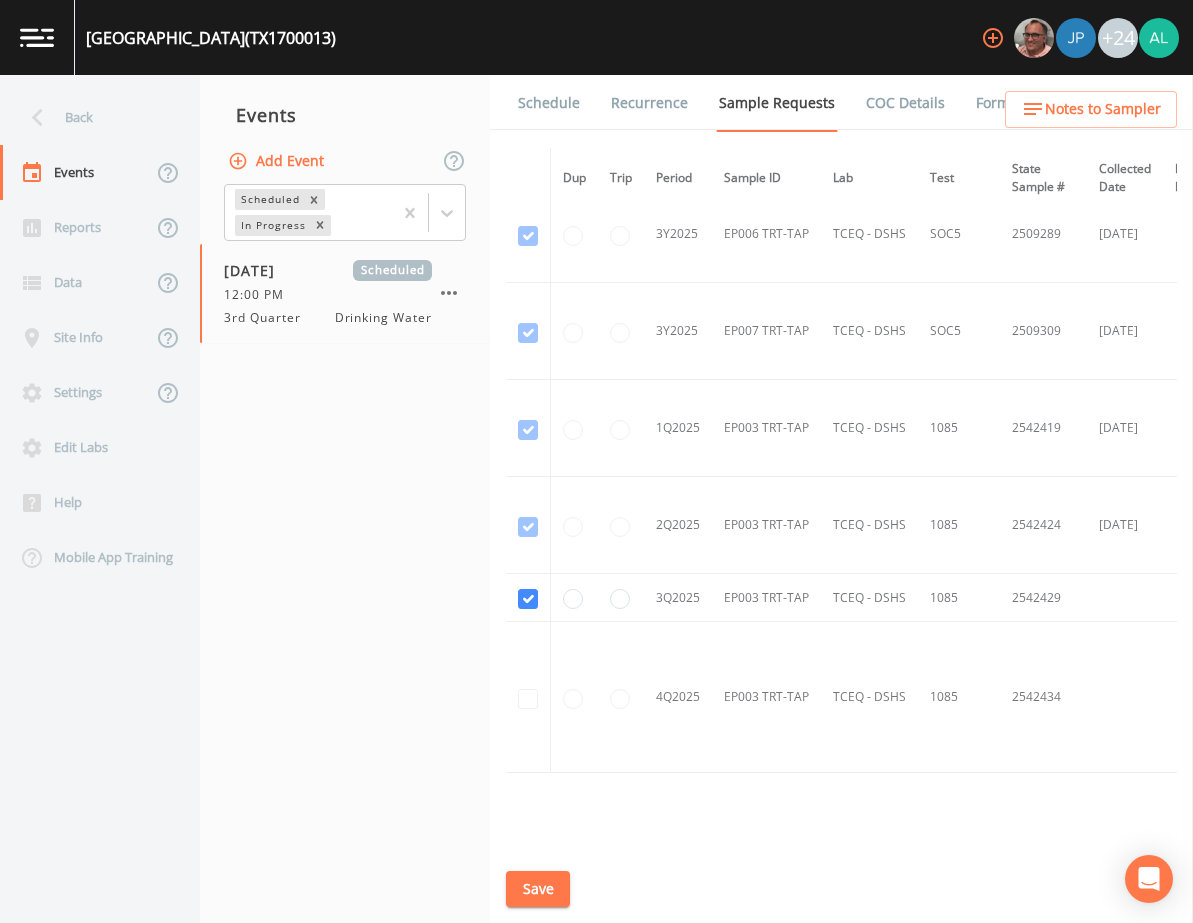 scroll, scrollTop: 12716, scrollLeft: 0, axis: vertical 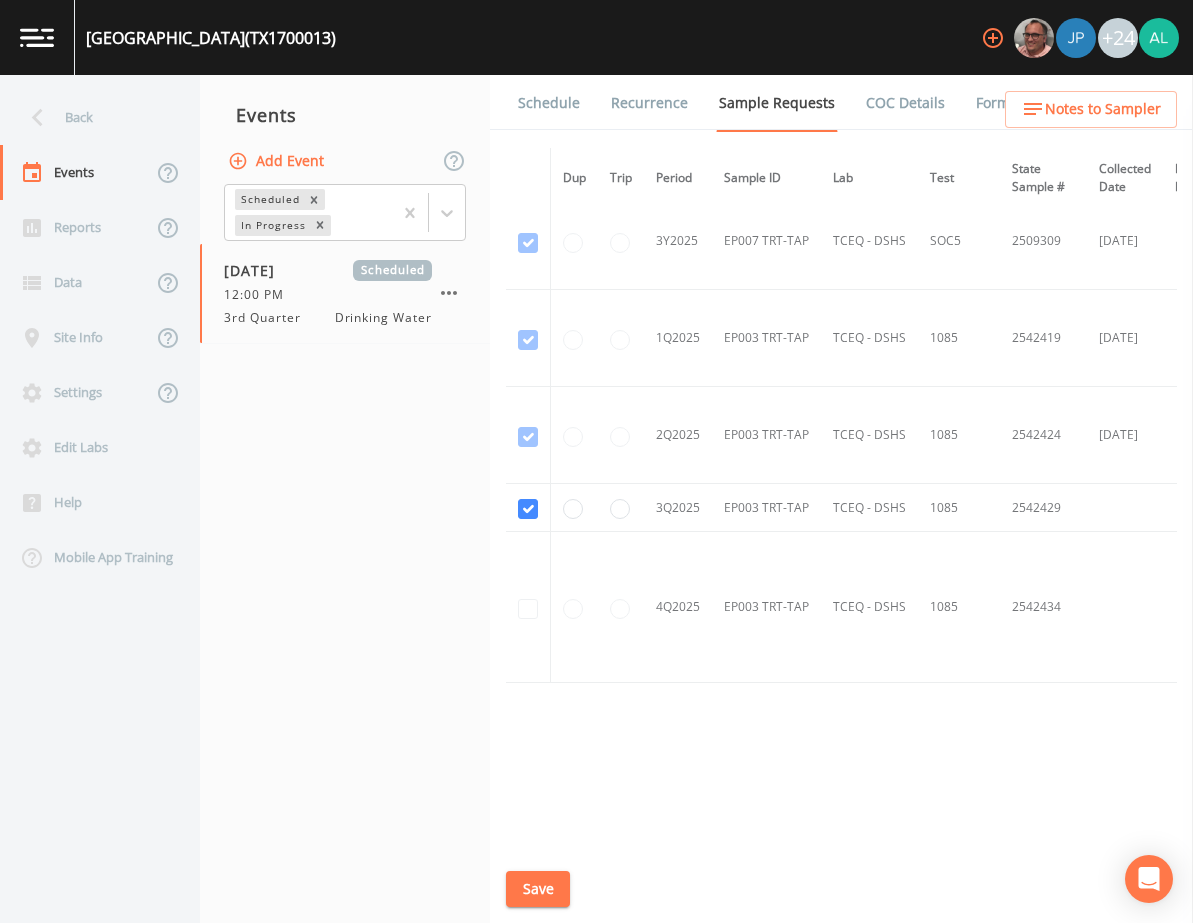 click on "Schedule Recurrence Sample Requests COC Details Forms Dup Trip Period Sample ID Lab Test State Sample # Collected Date Is Priority? Season Start Season End Deleted? YR2024 DS01 DBP2-01 TCEQ - DSHS 2950 2442190 [DATE] [DATE] [DATE] This sample has been collected YR2024 DS01 DBP2-02 TCEQ - DSHS 2456 2441673 [DATE] [DATE] [DATE] This sample has been collected YR2024 EP001 TRT-TAP TCEQ - DSHS 1040 2433043 [DATE] This sample has been collected YR2024 EP001 TRT-TAP TCEQ - DSHS VOC 2403079 [DATE] This sample has been collected YR2024 EP001 TRT-TAP TCEQ - DSHS VOC Blank 2403079FB [DATE] This sample has been collected YR2024 EP002 TRT-TAP TCEQ - DSHS VOC 2404862 [DATE] This sample has been collected YR2024 EP002 TRT-TAP TCEQ - DSHS VOC Blank 2404862FB [DATE] This sample has been collected YR2024 EP003 TRT-TAP TCEQ - DSHS 1040 2436798 [DATE] This sample has been collected YR2024 EP003 TRT-TAP TCEQ - DSHS VOC 2405629 [DATE] This sample has been collected YR2024 EP003 TRT-TAP YR2024" at bounding box center [841, 499] 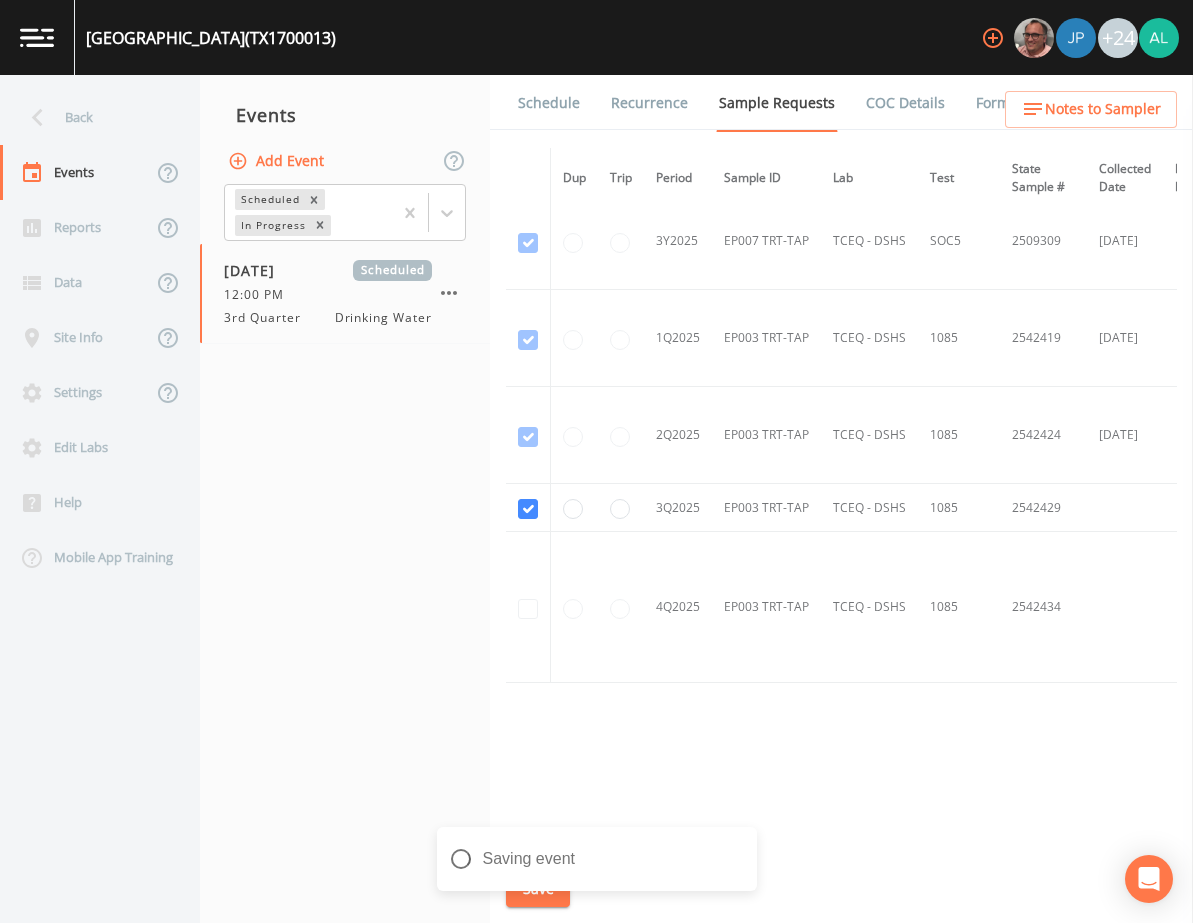 click on "Schedule" at bounding box center (549, 103) 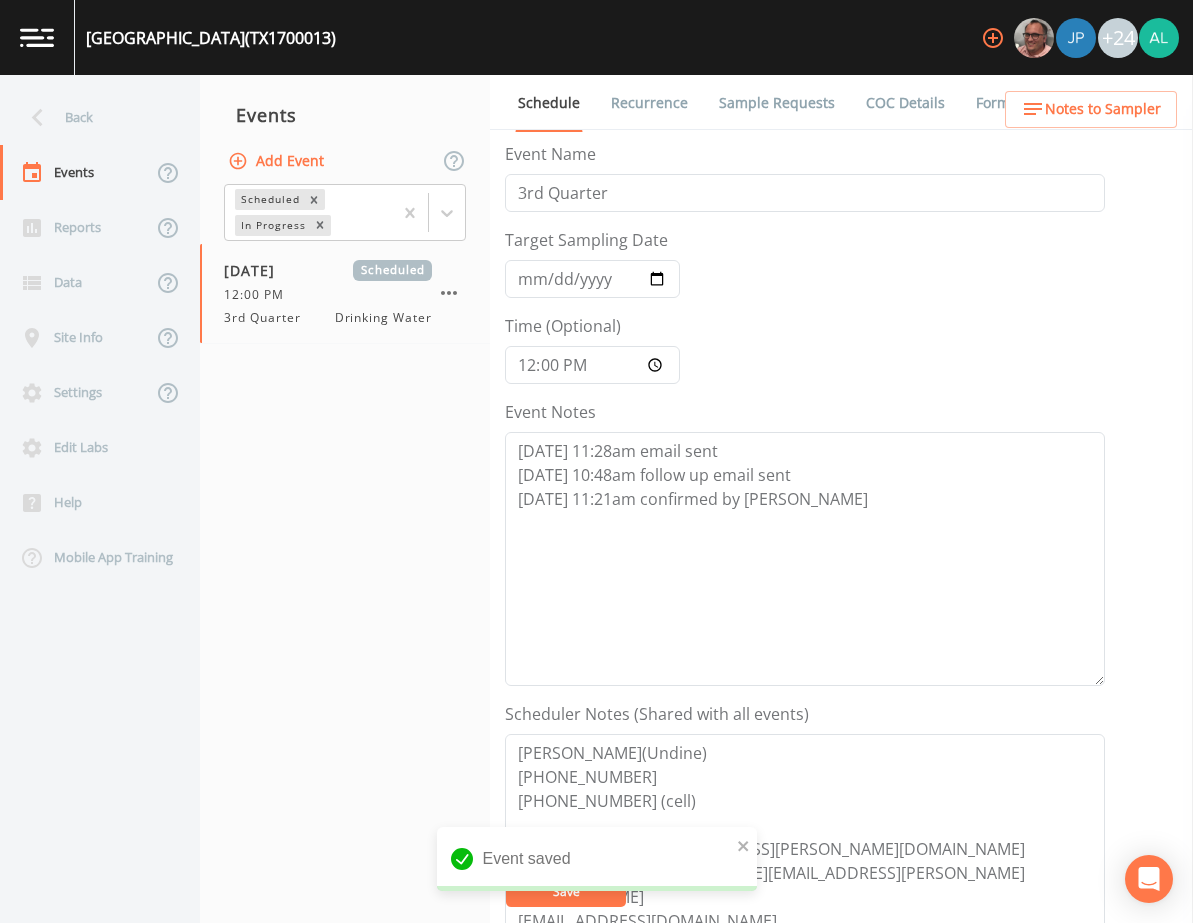 click on "Notes to Sampler" at bounding box center [1103, 109] 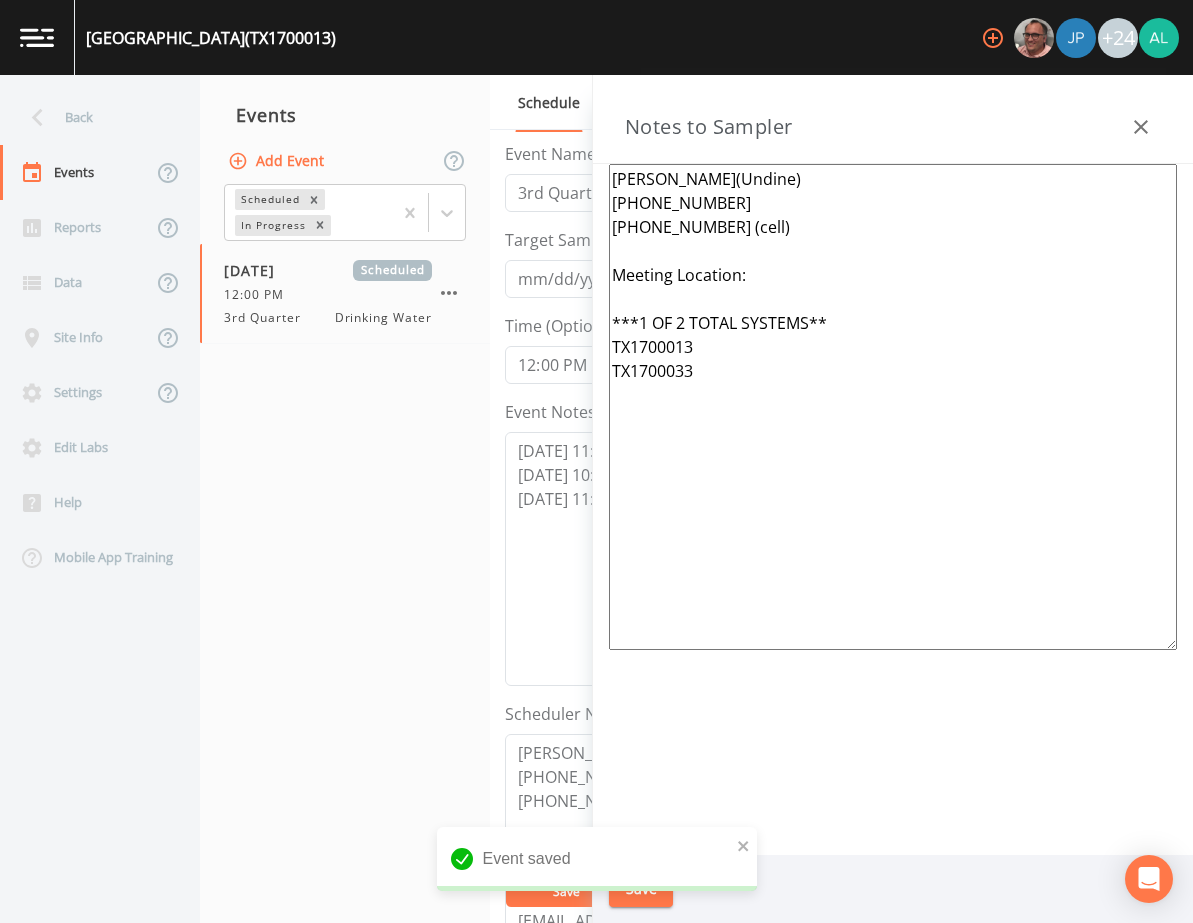 click on "[PERSON_NAME](Undine)
[PHONE_NUMBER]
[PHONE_NUMBER] (cell)
Meeting Location:
***1 OF 2 TOTAL SYSTEMS**
TX1700013
TX1700033" at bounding box center [893, 407] 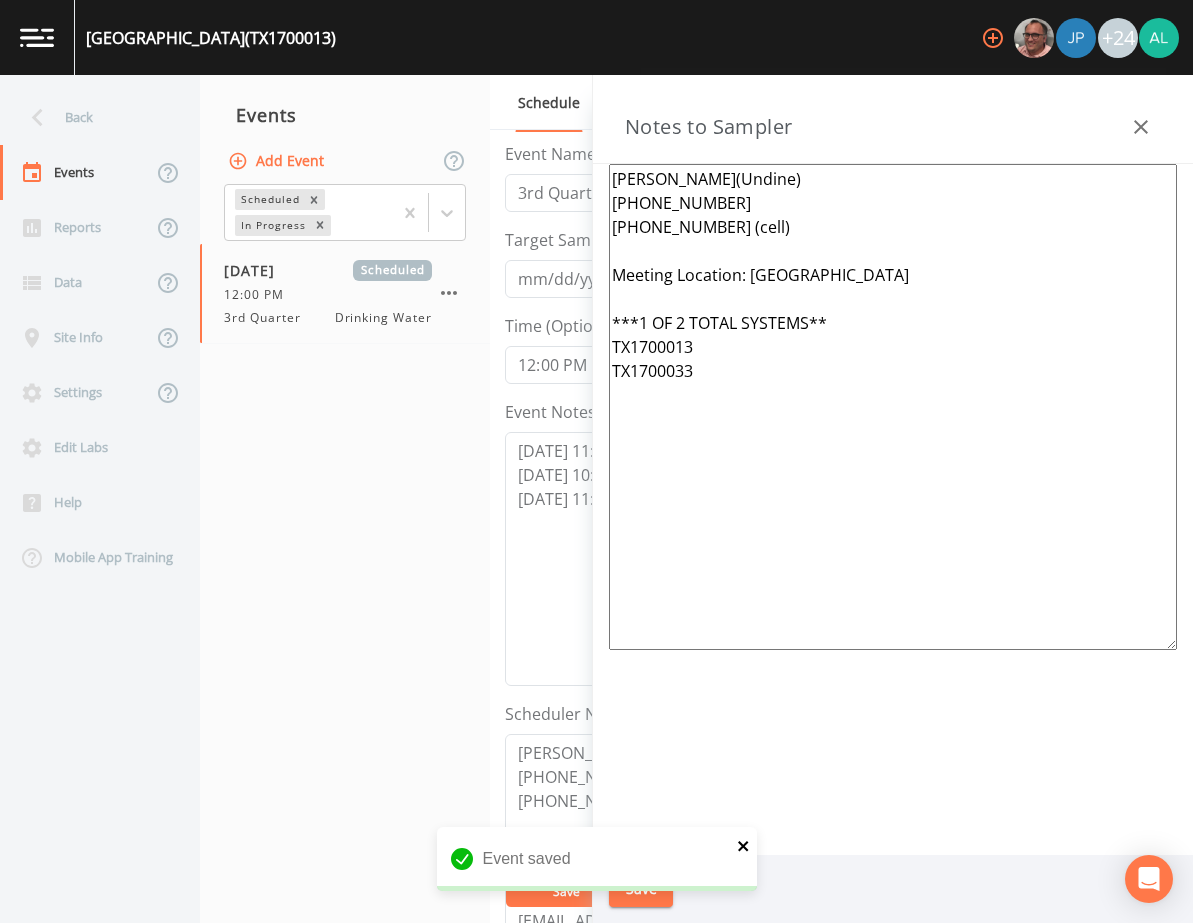 type on "[PERSON_NAME](Undine)
[PHONE_NUMBER]
[PHONE_NUMBER] (cell)
Meeting Location: [GEOGRAPHIC_DATA]
***1 OF 2 TOTAL SYSTEMS**
TX1700013
TX1700033" 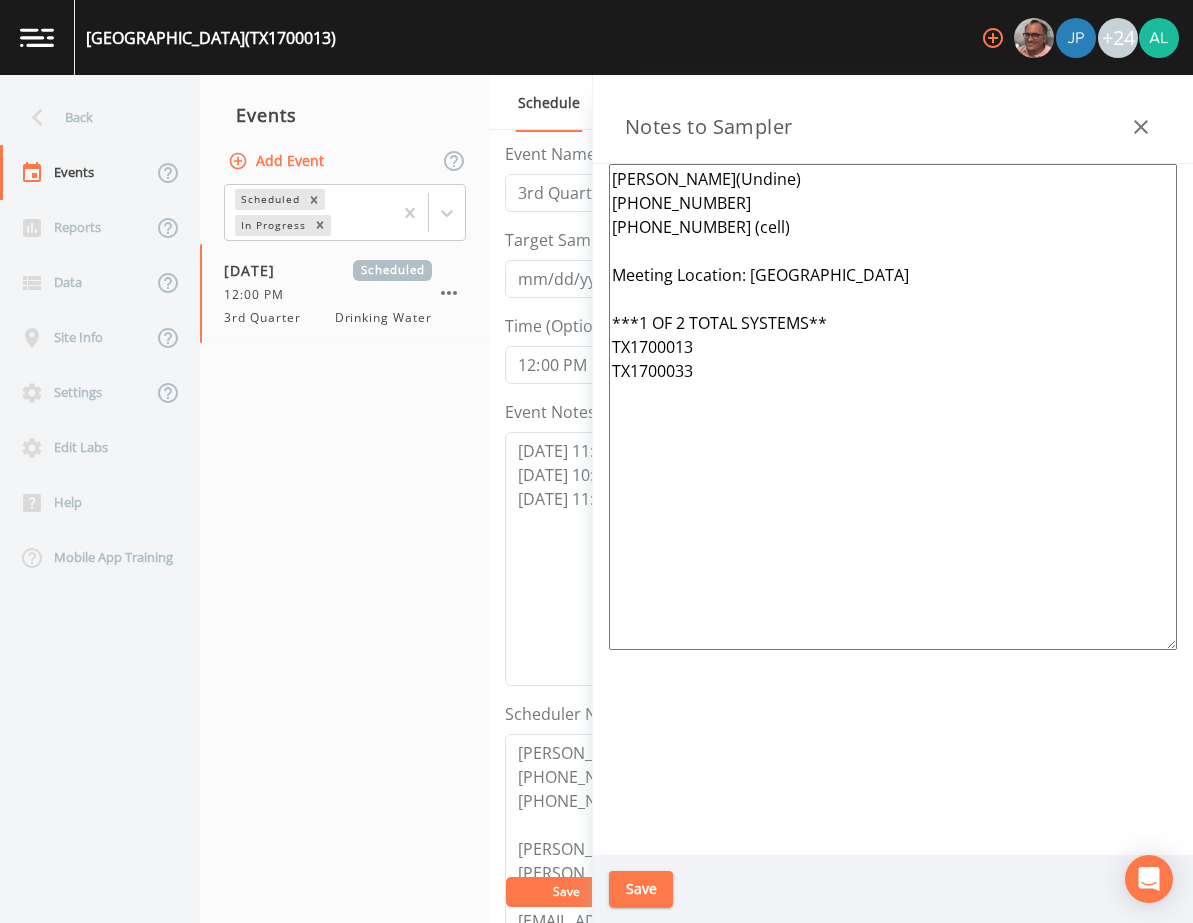 click on "Event saved" at bounding box center (597, 867) 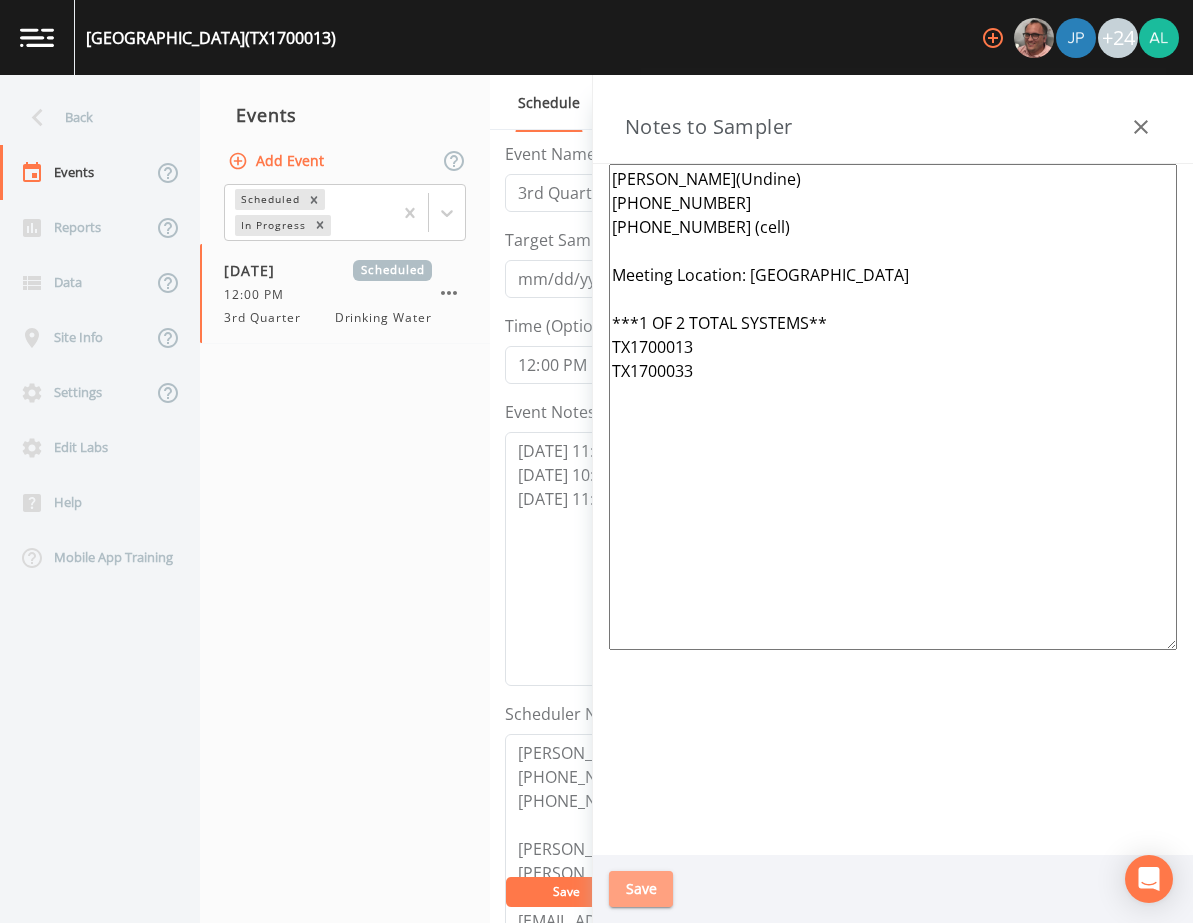 click on "Save" at bounding box center (641, 889) 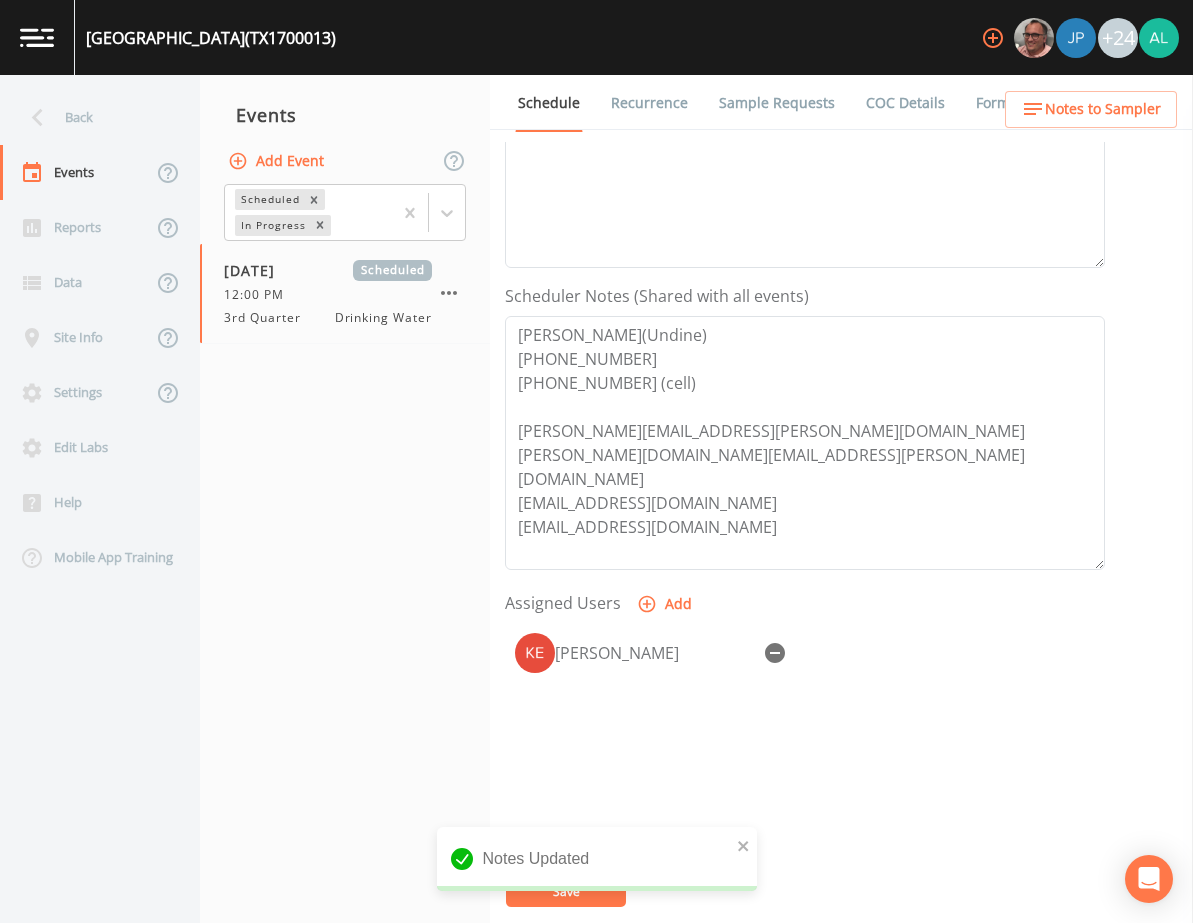 scroll, scrollTop: 488, scrollLeft: 0, axis: vertical 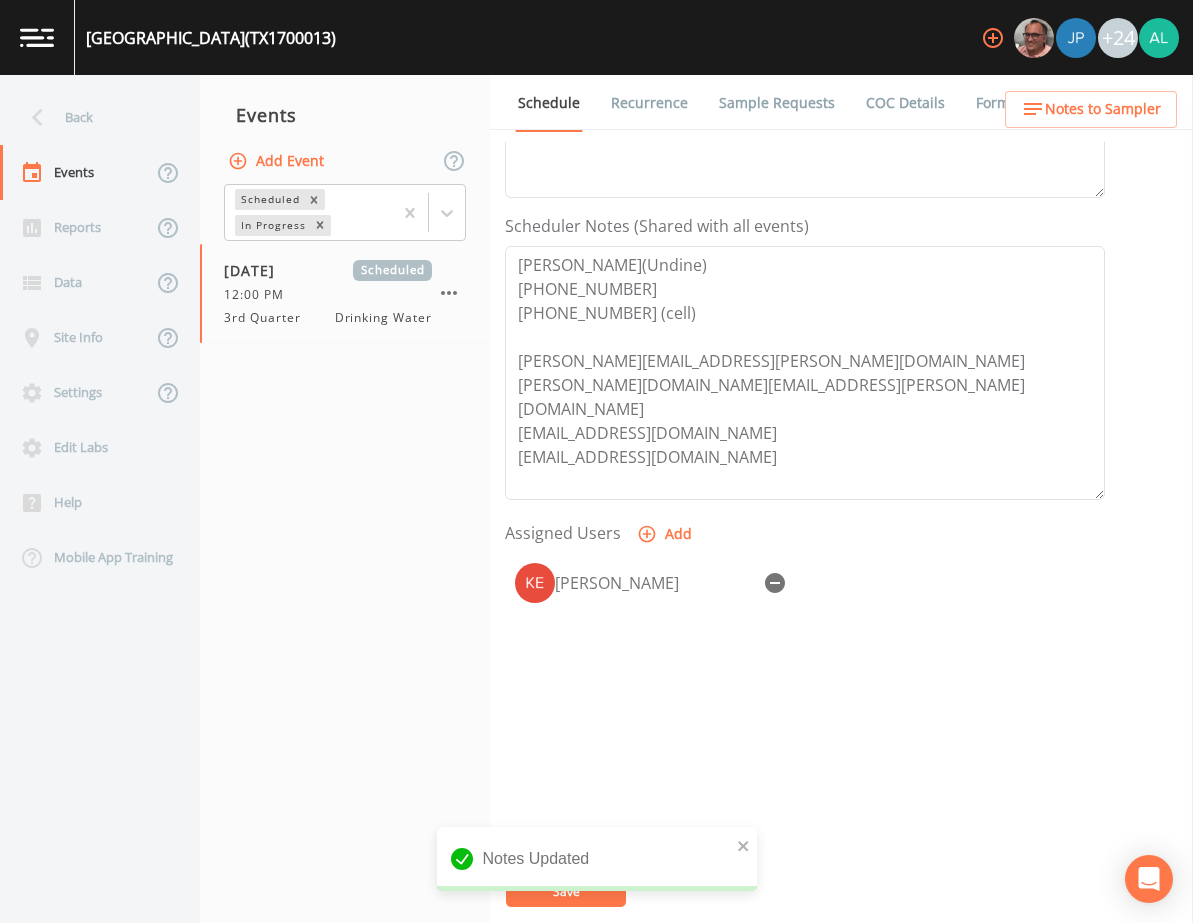 drag, startPoint x: 732, startPoint y: 850, endPoint x: 761, endPoint y: 837, distance: 31.780497 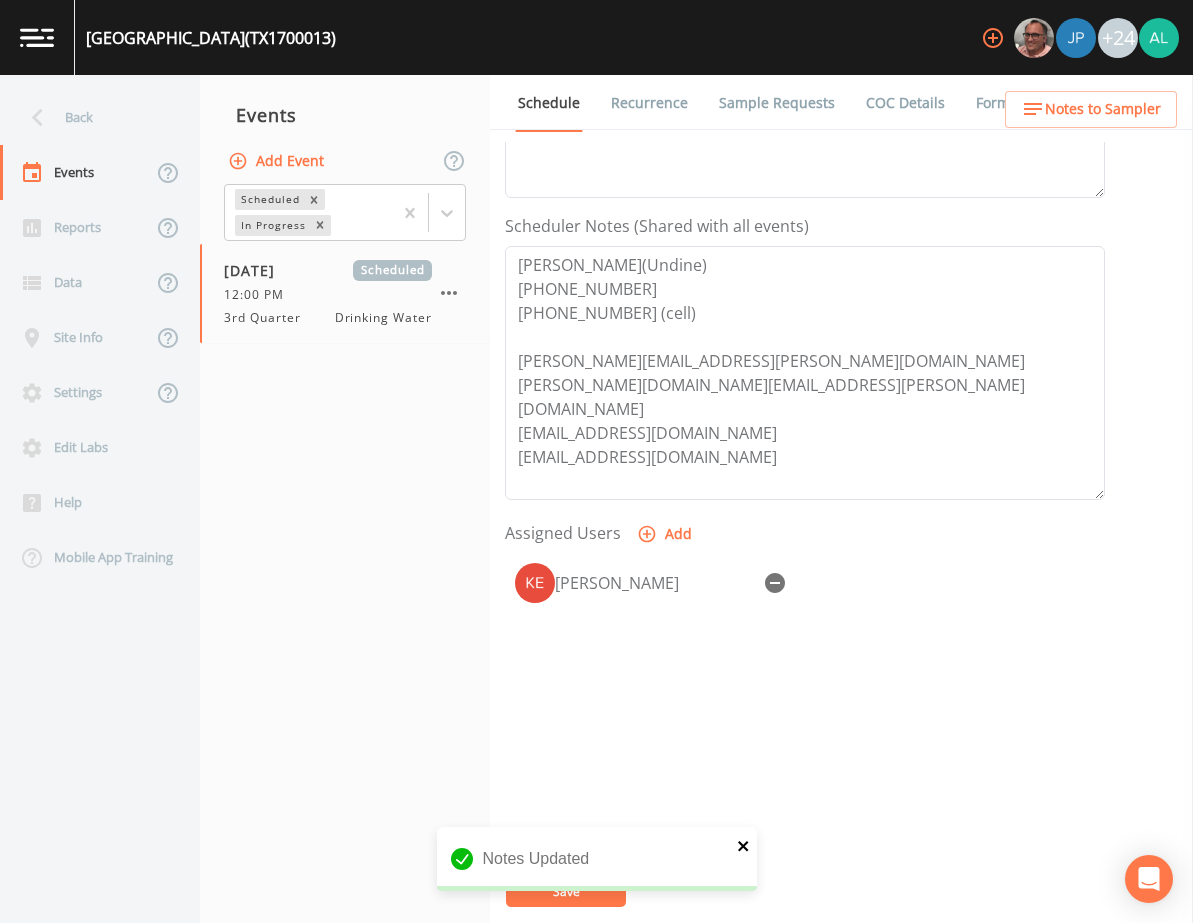 click 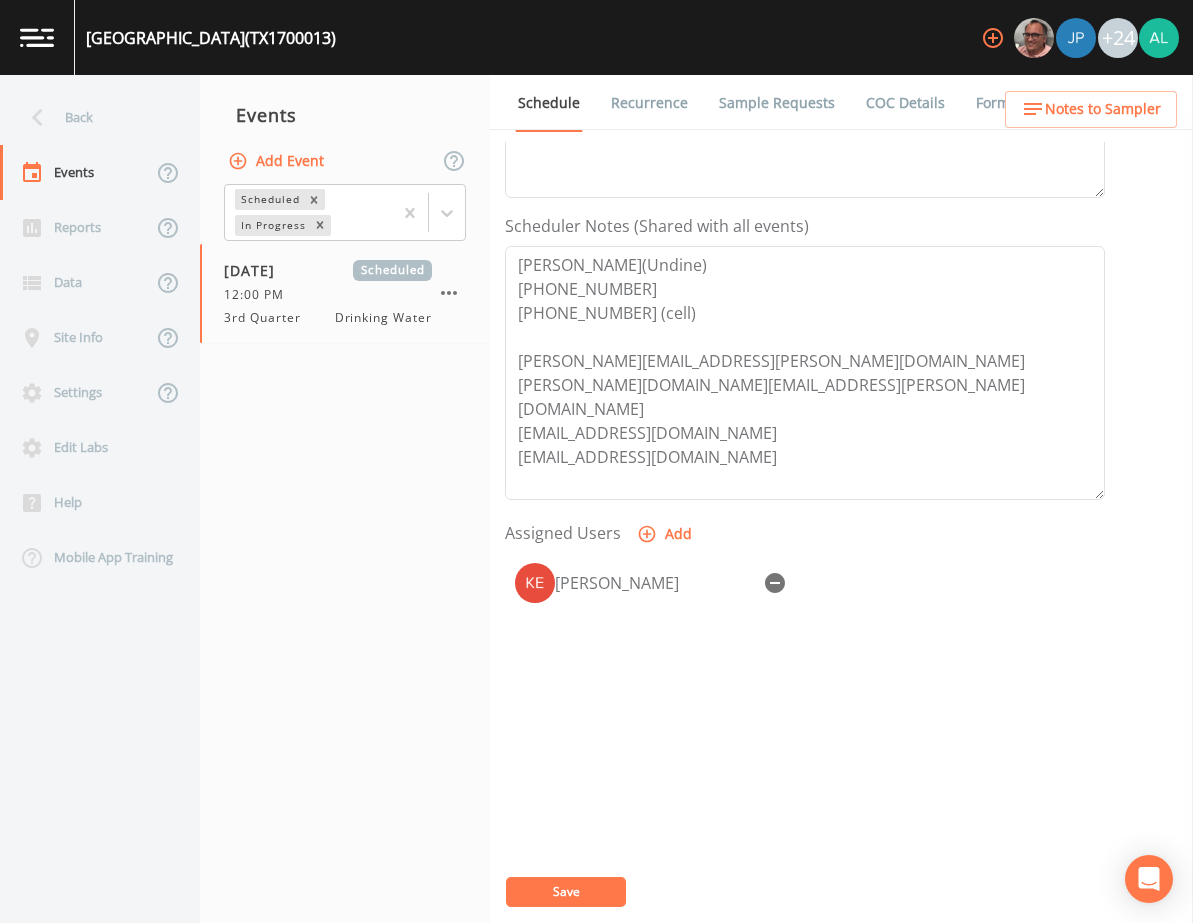 click on "Notes Updated" at bounding box center (597, 867) 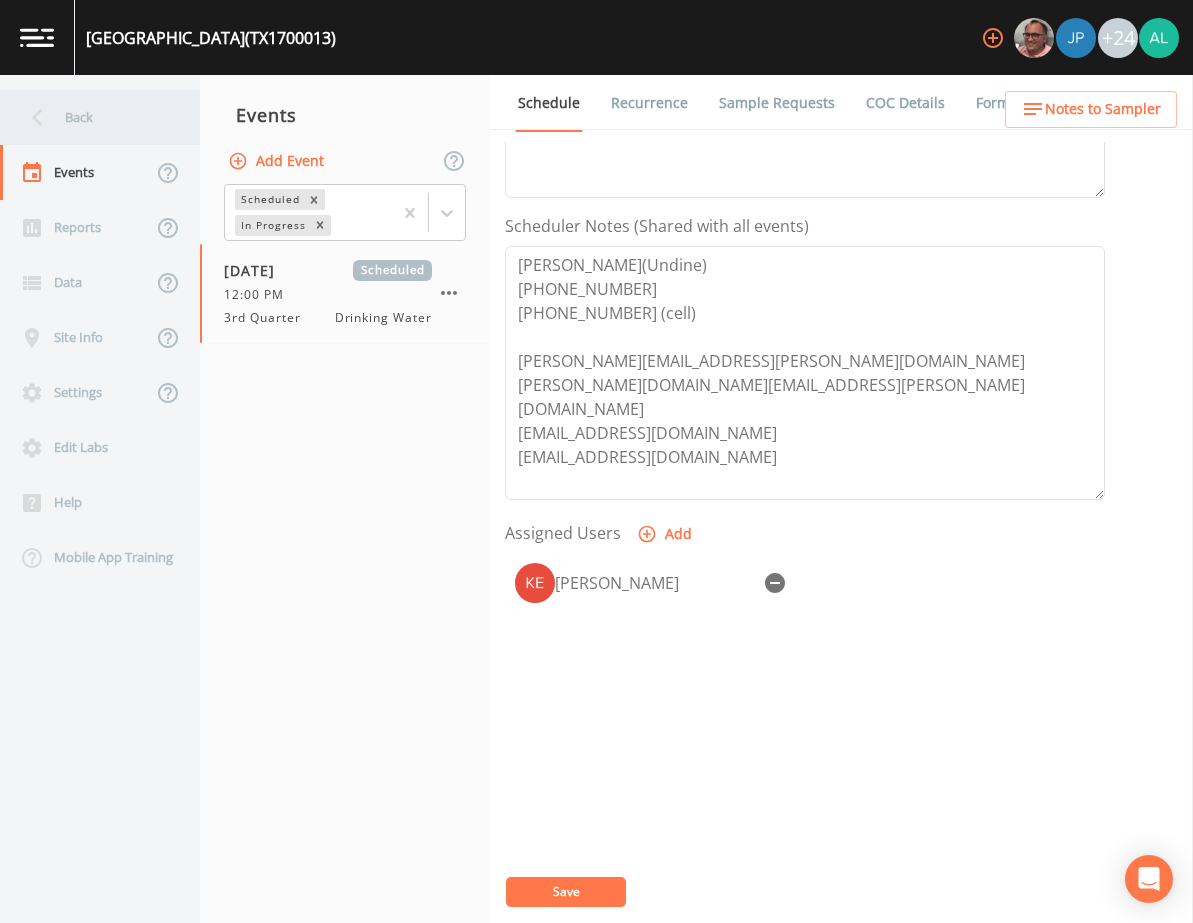 click on "Back" at bounding box center (90, 117) 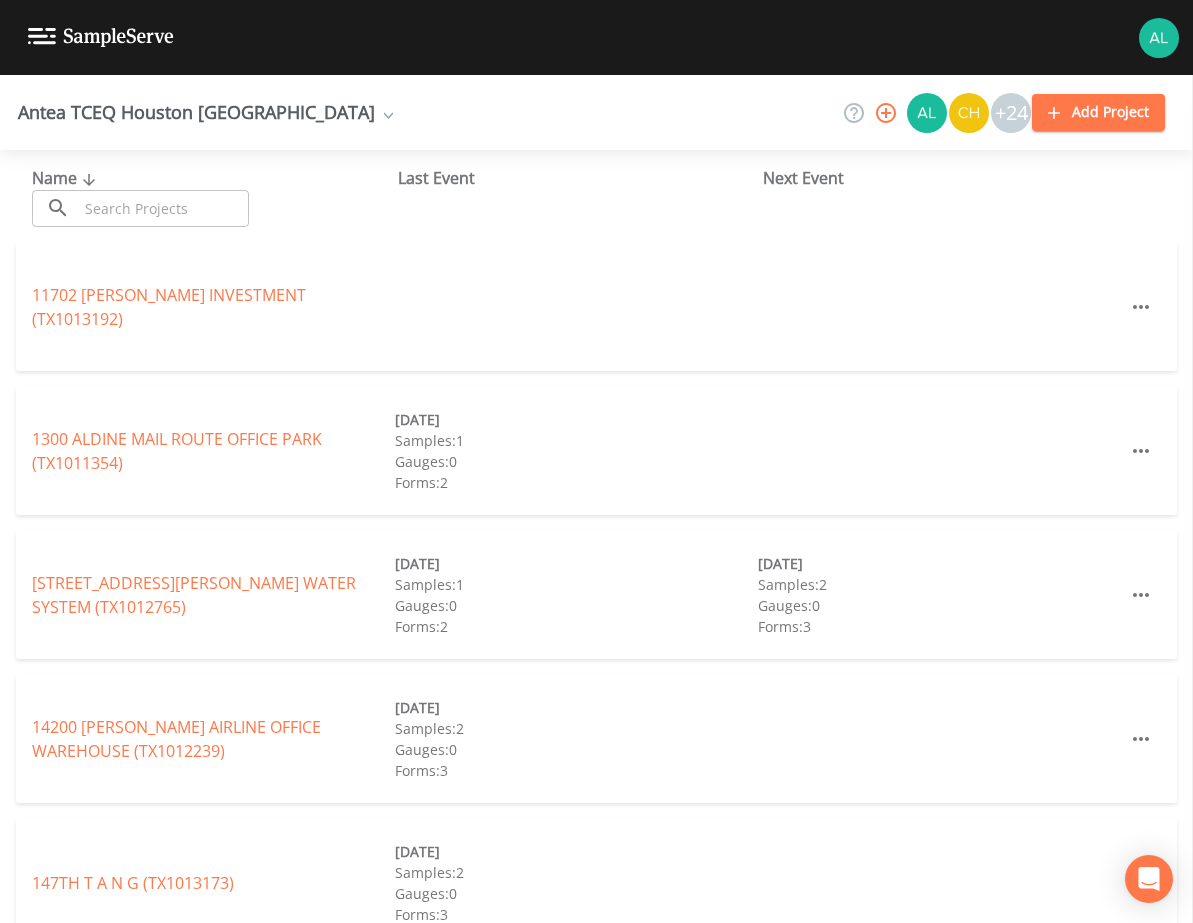 click at bounding box center [163, 208] 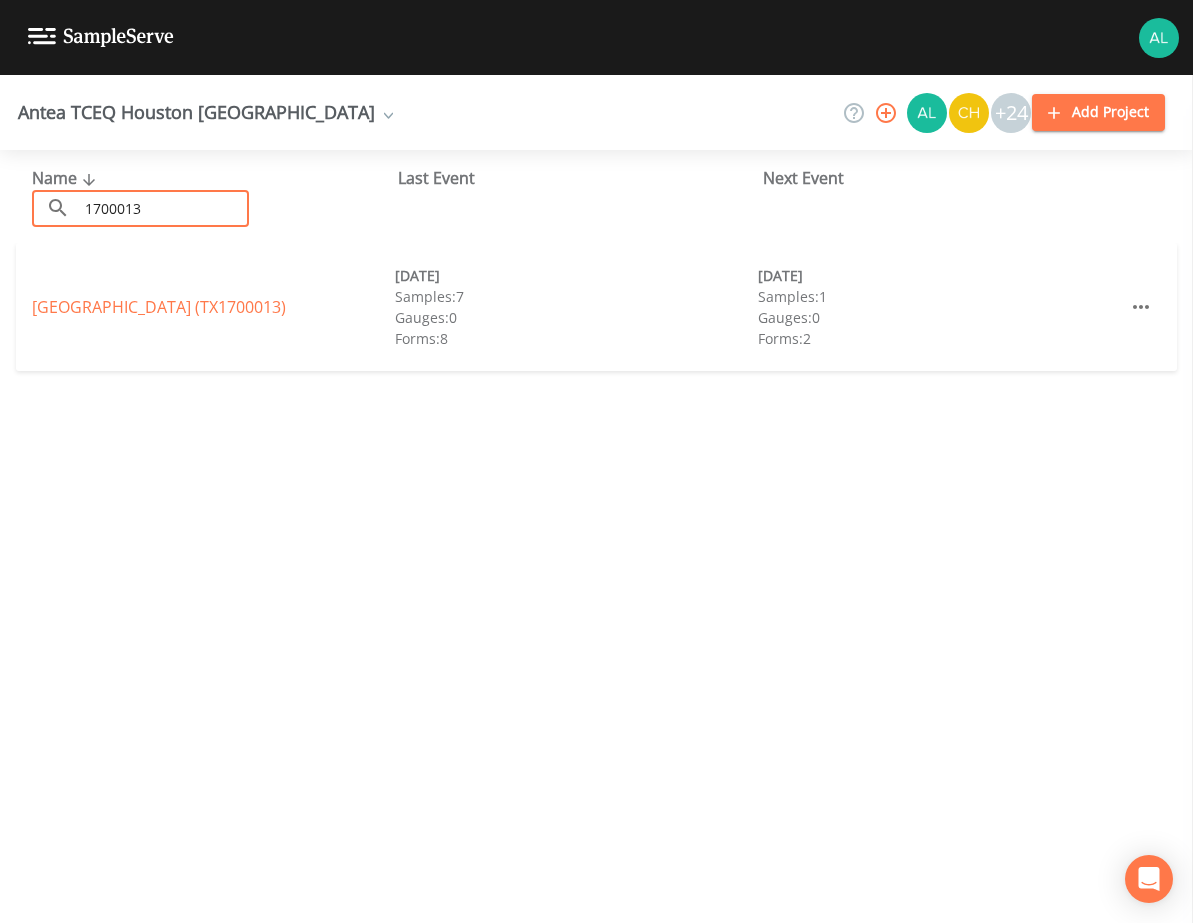 type on "1700013" 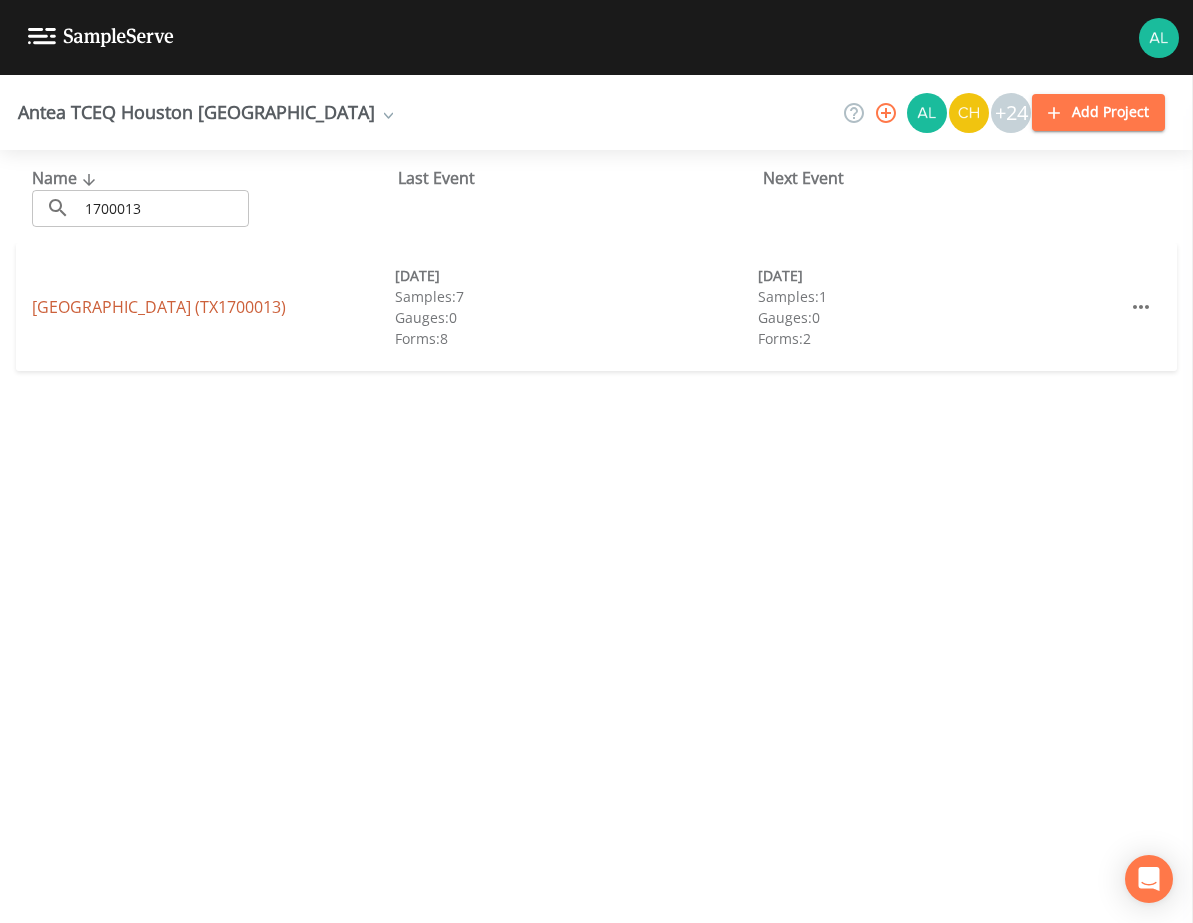 click on "[GEOGRAPHIC_DATA]   (TX1700013)" at bounding box center [159, 307] 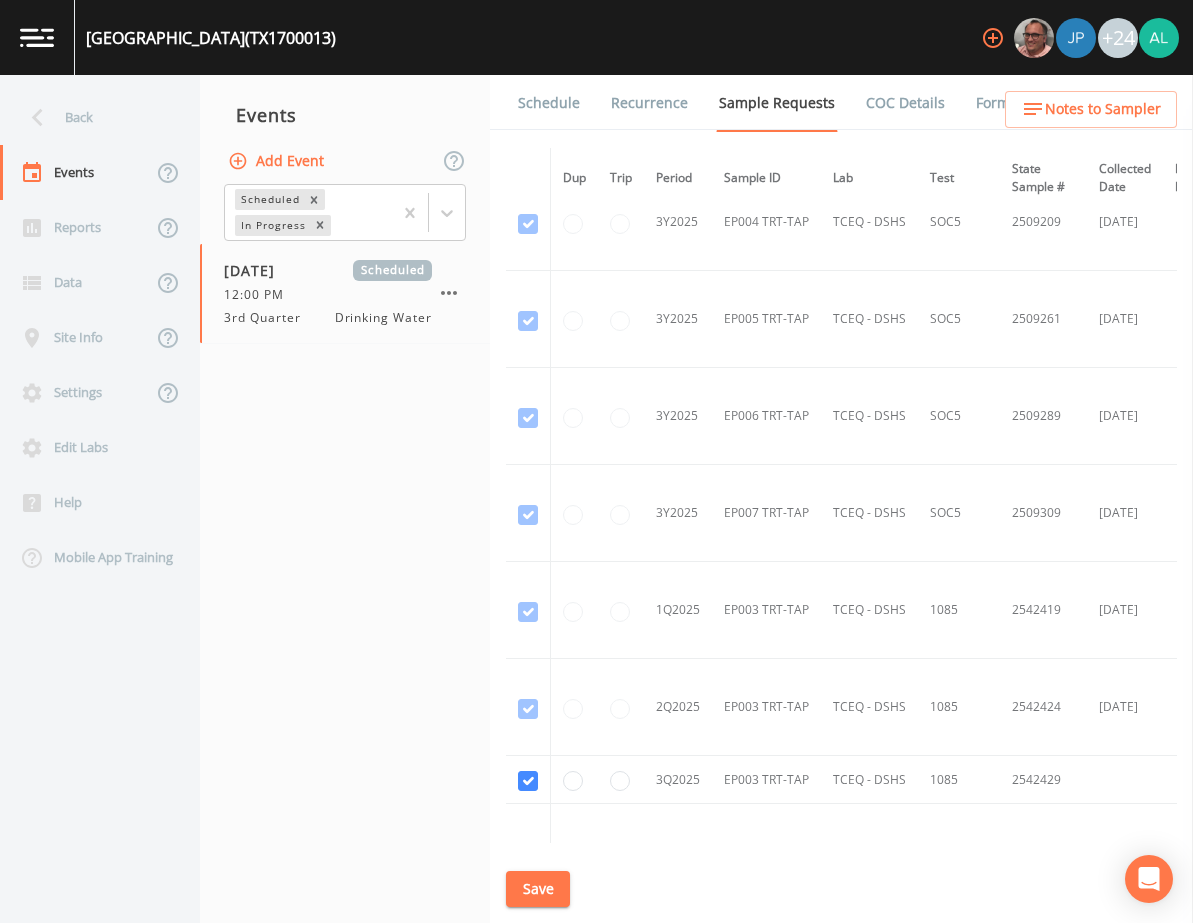 scroll, scrollTop: 12716, scrollLeft: 0, axis: vertical 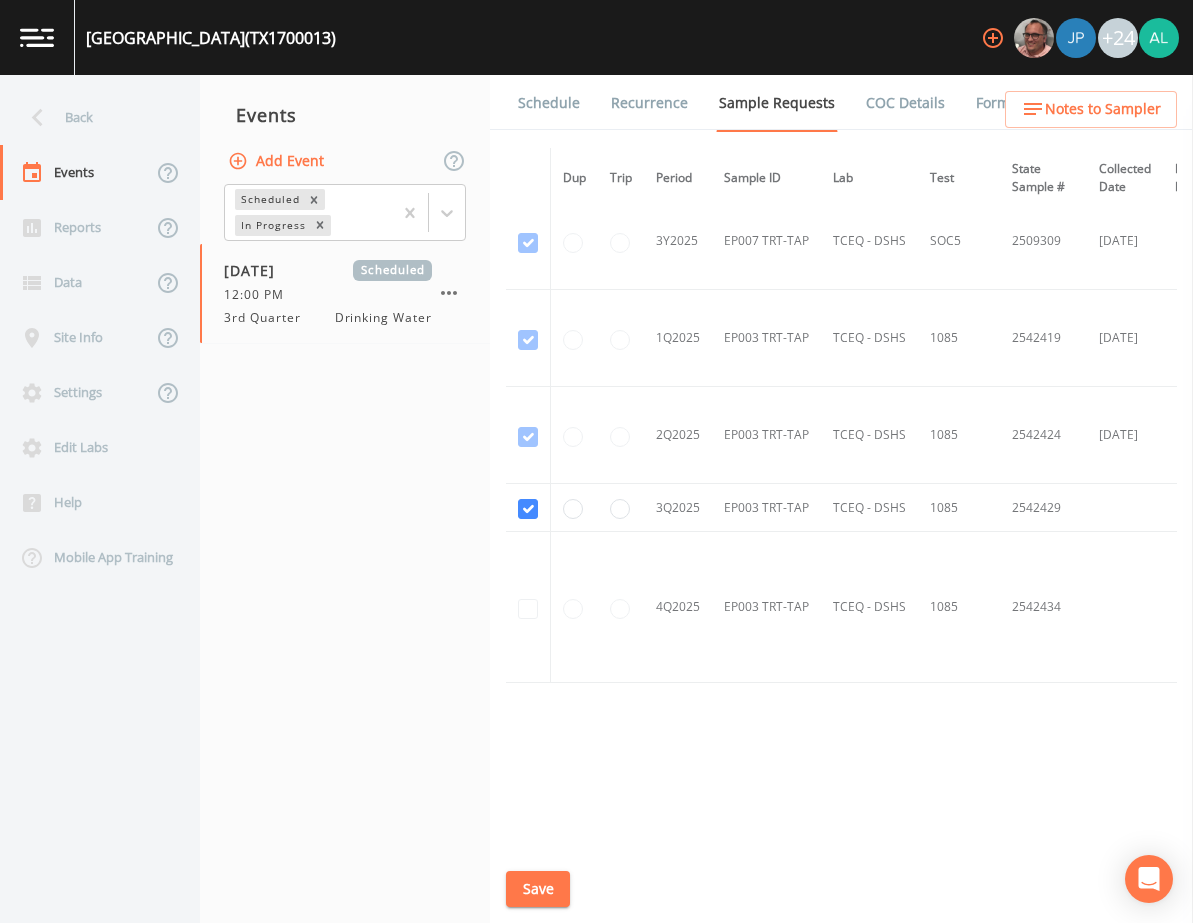 click on "Schedule" at bounding box center (549, 103) 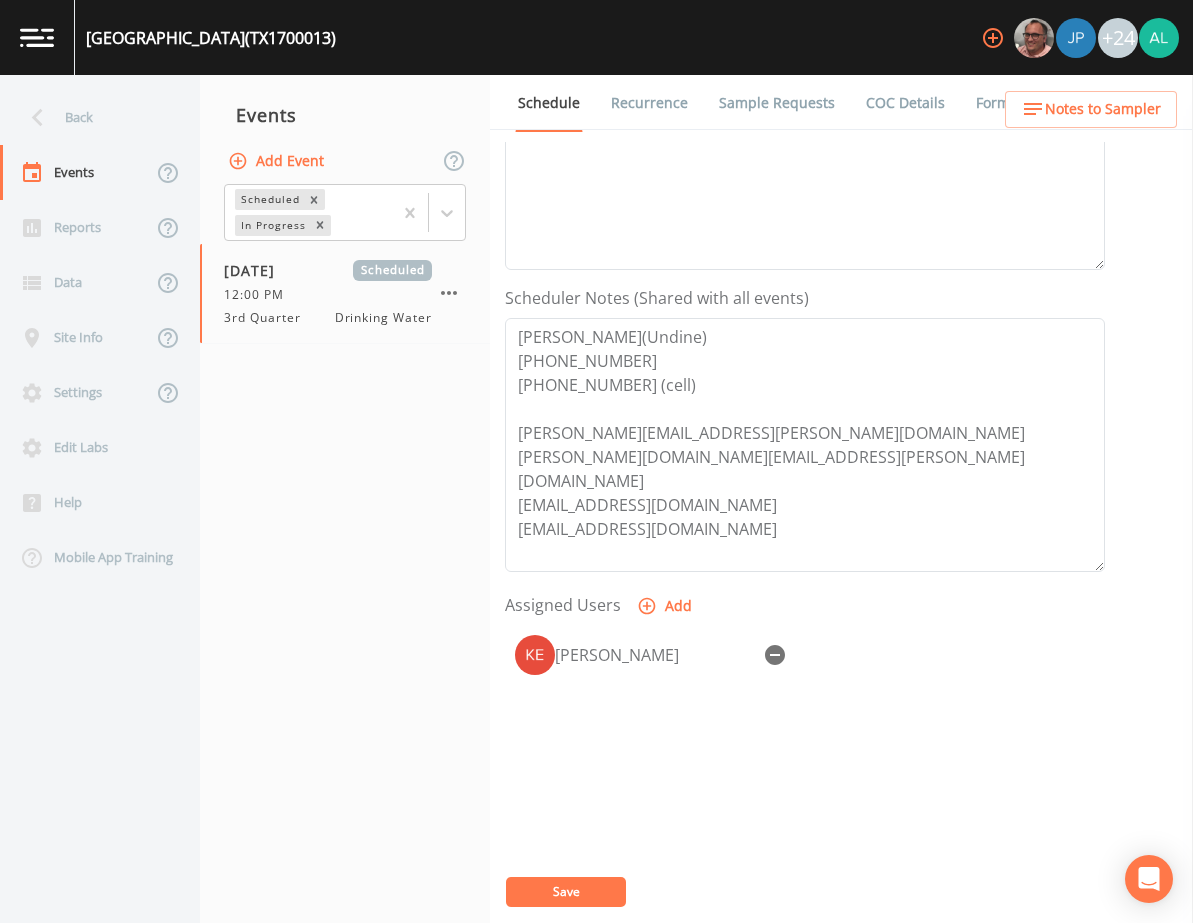 scroll, scrollTop: 488, scrollLeft: 0, axis: vertical 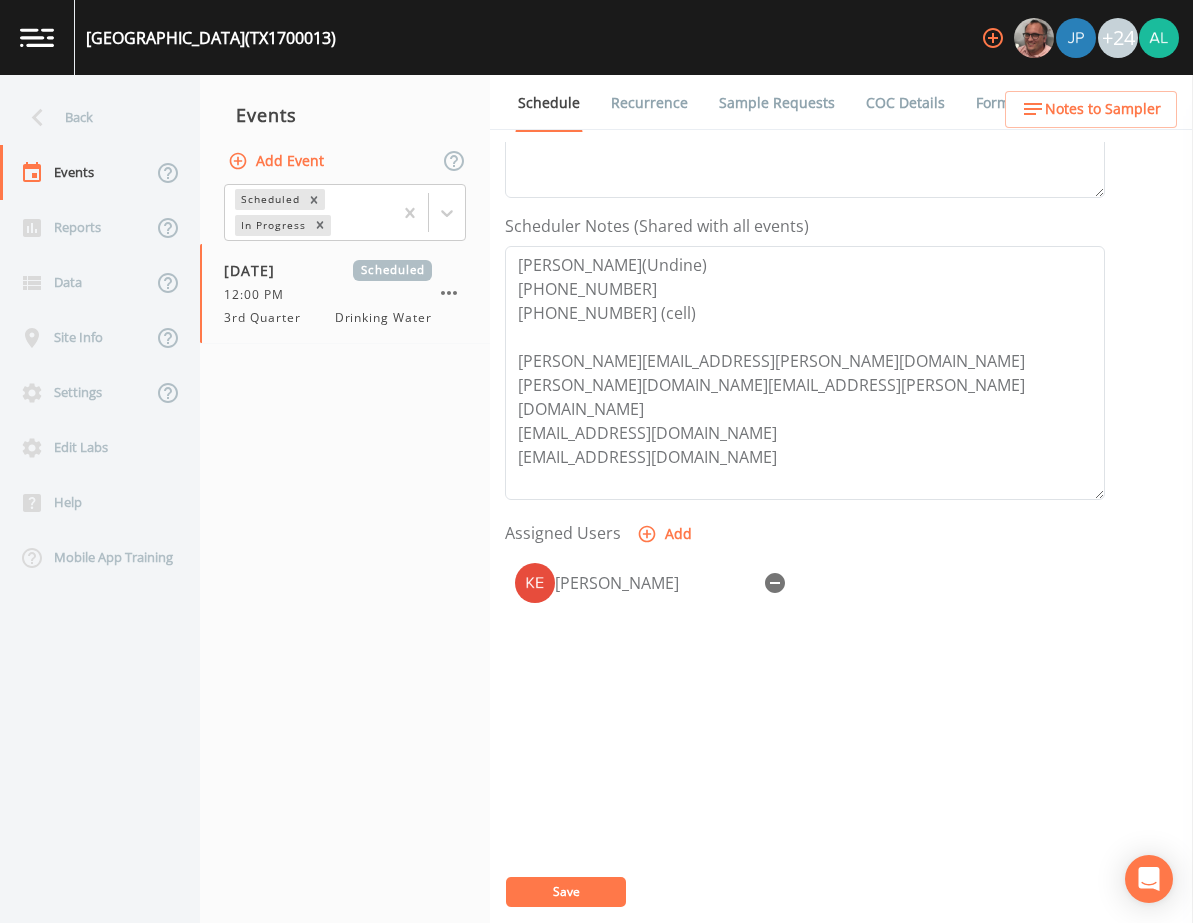 click on "Schedule Recurrence Sample Requests COC Details Forms" at bounding box center [841, 102] 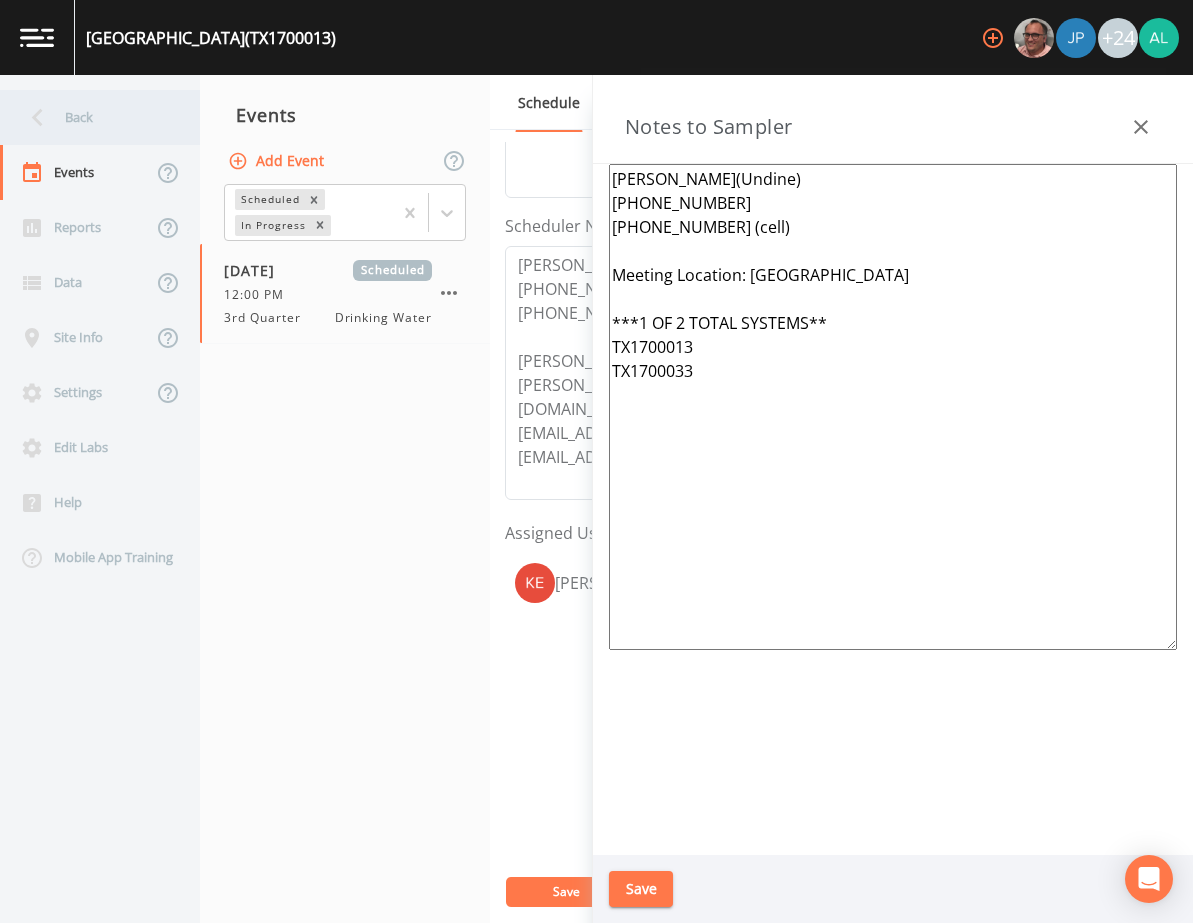 click on "Back" at bounding box center (90, 117) 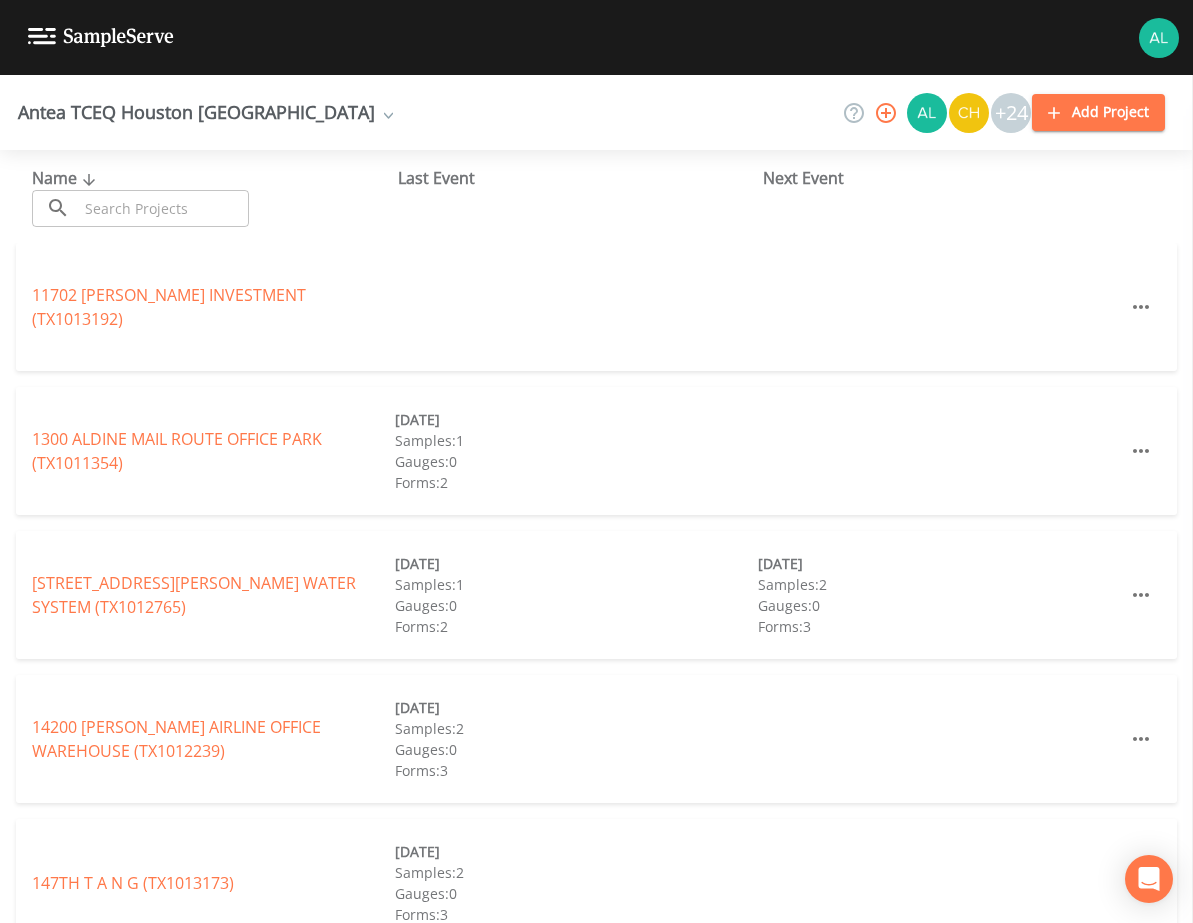 click at bounding box center [163, 208] 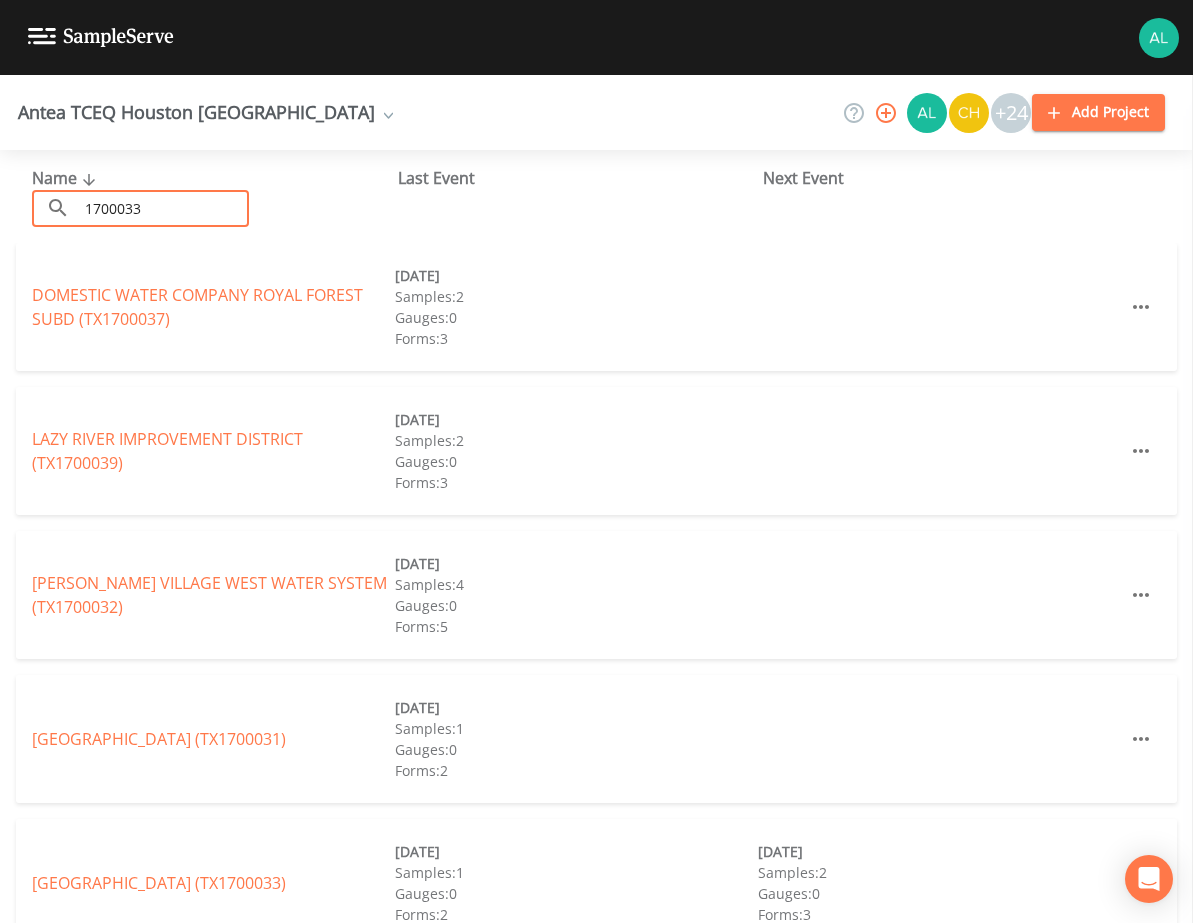 type on "1700033" 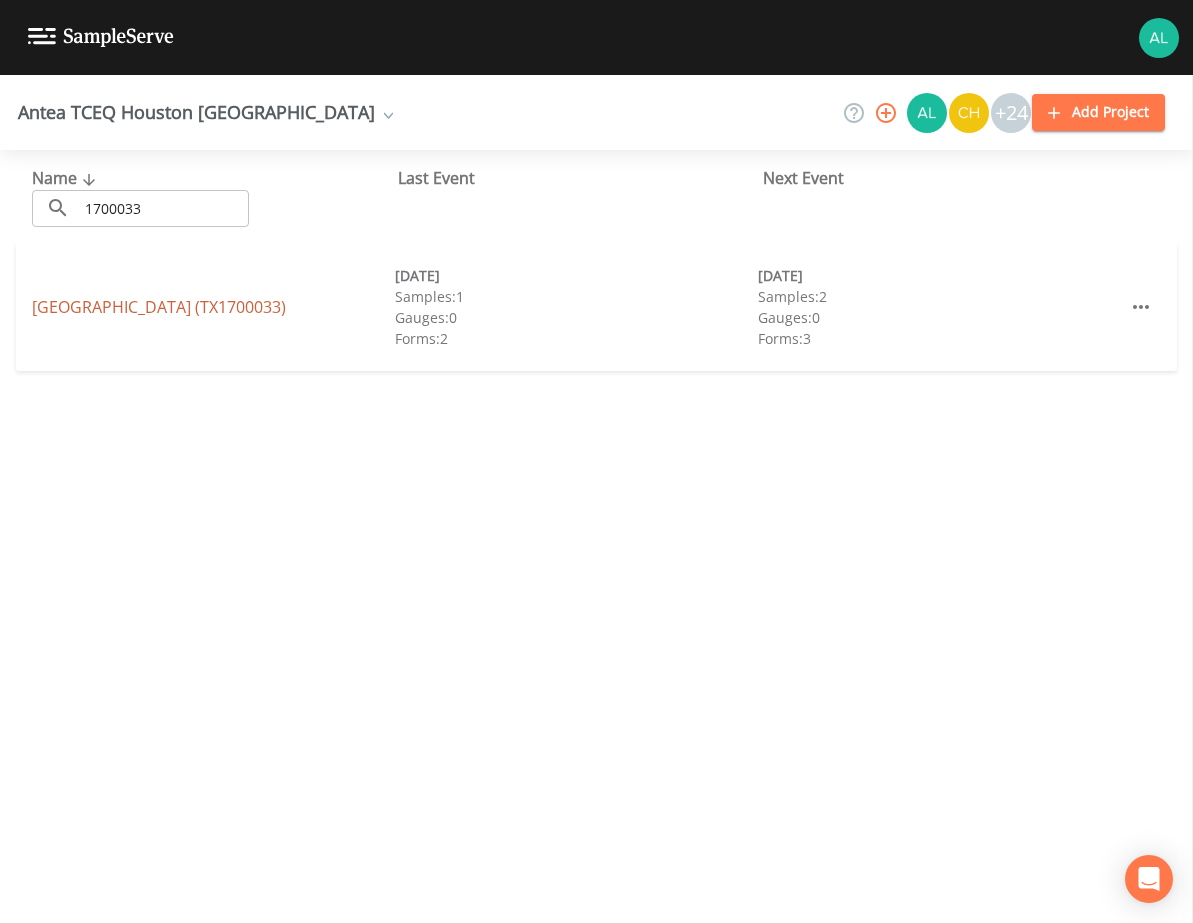 click on "[GEOGRAPHIC_DATA]   (TX1700033)" at bounding box center (159, 307) 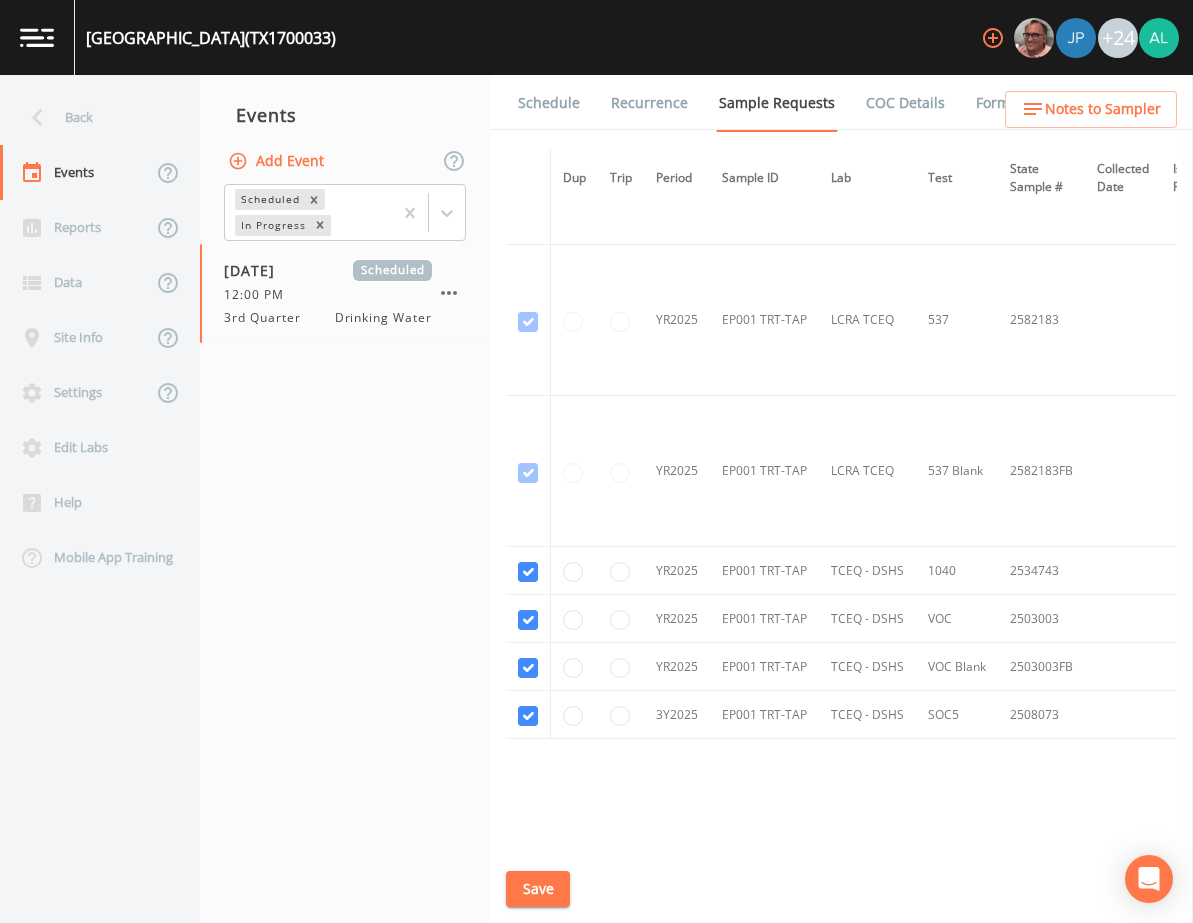 scroll, scrollTop: 1525, scrollLeft: 0, axis: vertical 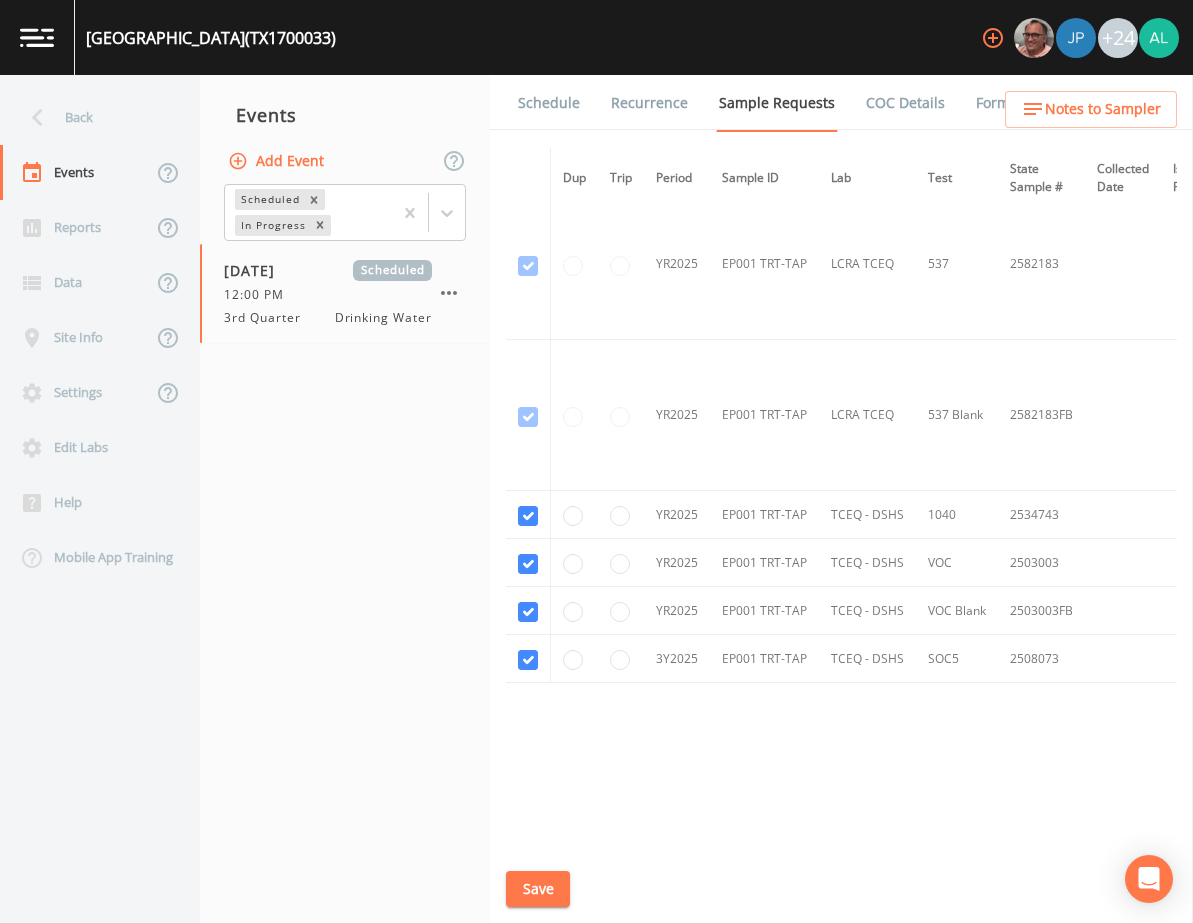 click on "Schedule" at bounding box center (549, 103) 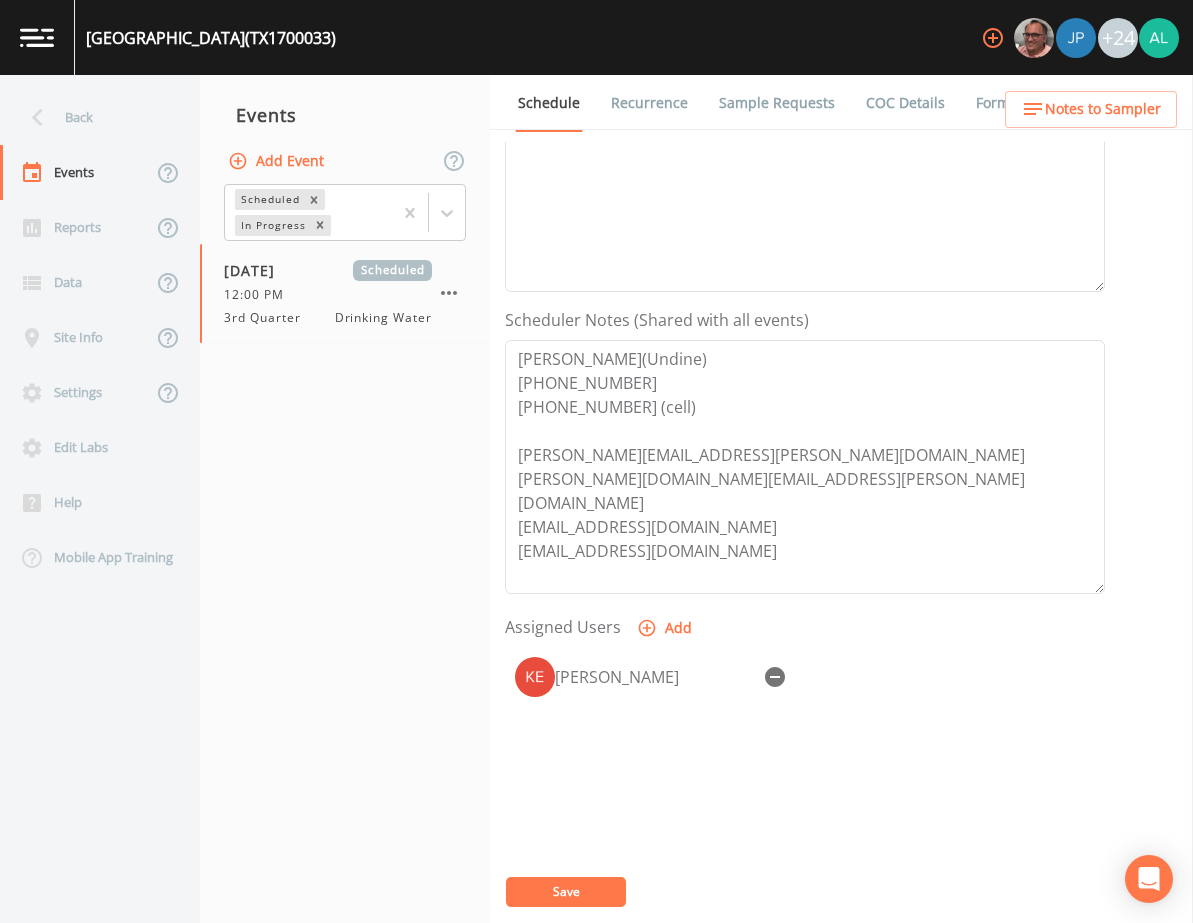 scroll, scrollTop: 488, scrollLeft: 0, axis: vertical 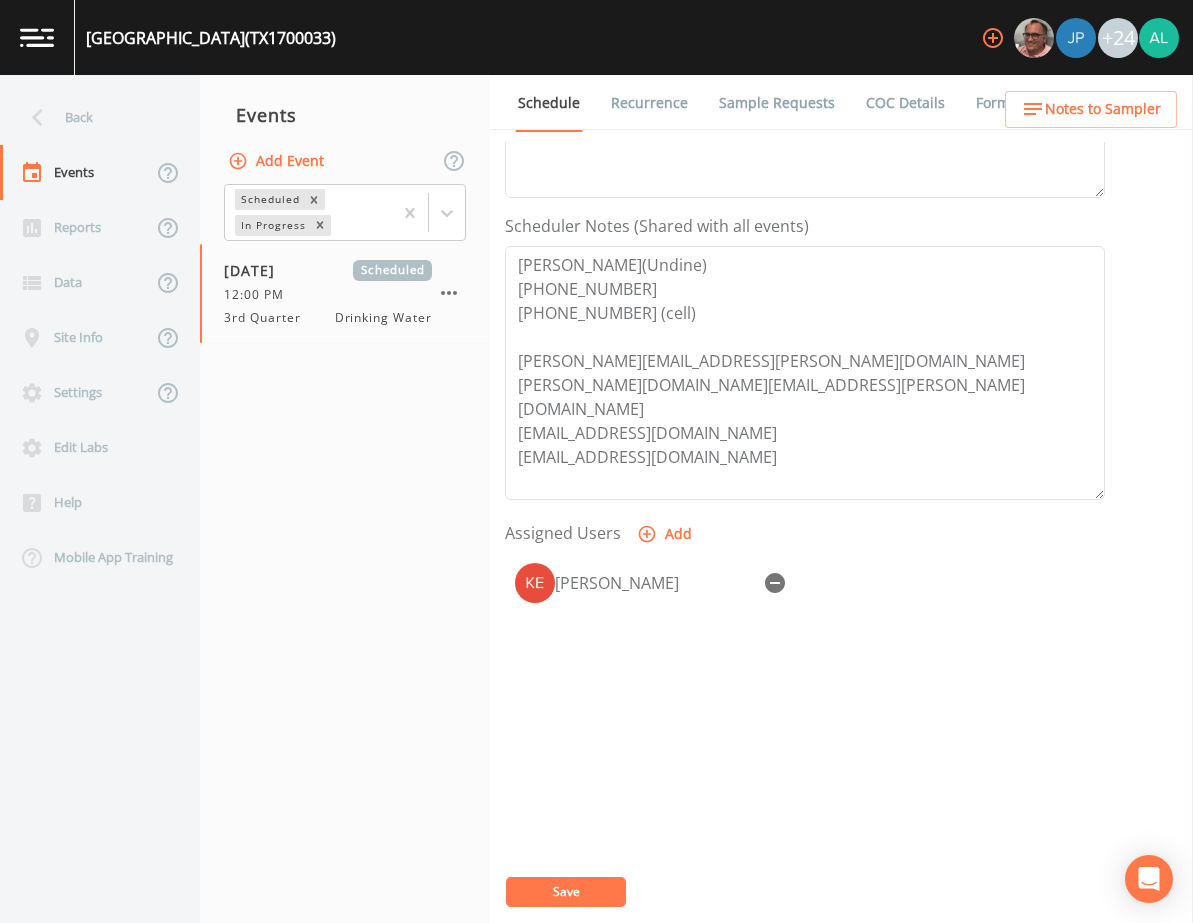 click on "Schedule Recurrence Sample Requests COC Details Forms Event Name 3rd Quarter Target Sampling Date [DATE] Time (Optional) 12:00:00 Event Notes [DATE] 11:28am email sent
[DATE] 10:48am follow up email sent
[DATE] 11:21am confirmed by [PERSON_NAME] Notes (Shared with all events) [PERSON_NAME](Undine)
[PHONE_NUMBER]
[PHONE_NUMBER] (cell)
[PERSON_NAME][EMAIL_ADDRESS][PERSON_NAME][DOMAIN_NAME]
[PERSON_NAME][DOMAIN_NAME][EMAIL_ADDRESS][PERSON_NAME][DOMAIN_NAME]
[EMAIL_ADDRESS][DOMAIN_NAME]
[EMAIL_ADDRESS][DOMAIN_NAME] Assigned Users Add [PERSON_NAME] Save" at bounding box center [841, 499] 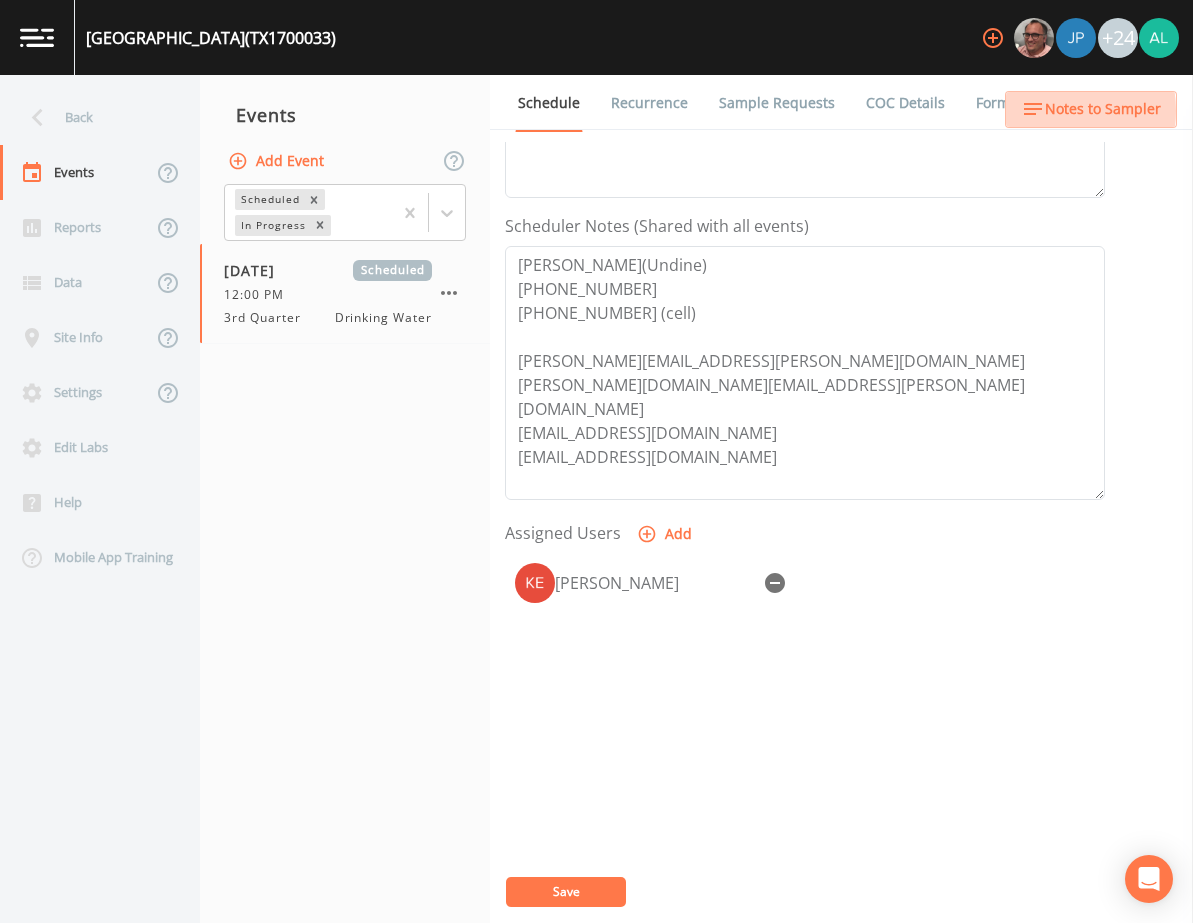click on "Notes to Sampler" at bounding box center (1103, 109) 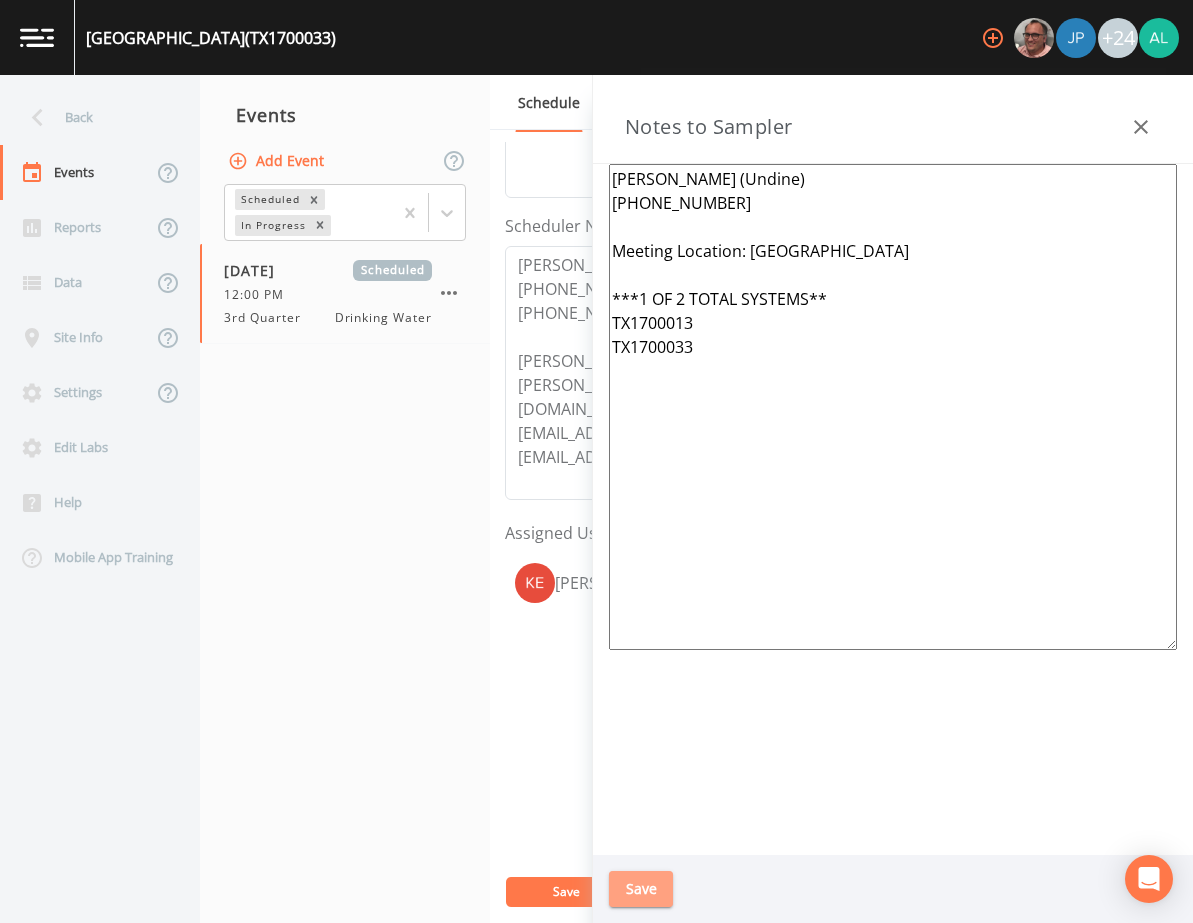 click on "Save" at bounding box center [641, 889] 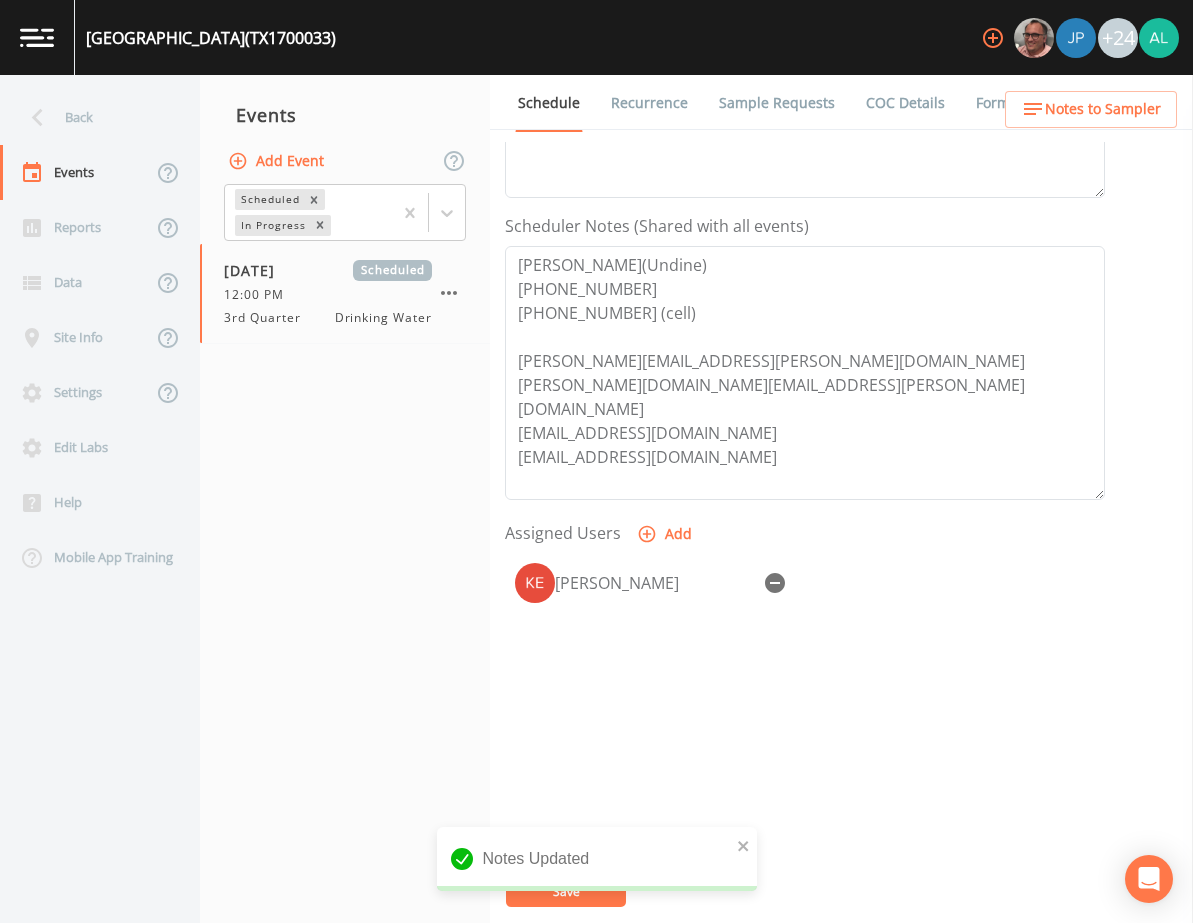 click on "Notes Updated" at bounding box center (597, 867) 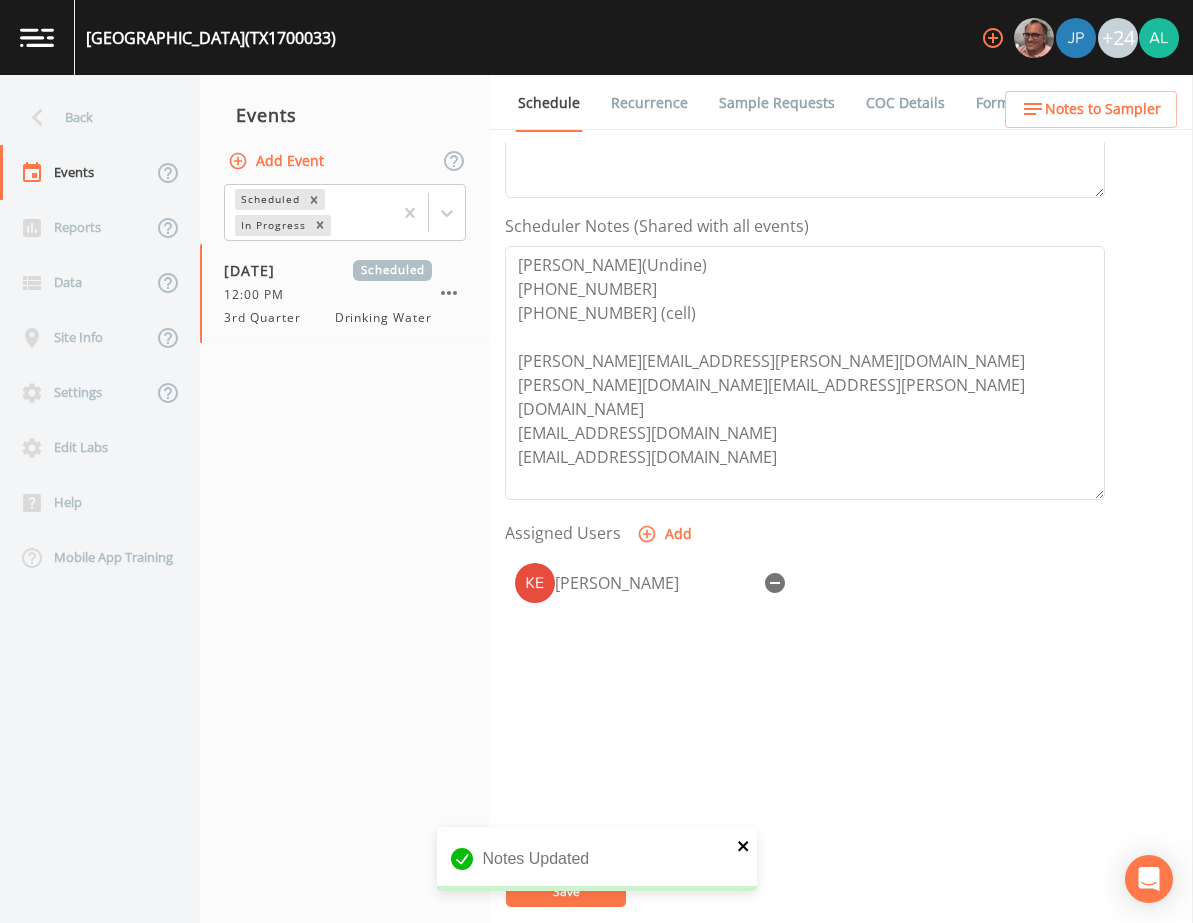 click 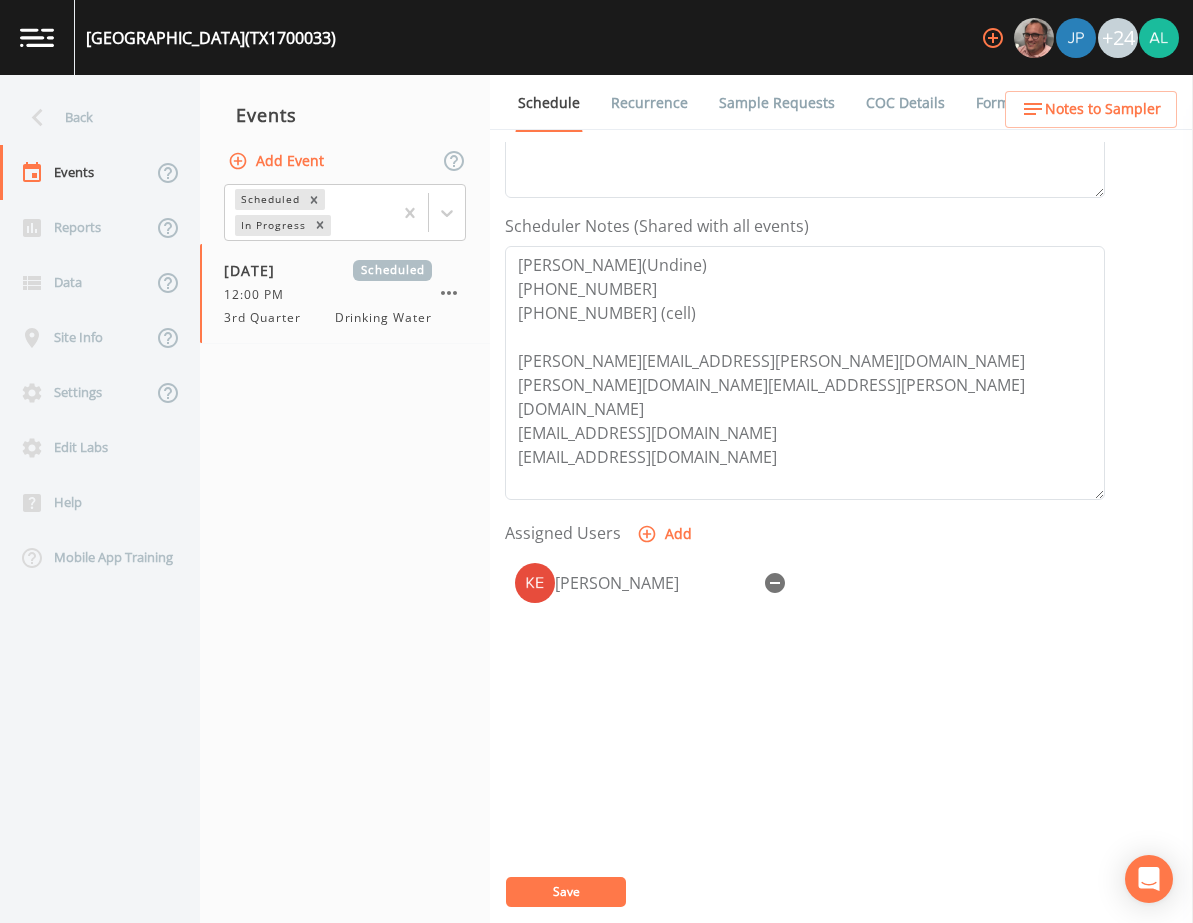 click on "Notes Updated" at bounding box center (597, 867) 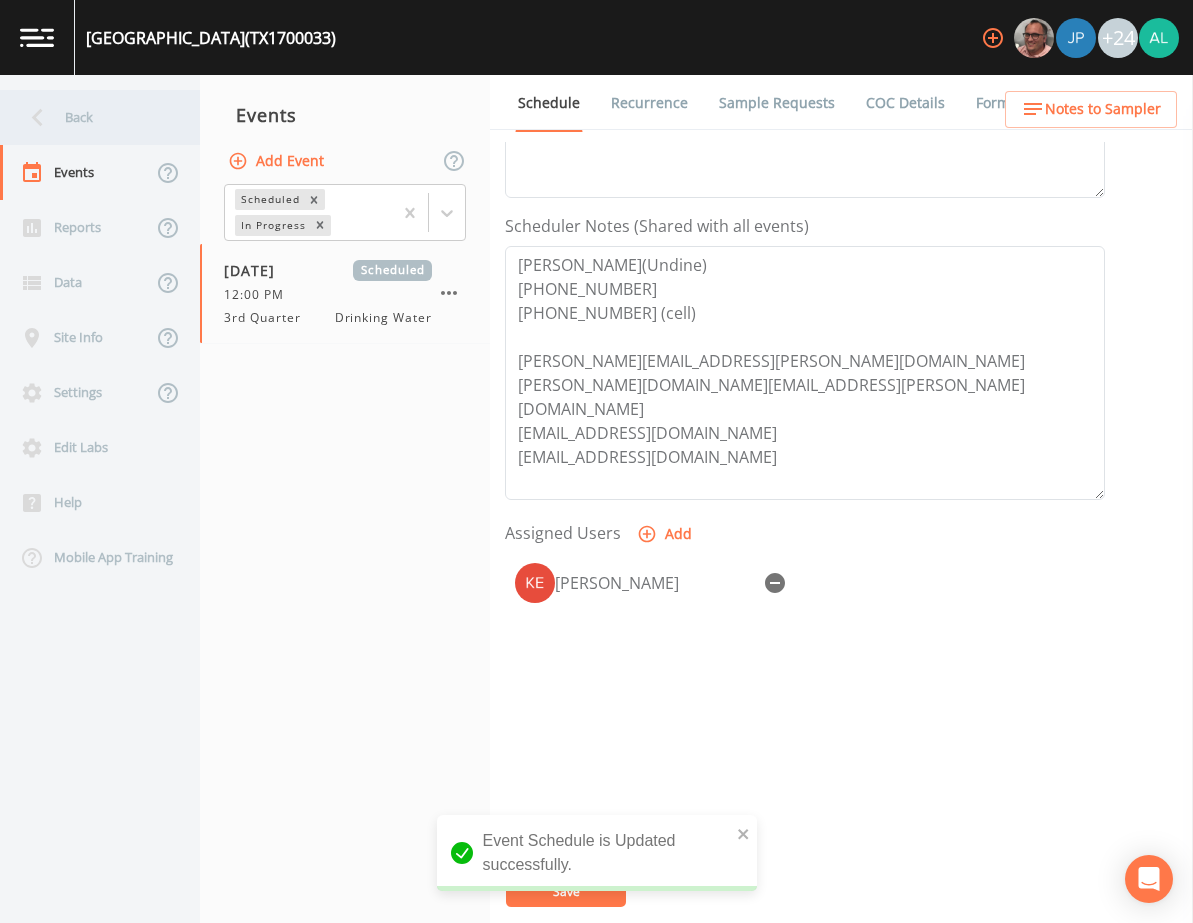 click on "Back" at bounding box center (90, 117) 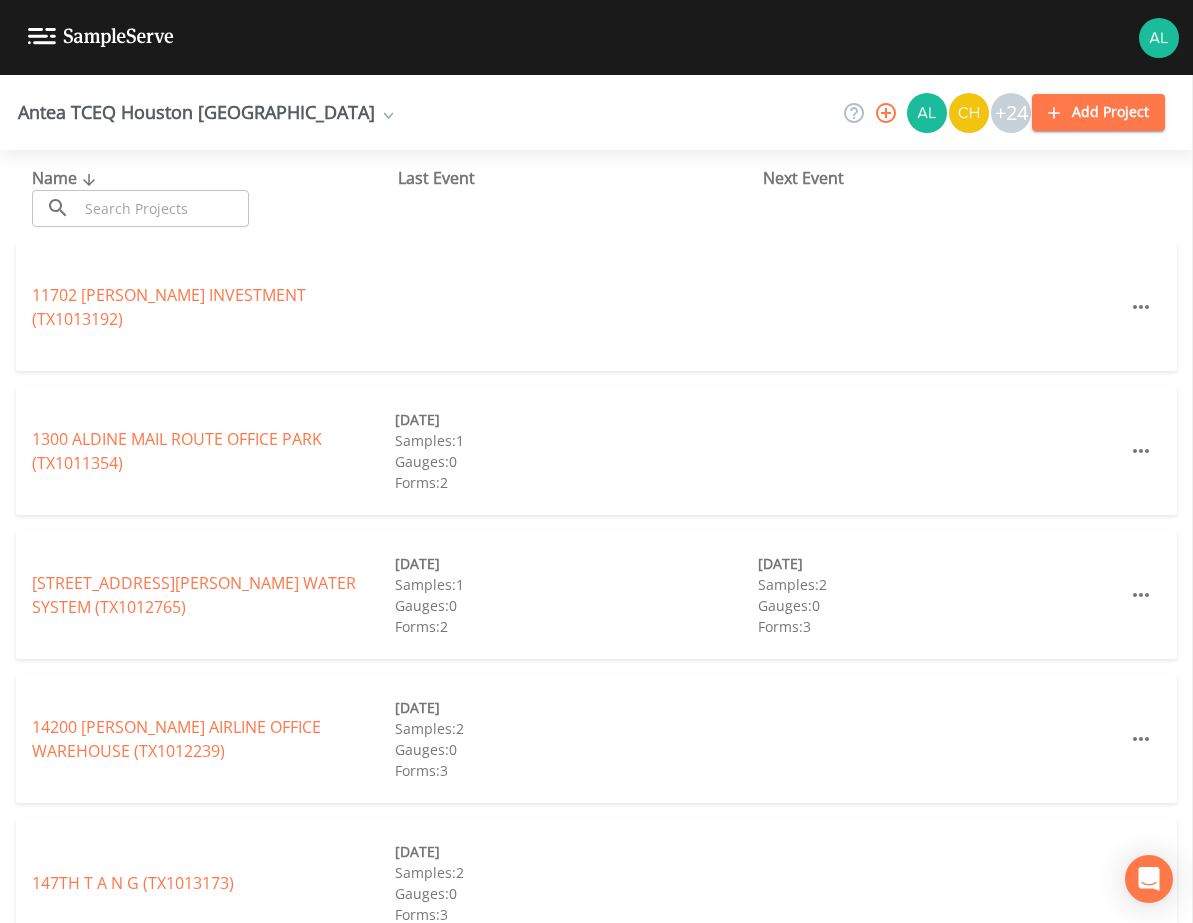 click at bounding box center [163, 208] 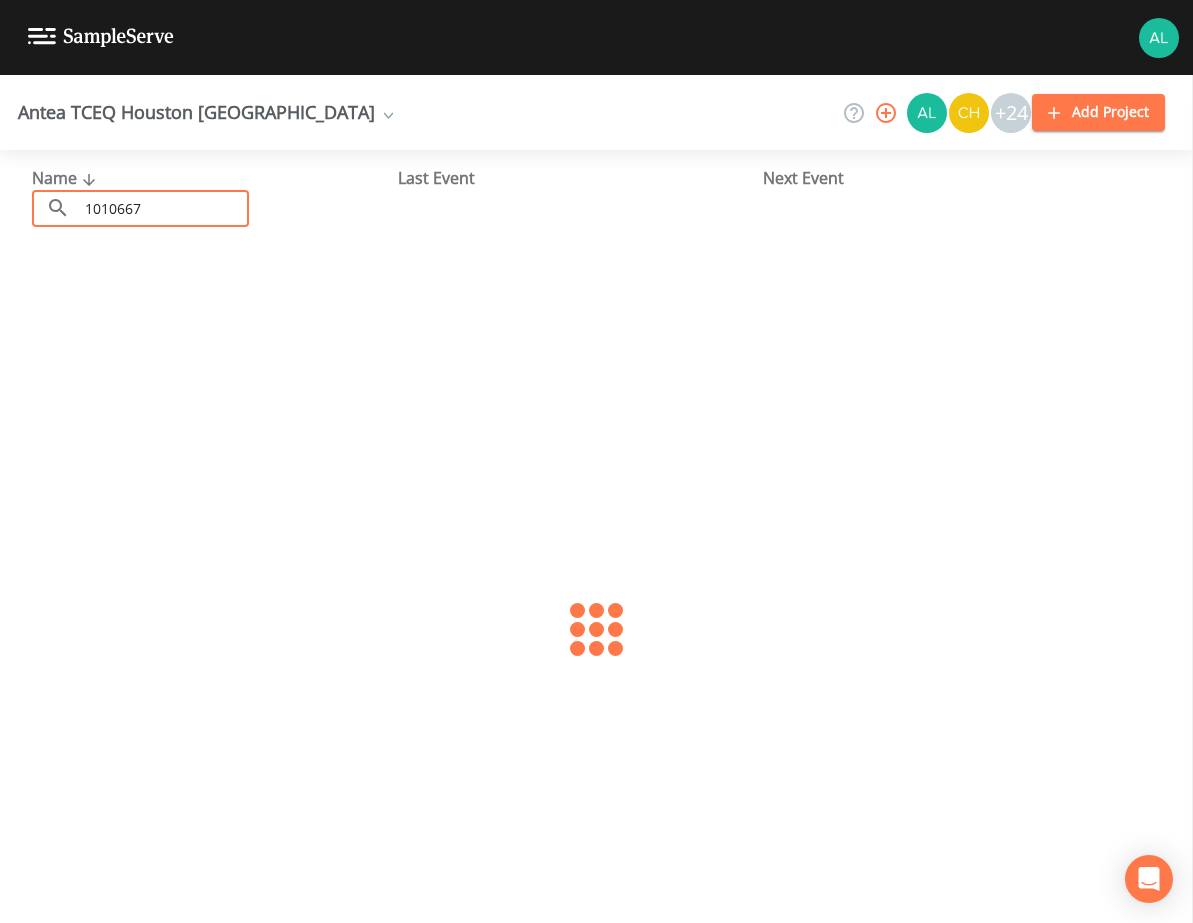 type on "1010667" 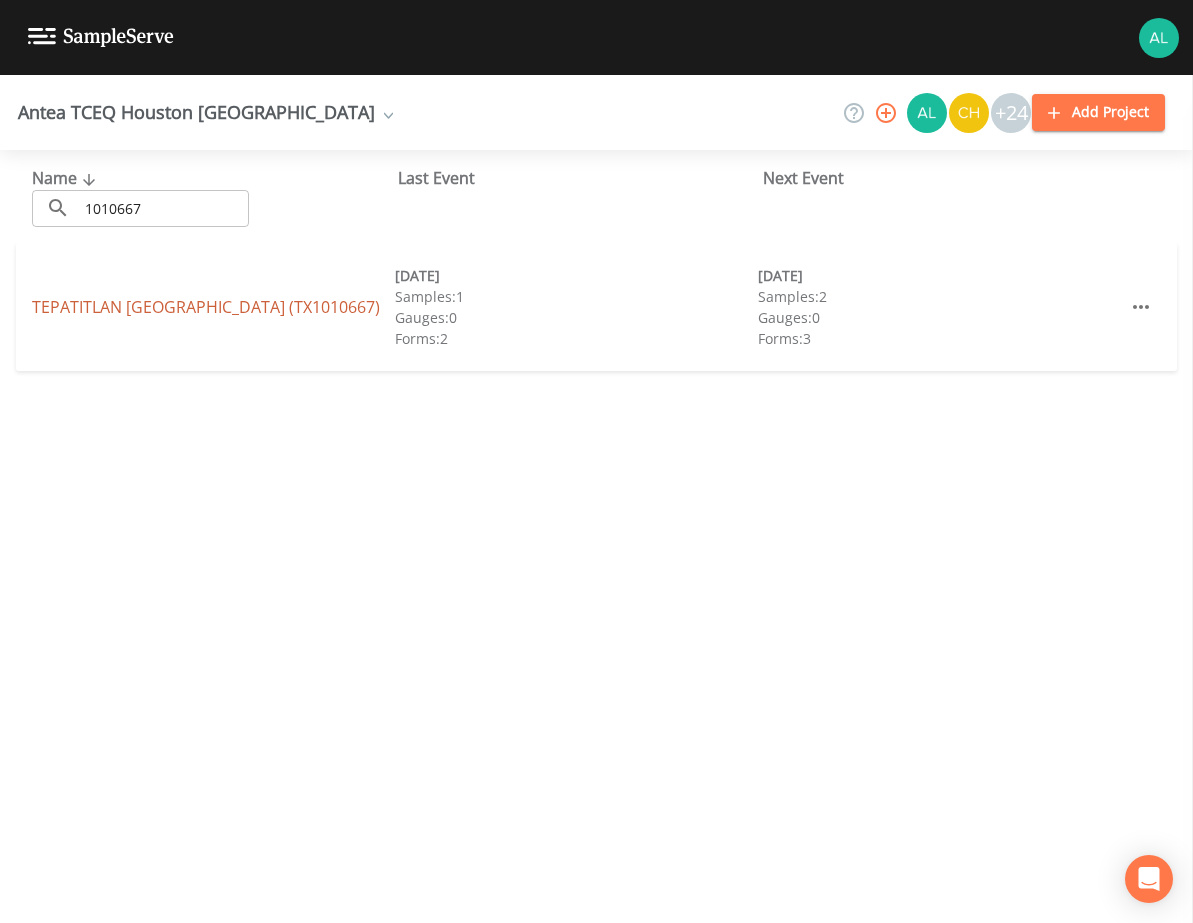 click on "[GEOGRAPHIC_DATA]   (TX1010667)" at bounding box center (206, 307) 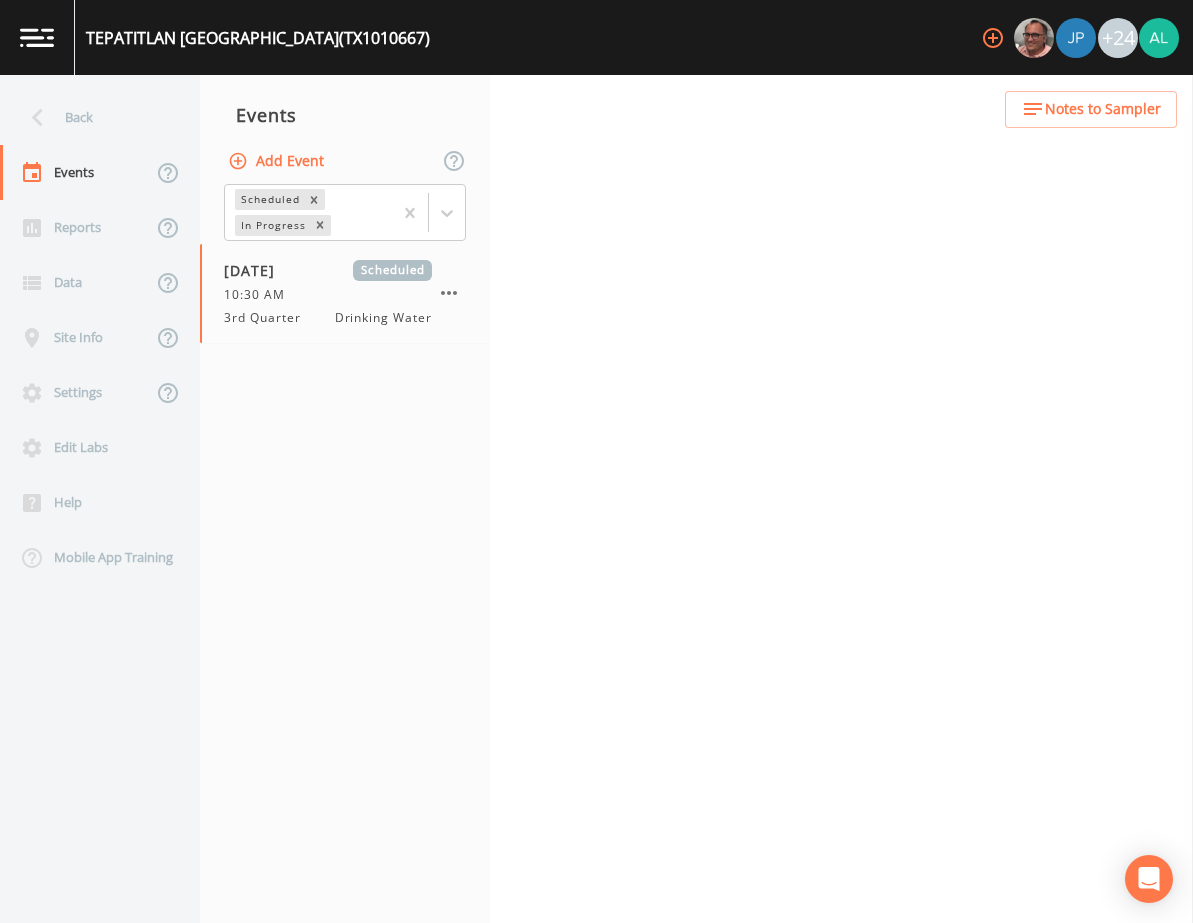 click on "Notes to Sampler" at bounding box center (1103, 109) 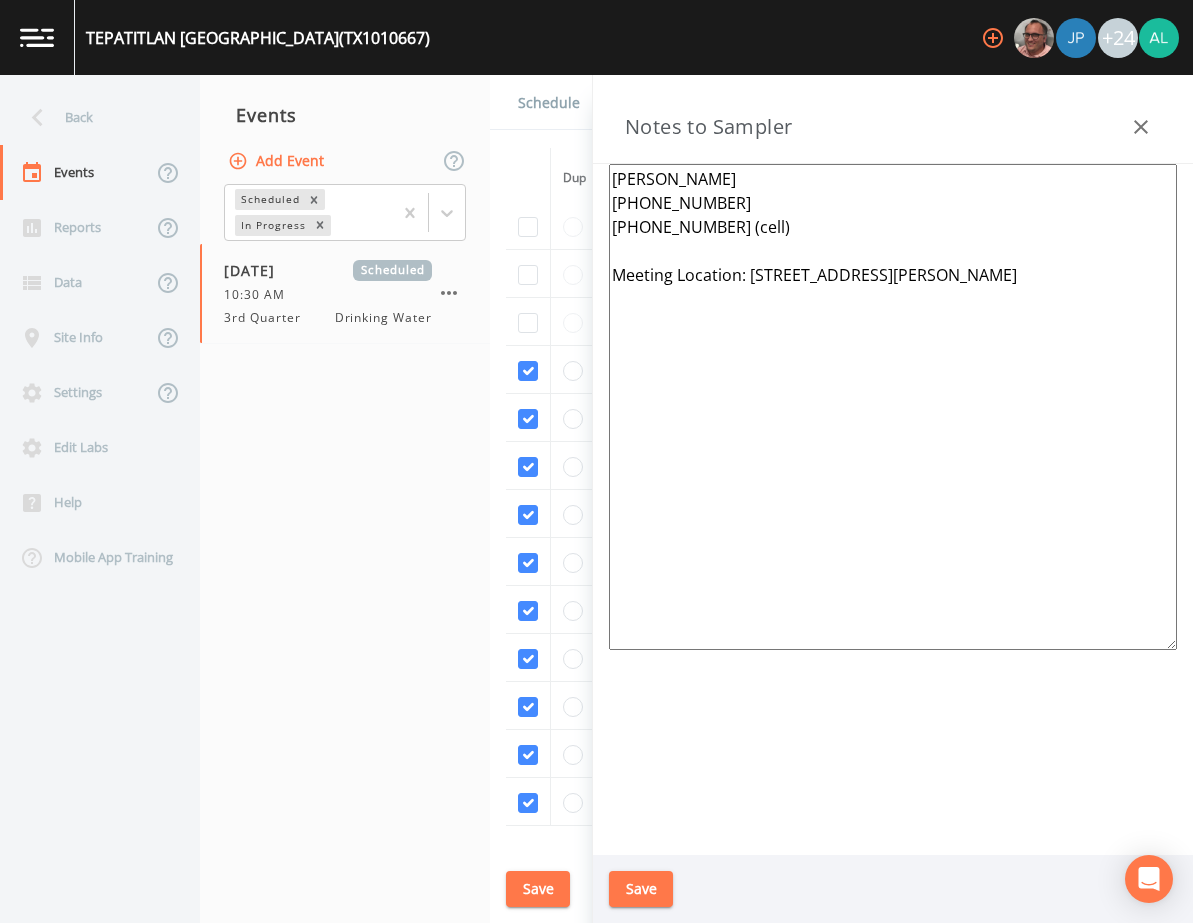 scroll, scrollTop: 200, scrollLeft: 0, axis: vertical 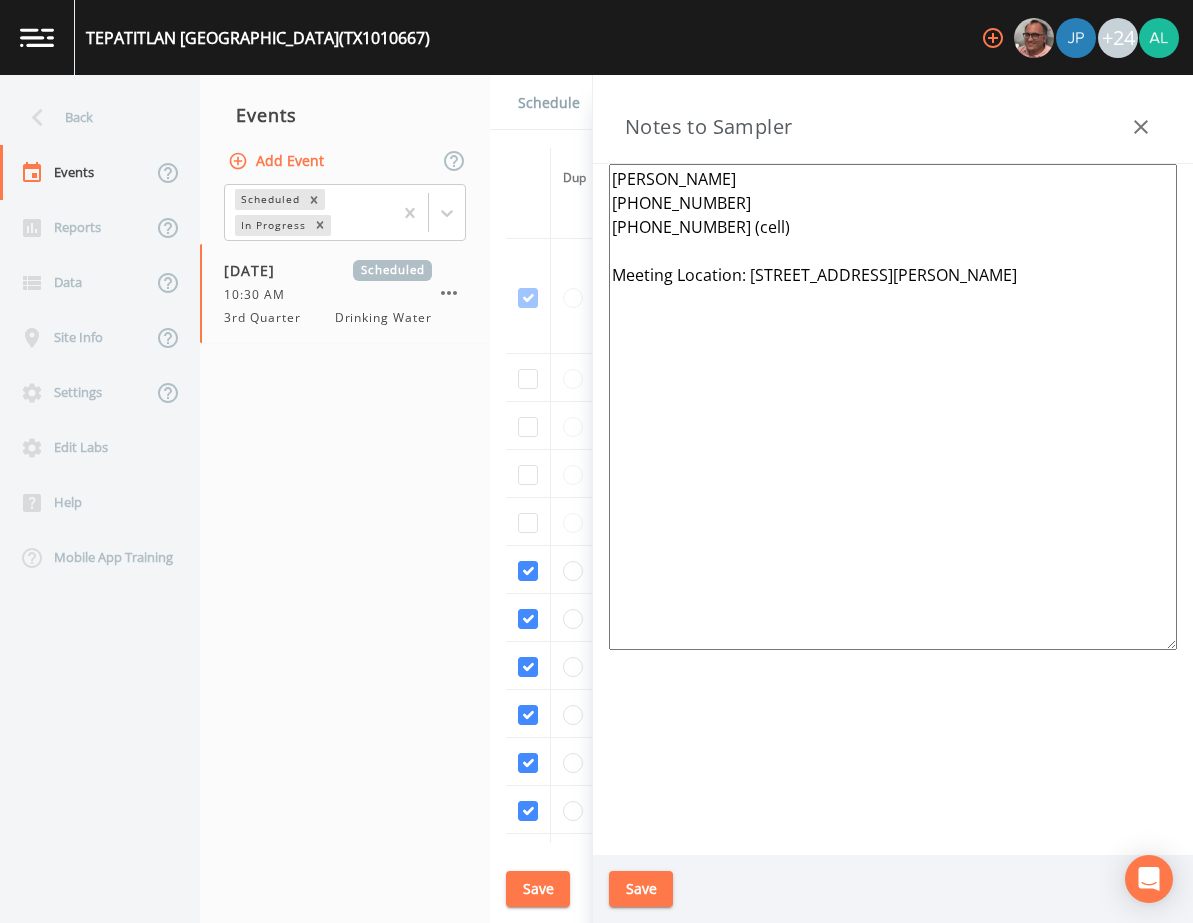 click 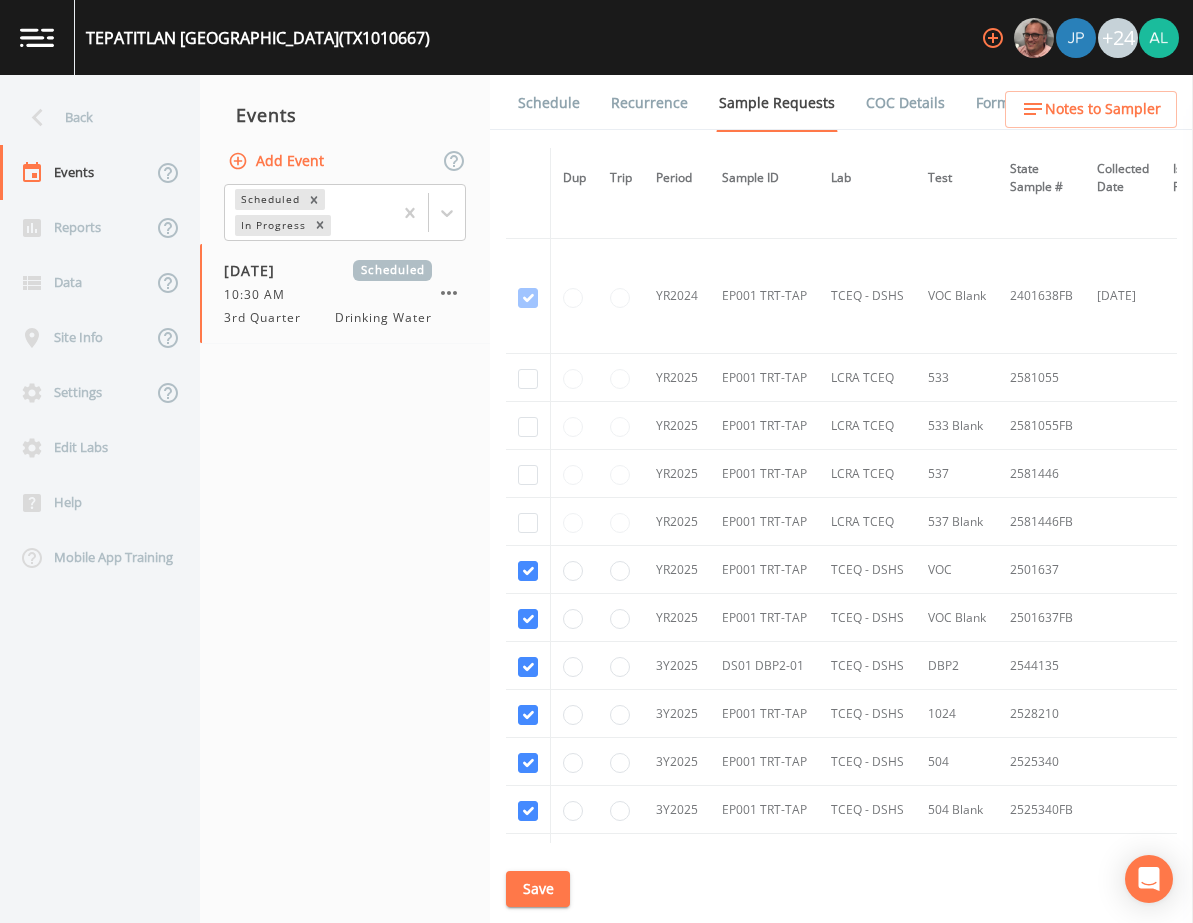 scroll, scrollTop: 548, scrollLeft: 0, axis: vertical 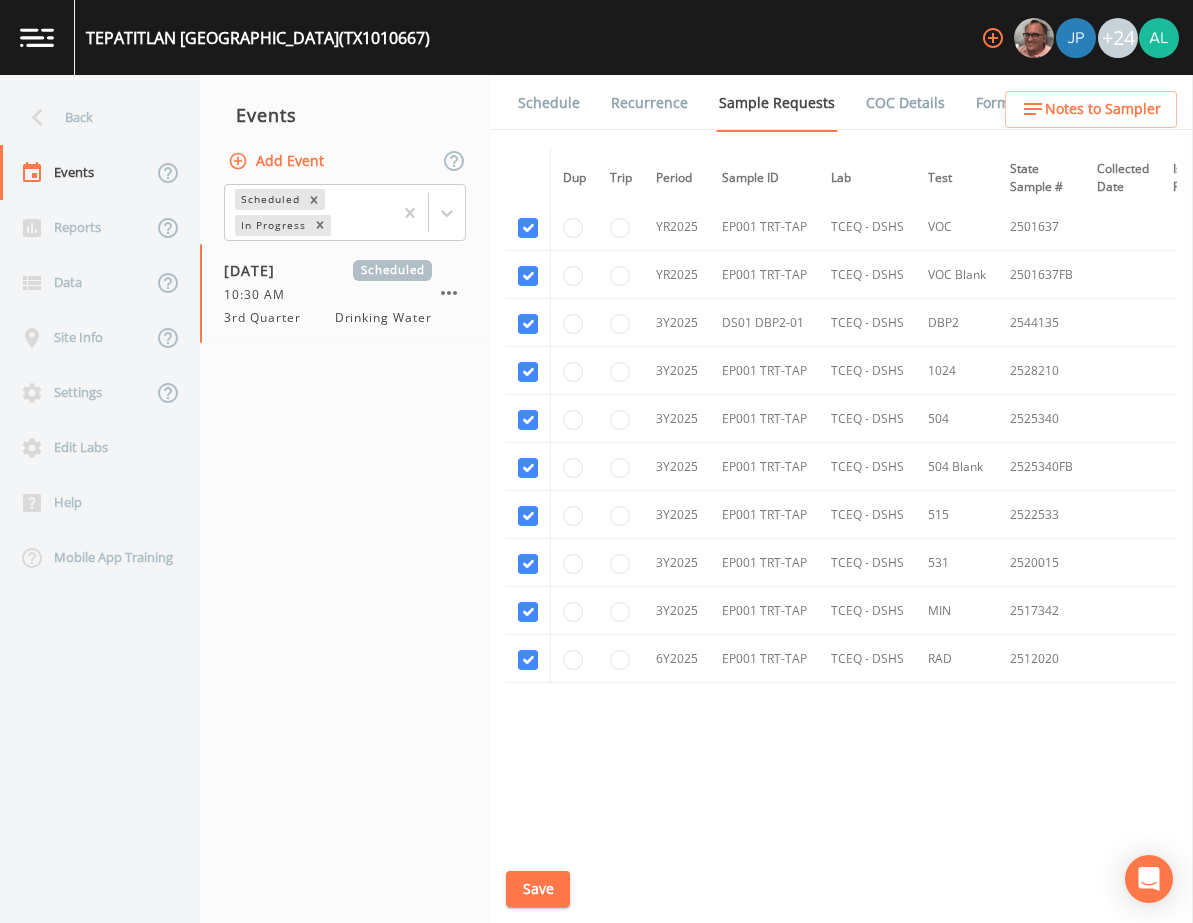 click on "Save" at bounding box center [538, 889] 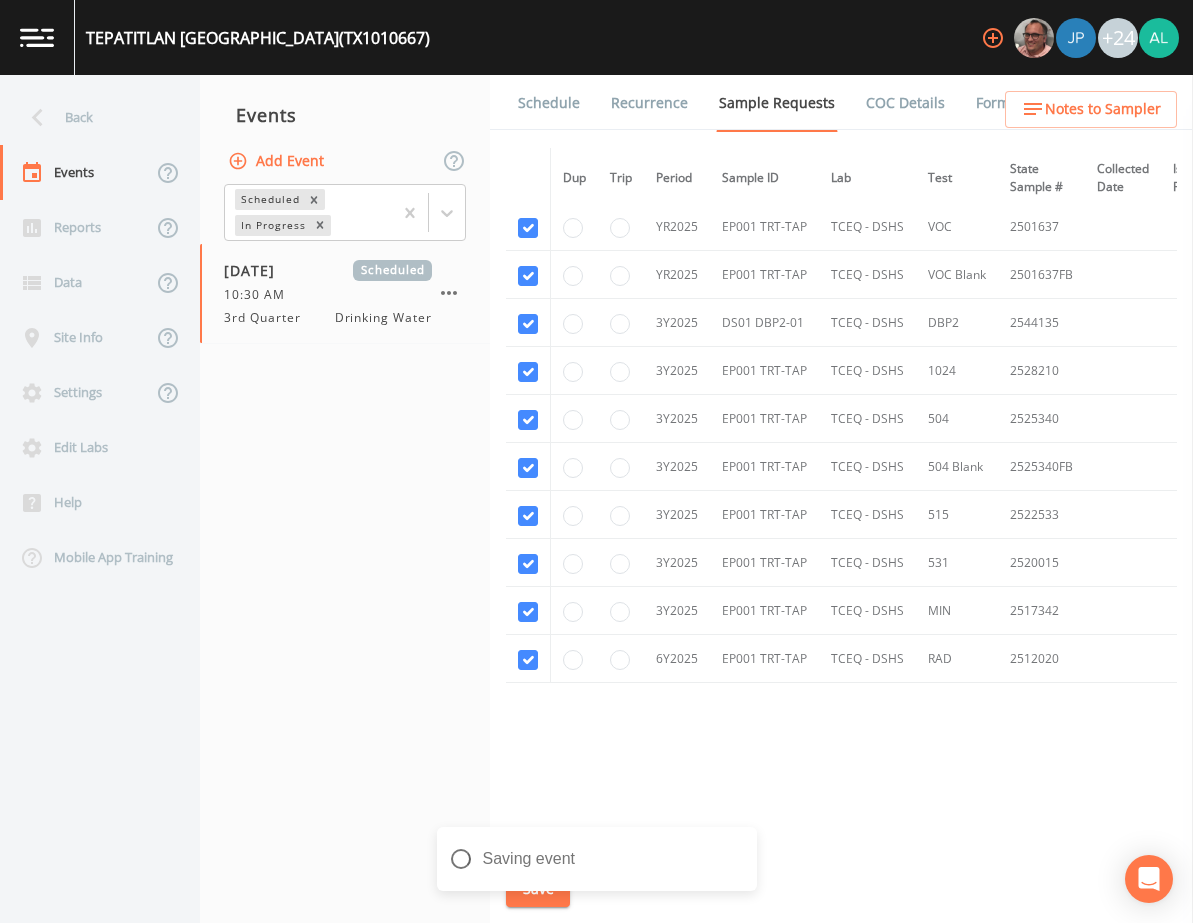 click on "Notes to Sampler" at bounding box center [1091, 109] 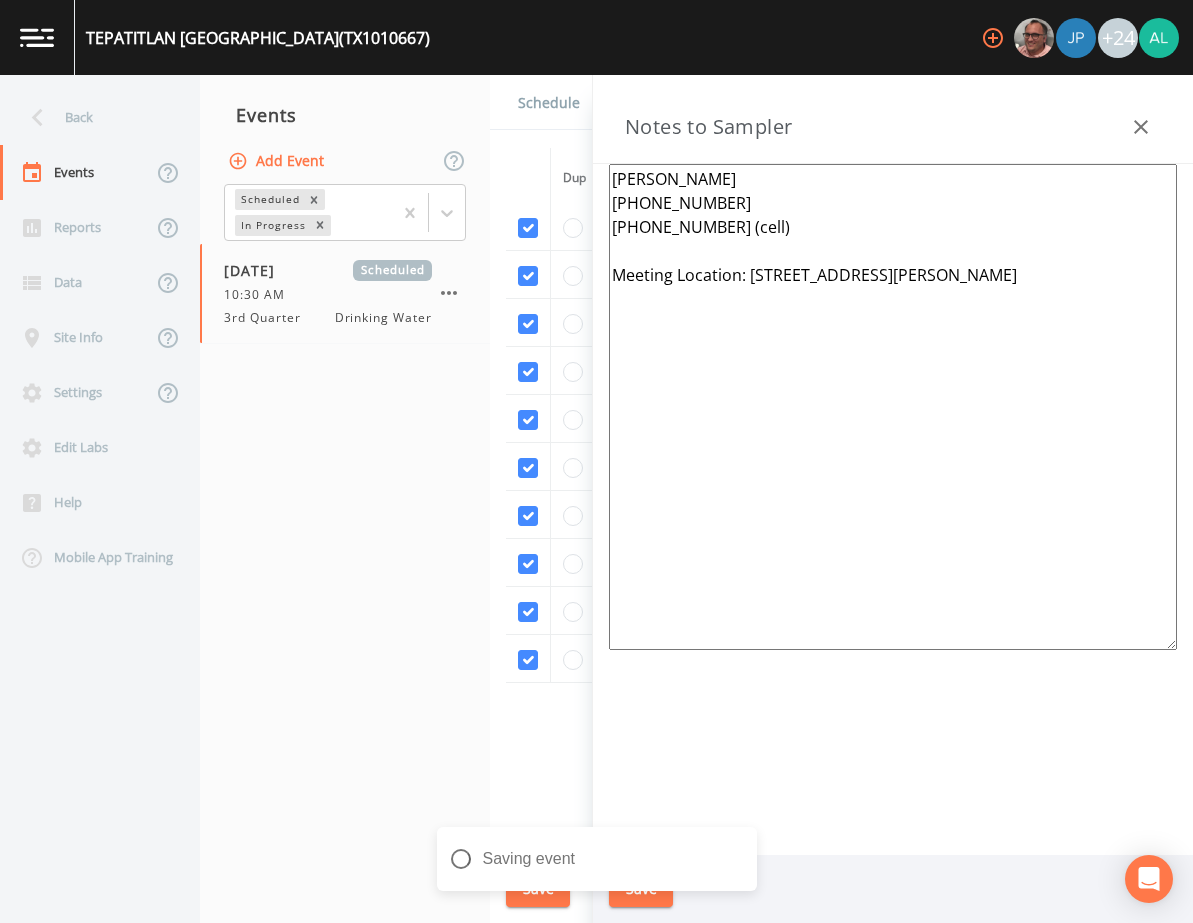 click on "[PERSON_NAME]
[PHONE_NUMBER]
[PHONE_NUMBER] (cell)
Meeting Location: [STREET_ADDRESS][PERSON_NAME]" at bounding box center (893, 407) 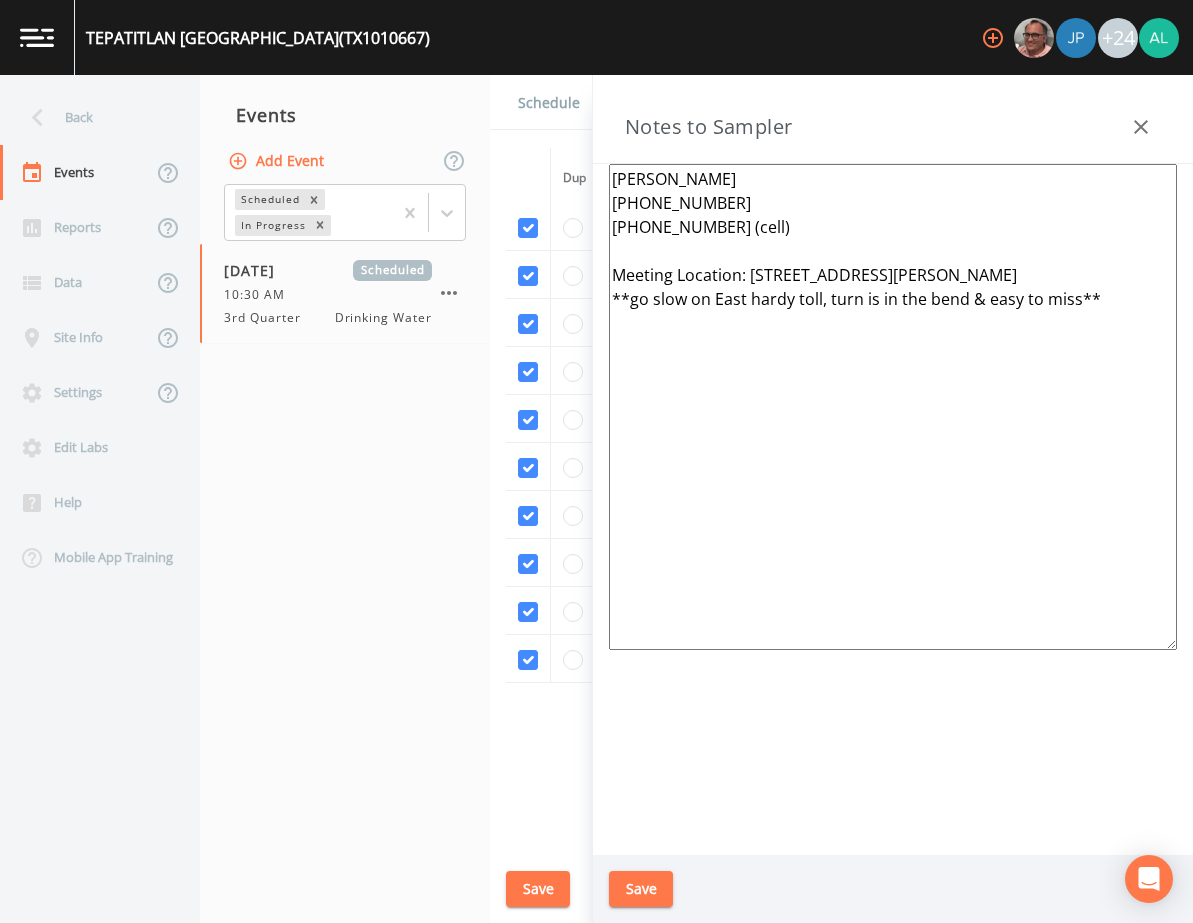 type on "[PERSON_NAME]
[PHONE_NUMBER]
[PHONE_NUMBER] (cell)
Meeting Location: [STREET_ADDRESS][PERSON_NAME]
**go slow on East hardy toll, turn is in the bend & easy to miss**" 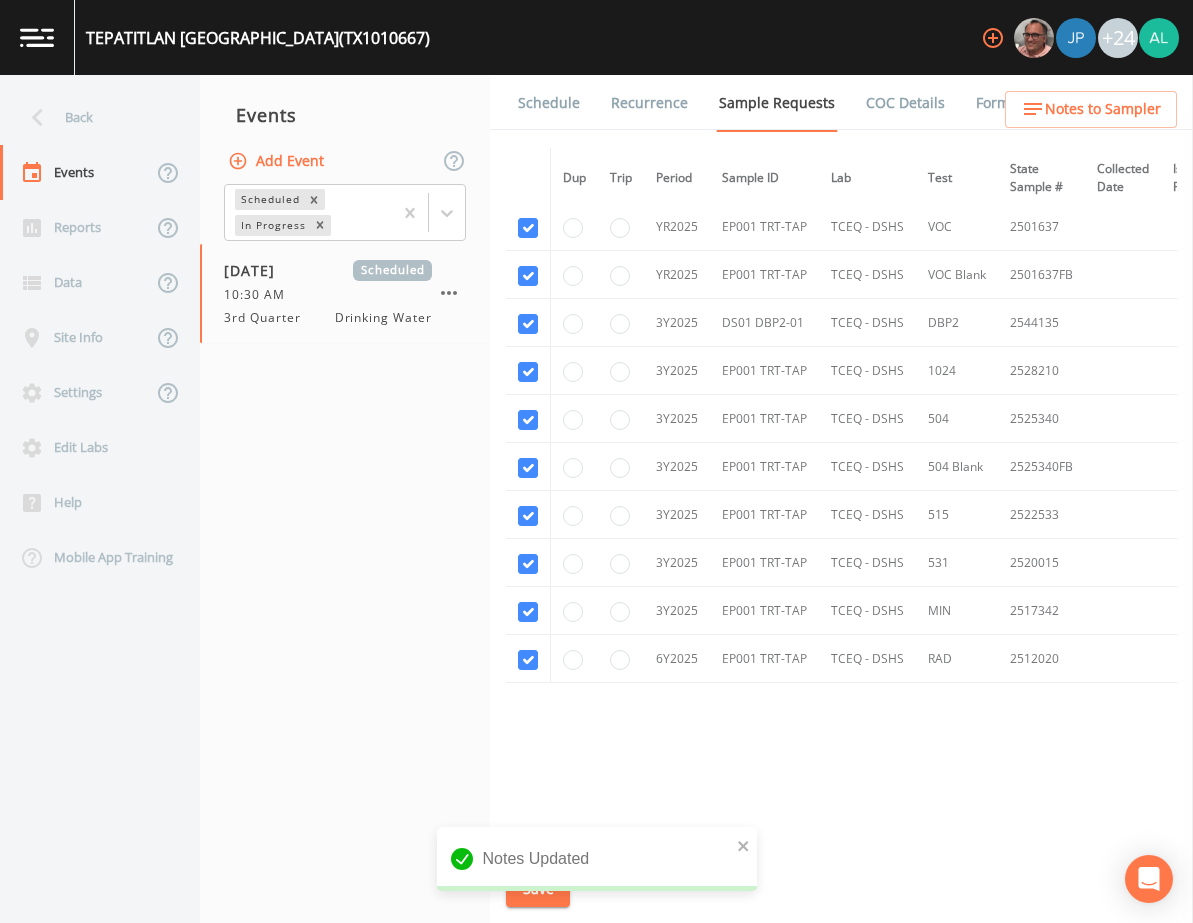 click on "Schedule" at bounding box center (549, 103) 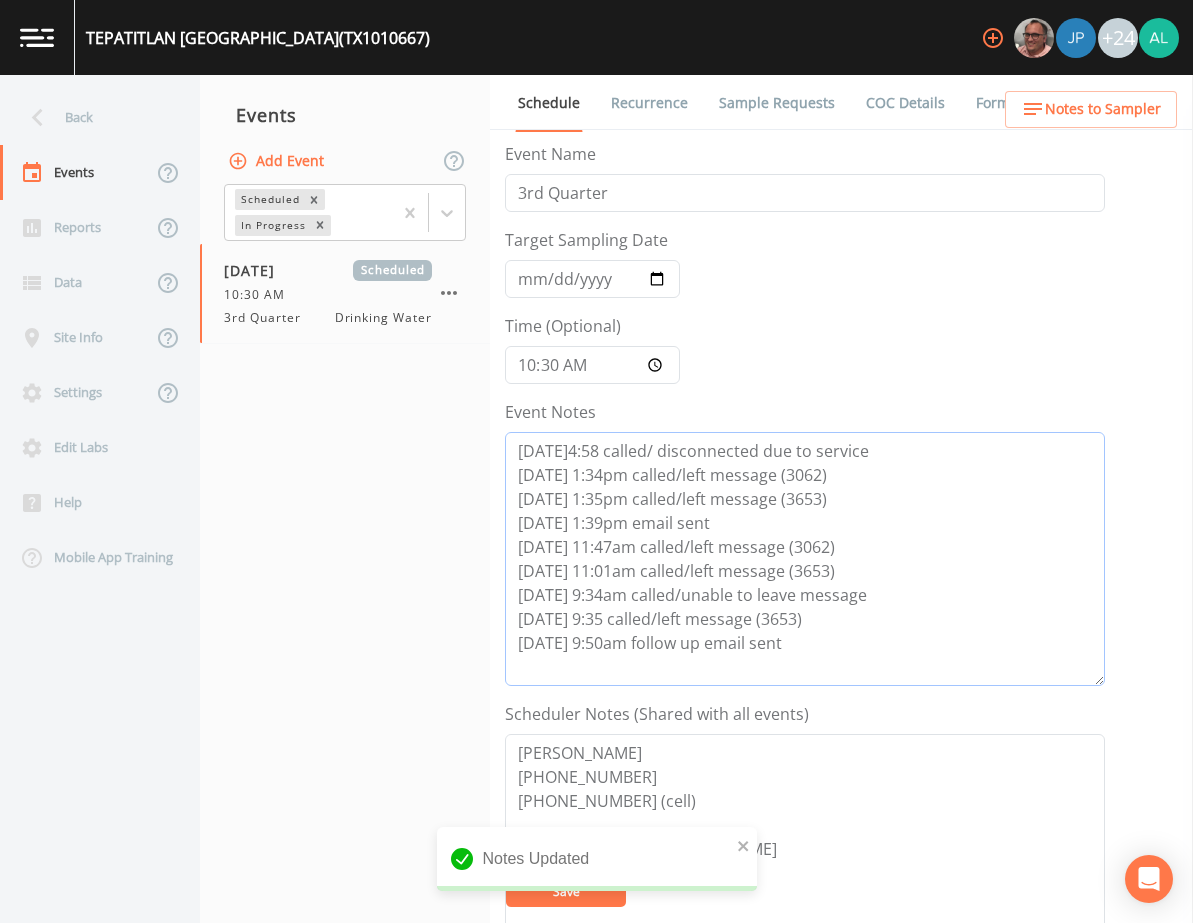 click on "[DATE]4:58 called/ disconnected due to service
[DATE] 1:34pm called/left message (3062)
[DATE] 1:35pm called/left message (3653)
[DATE] 1:39pm email sent
[DATE] 11:47am called/left message (3062)
[DATE] 11:01am called/left message (3653)
[DATE] 9:34am called/unable to leave message
[DATE] 9:35 called/left message (3653)
[DATE] 9:50am follow up email sent" at bounding box center [805, 559] 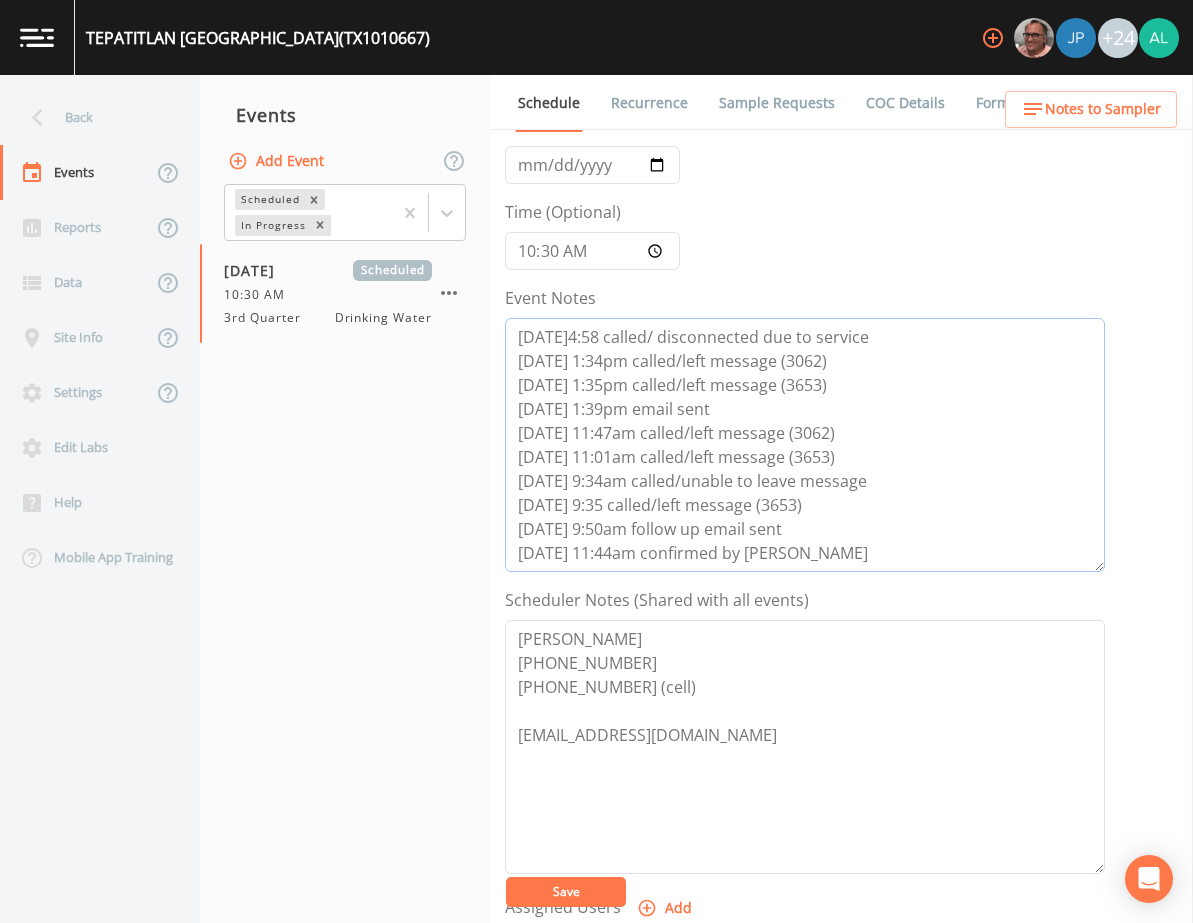 scroll, scrollTop: 400, scrollLeft: 0, axis: vertical 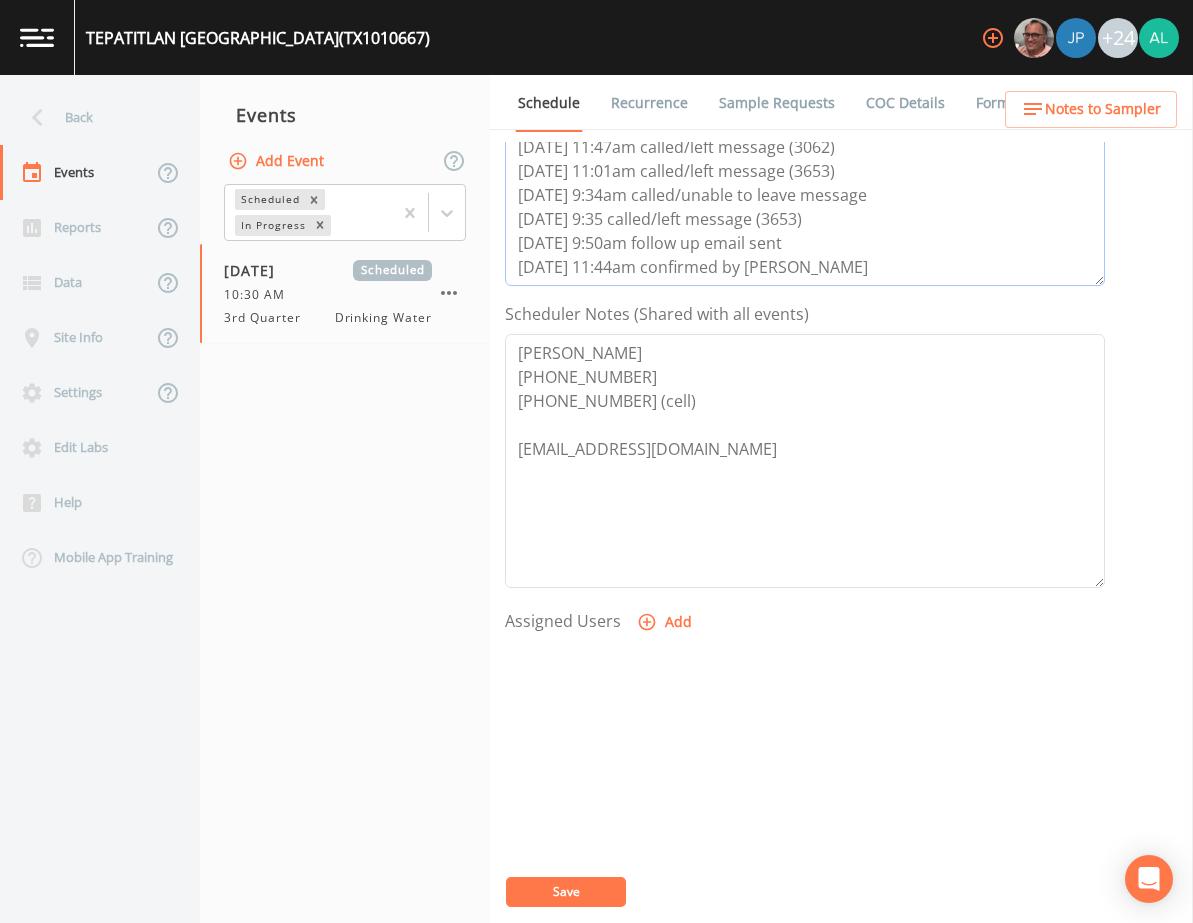 type on "[DATE]4:58 called/ disconnected due to service
[DATE] 1:34pm called/left message (3062)
[DATE] 1:35pm called/left message (3653)
[DATE] 1:39pm email sent
[DATE] 11:47am called/left message (3062)
[DATE] 11:01am called/left message (3653)
[DATE] 9:34am called/unable to leave message
[DATE] 9:35 called/left message (3653)
[DATE] 9:50am follow up email sent
[DATE] 11:44am confirmed by [PERSON_NAME]" 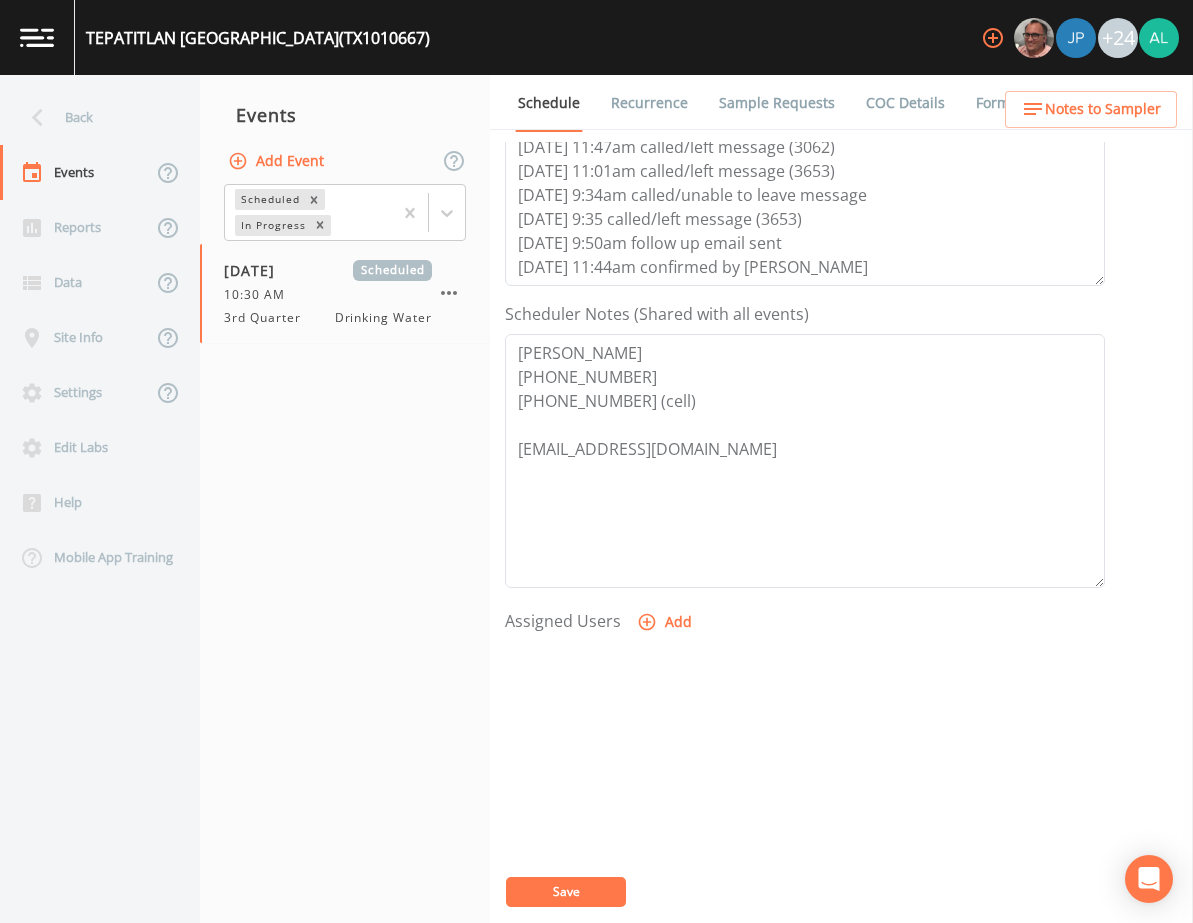 click on "Add" at bounding box center [666, 622] 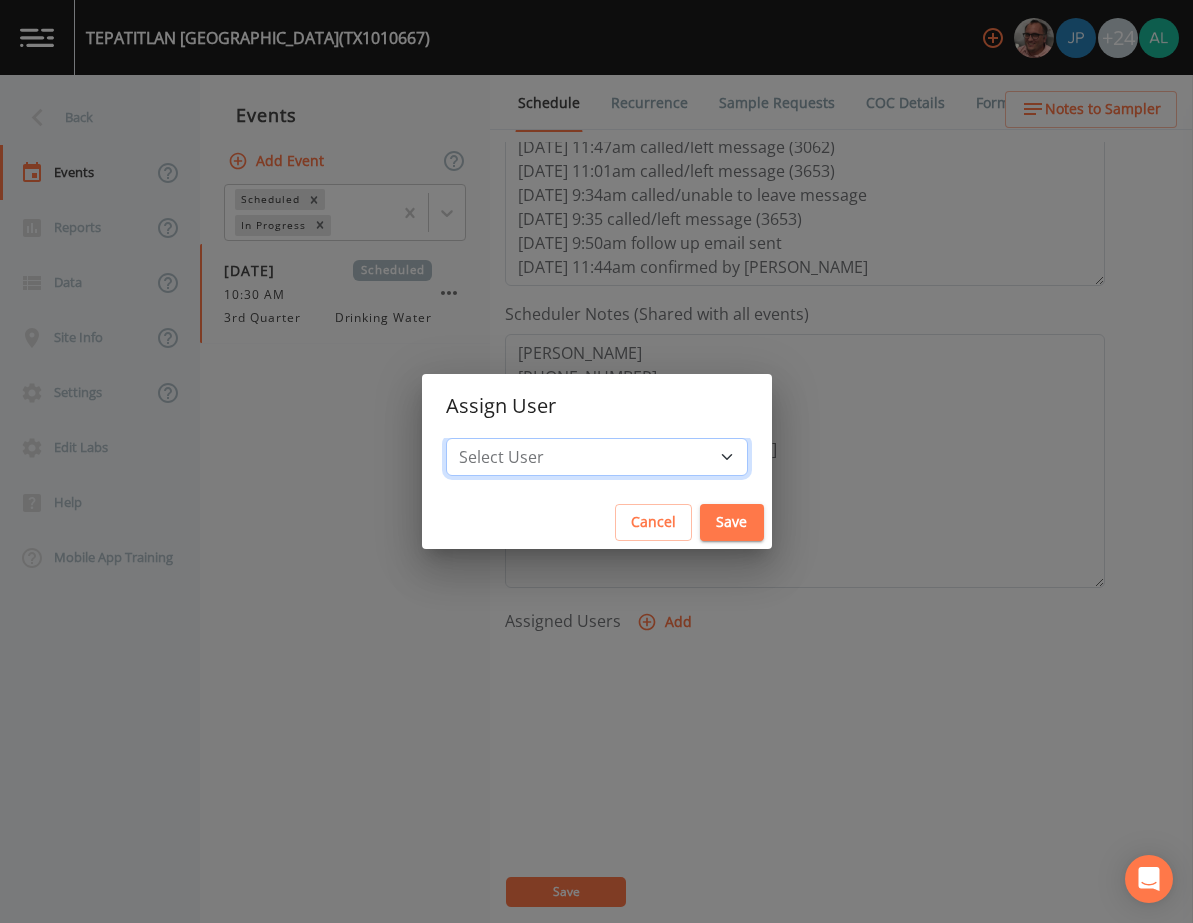 click on "Select User [PERSON_NAME] [PERSON_NAME]  [PERSON_NAME] [PERSON_NAME] [PERSON_NAME] [PERSON_NAME] [PERSON_NAME] [PERSON_NAME] [PERSON_NAME] [PERSON_NAME] [PERSON_NAME]   [PERSON_NAME] [PERSON_NAME] [PERSON_NAME] [PERSON_NAME] [PERSON_NAME] [PERSON_NAME]   [PERSON_NAME] [PERSON_NAME]   [PERSON_NAME] [PERSON_NAME] [PERSON_NAME] [PERSON_NAME] [PERSON_NAME] [PERSON_NAME] [PERSON_NAME] [PERSON_NAME]" at bounding box center (597, 457) 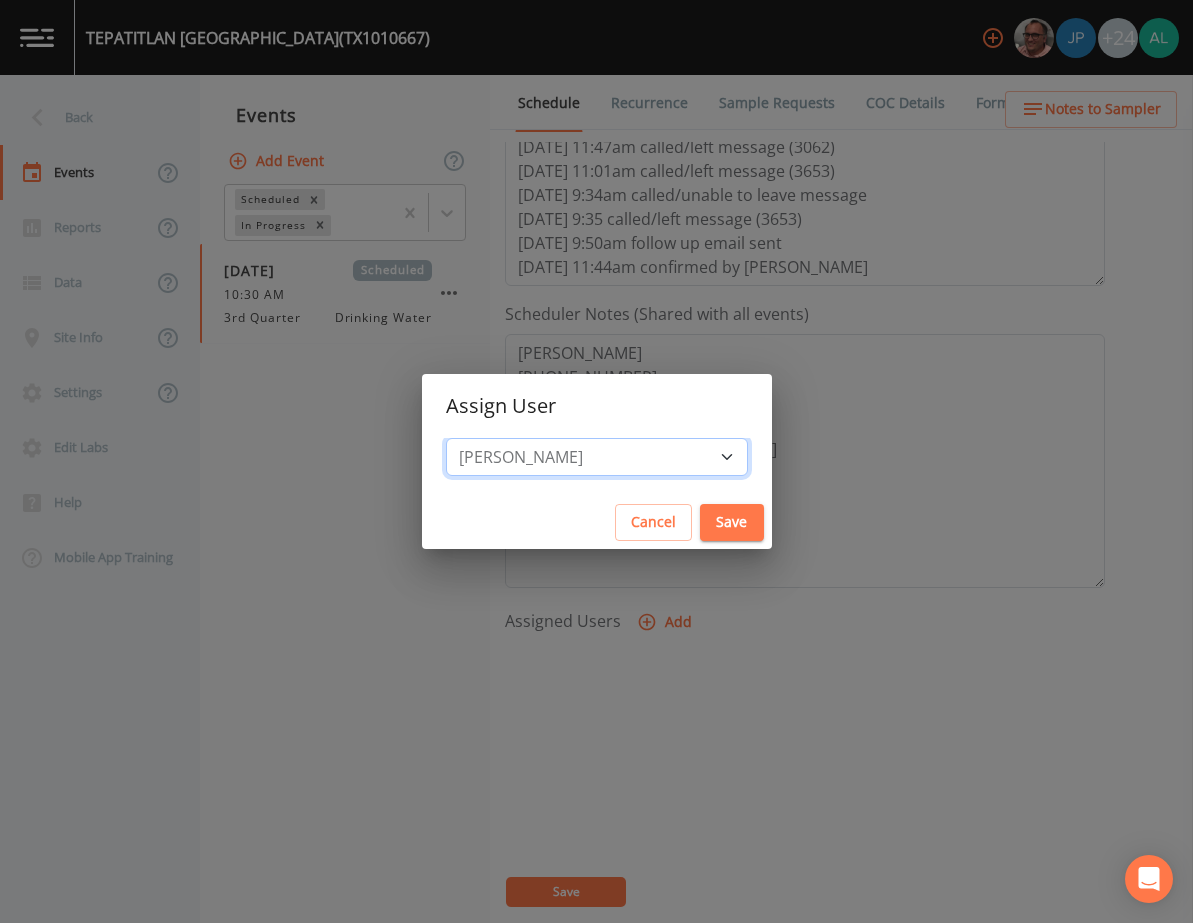 click on "Select User [PERSON_NAME] [PERSON_NAME]  [PERSON_NAME] [PERSON_NAME] [PERSON_NAME] [PERSON_NAME] [PERSON_NAME] [PERSON_NAME] [PERSON_NAME] [PERSON_NAME] [PERSON_NAME]   [PERSON_NAME] [PERSON_NAME] [PERSON_NAME] [PERSON_NAME] [PERSON_NAME] [PERSON_NAME]   [PERSON_NAME] [PERSON_NAME]   [PERSON_NAME] [PERSON_NAME] [PERSON_NAME] [PERSON_NAME] [PERSON_NAME] [PERSON_NAME] [PERSON_NAME] [PERSON_NAME]" at bounding box center (597, 457) 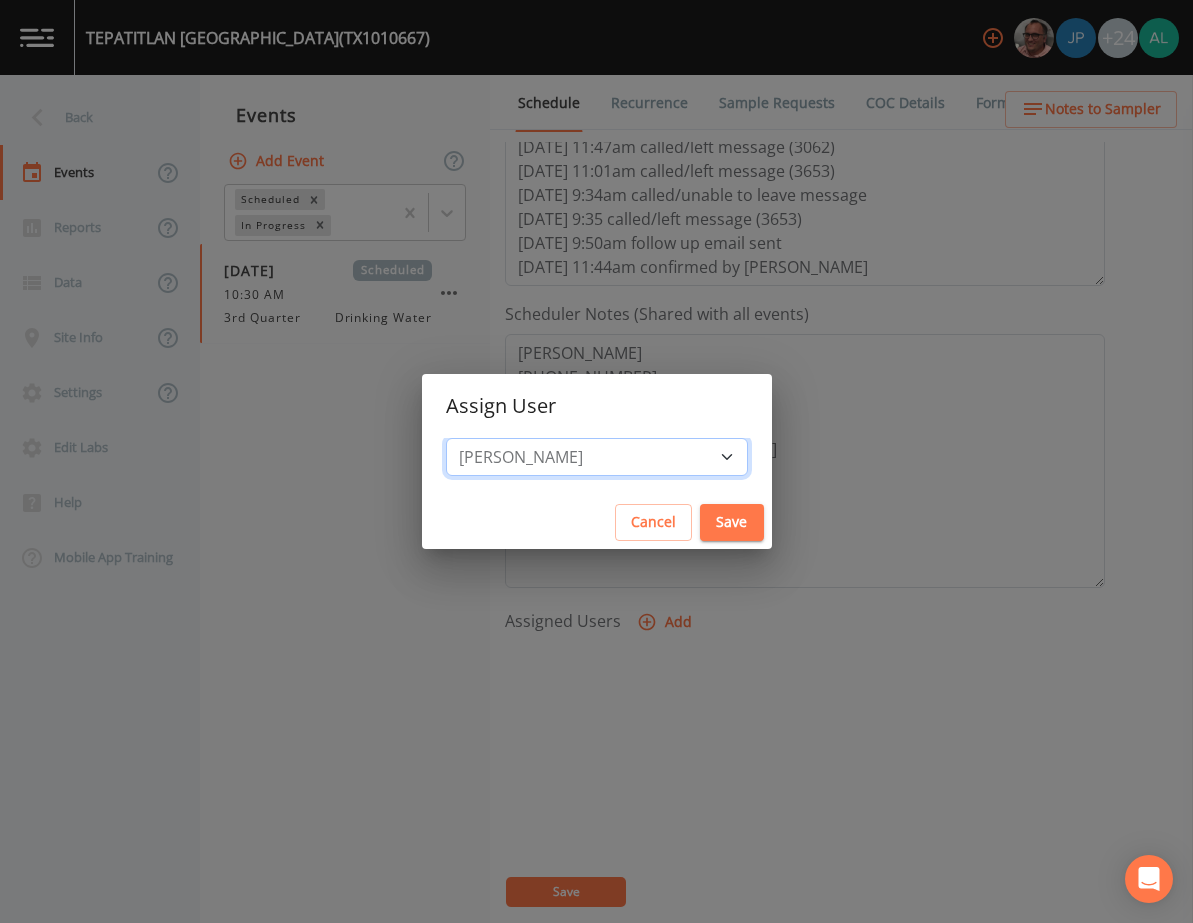 select on "1051c3a1-6c84-4a22-a0dd-c999b59f2b39" 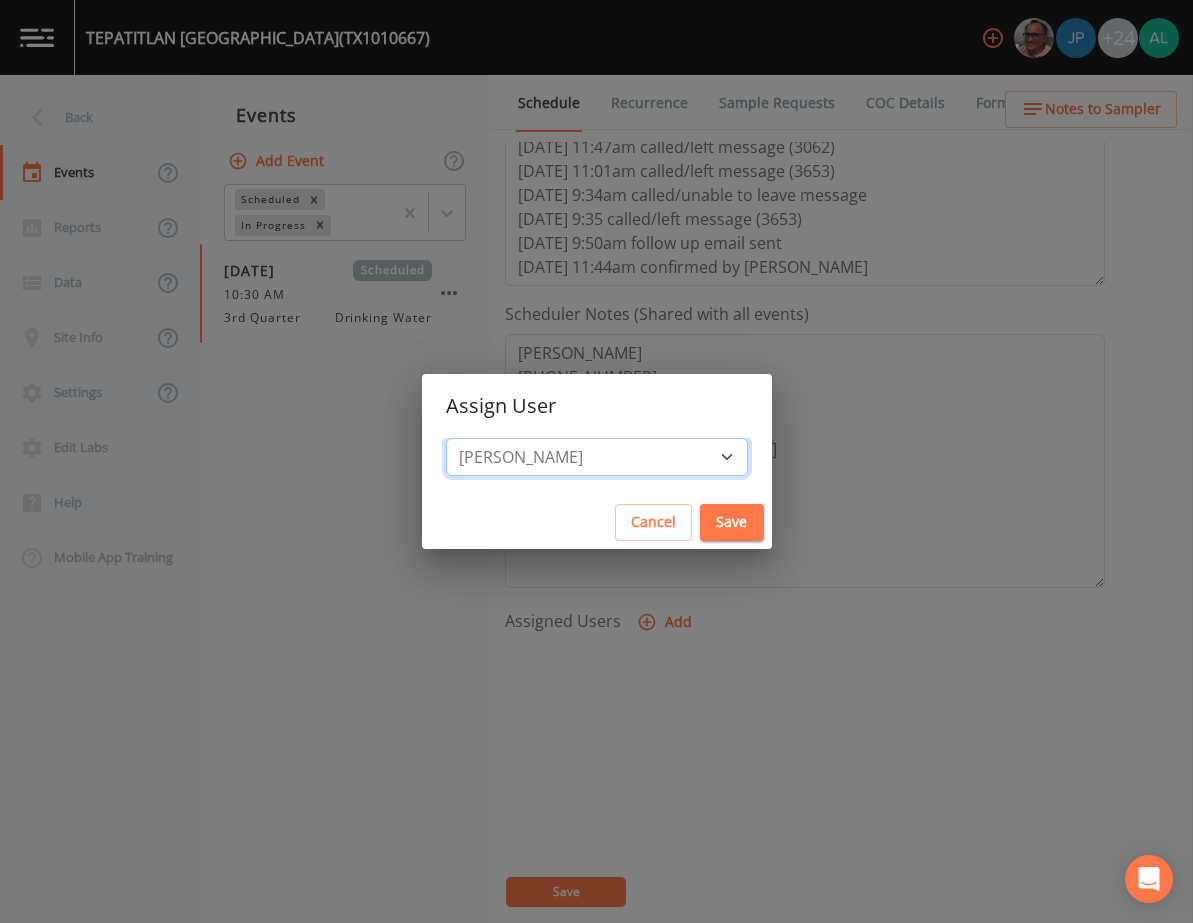 click on "Select User [PERSON_NAME] [PERSON_NAME]  [PERSON_NAME] [PERSON_NAME] [PERSON_NAME] [PERSON_NAME] [PERSON_NAME] [PERSON_NAME] [PERSON_NAME] [PERSON_NAME] [PERSON_NAME]   [PERSON_NAME] [PERSON_NAME] [PERSON_NAME] [PERSON_NAME] [PERSON_NAME] [PERSON_NAME]   [PERSON_NAME] [PERSON_NAME]   [PERSON_NAME] [PERSON_NAME] [PERSON_NAME] [PERSON_NAME] [PERSON_NAME] [PERSON_NAME] [PERSON_NAME] [PERSON_NAME]" at bounding box center (597, 457) 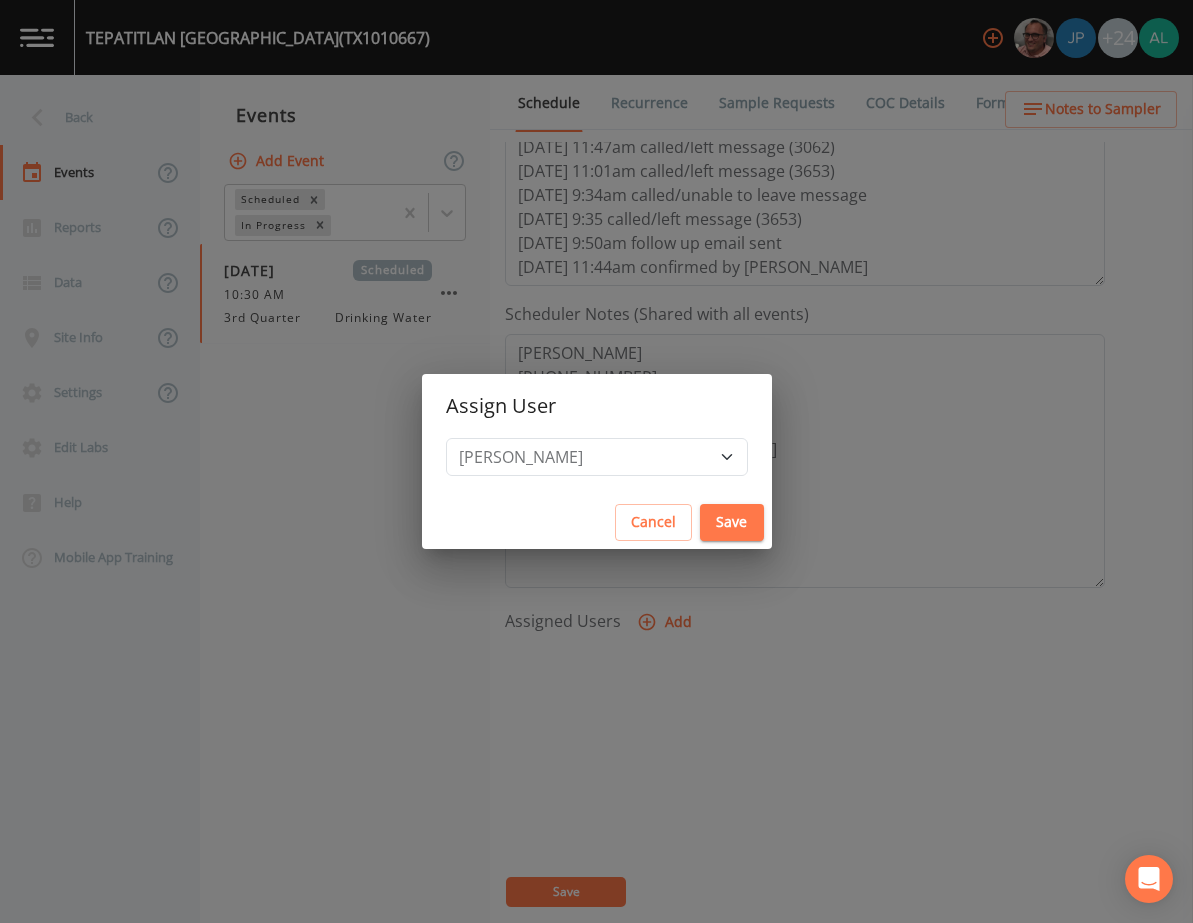 click on "Save" at bounding box center [732, 522] 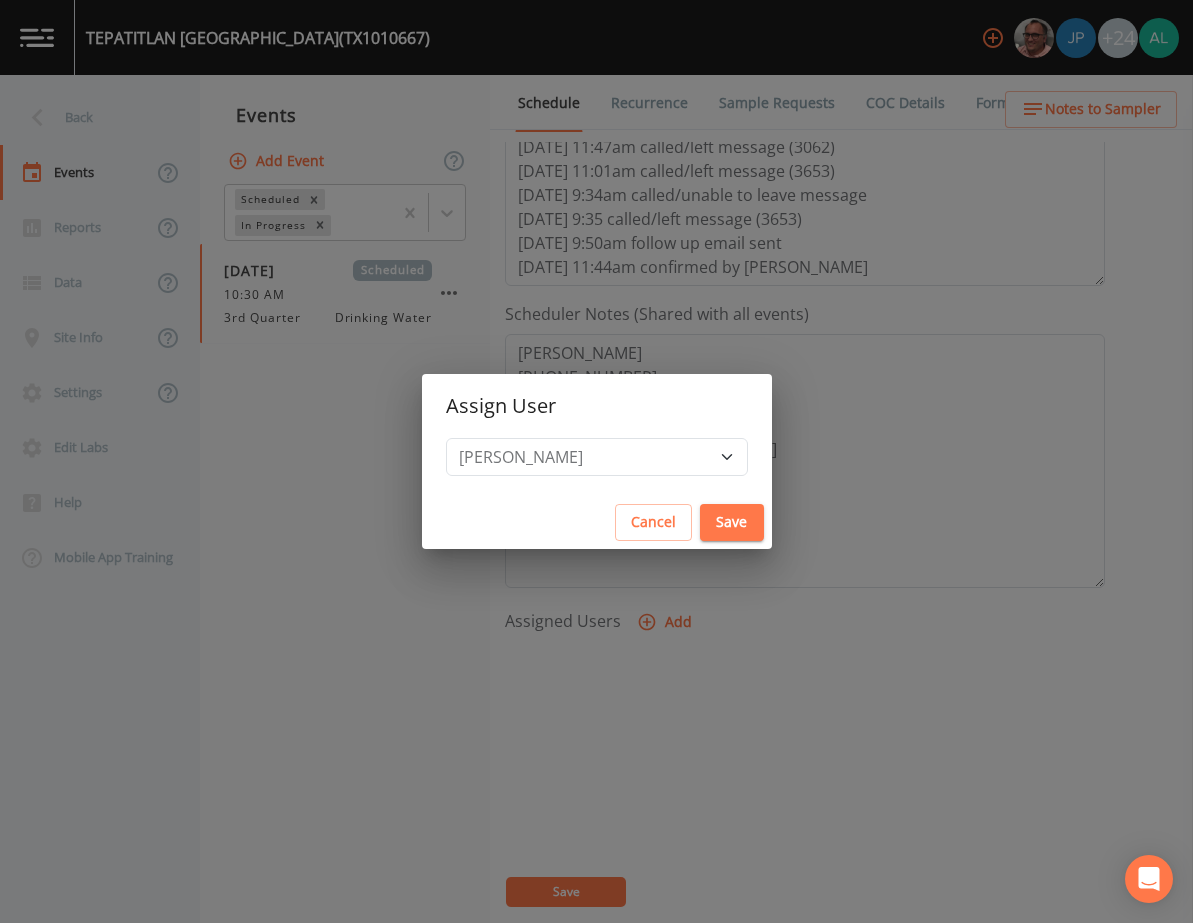 select 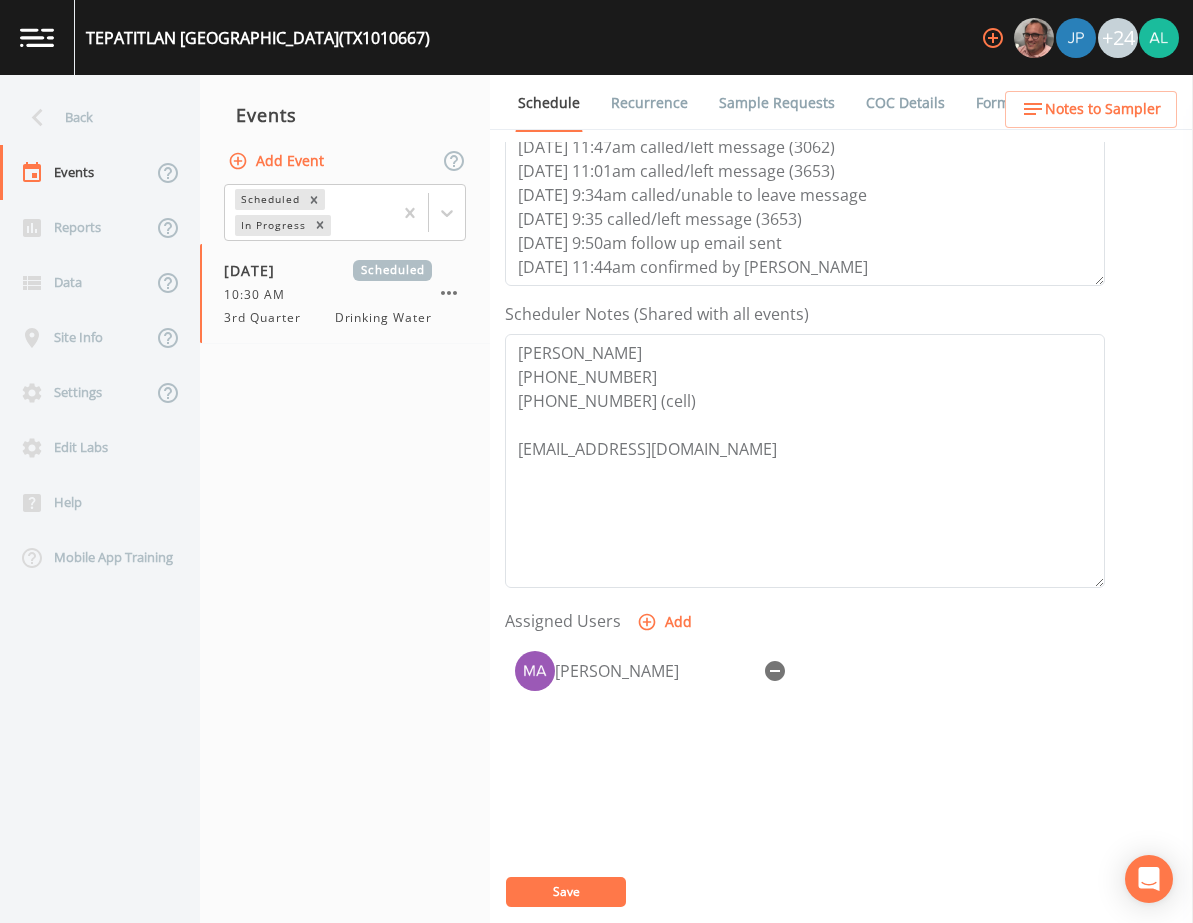 click on "Save" at bounding box center (566, 892) 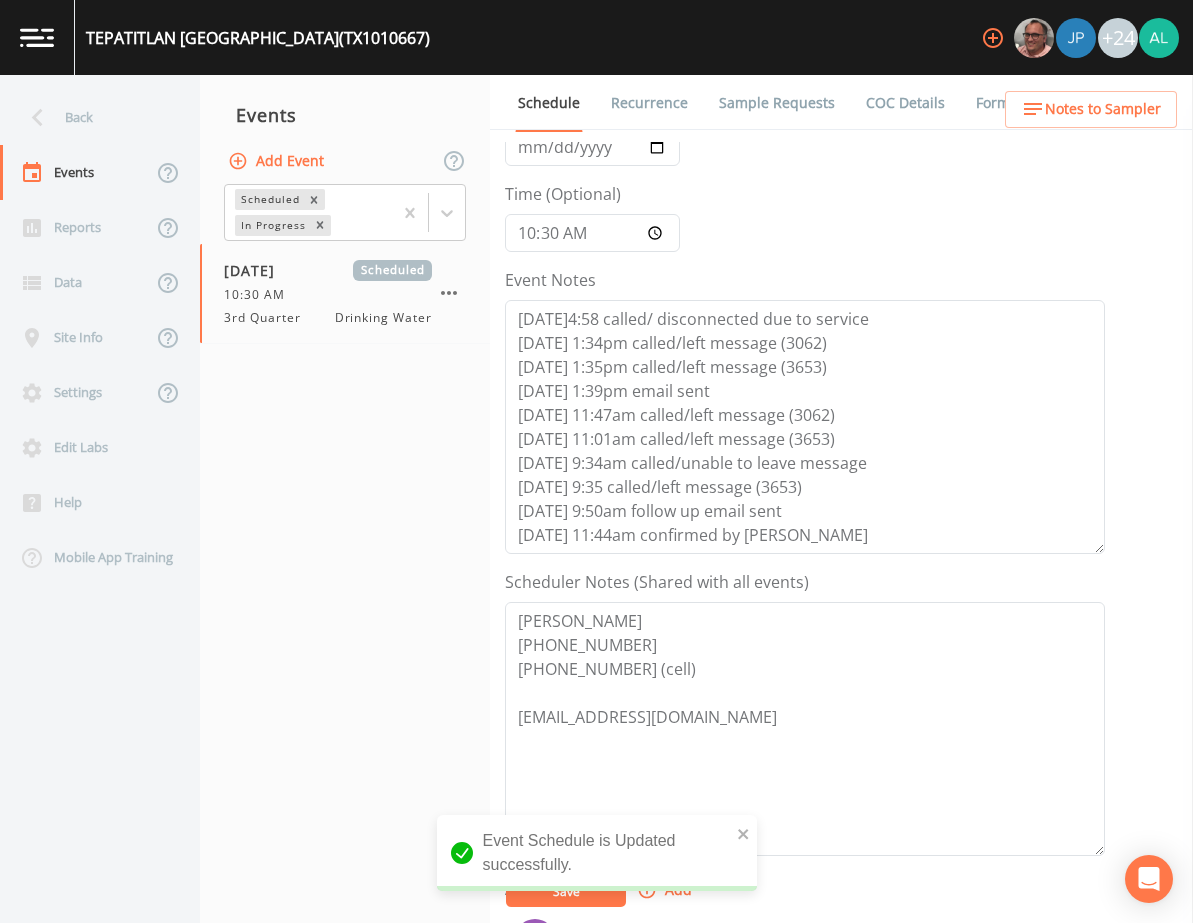 scroll, scrollTop: 0, scrollLeft: 0, axis: both 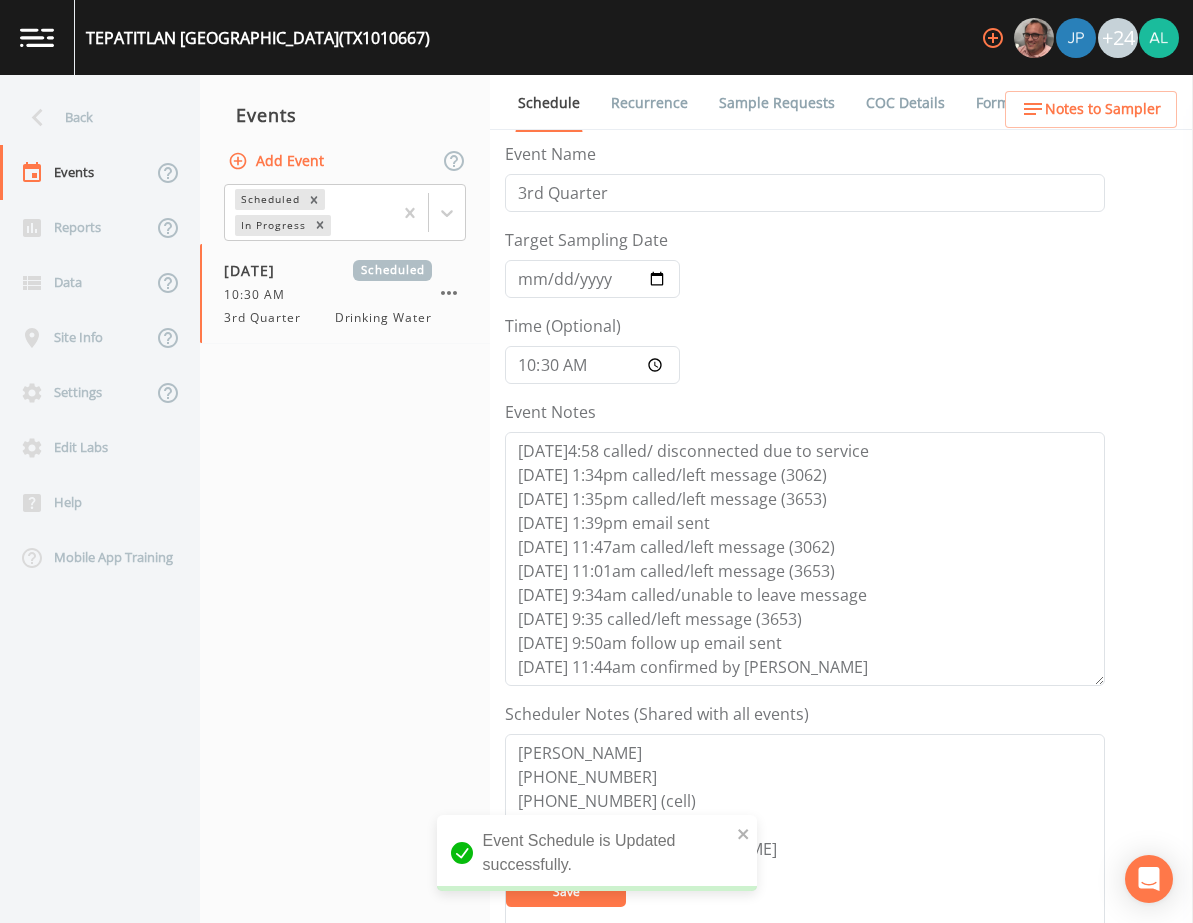 click 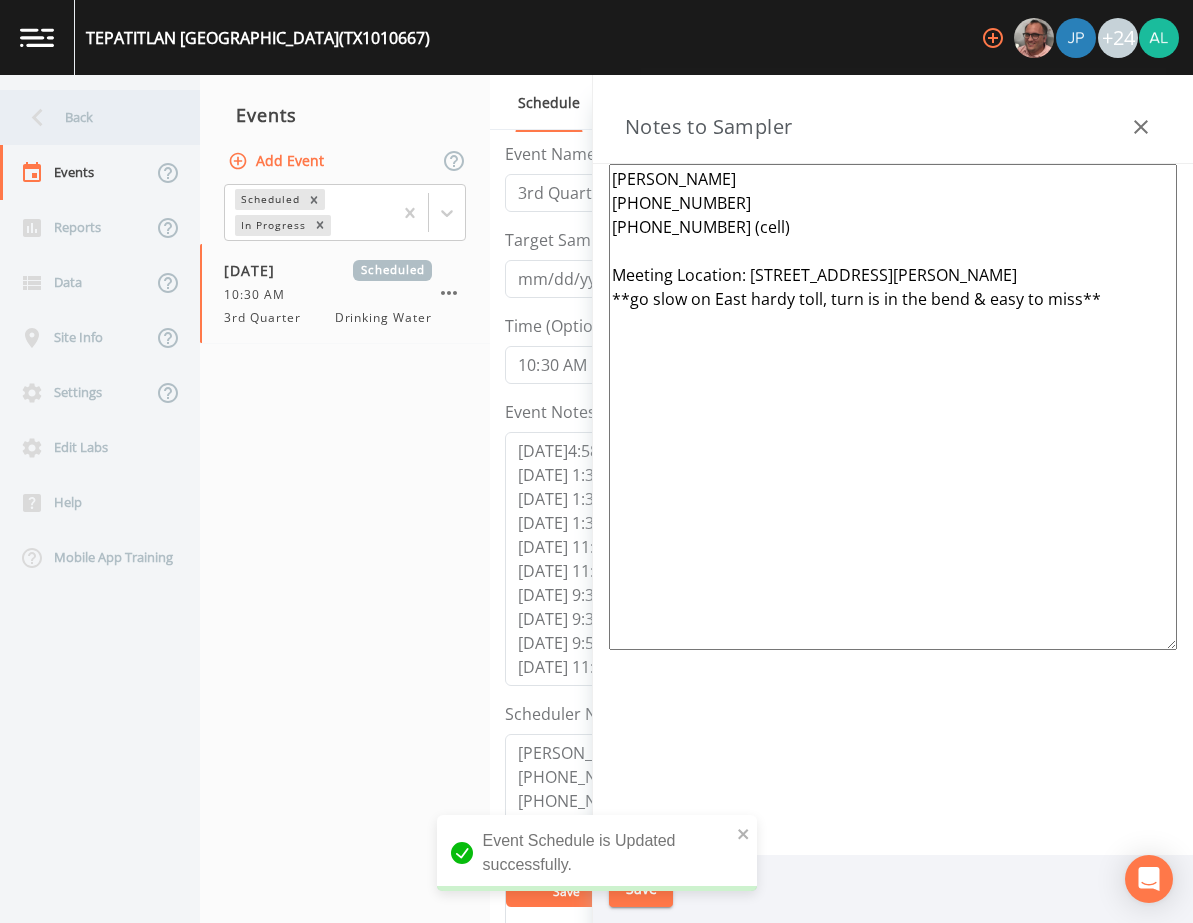 click on "Back" at bounding box center (90, 117) 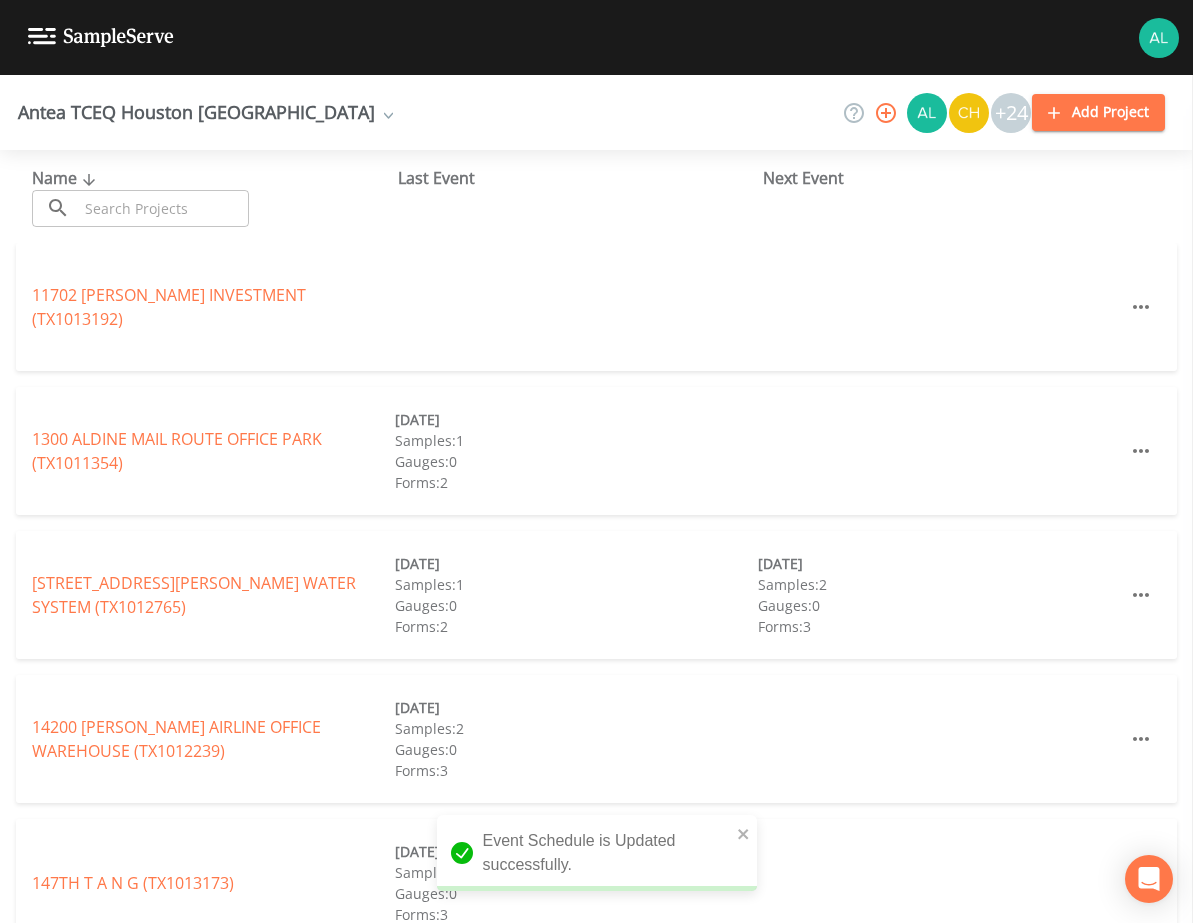 click at bounding box center (163, 208) 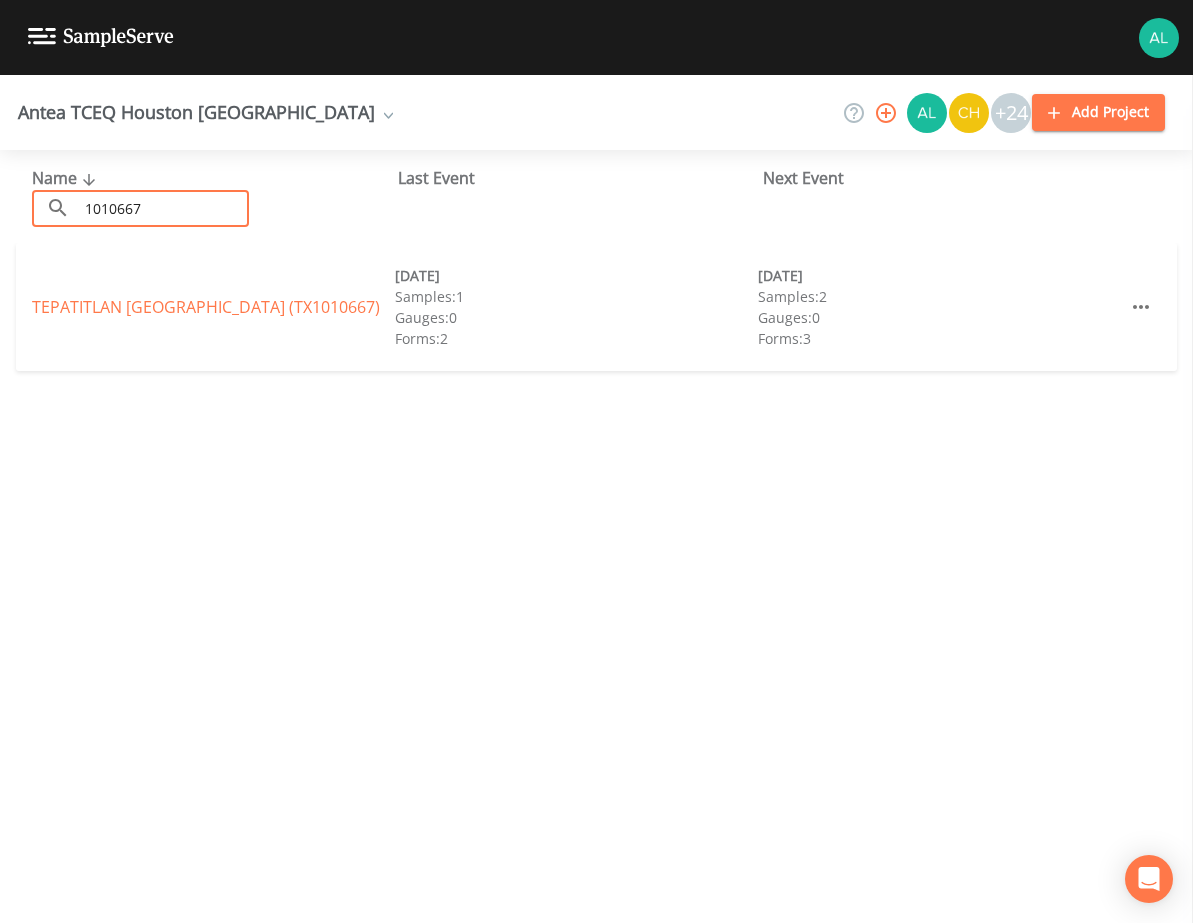 type on "1010667" 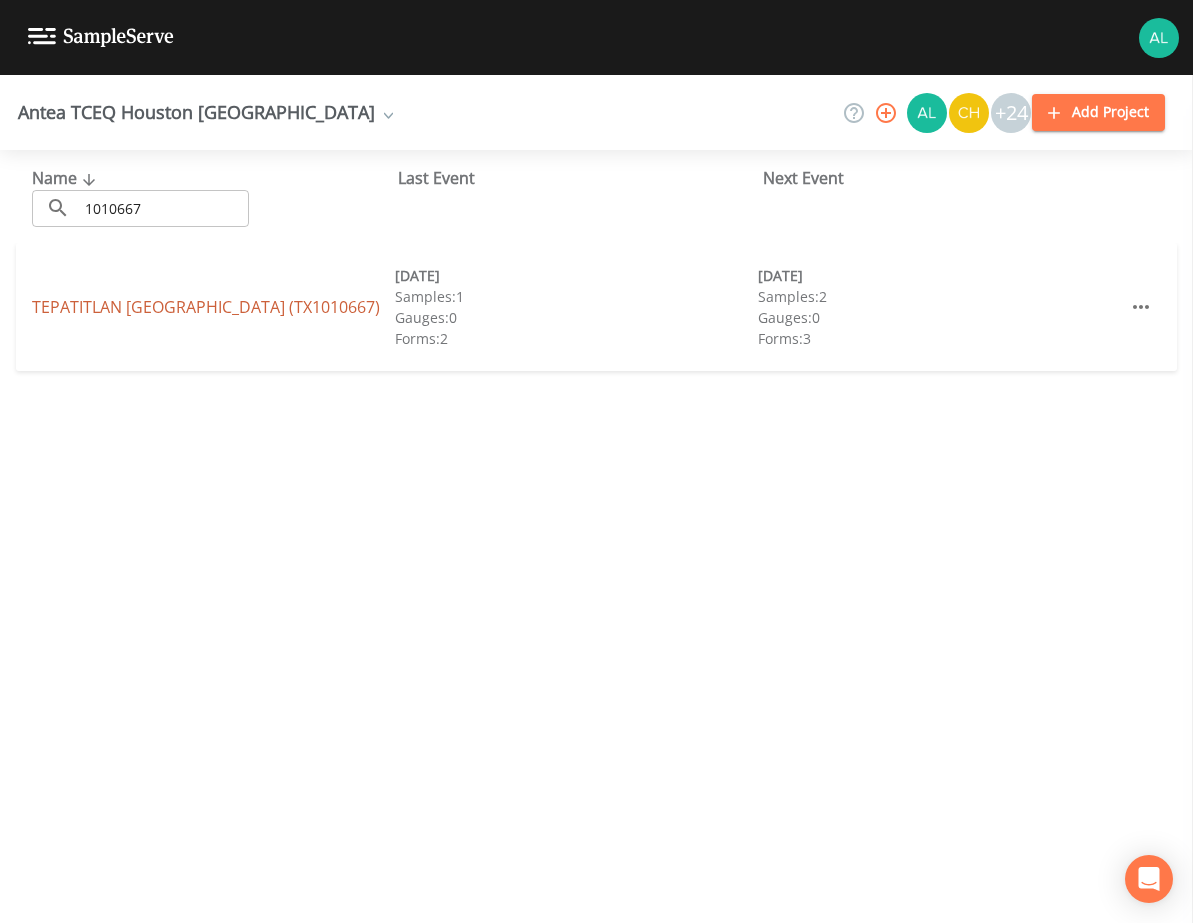 click on "[GEOGRAPHIC_DATA]   (TX1010667)" at bounding box center [206, 307] 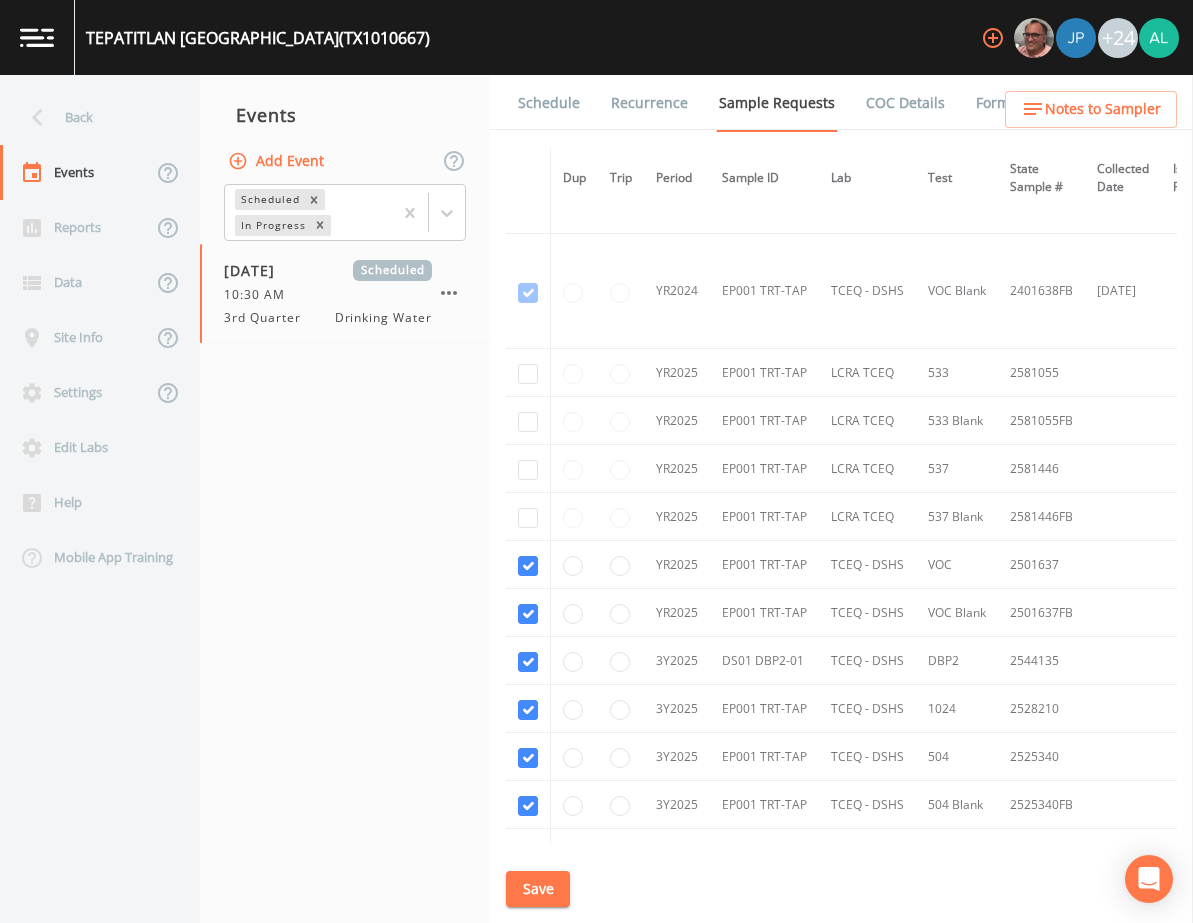 scroll, scrollTop: 548, scrollLeft: 0, axis: vertical 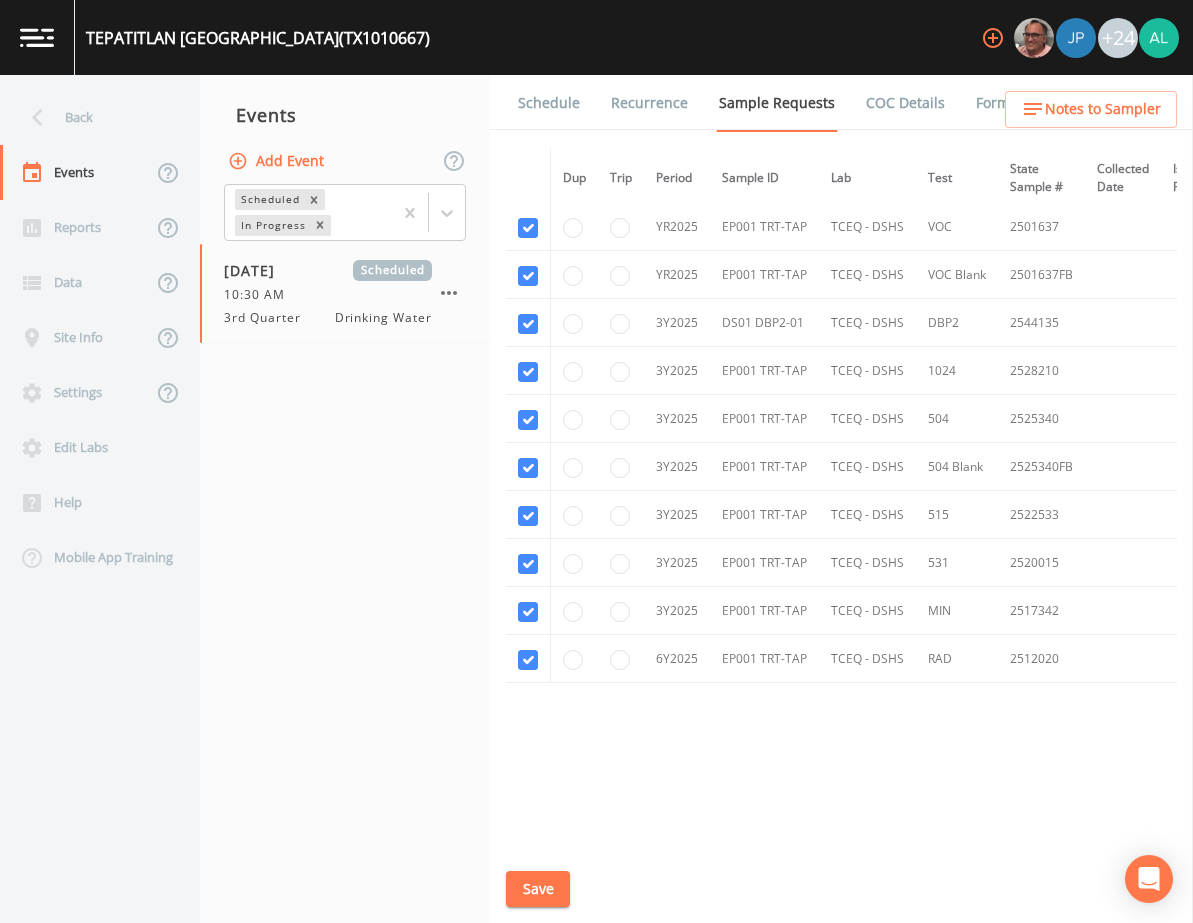 click on "Schedule" at bounding box center (549, 103) 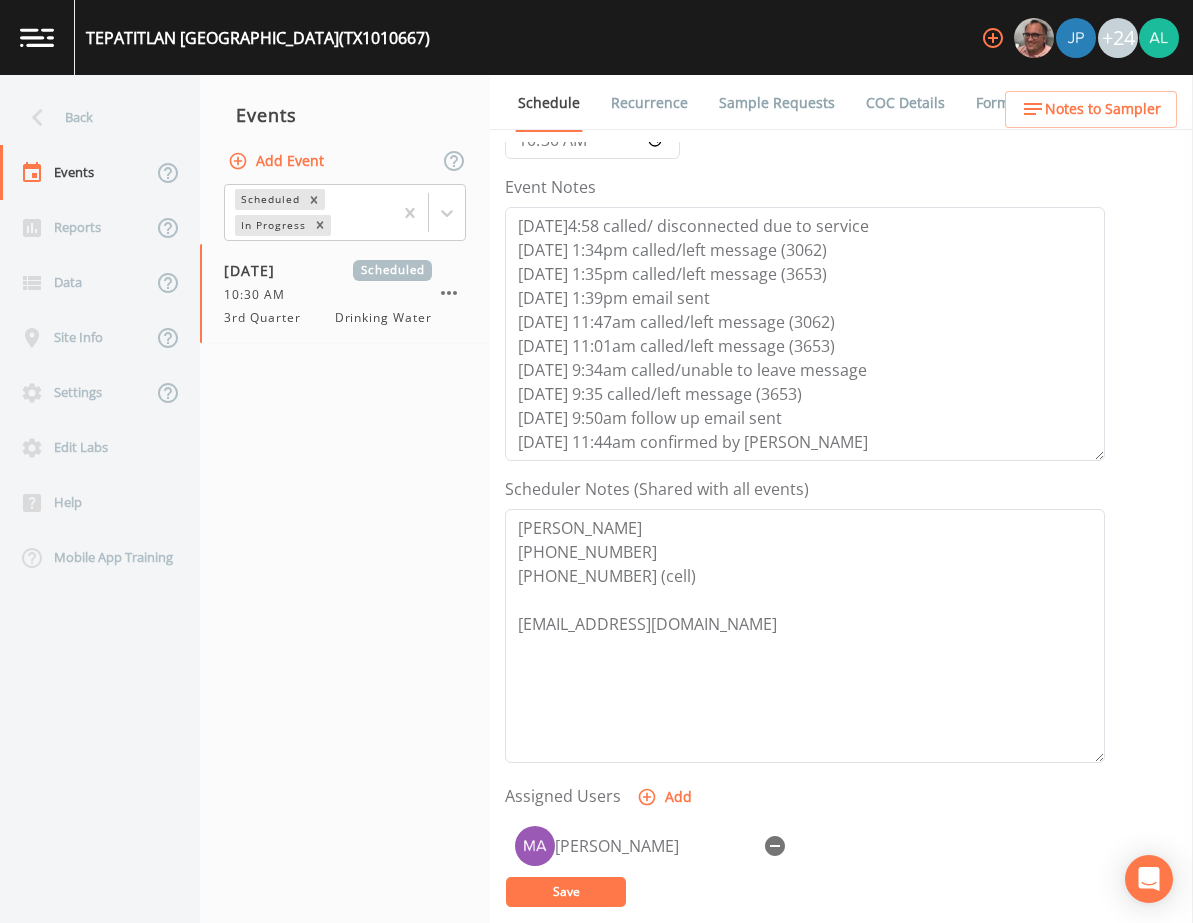 scroll, scrollTop: 488, scrollLeft: 0, axis: vertical 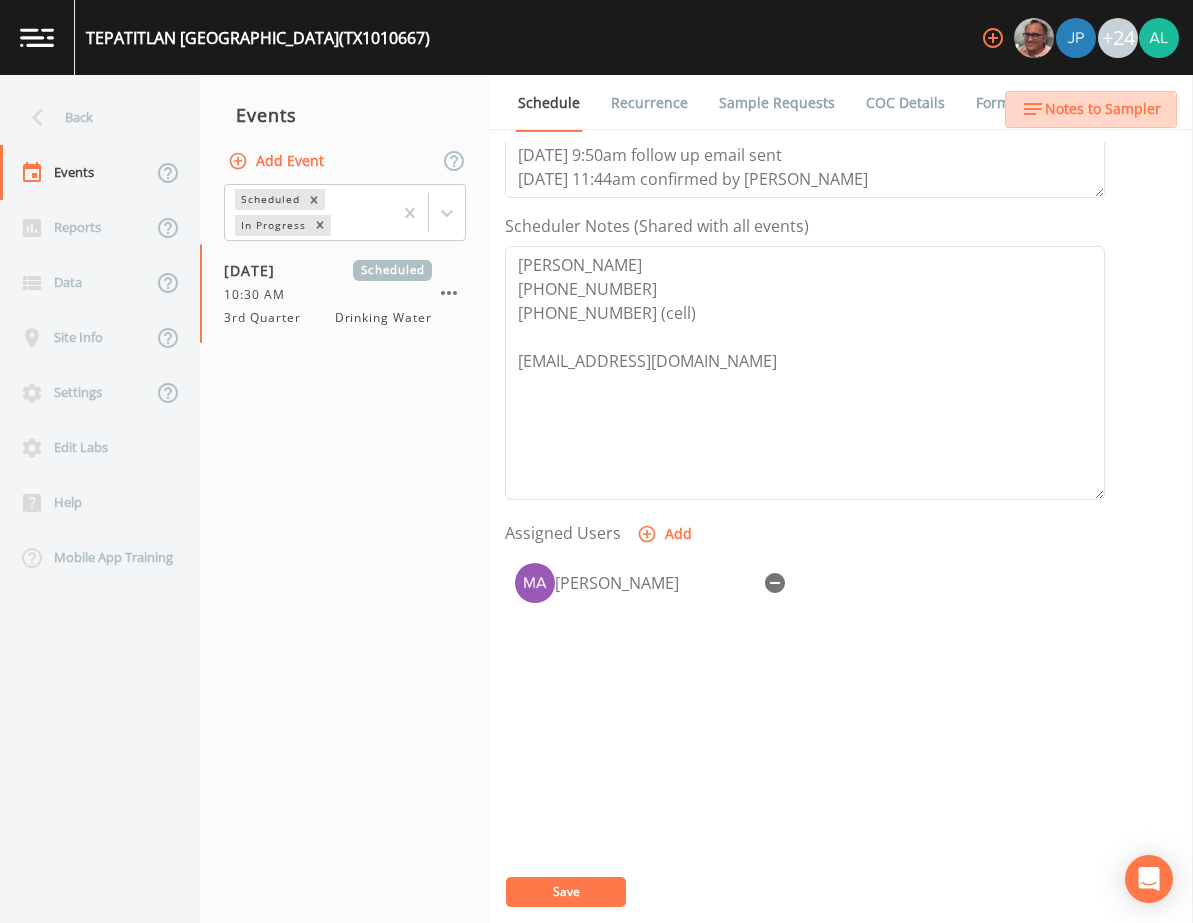 click on "Notes to Sampler" at bounding box center (1103, 109) 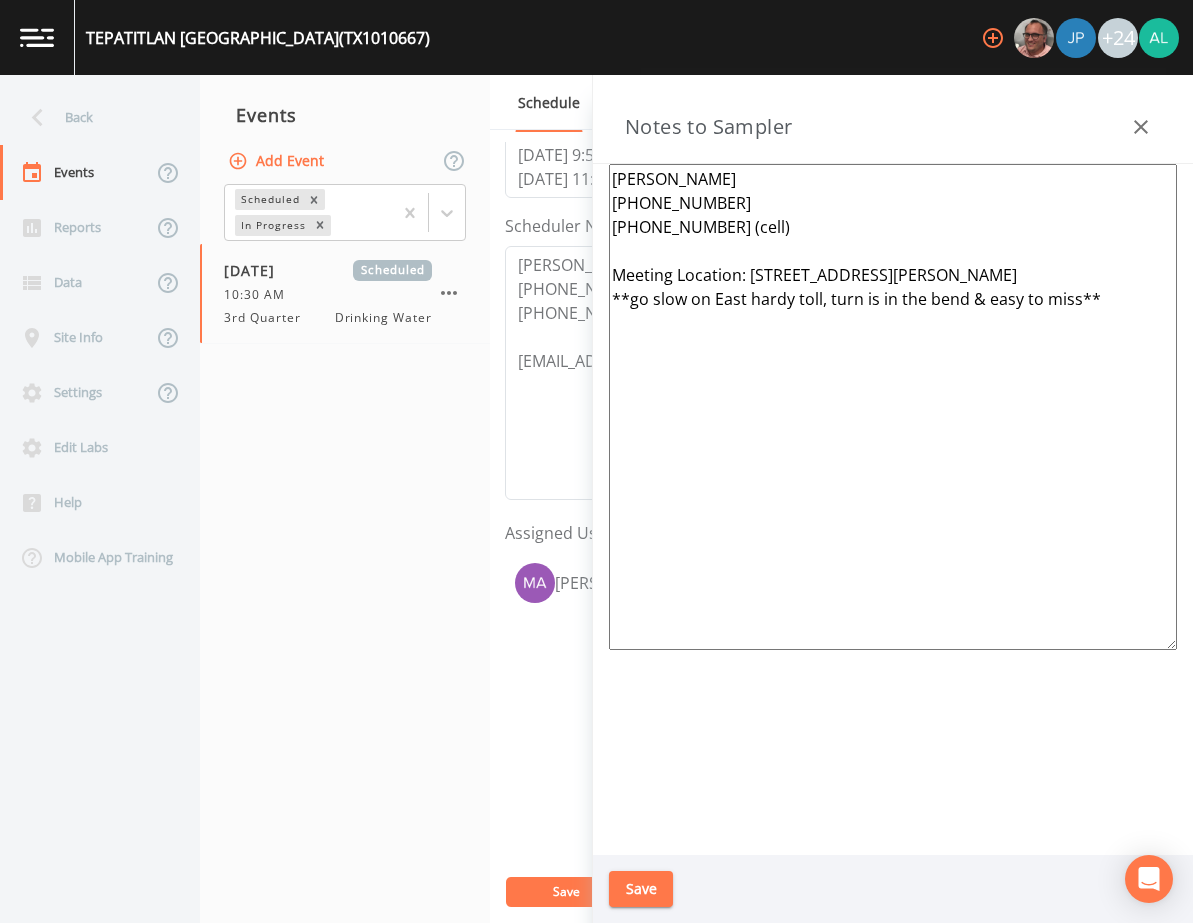 click on "Save" at bounding box center [641, 889] 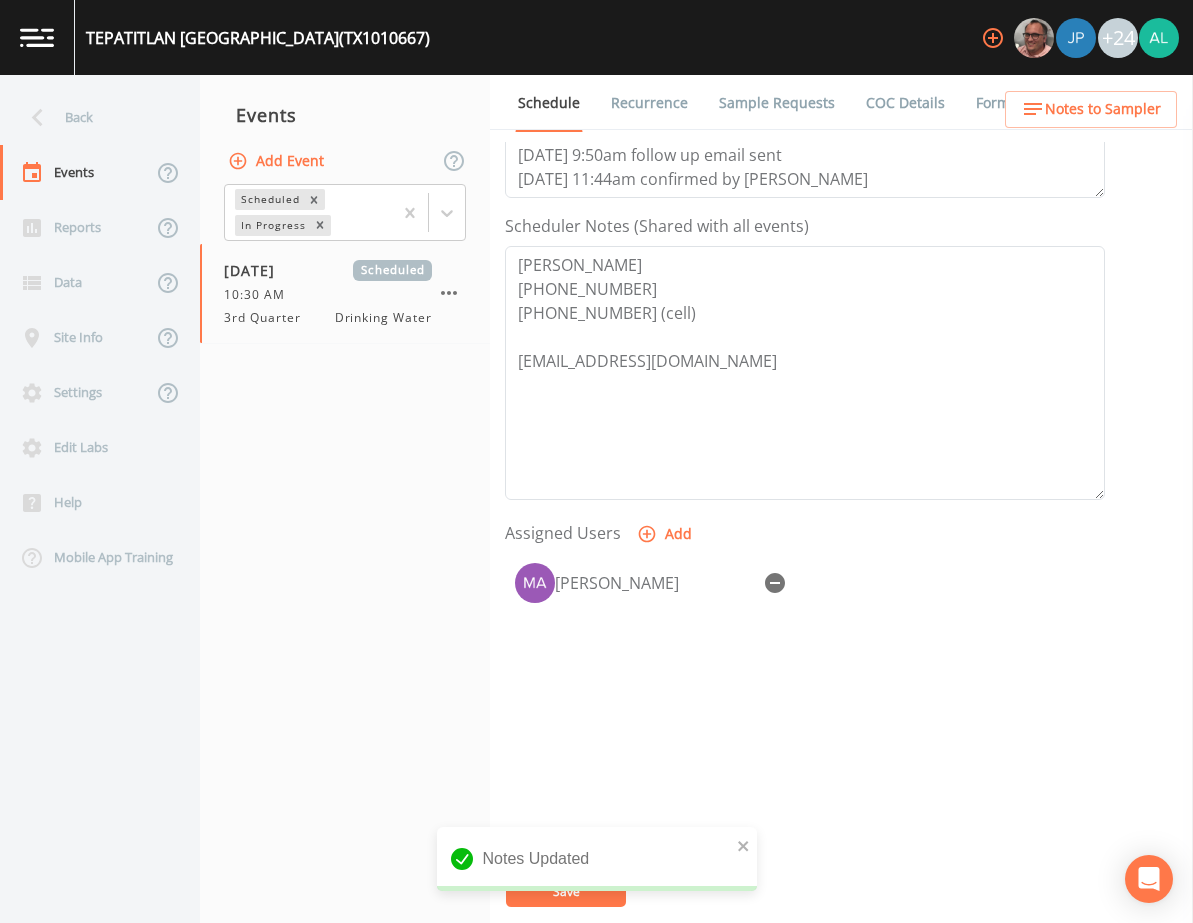 click on "Notes Updated" at bounding box center [597, 859] 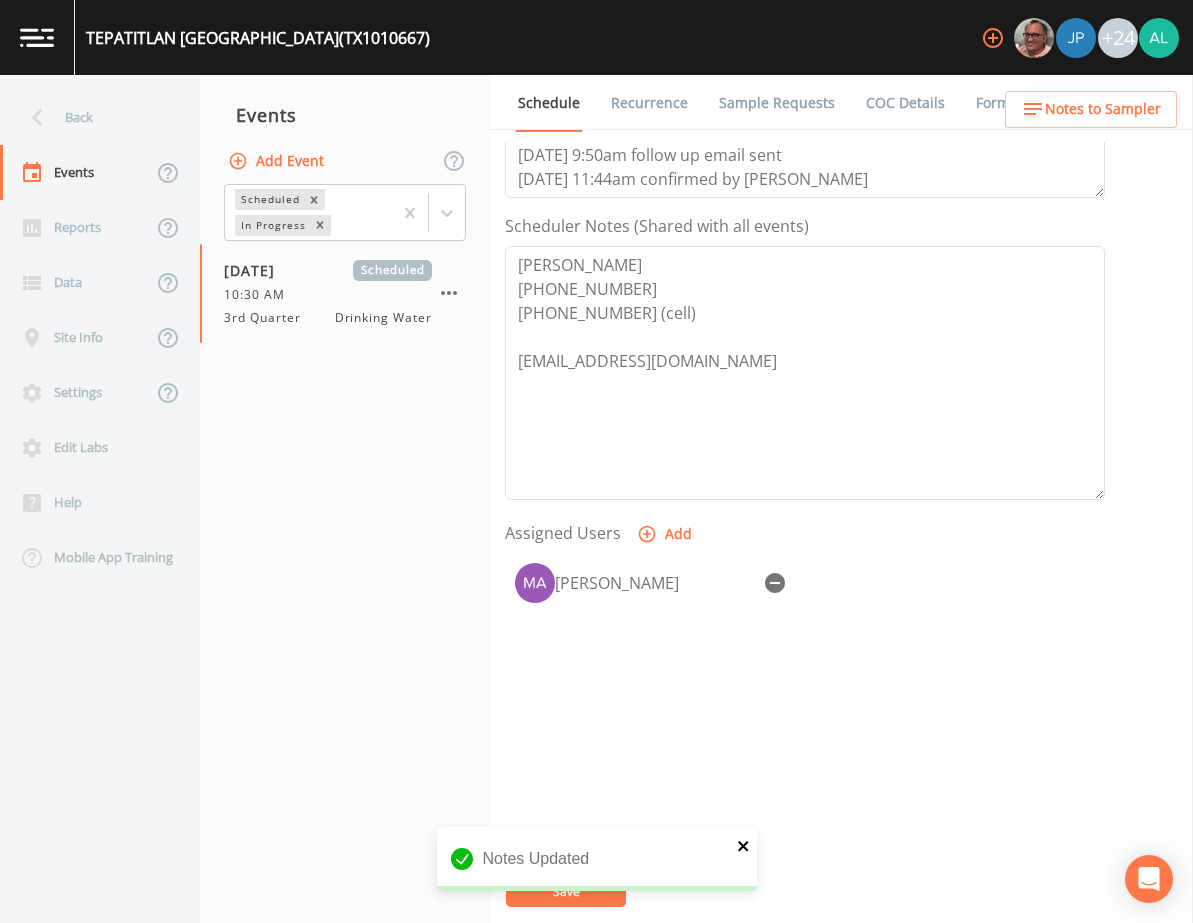 click 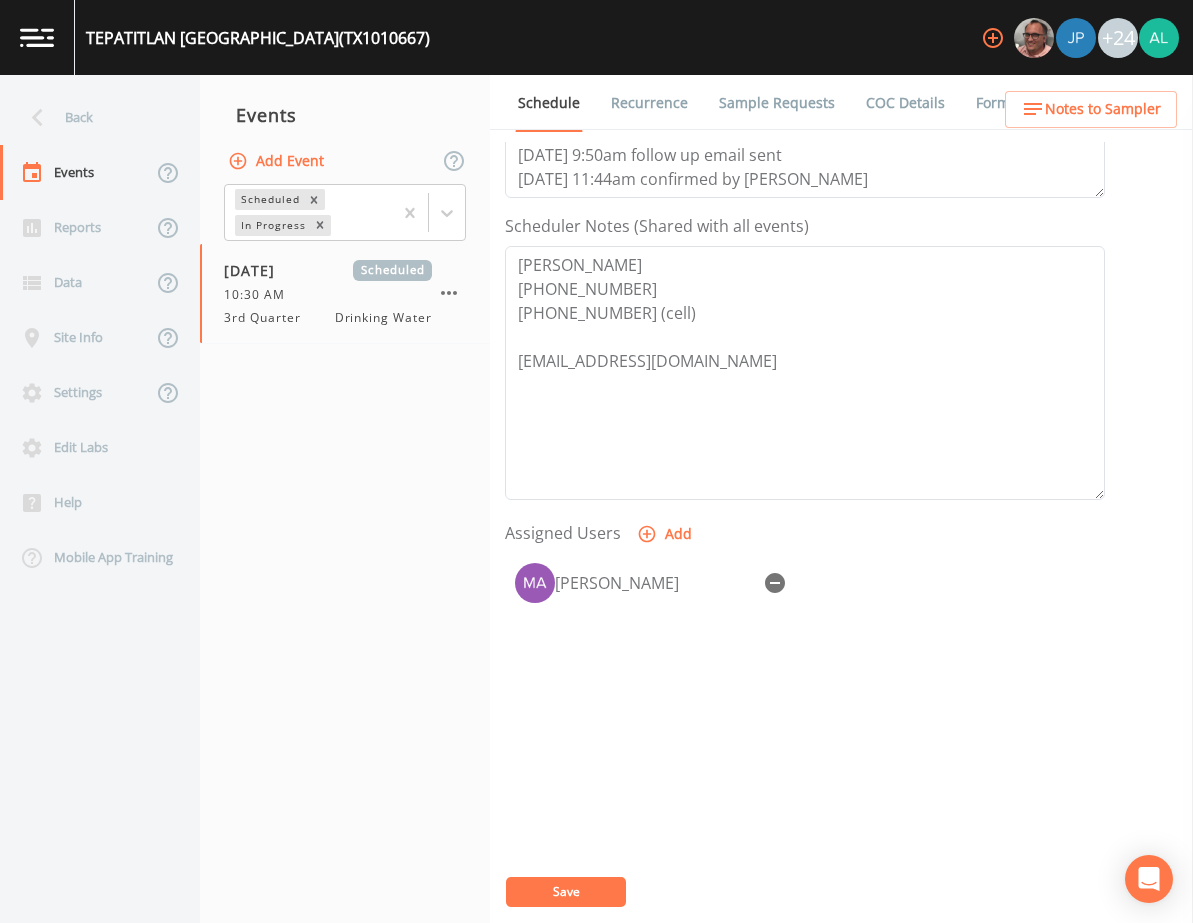 click on "Notes Updated" at bounding box center (597, 907) 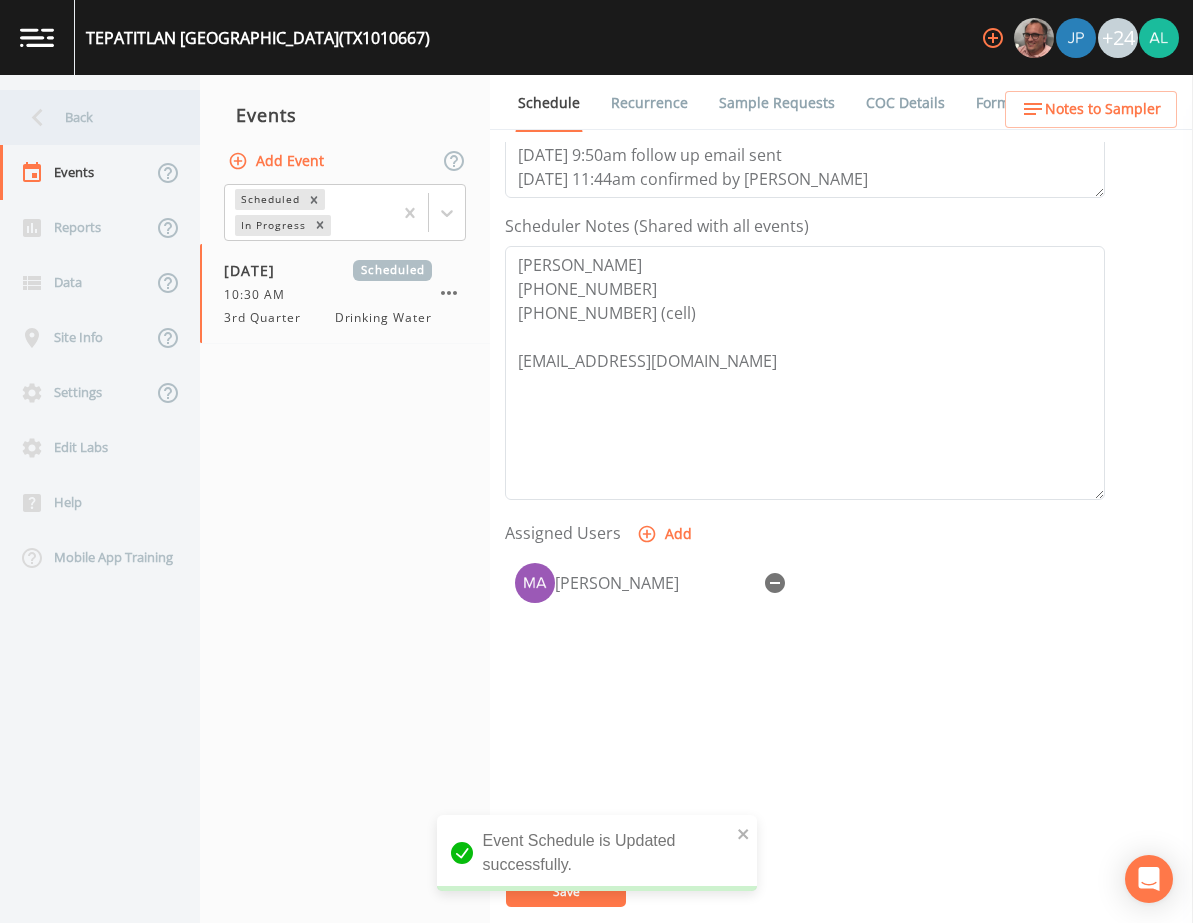 click on "Back" at bounding box center [90, 117] 